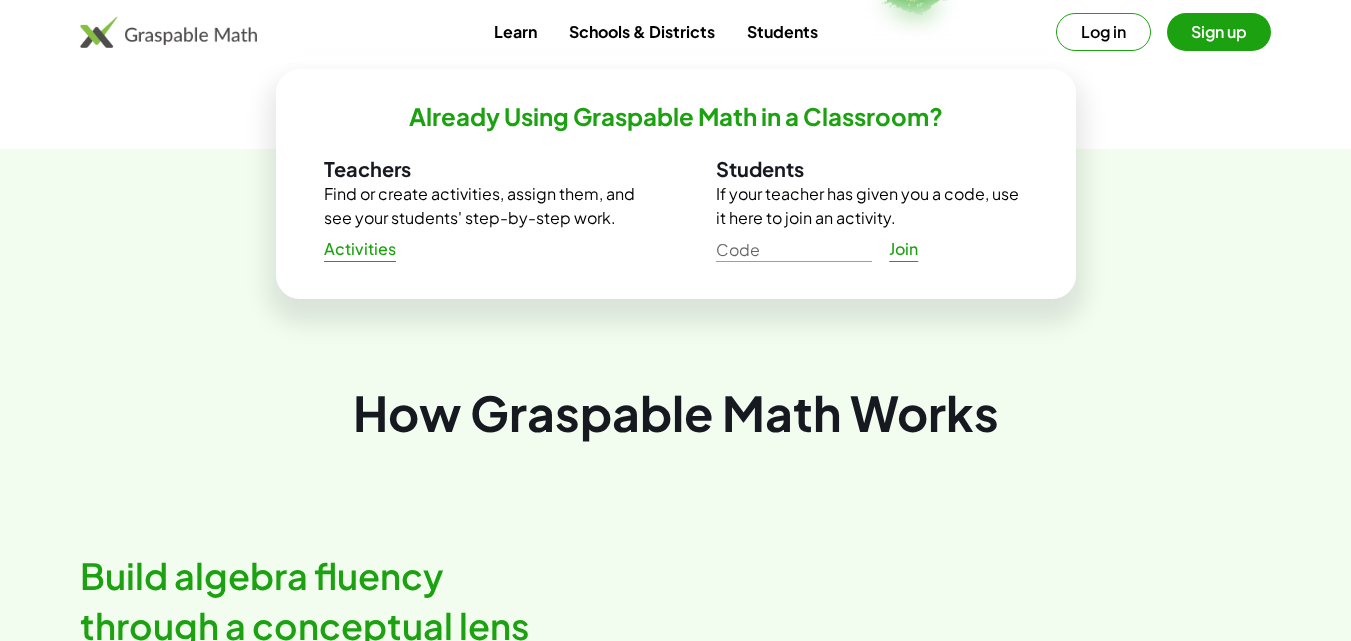 scroll, scrollTop: 762, scrollLeft: 0, axis: vertical 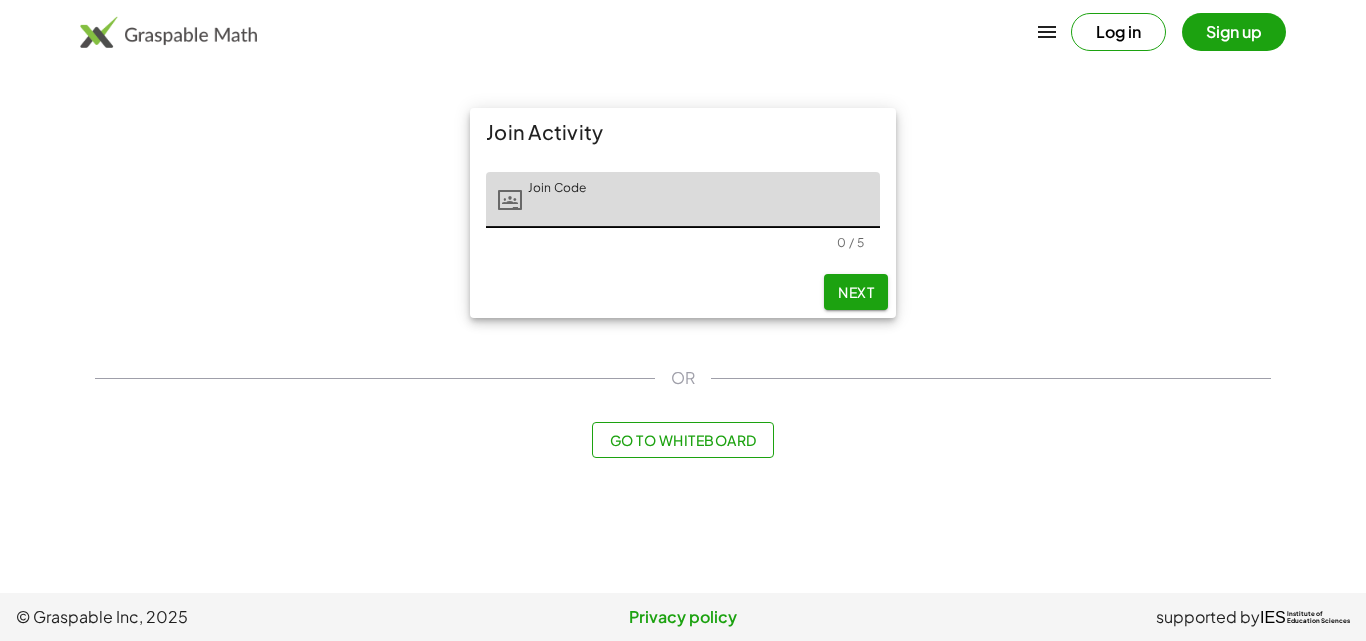 type on "*" 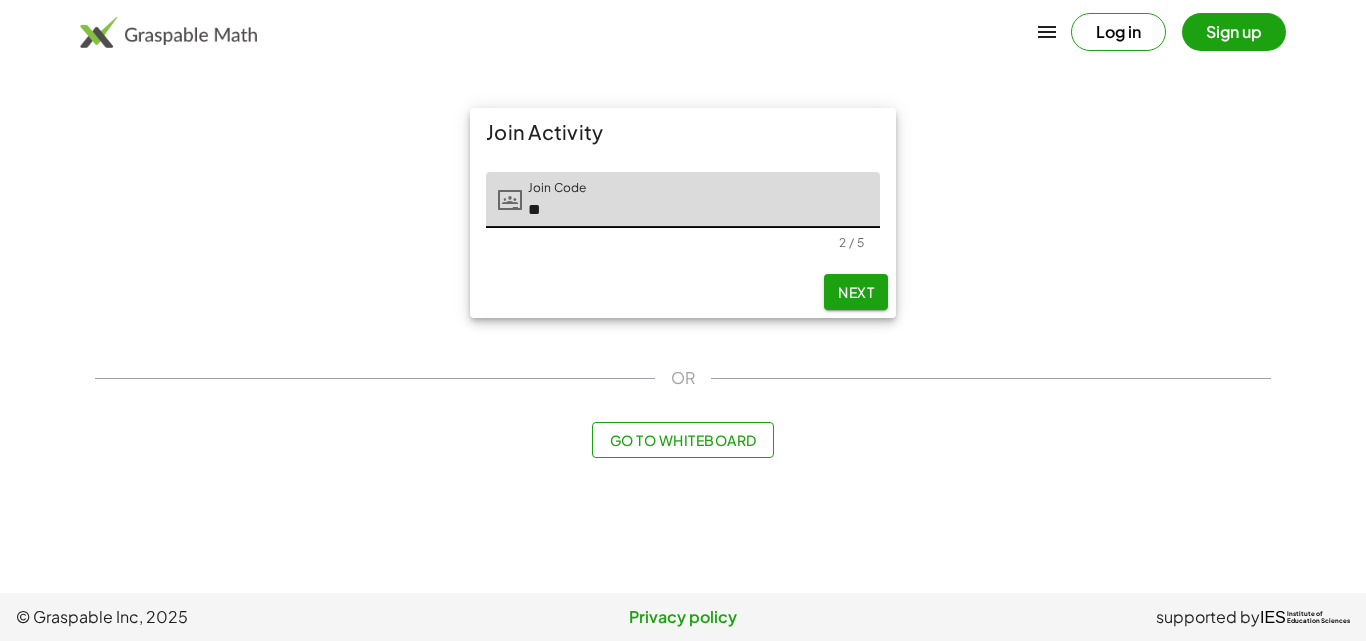 type on "*" 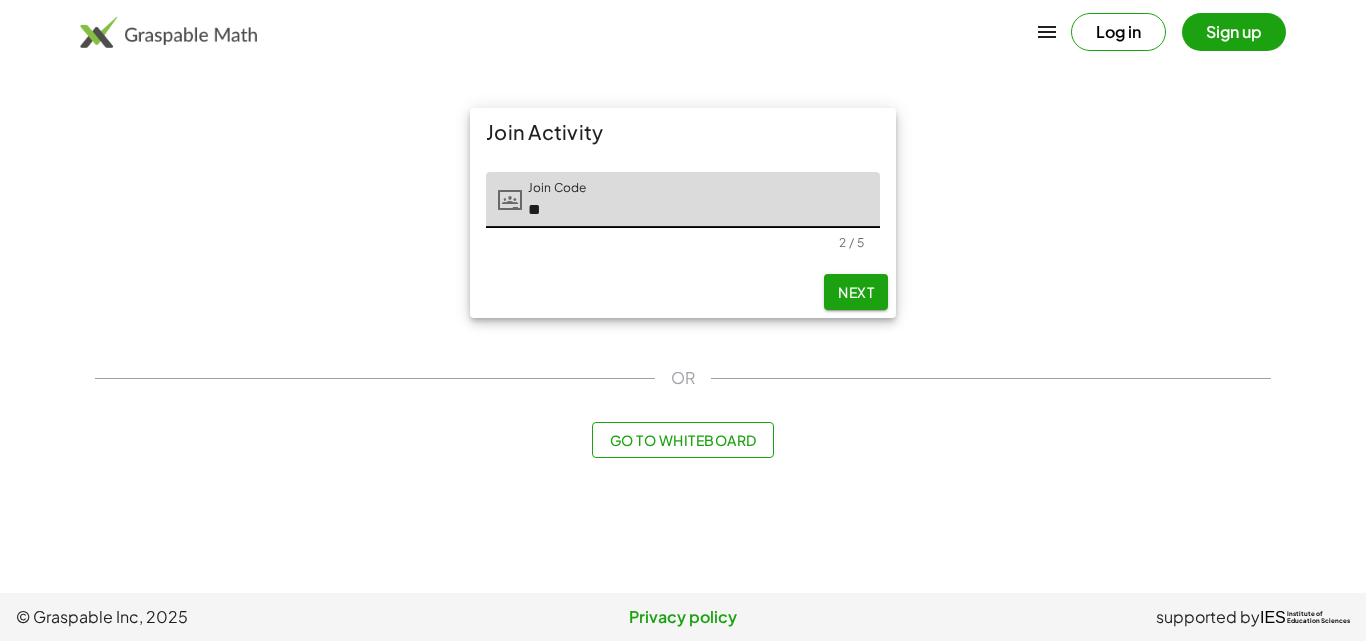 type on "*" 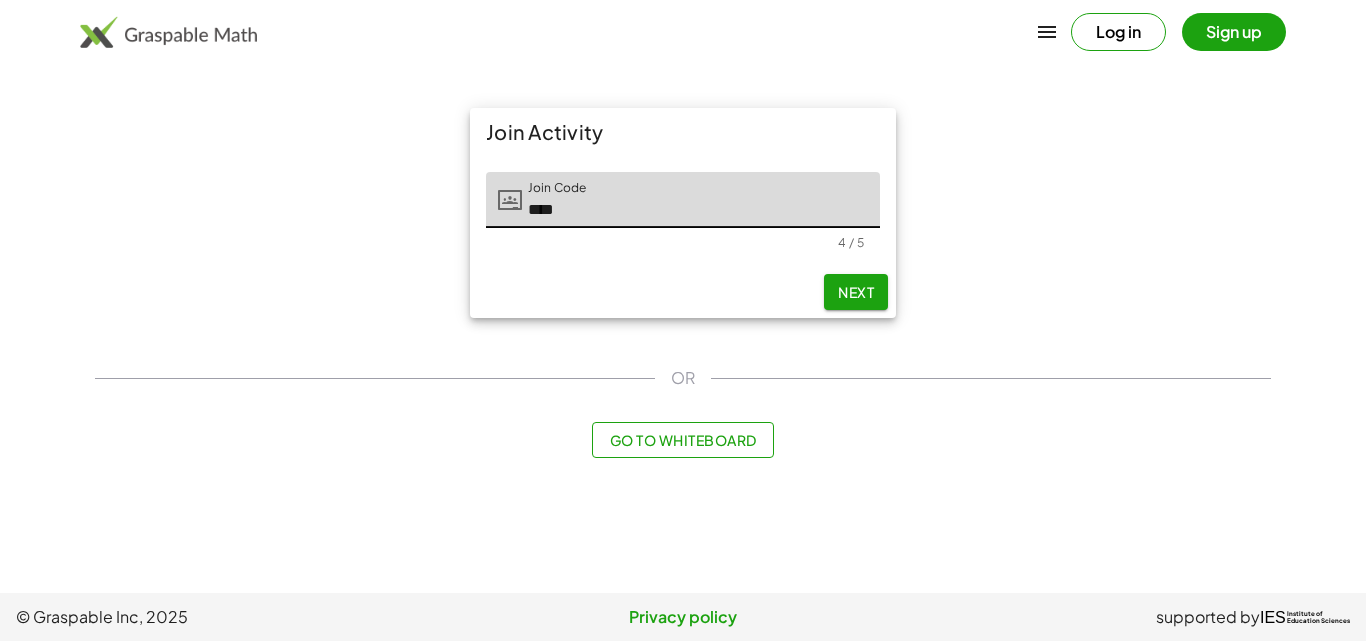 click on "Next" 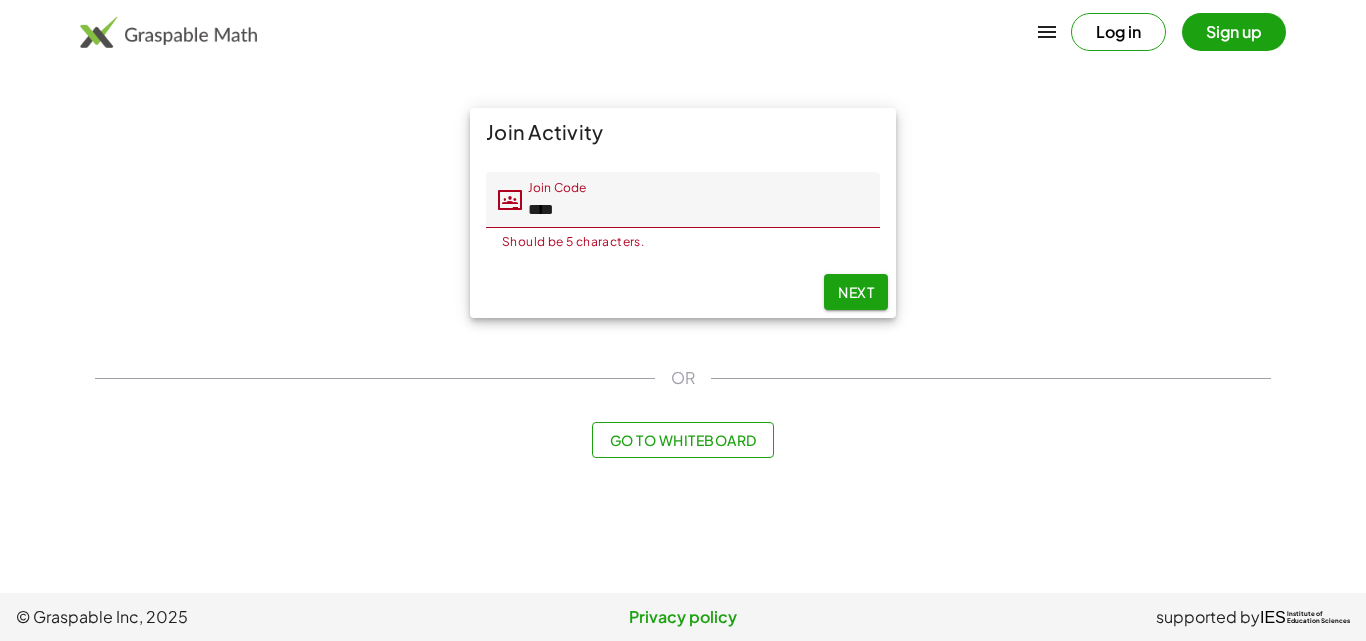 click on "Should be 5 characters. 4 / 5" at bounding box center [683, 239] 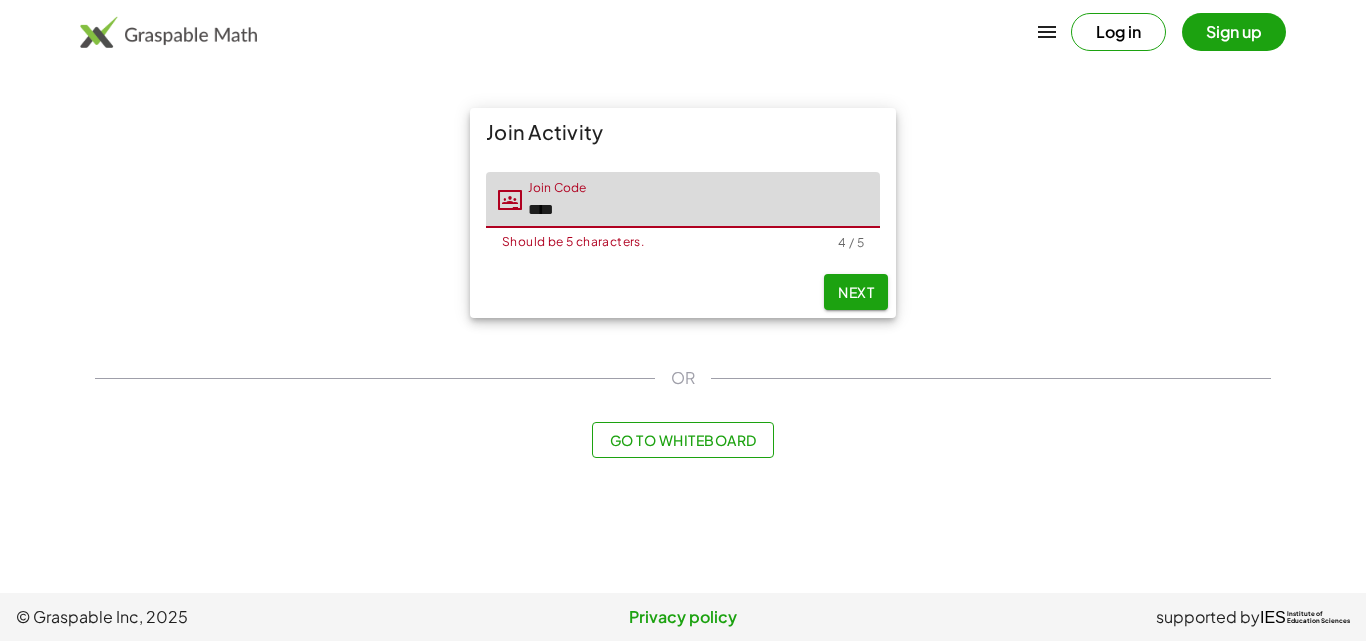 click on "****" 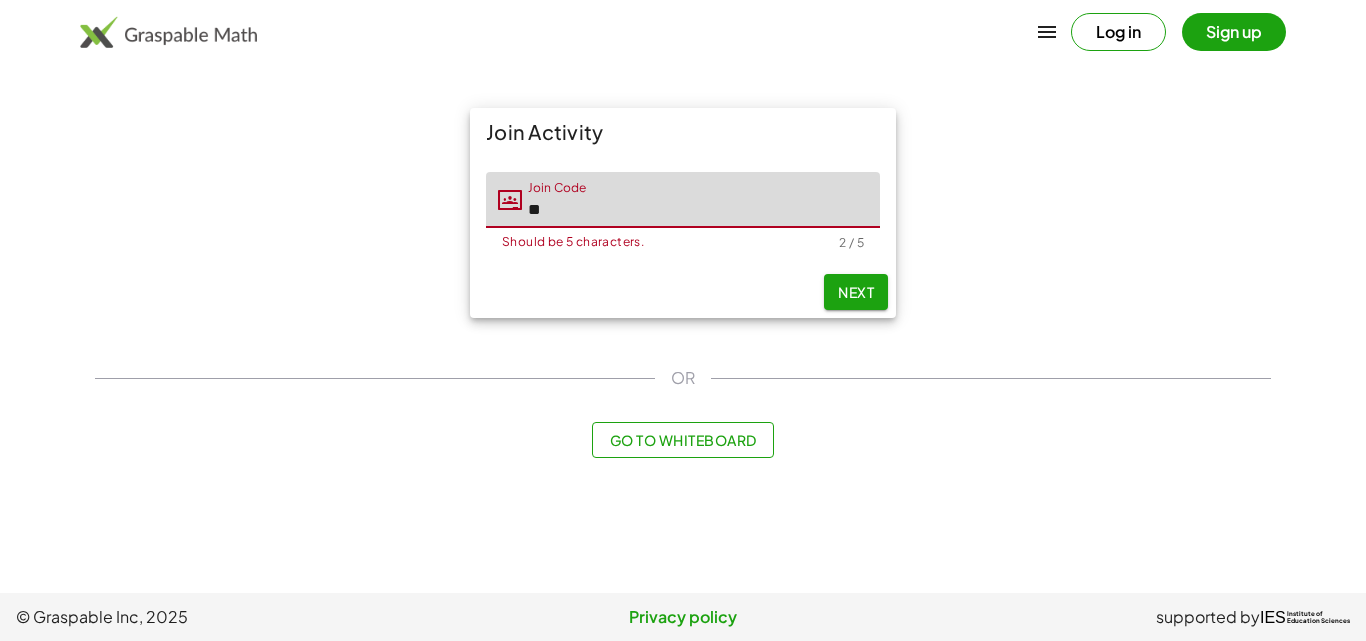 type on "*" 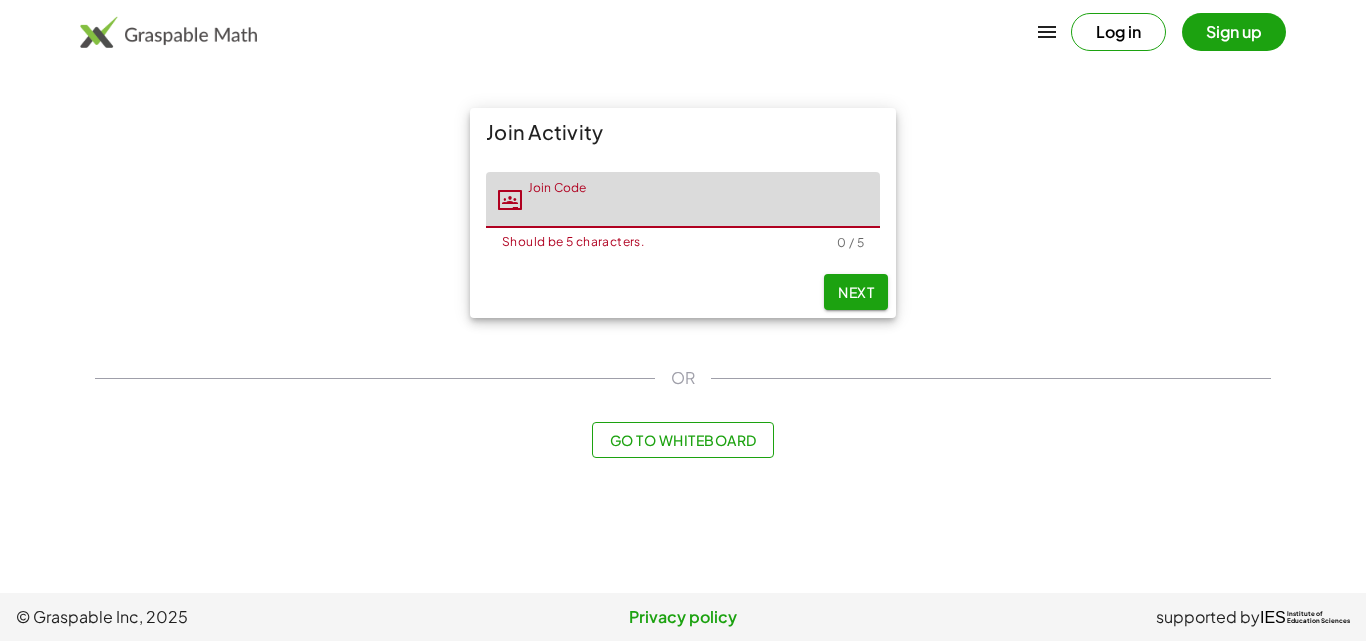 type 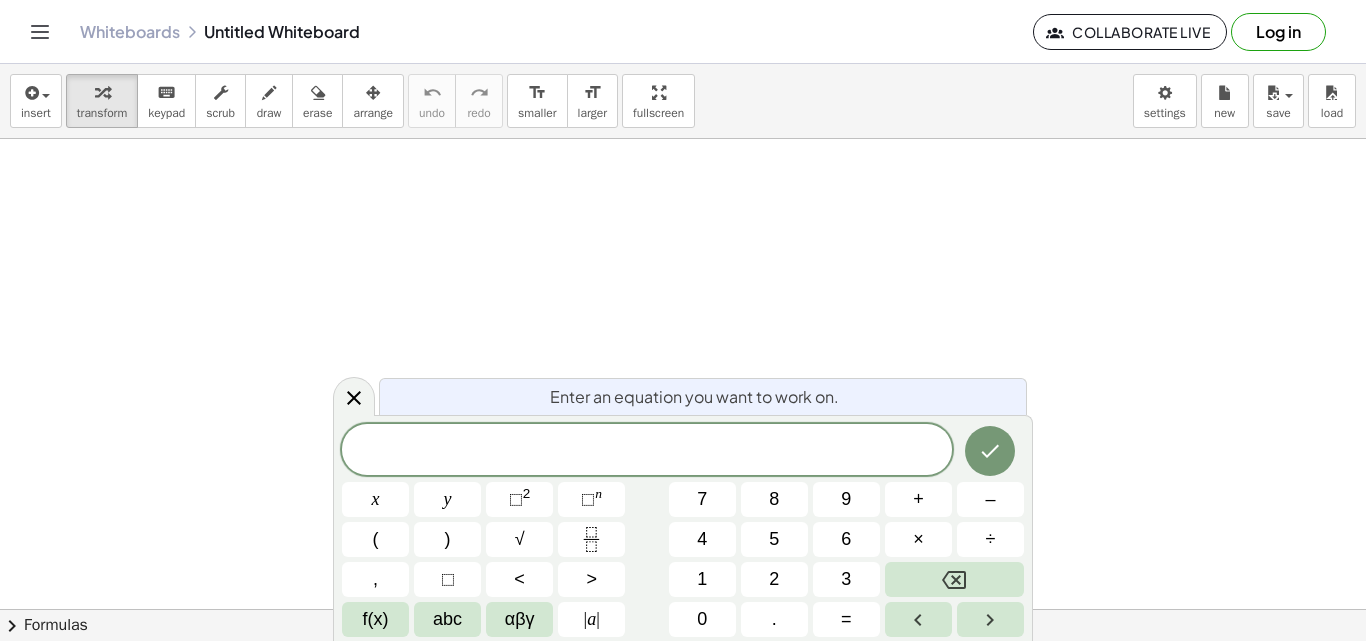 click at bounding box center (683, 609) 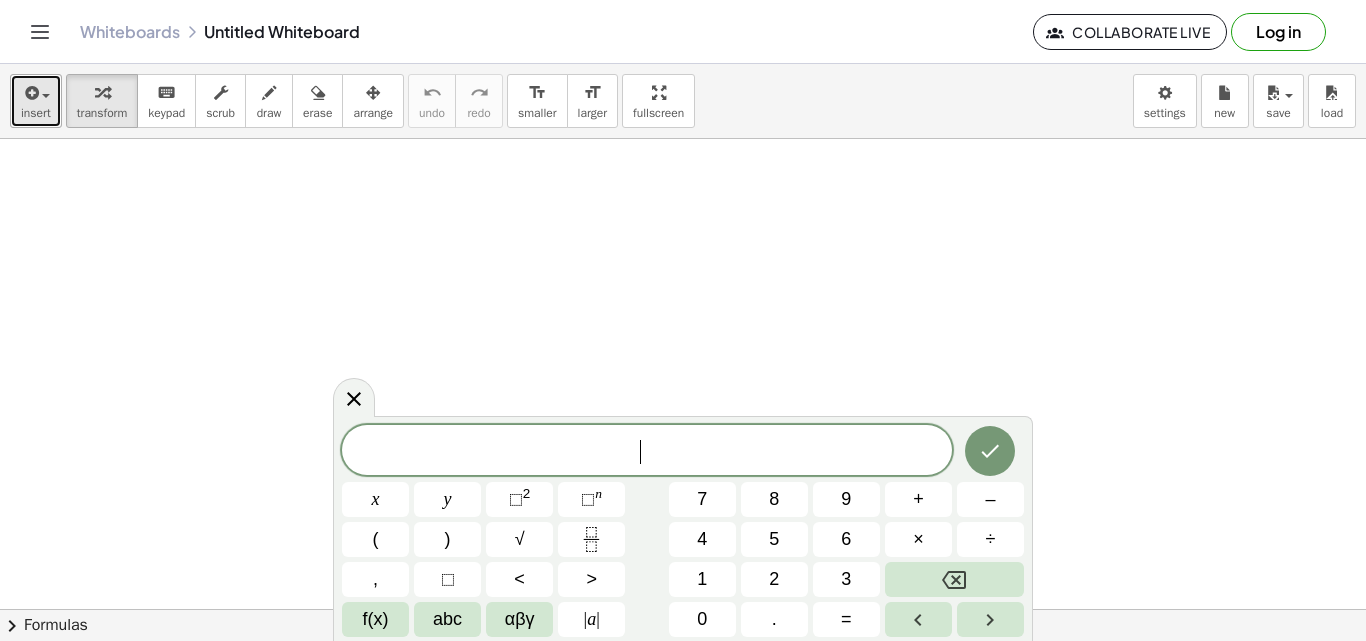 click at bounding box center [30, 93] 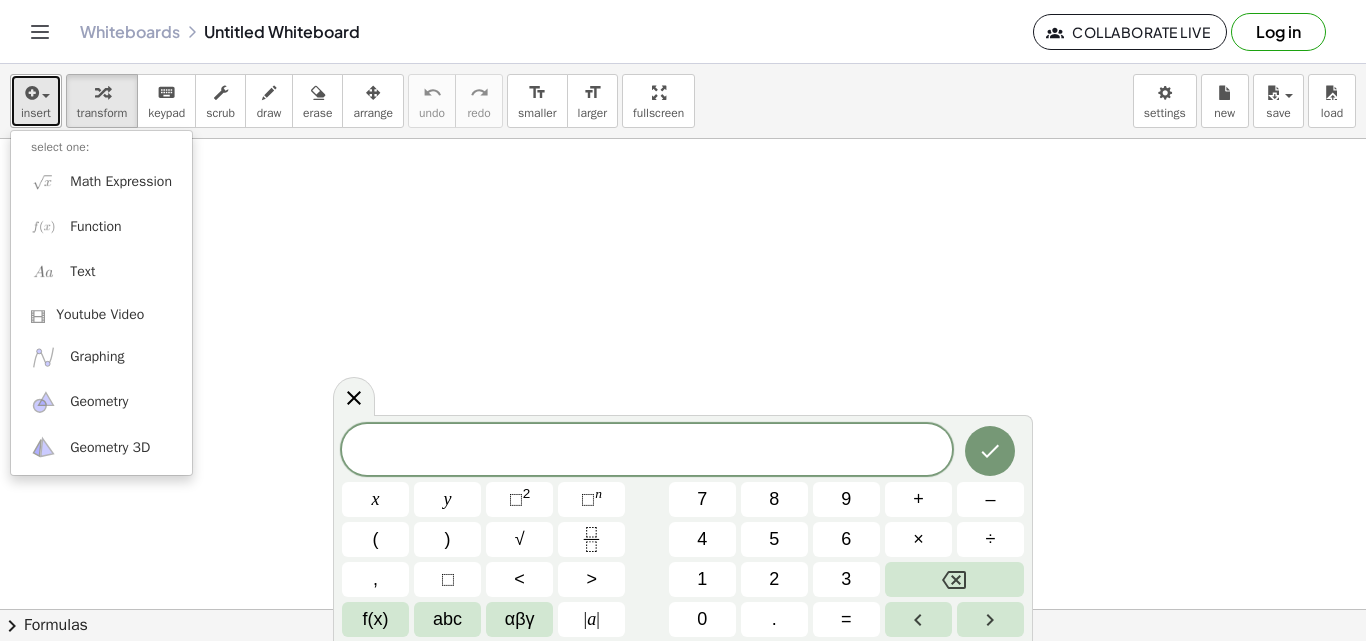 click at bounding box center (30, 93) 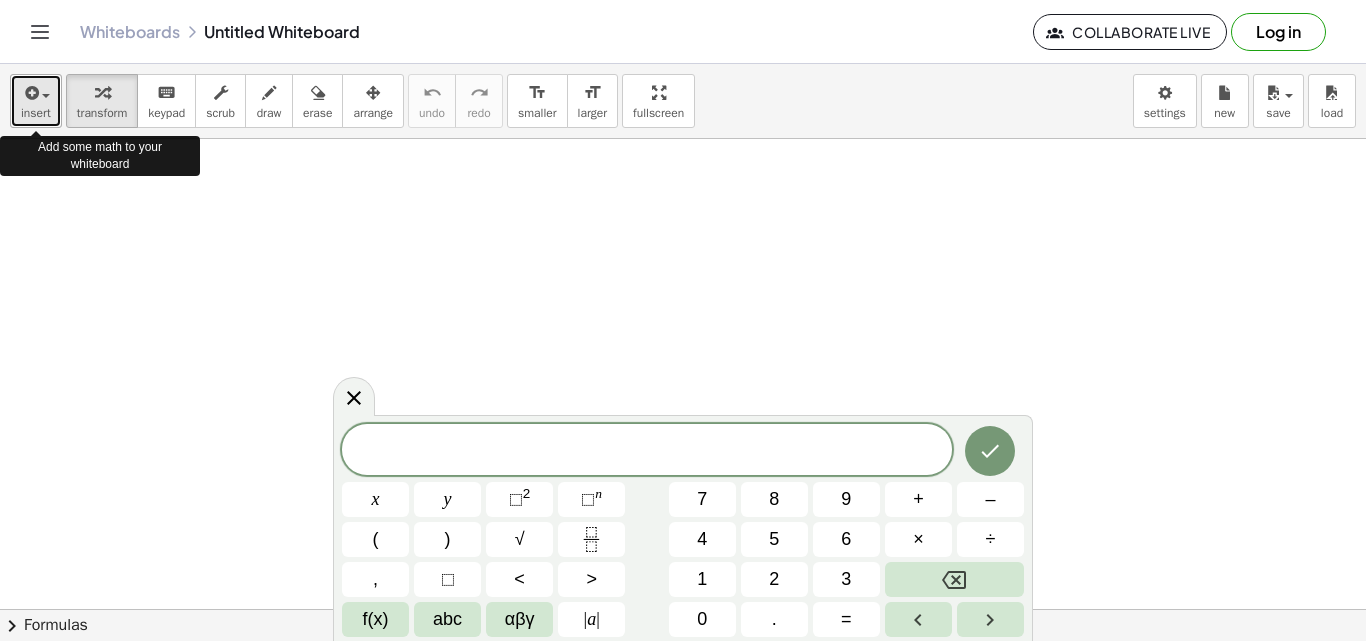 click at bounding box center [30, 93] 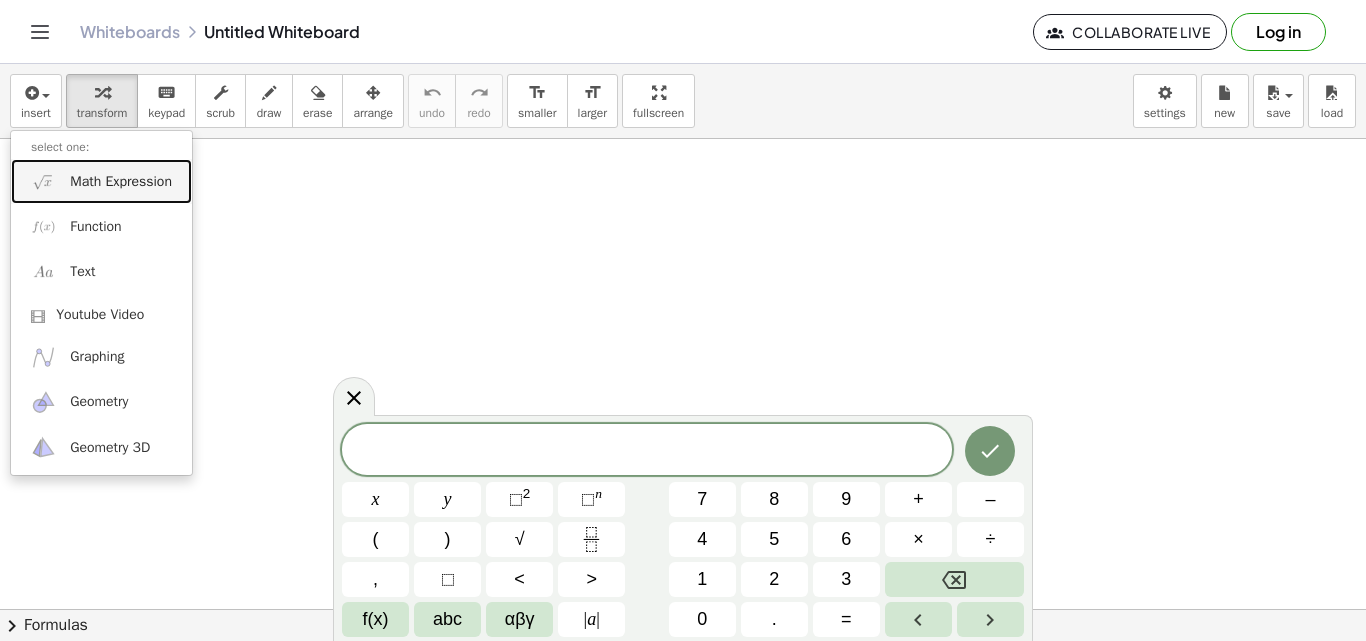 click on "Math Expression" at bounding box center (121, 182) 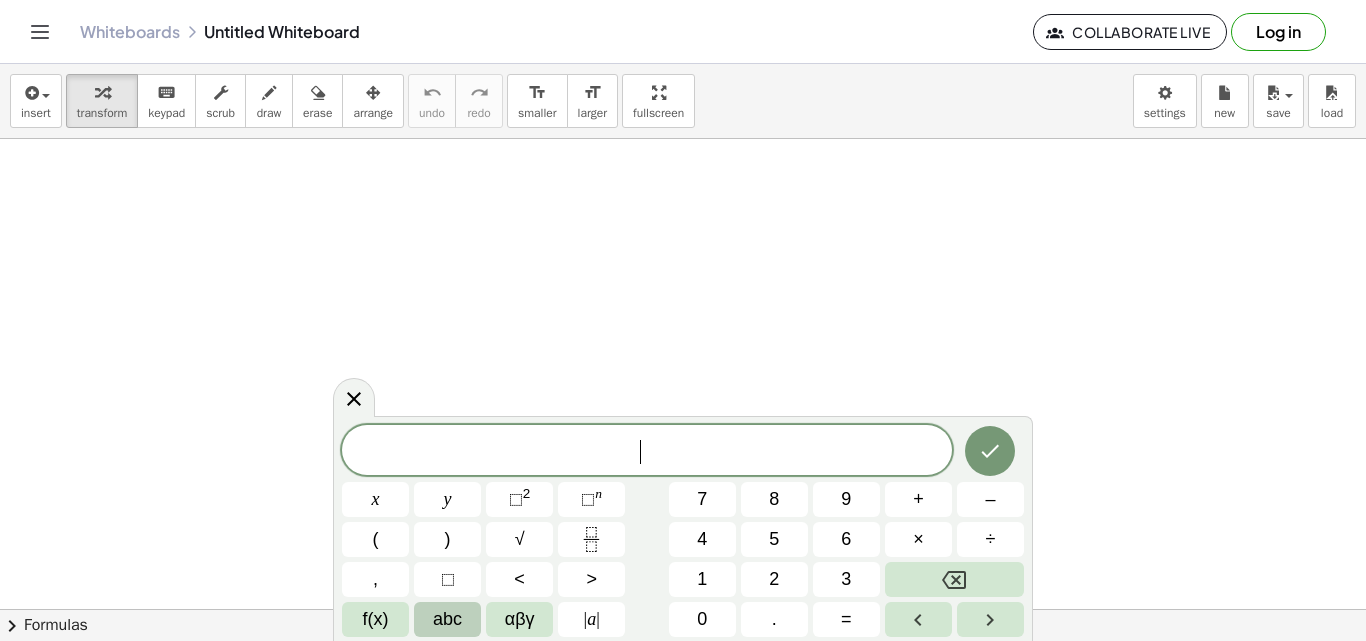 click on "abc" at bounding box center [447, 619] 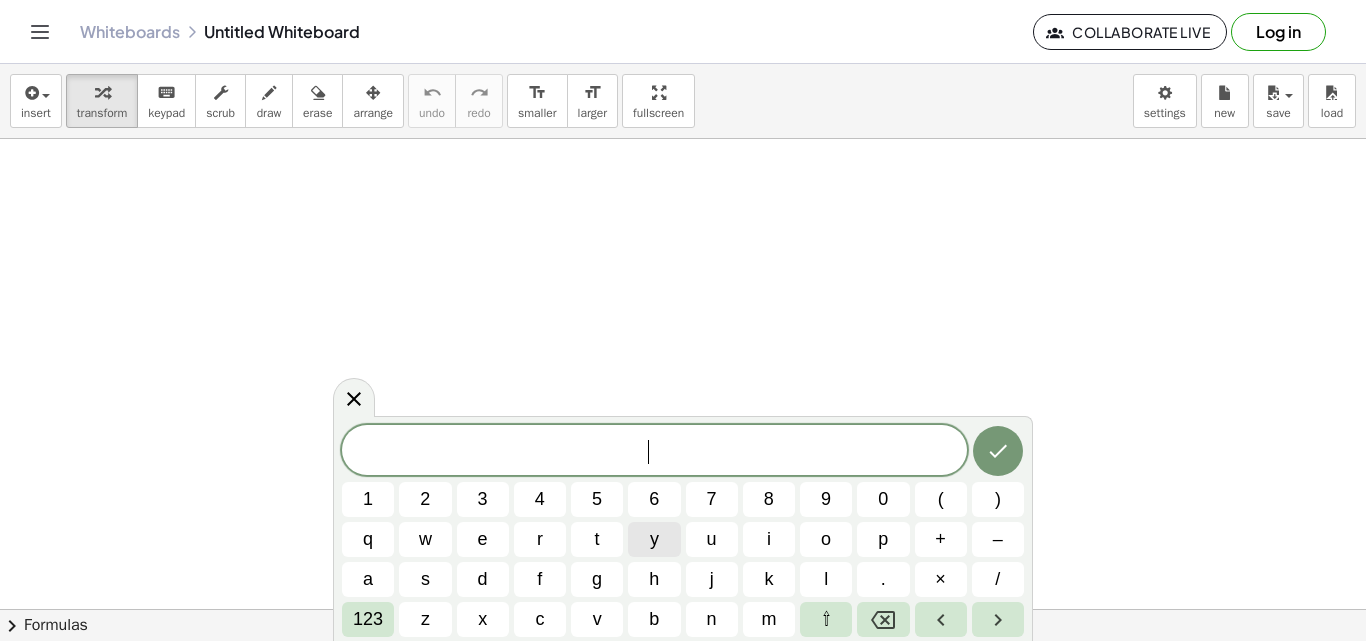 click on "y" at bounding box center (654, 539) 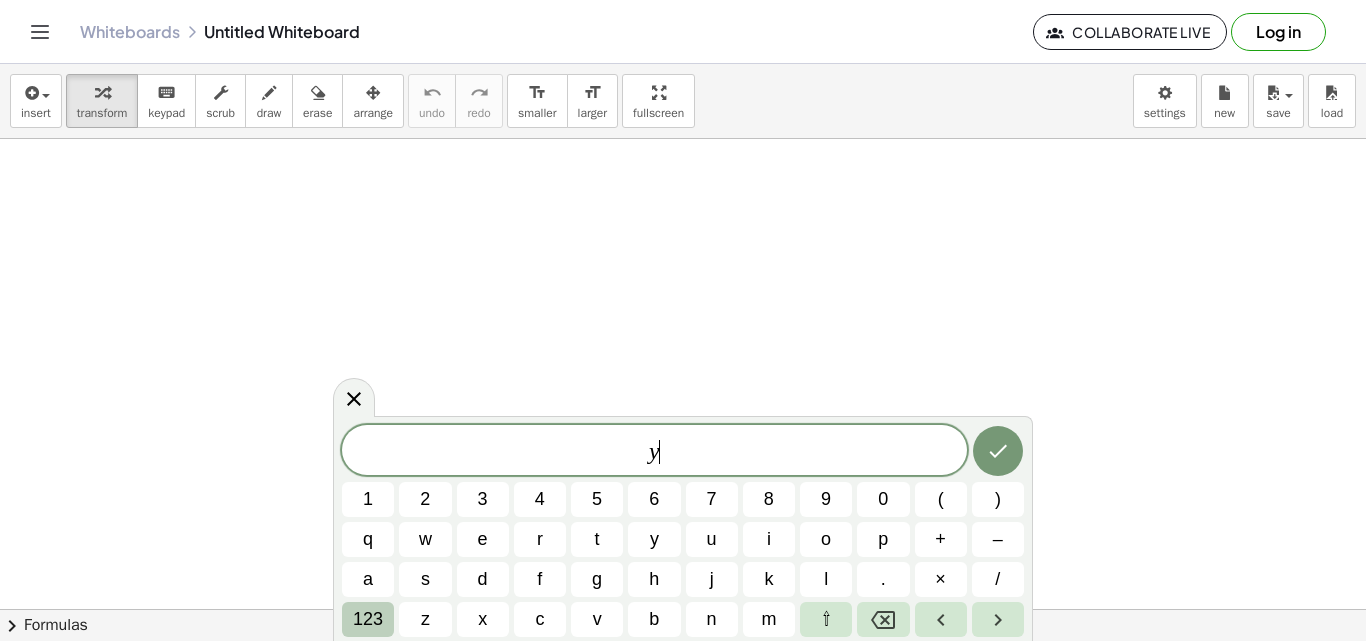 click on "123" at bounding box center (368, 619) 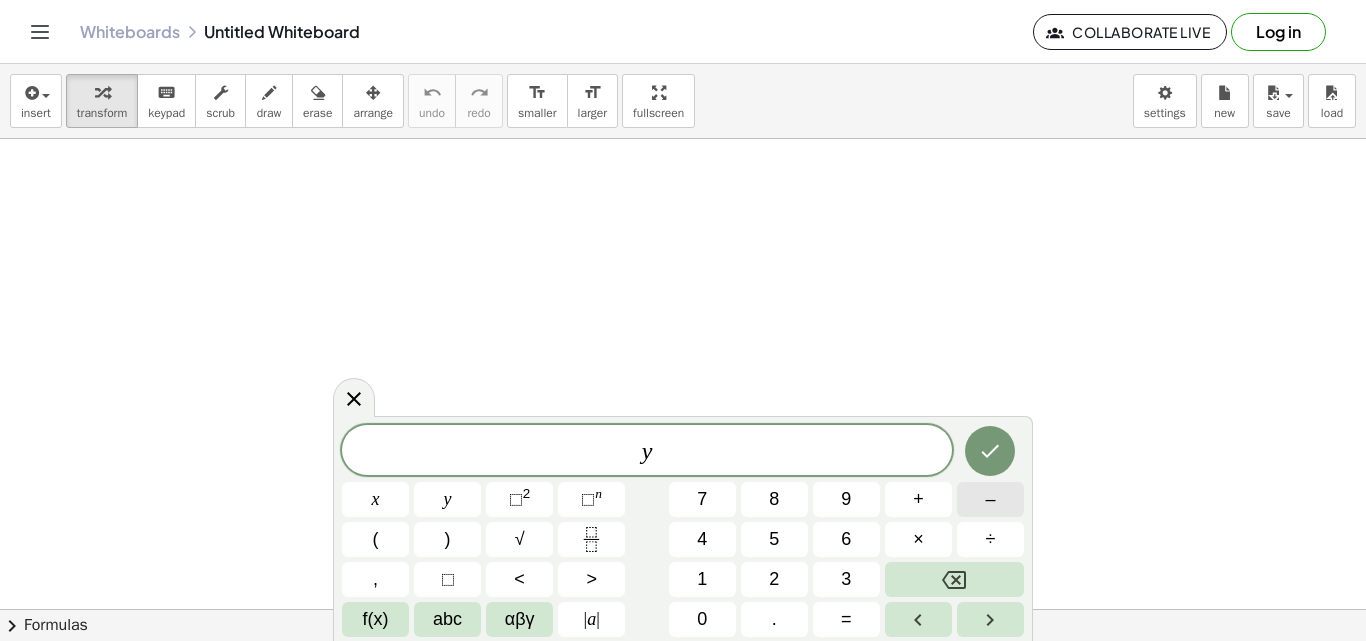 click on "–" at bounding box center (990, 499) 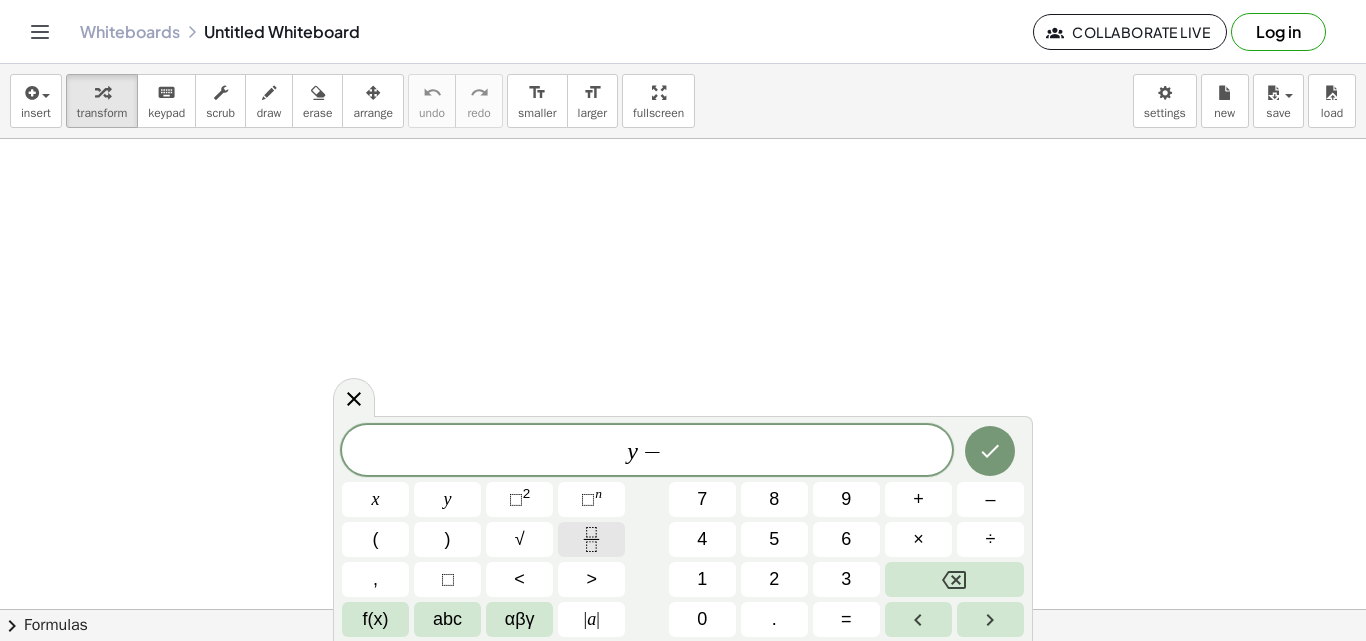 click 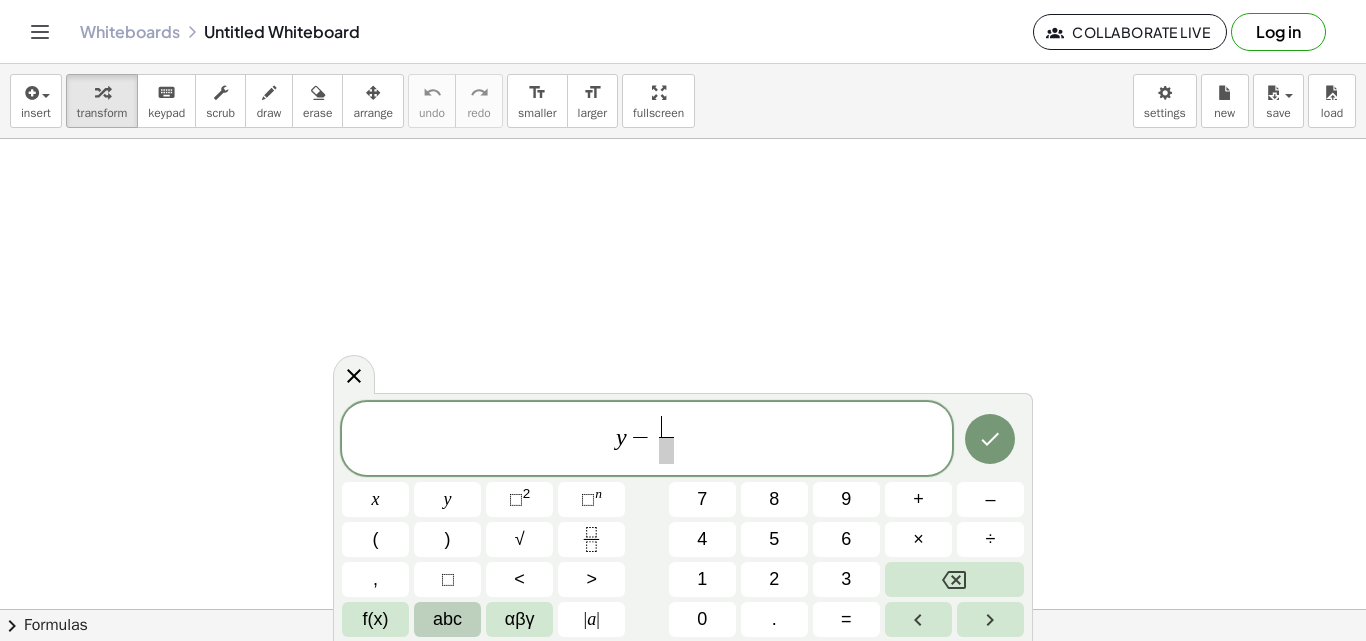click on "abc" at bounding box center [447, 619] 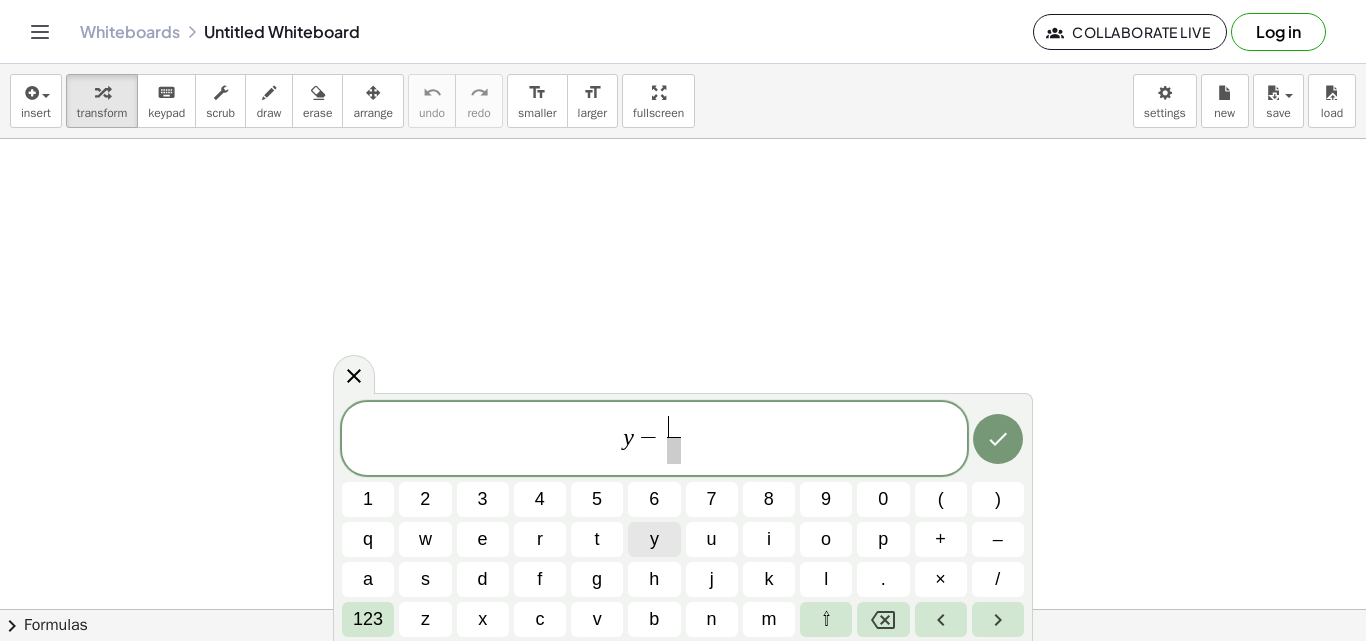click on "y" at bounding box center [654, 539] 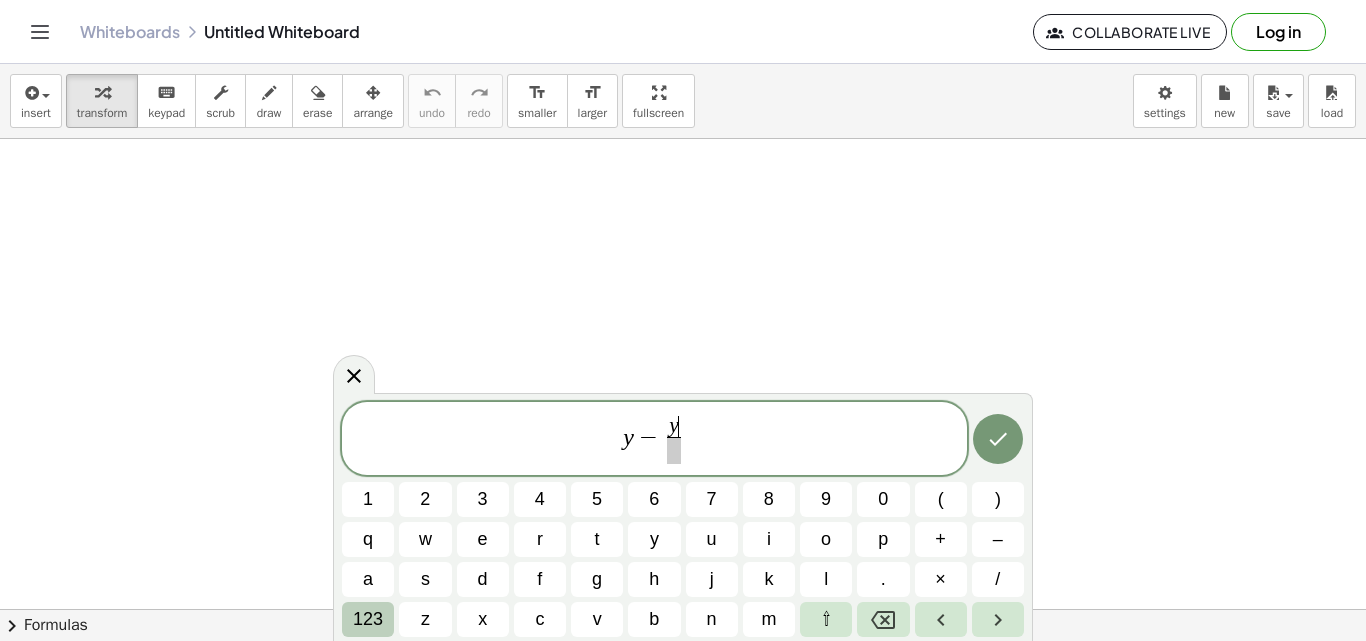 click on "123" at bounding box center [368, 619] 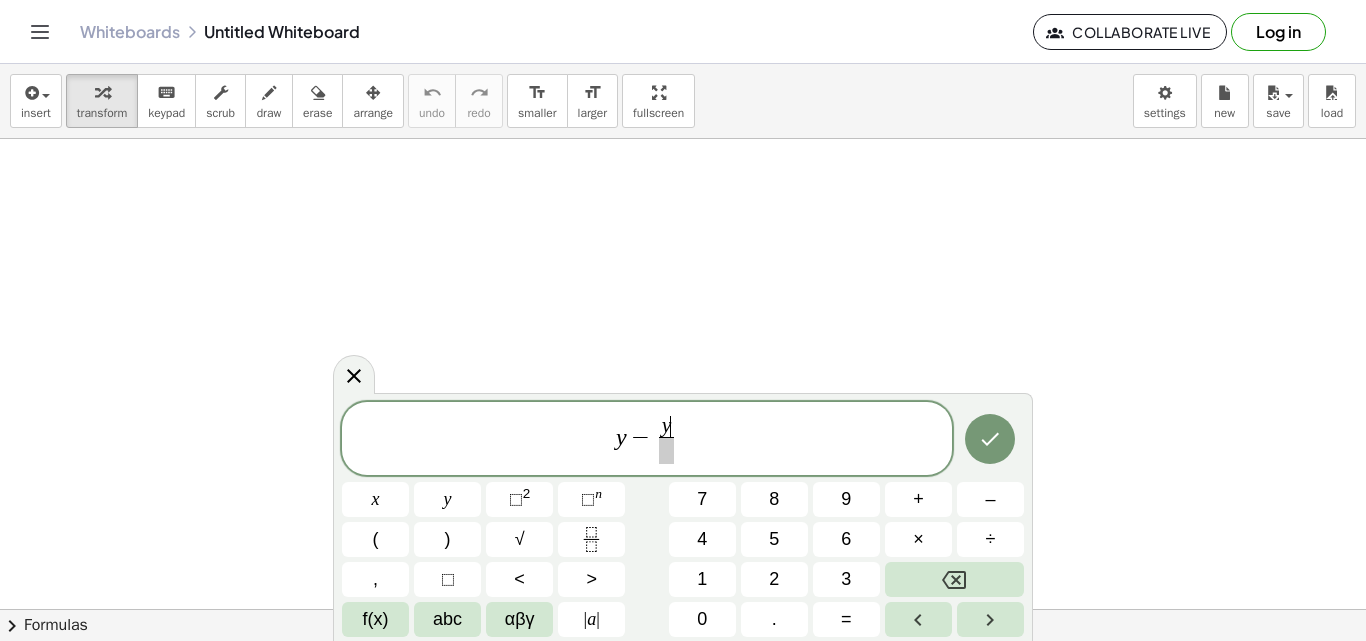 click on "y − y ​ ​" at bounding box center [647, 440] 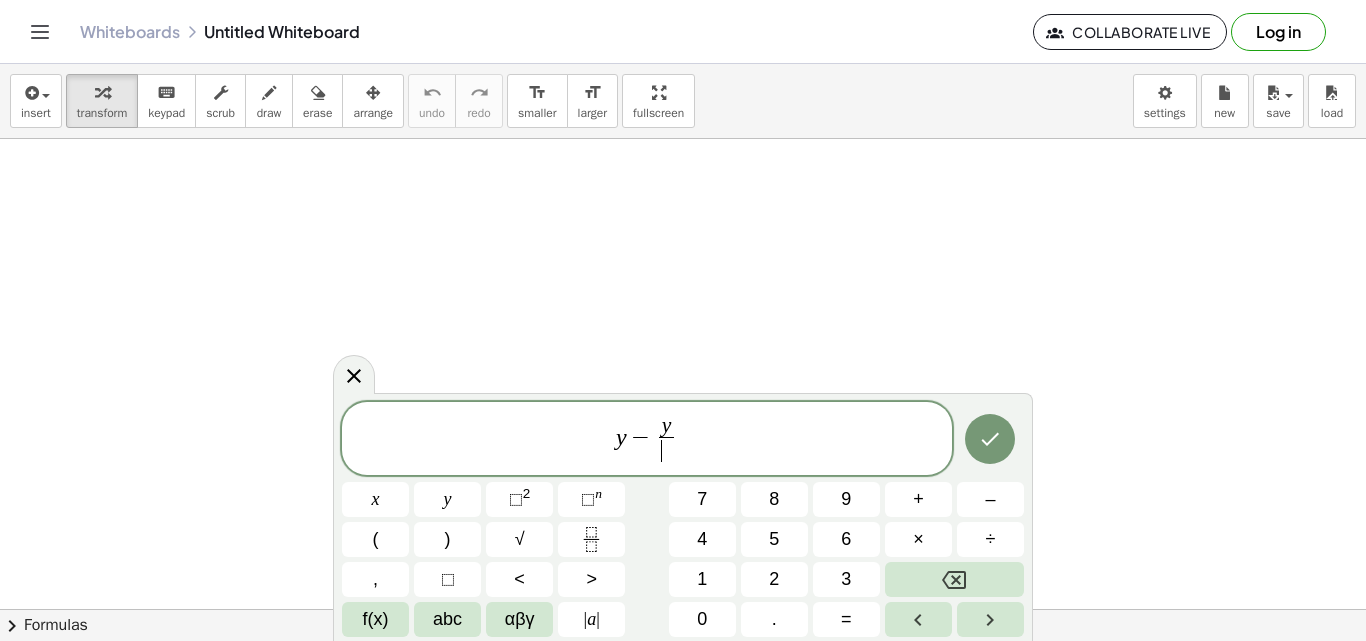 click on "​" at bounding box center [666, 450] 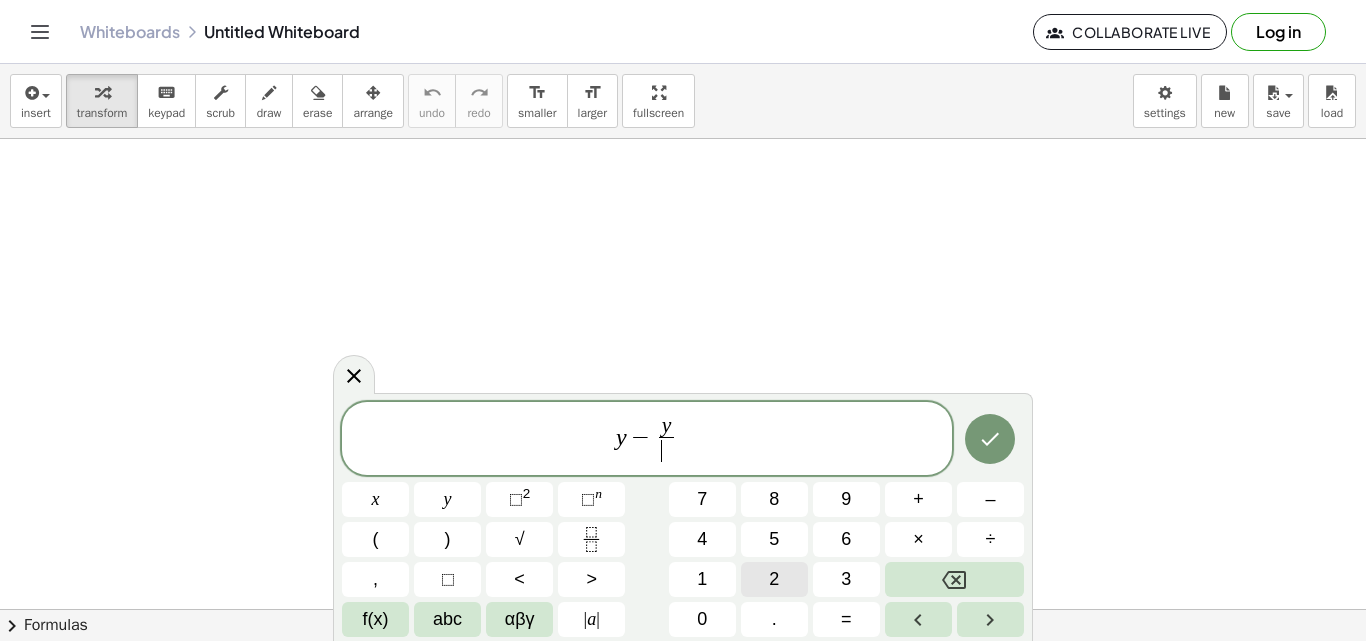 click on "2" at bounding box center (774, 579) 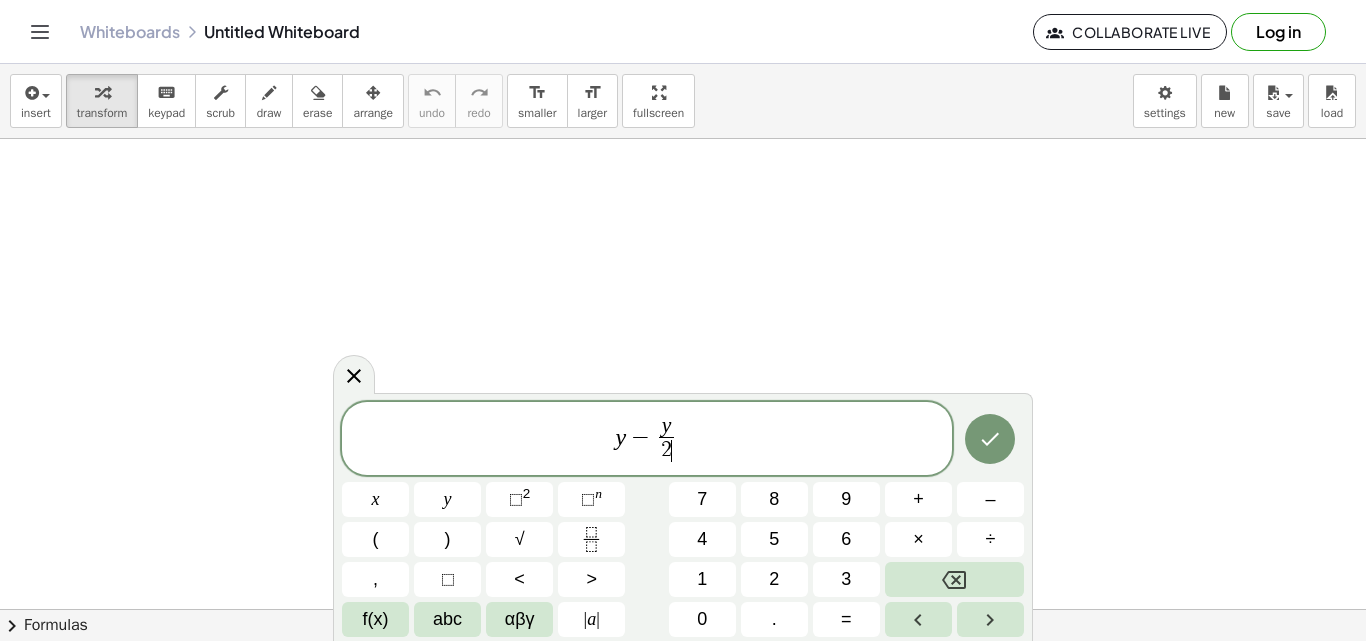 click on "y − y 2 ​ ​" at bounding box center (647, 440) 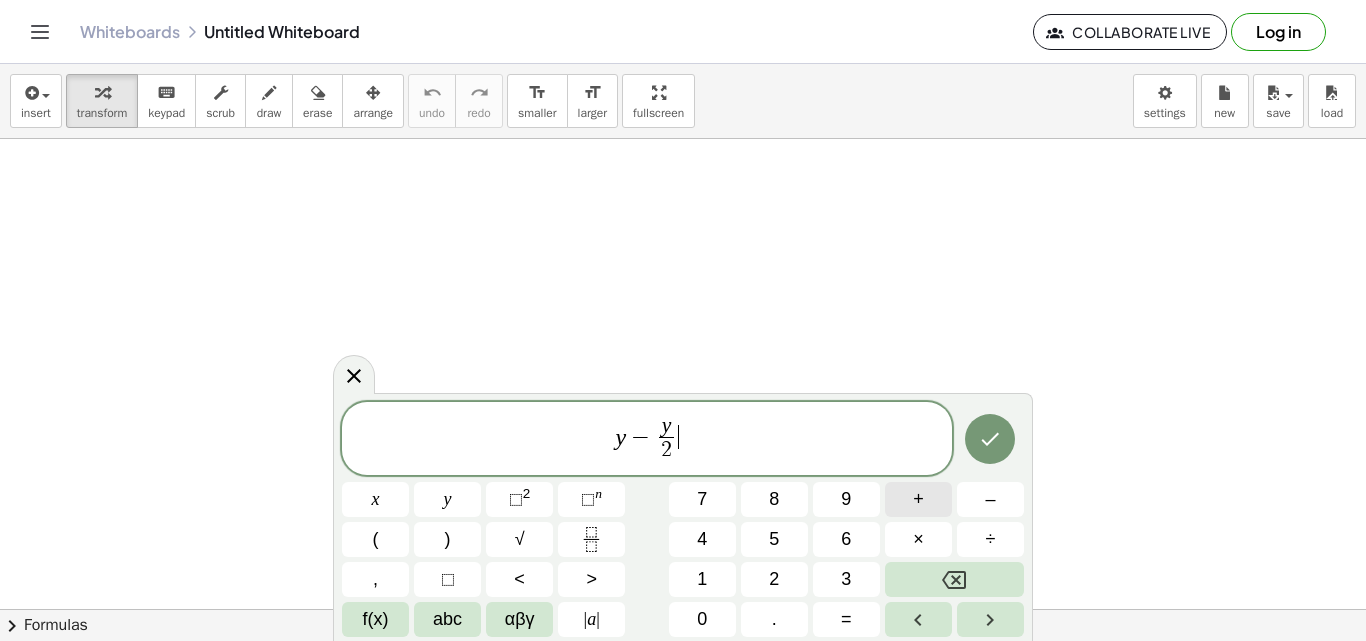 click on "+" at bounding box center (918, 499) 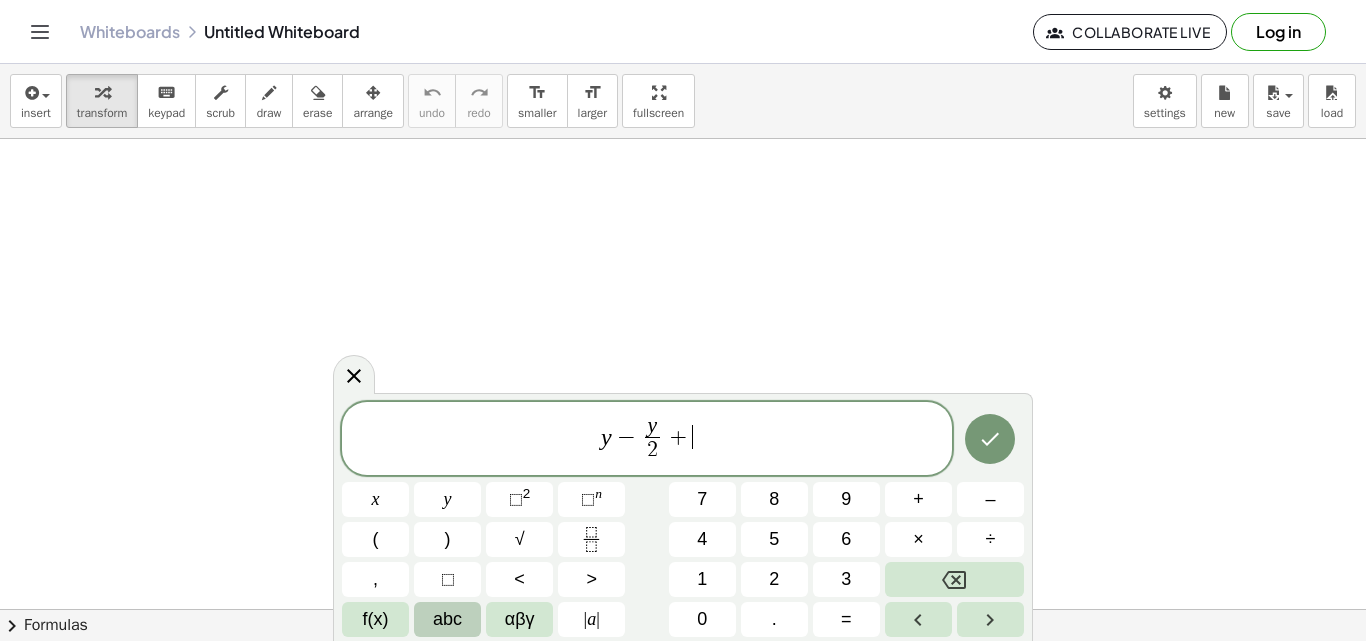 click on "abc" at bounding box center [447, 619] 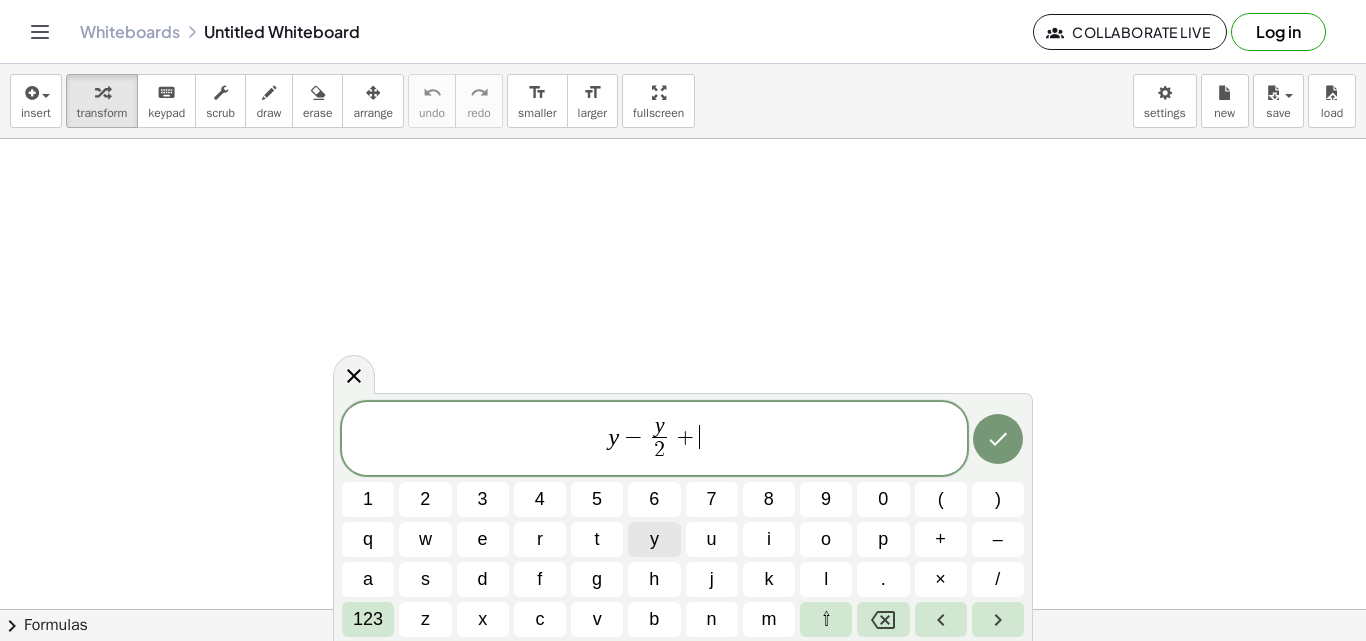 click on "y" at bounding box center [654, 539] 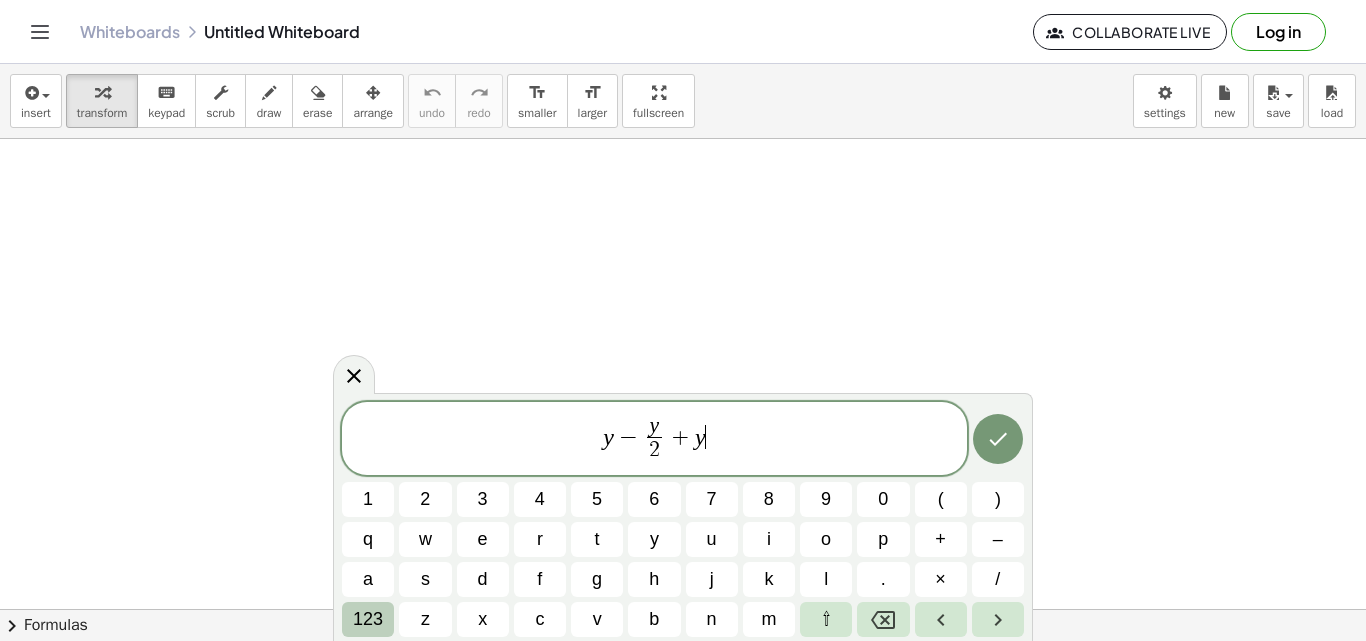 click on "123" at bounding box center (368, 619) 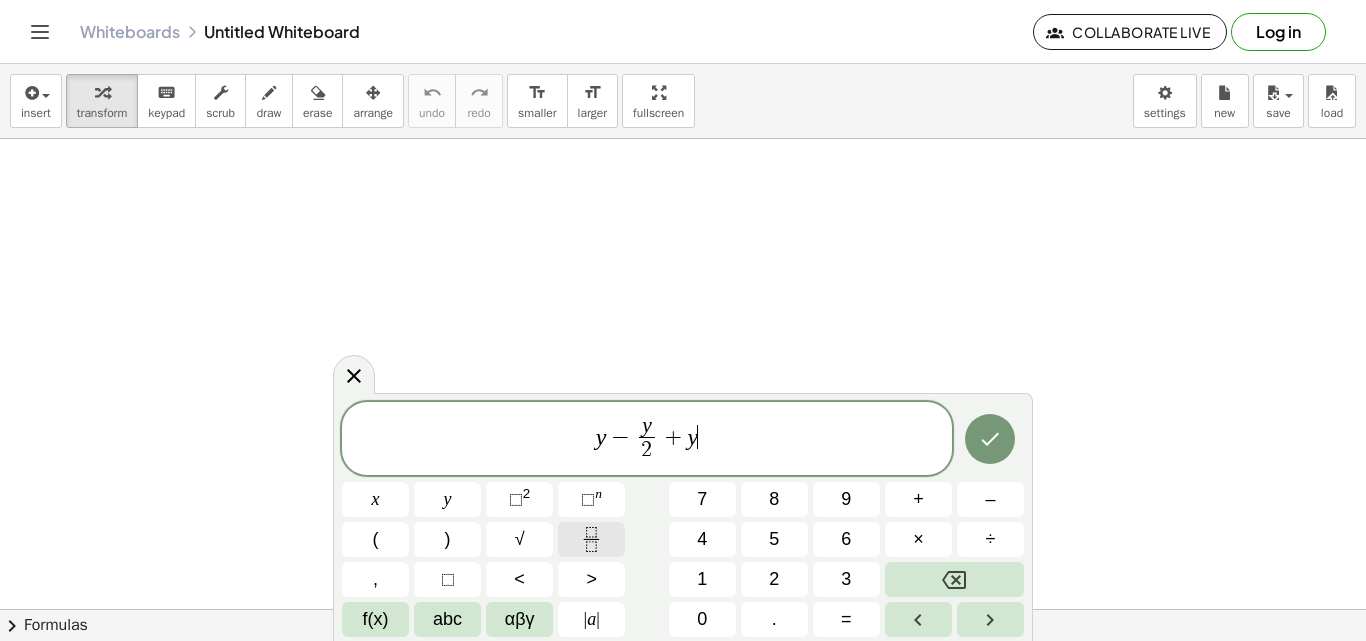 click 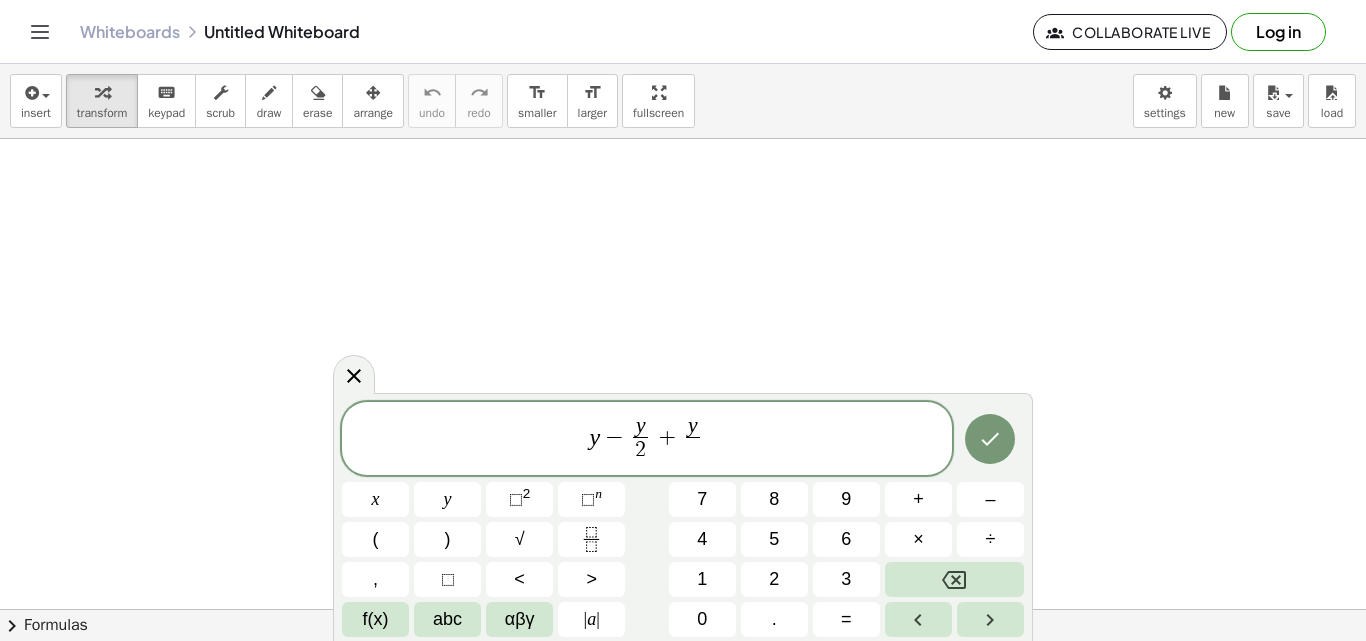 click on "y − y 2 ​ + y ​ ​" at bounding box center [647, 440] 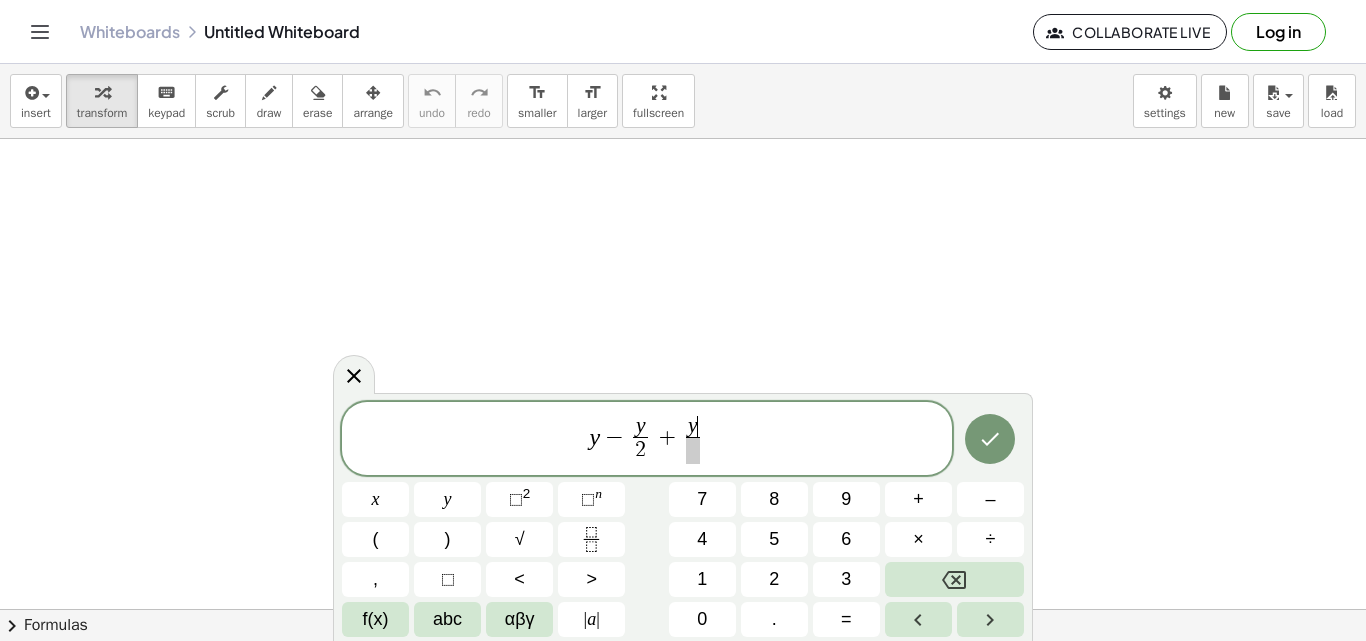 click on "y" at bounding box center [693, 425] 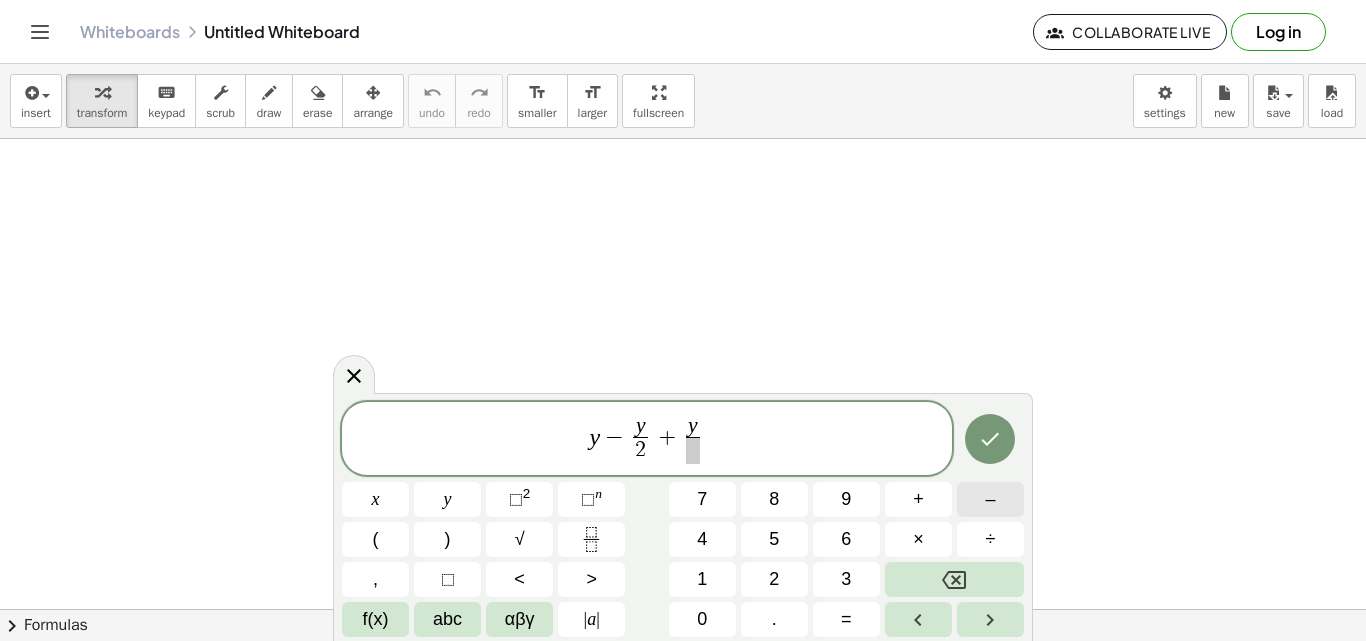 click on "–" at bounding box center (990, 499) 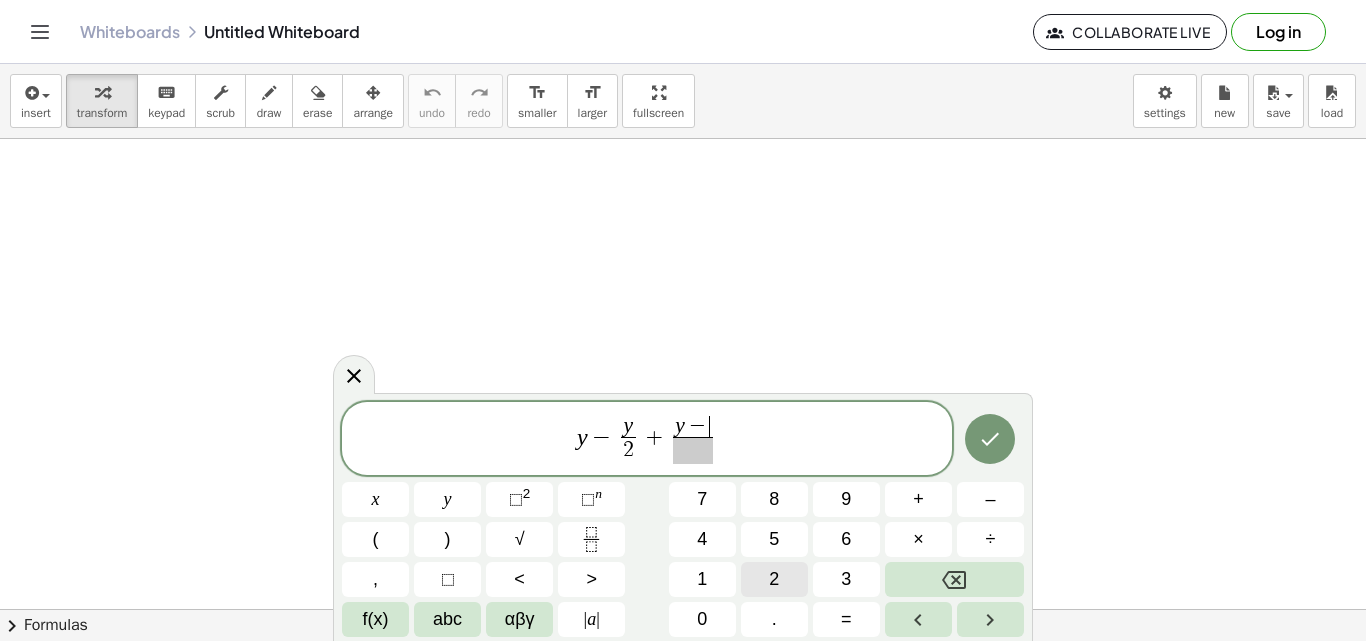click on "2" at bounding box center [774, 579] 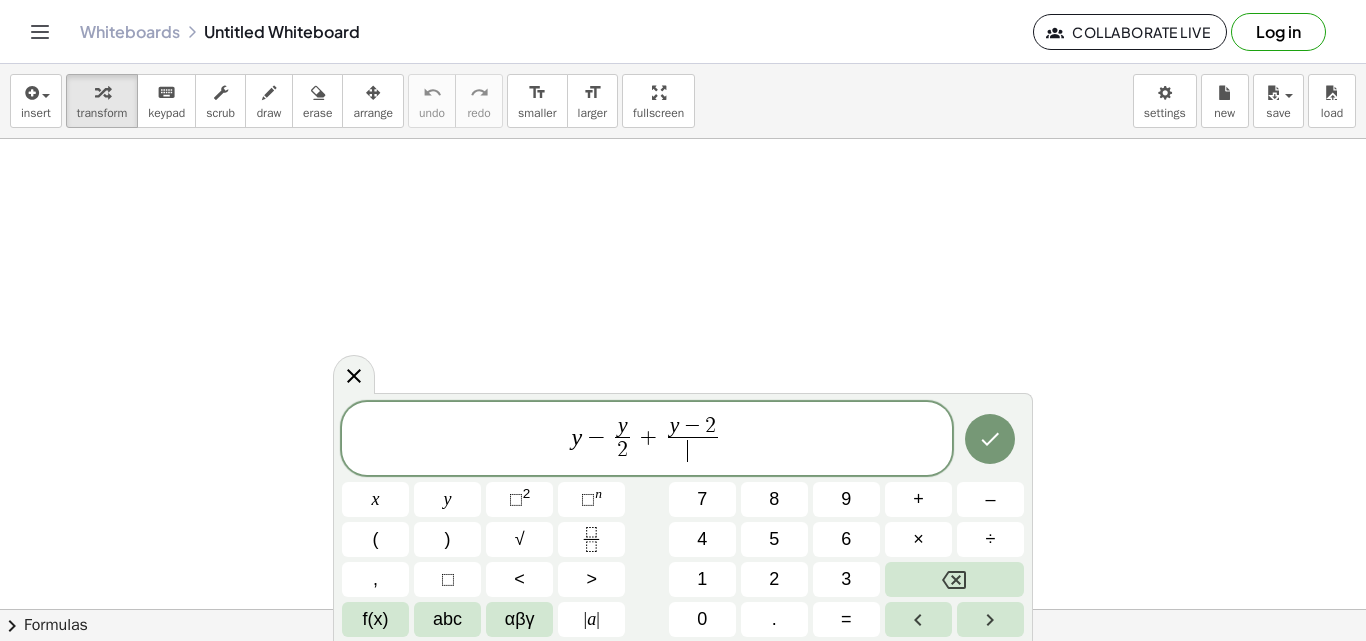 click on "​" at bounding box center [693, 450] 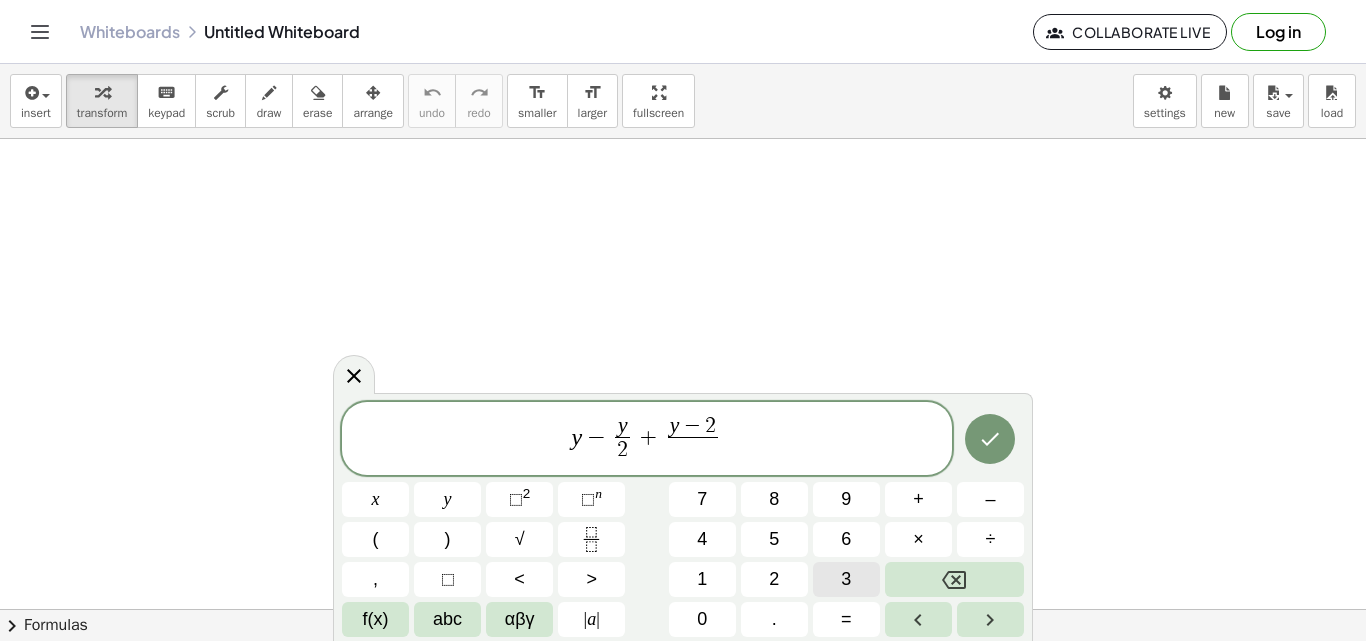 click on "3" at bounding box center [846, 579] 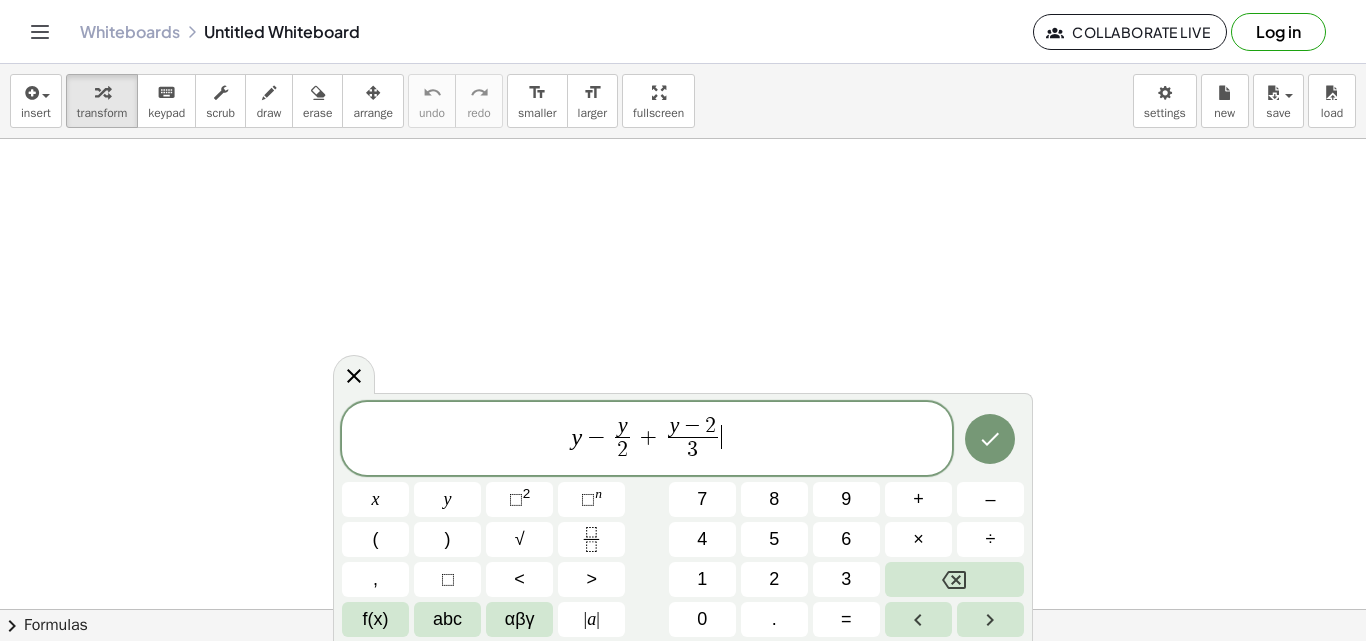 click on "y − y 2 ​ + y − 2 3 ​ ​" at bounding box center [647, 440] 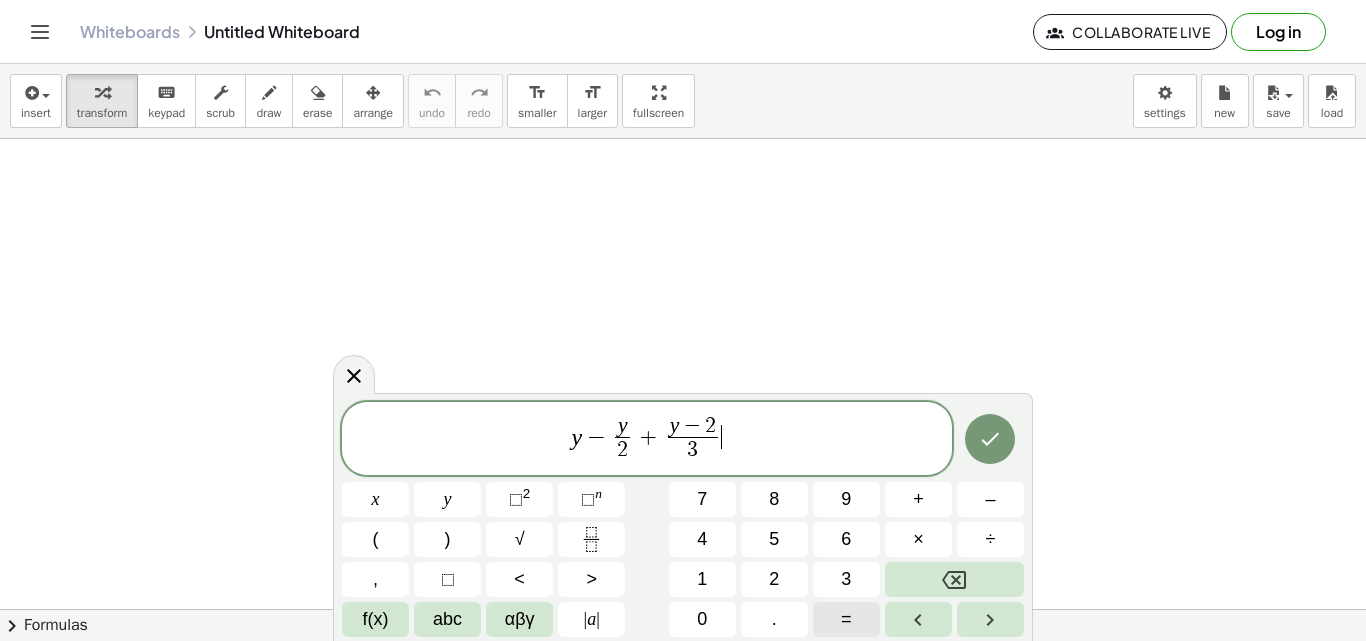 click on "=" at bounding box center (846, 619) 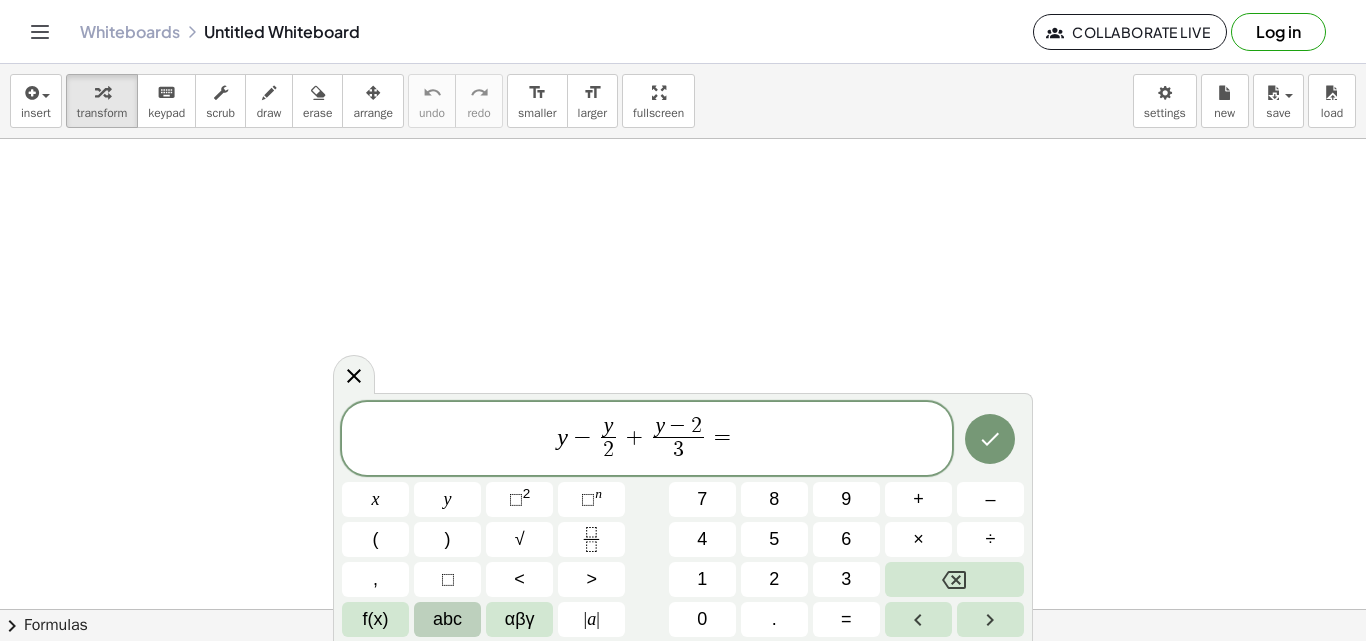 click on "abc" at bounding box center (447, 619) 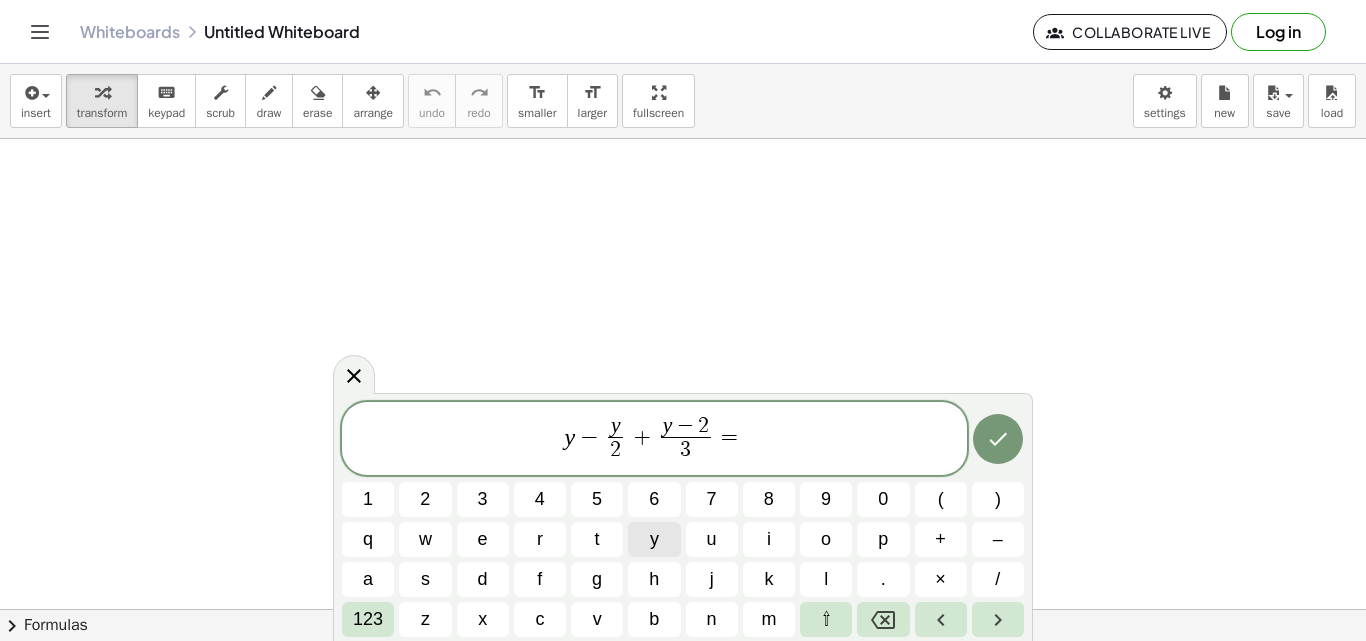 click on "y" at bounding box center [654, 539] 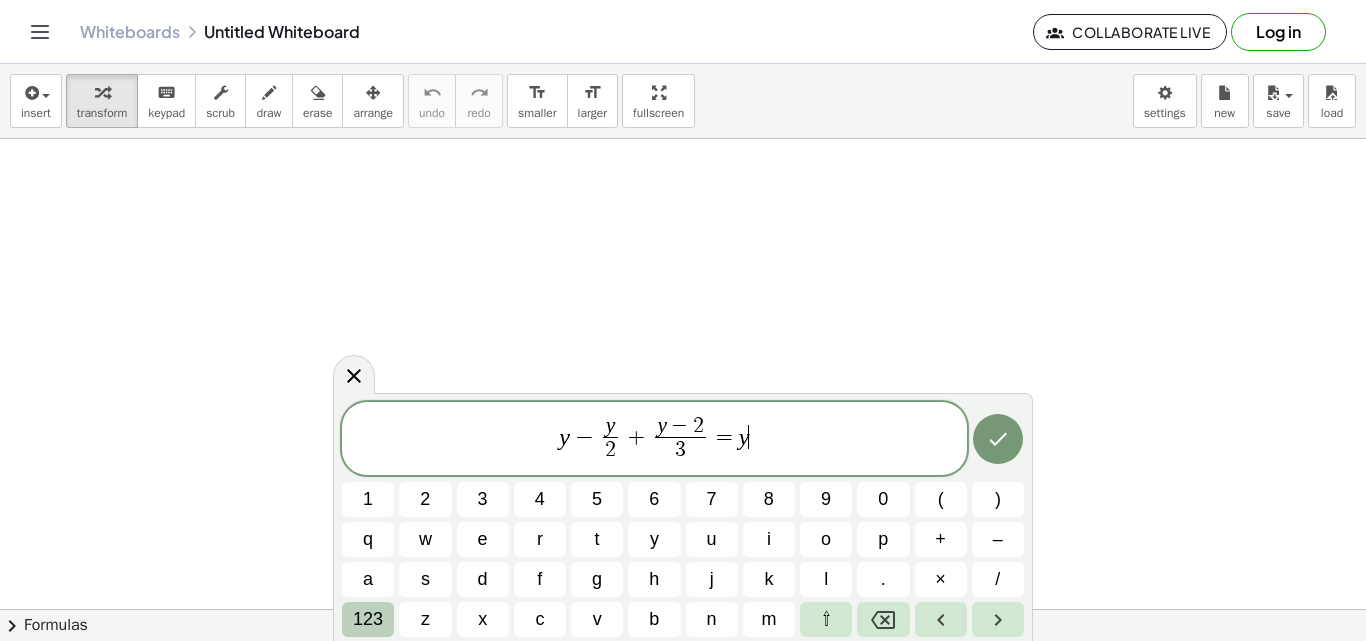 click on "123" at bounding box center [368, 619] 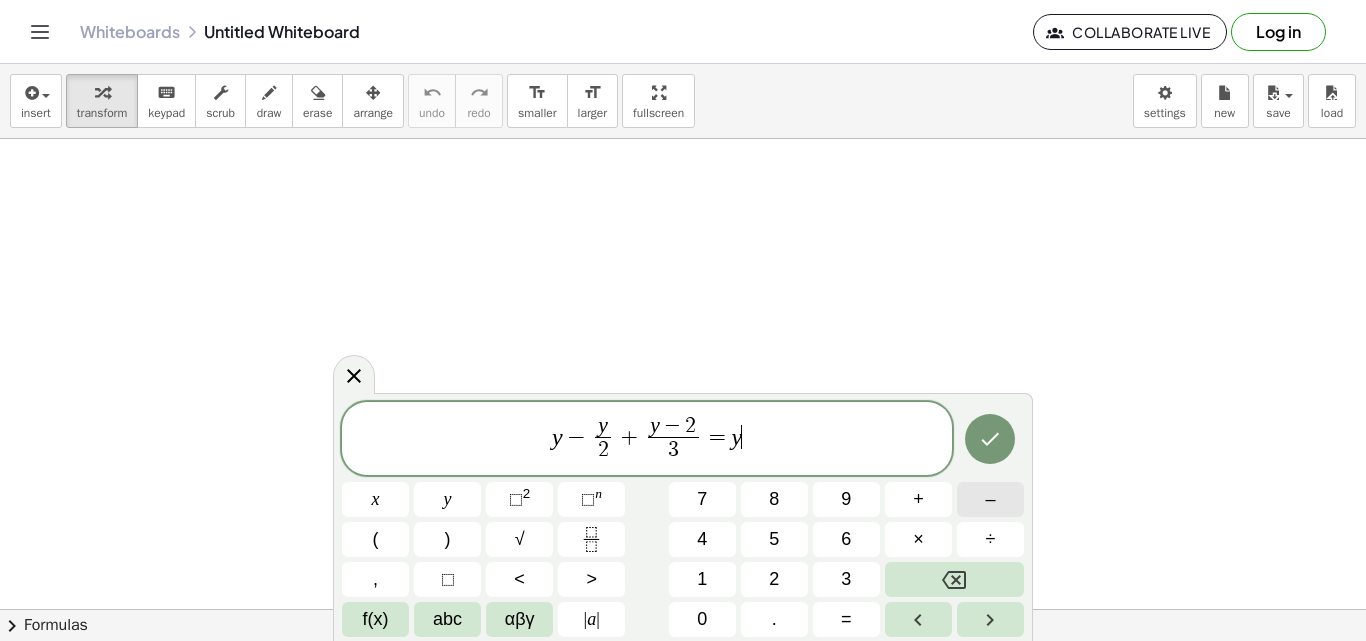 click on "–" at bounding box center (990, 499) 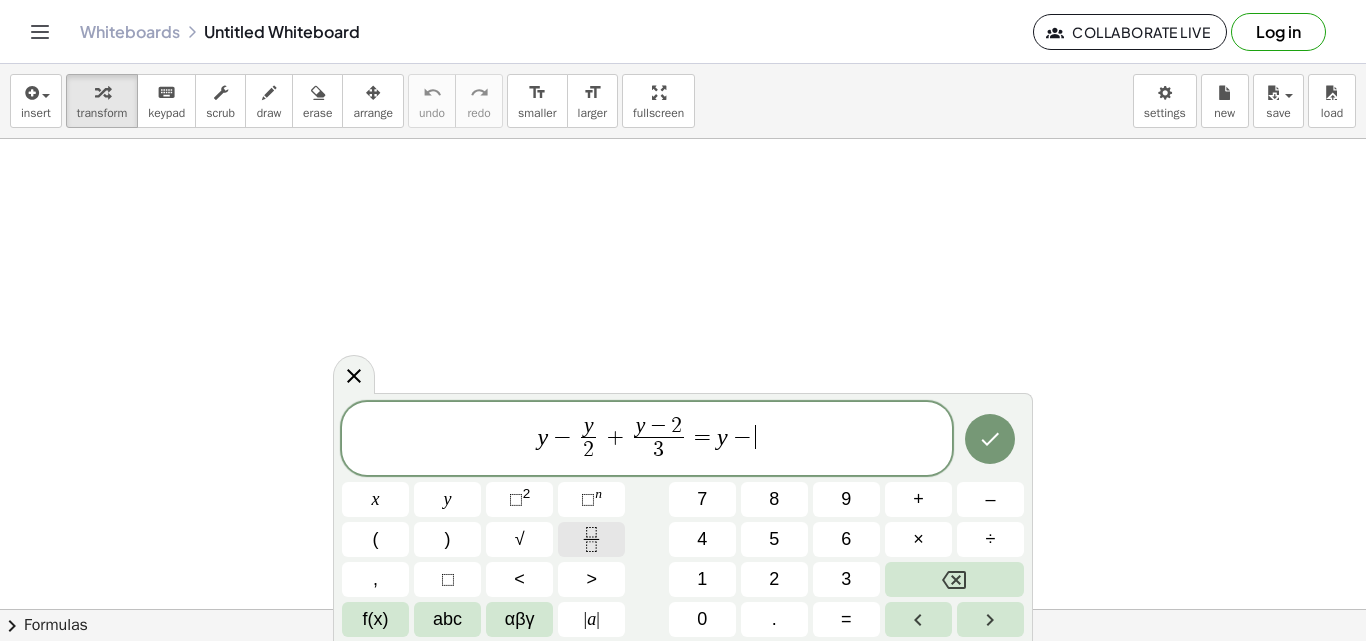 click 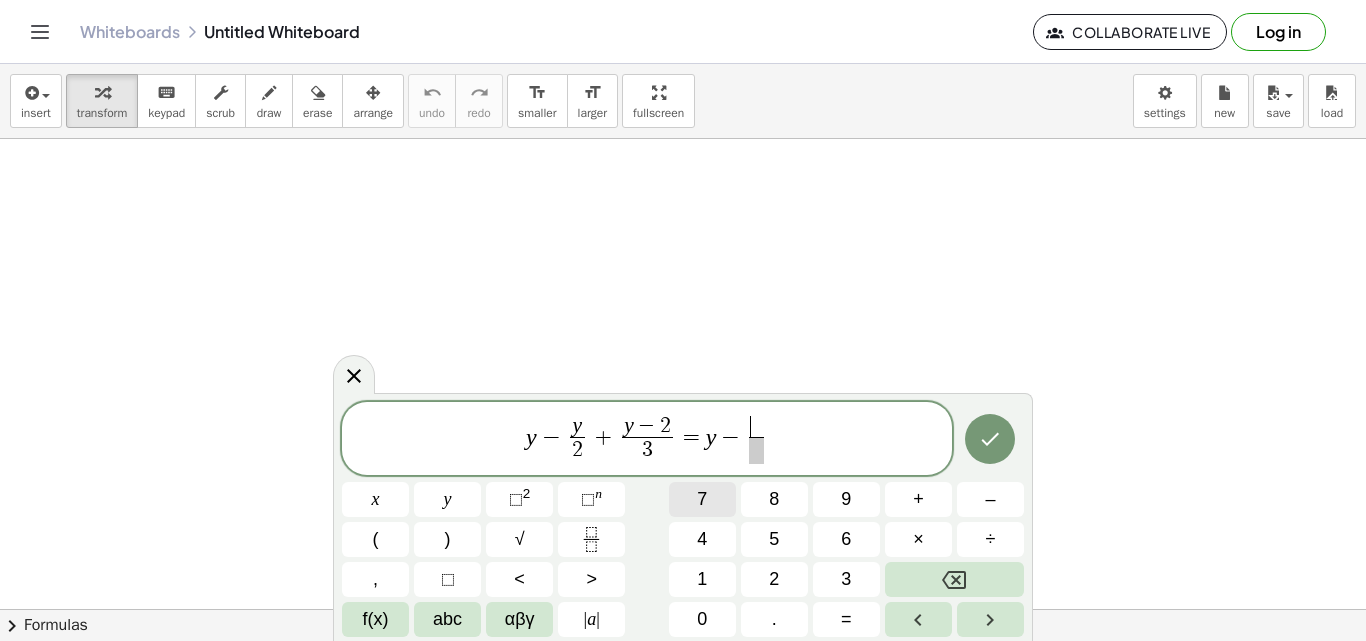 click on "7" at bounding box center [702, 499] 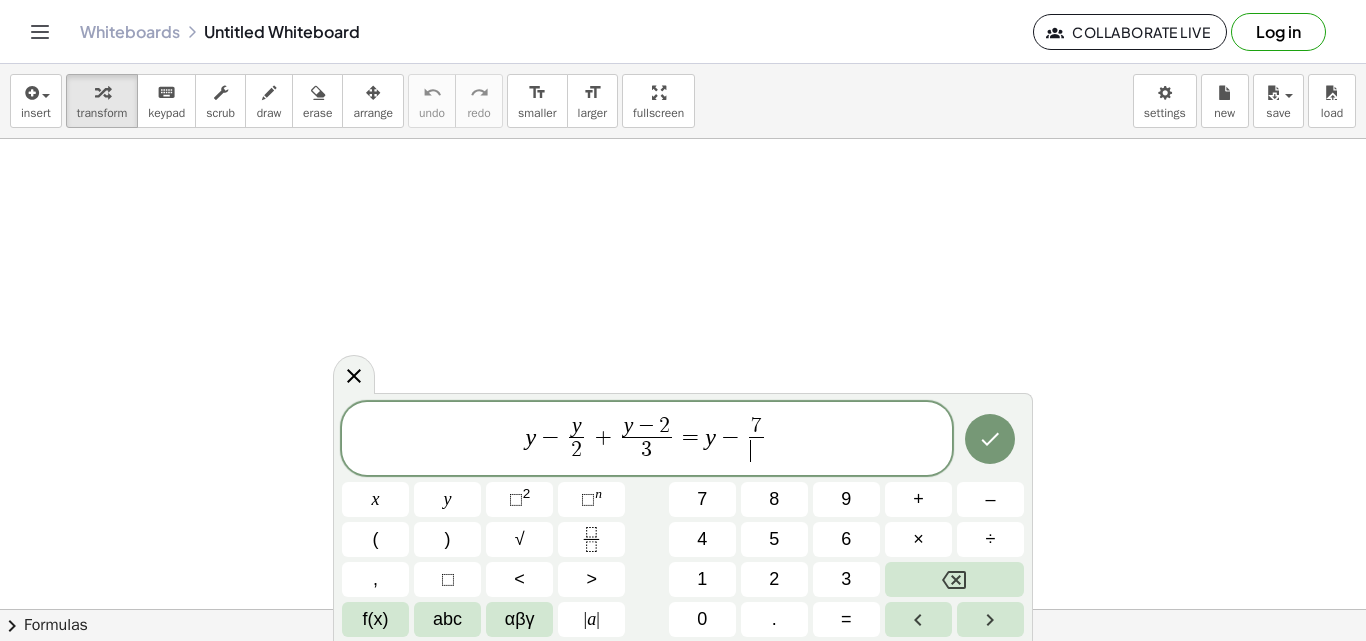 click on "​" at bounding box center (756, 450) 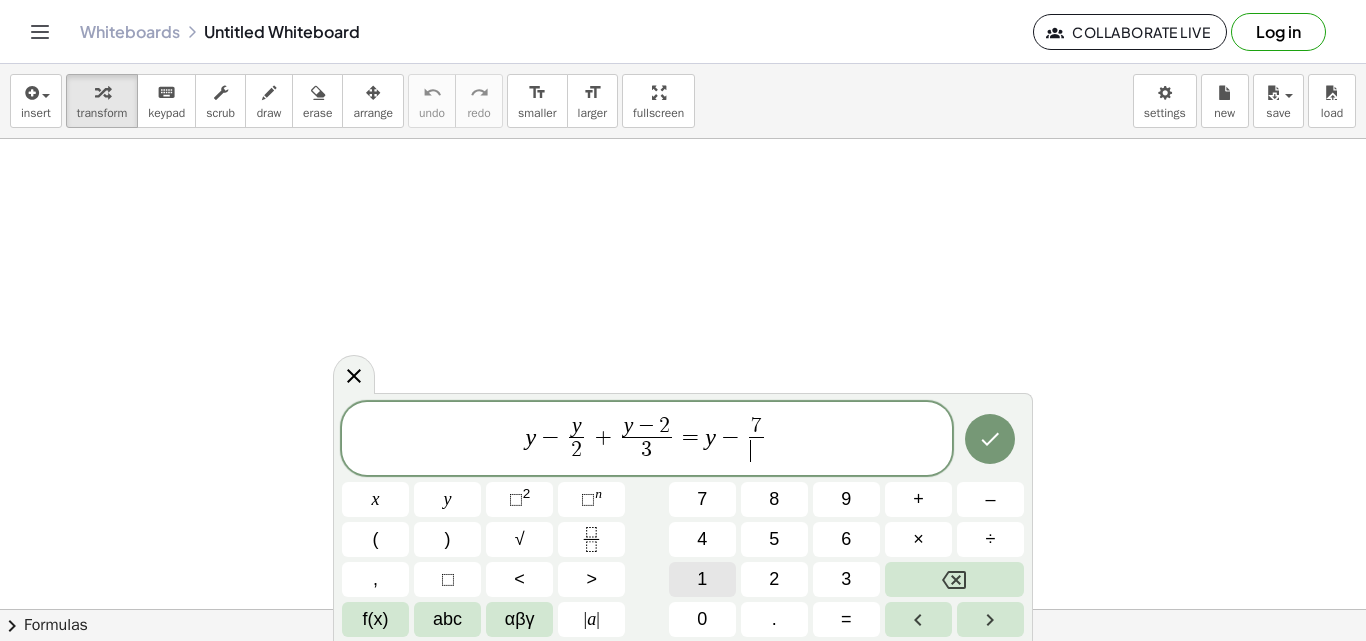 click on "1" at bounding box center [702, 579] 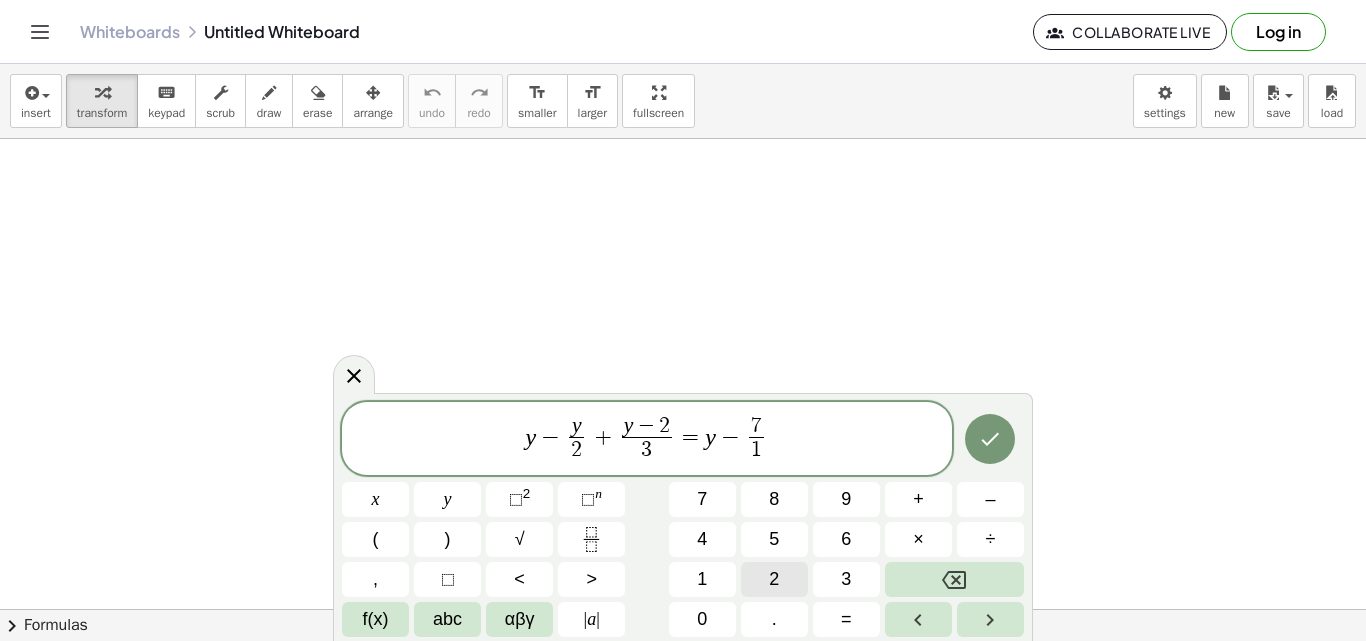 click on "2" at bounding box center (774, 579) 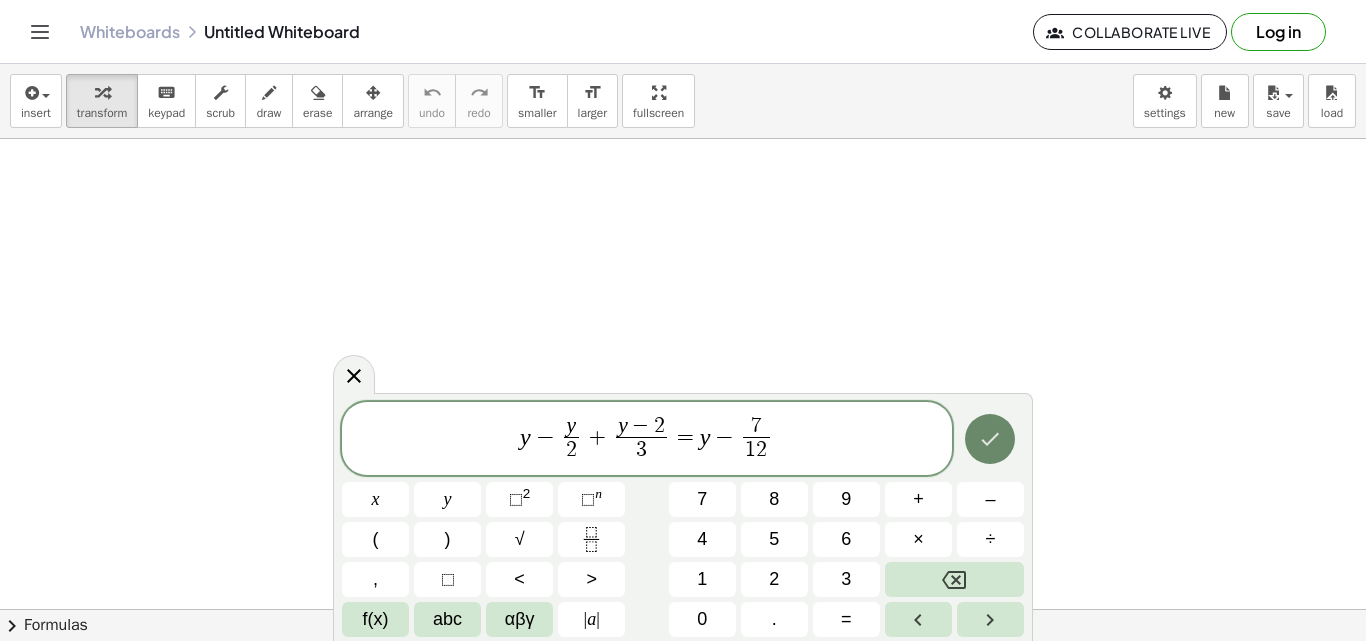 click 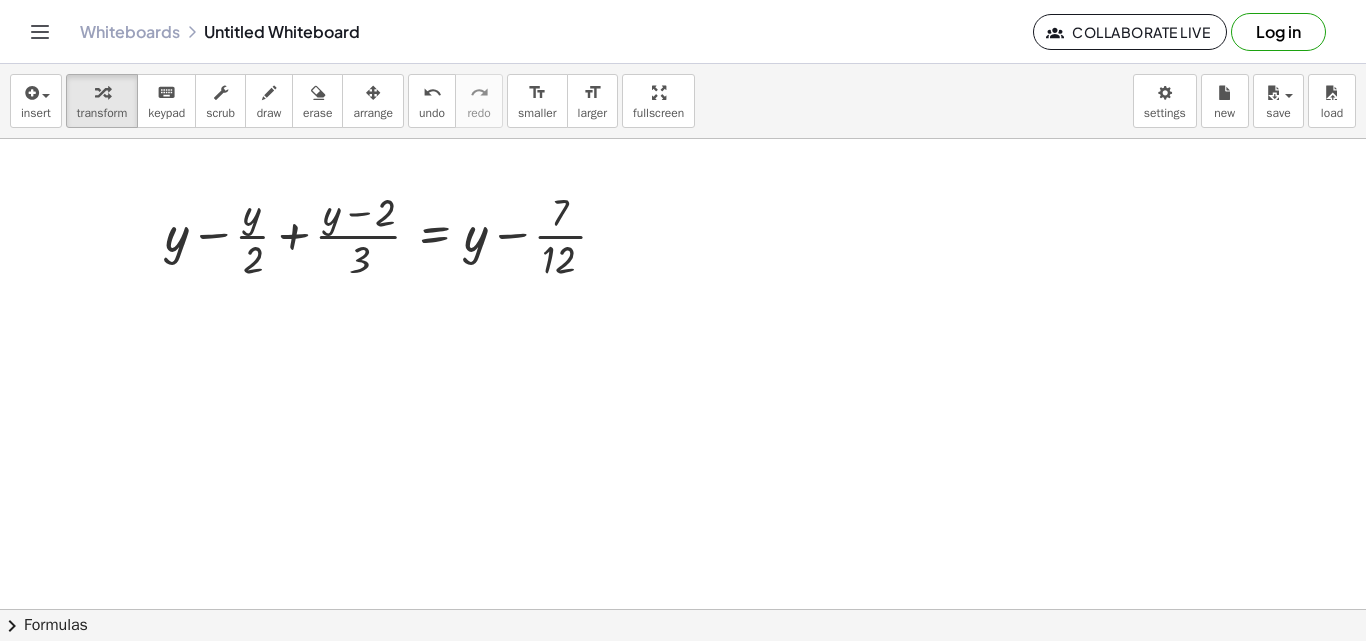 scroll, scrollTop: 0, scrollLeft: 0, axis: both 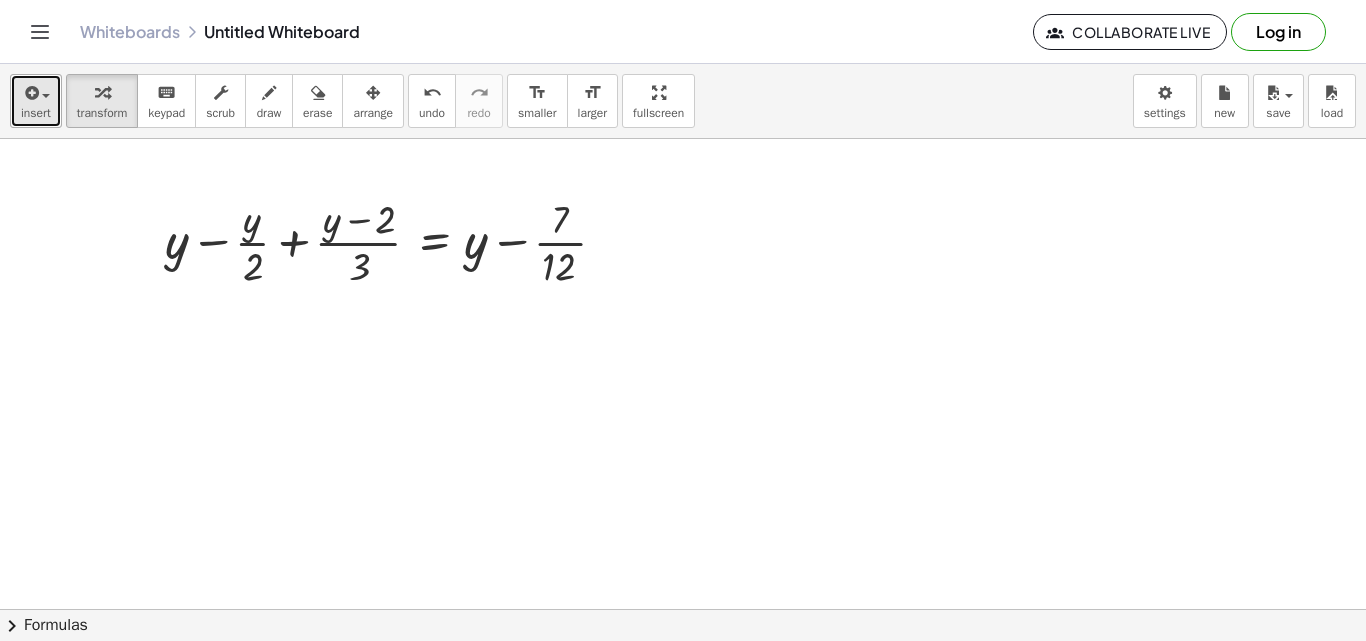 click on "insert" at bounding box center [36, 113] 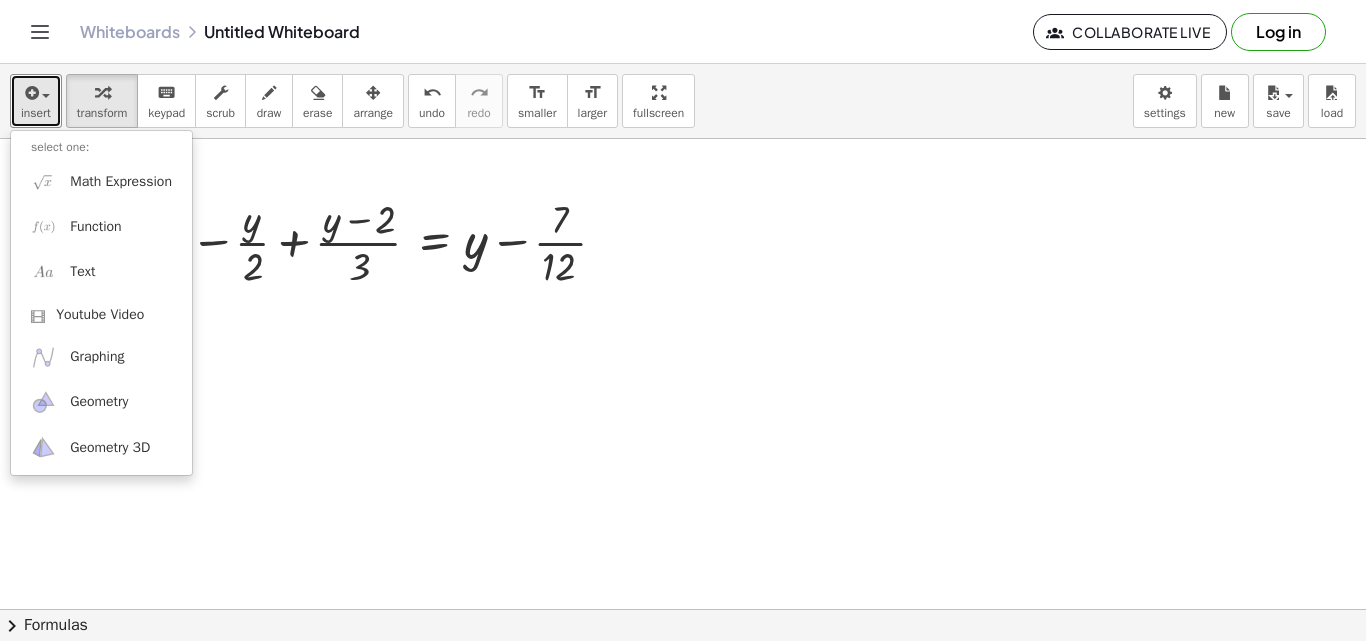 click at bounding box center [683, 609] 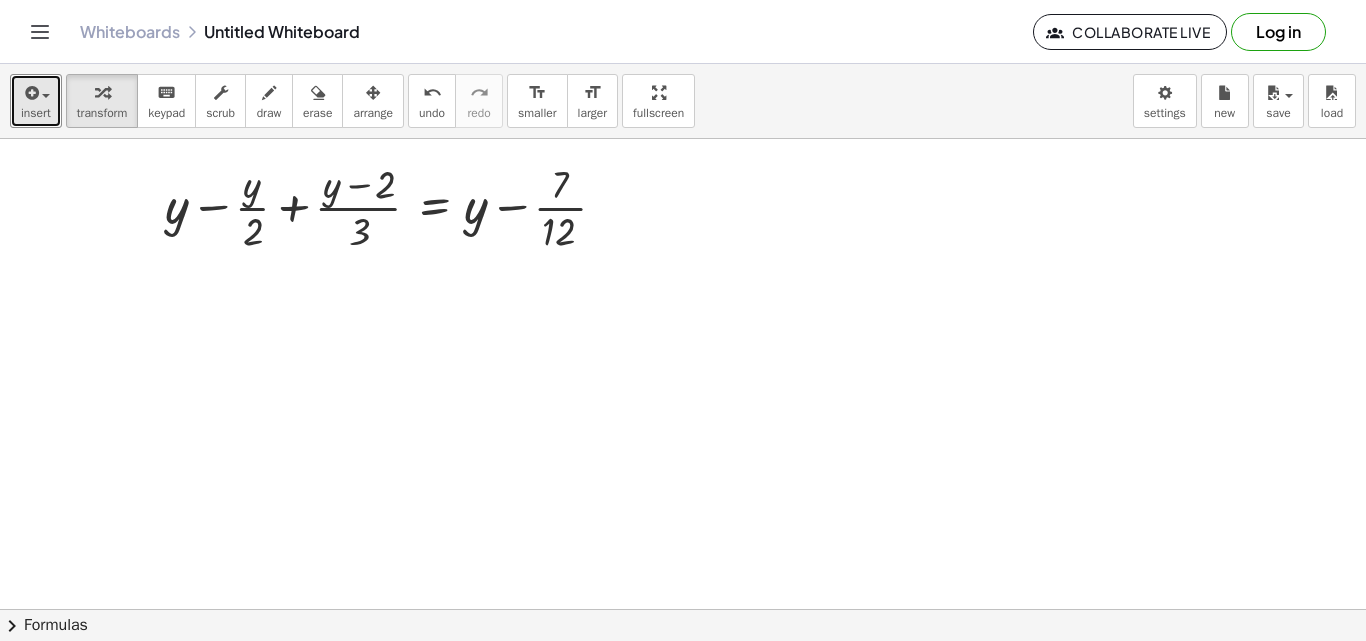 scroll, scrollTop: 0, scrollLeft: 0, axis: both 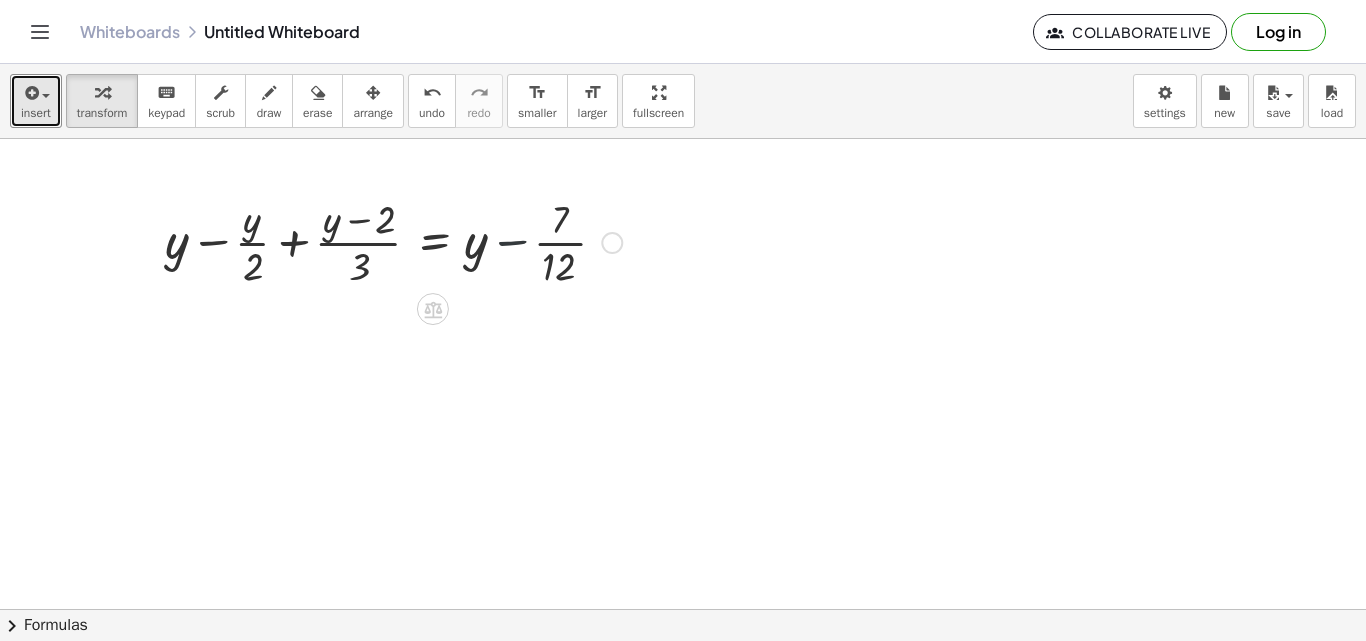 click at bounding box center [393, 241] 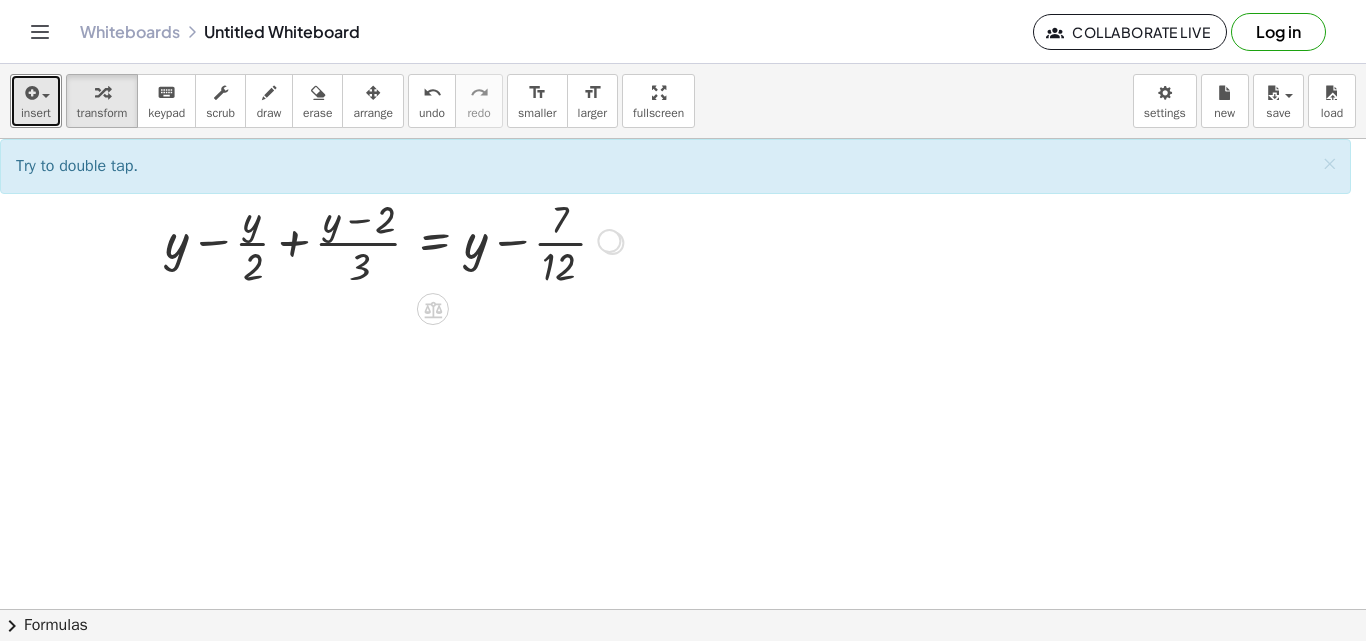 click at bounding box center (612, 243) 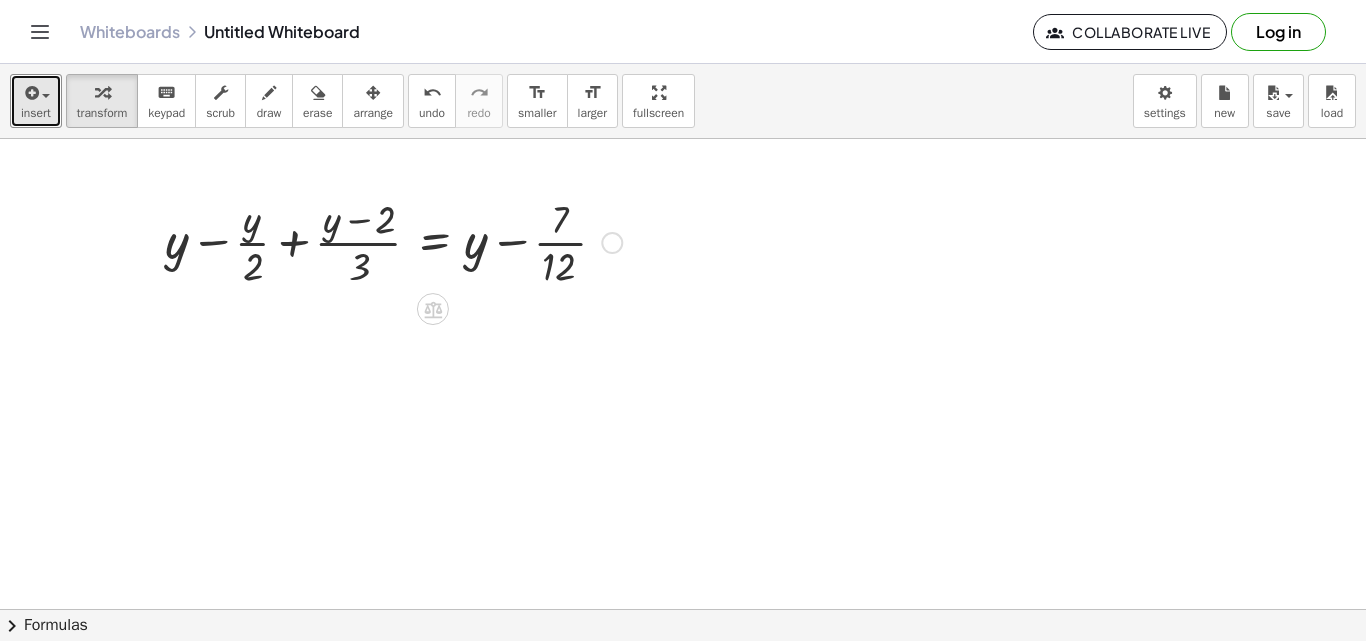 click at bounding box center [393, 241] 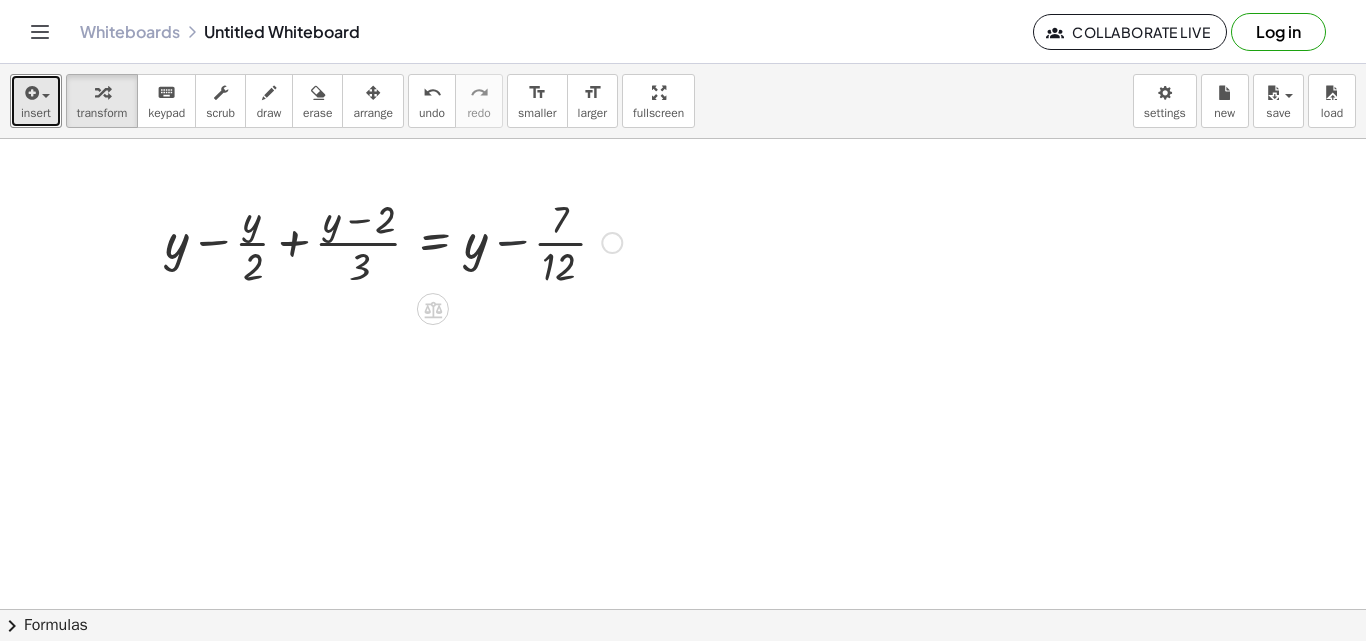click at bounding box center (393, 241) 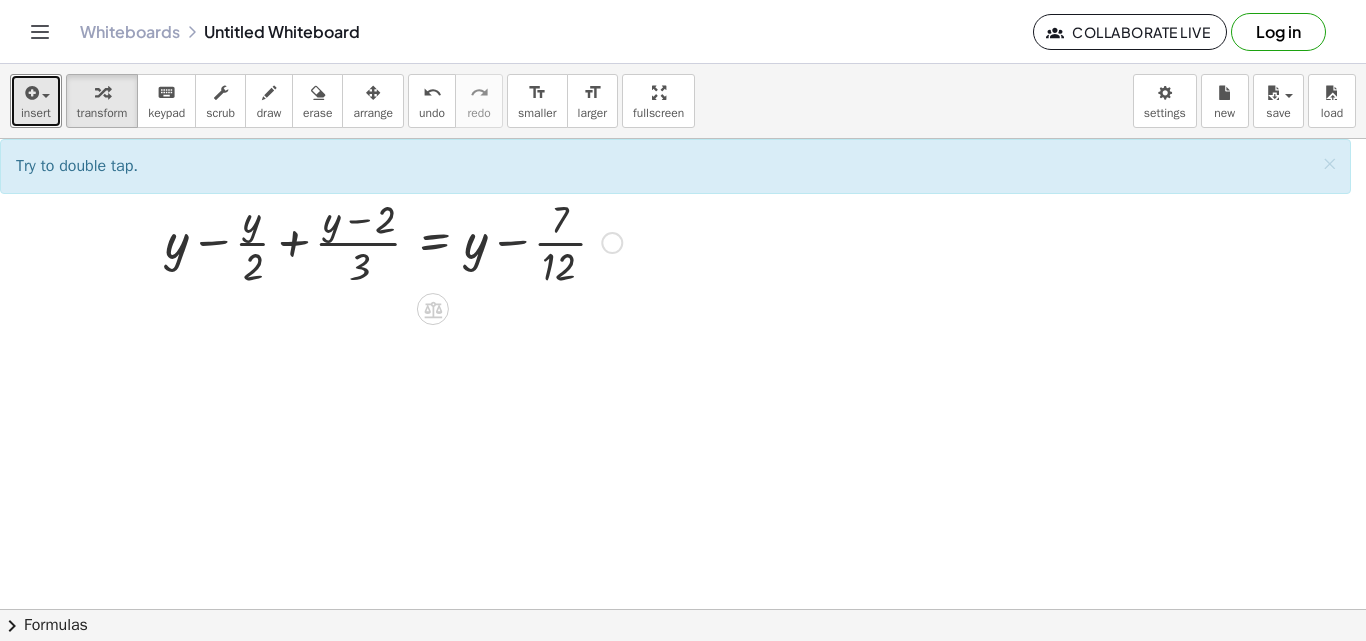 drag, startPoint x: 509, startPoint y: 246, endPoint x: 448, endPoint y: 250, distance: 61.13101 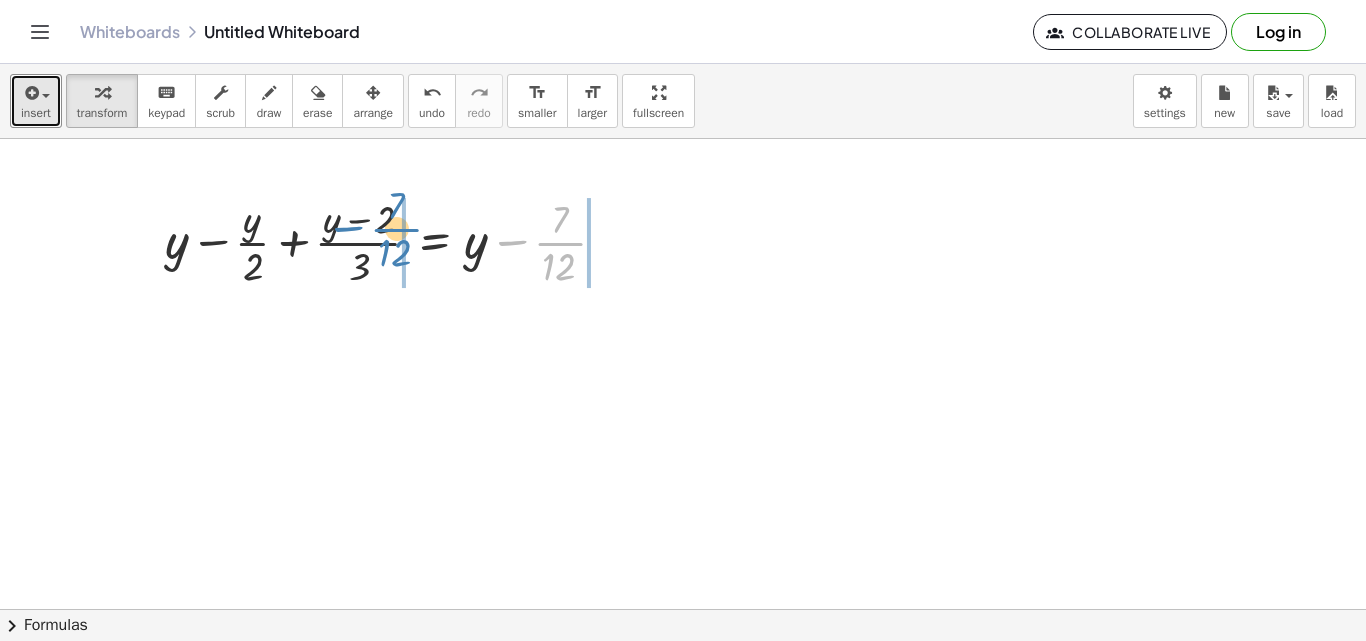 drag, startPoint x: 493, startPoint y: 252, endPoint x: 335, endPoint y: 236, distance: 158.80806 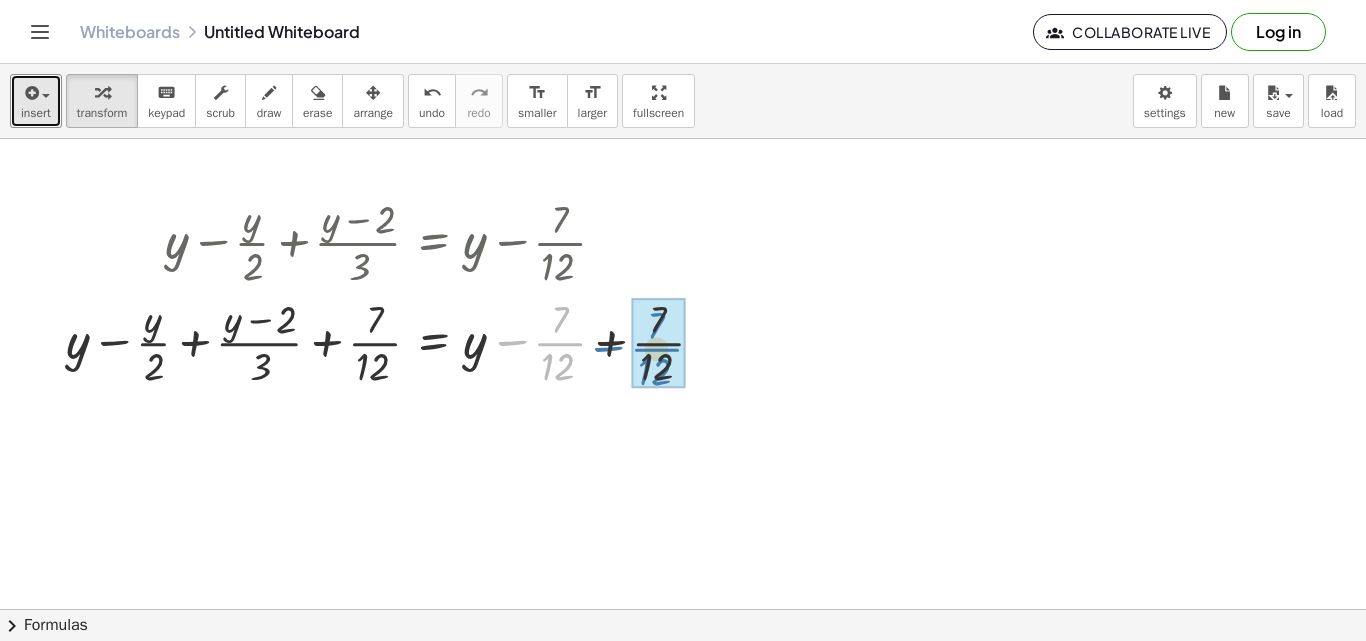 drag, startPoint x: 508, startPoint y: 354, endPoint x: 613, endPoint y: 360, distance: 105.17129 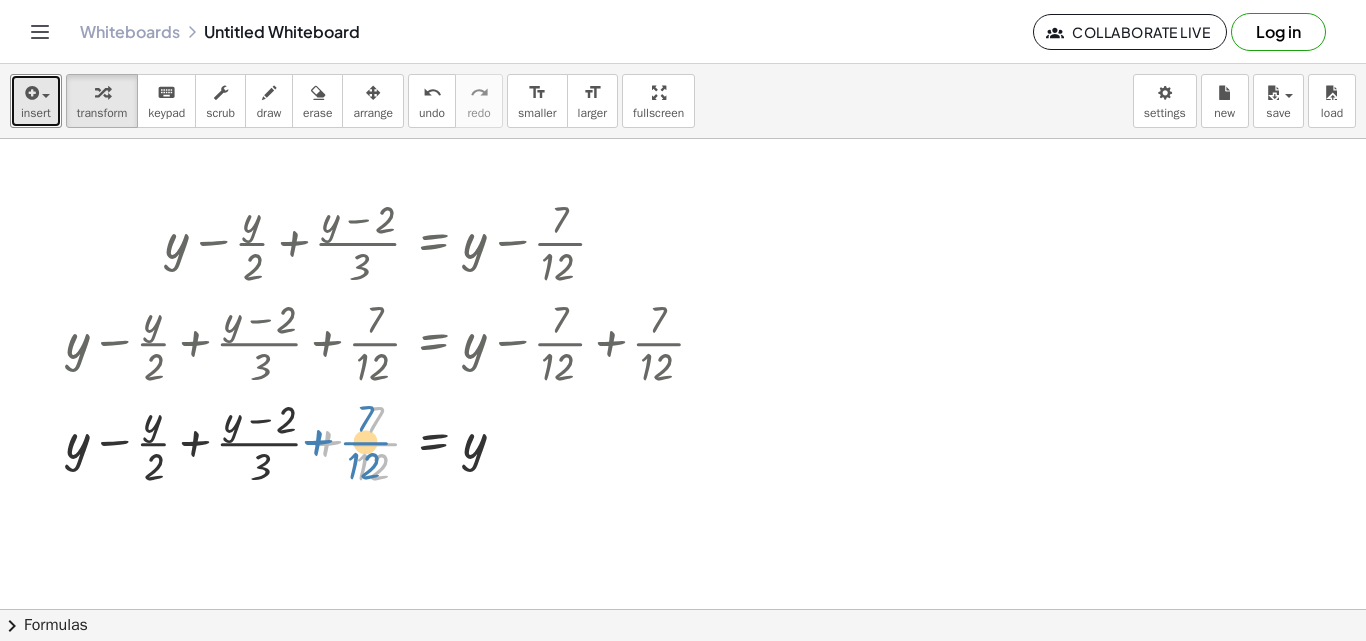 click at bounding box center (393, 441) 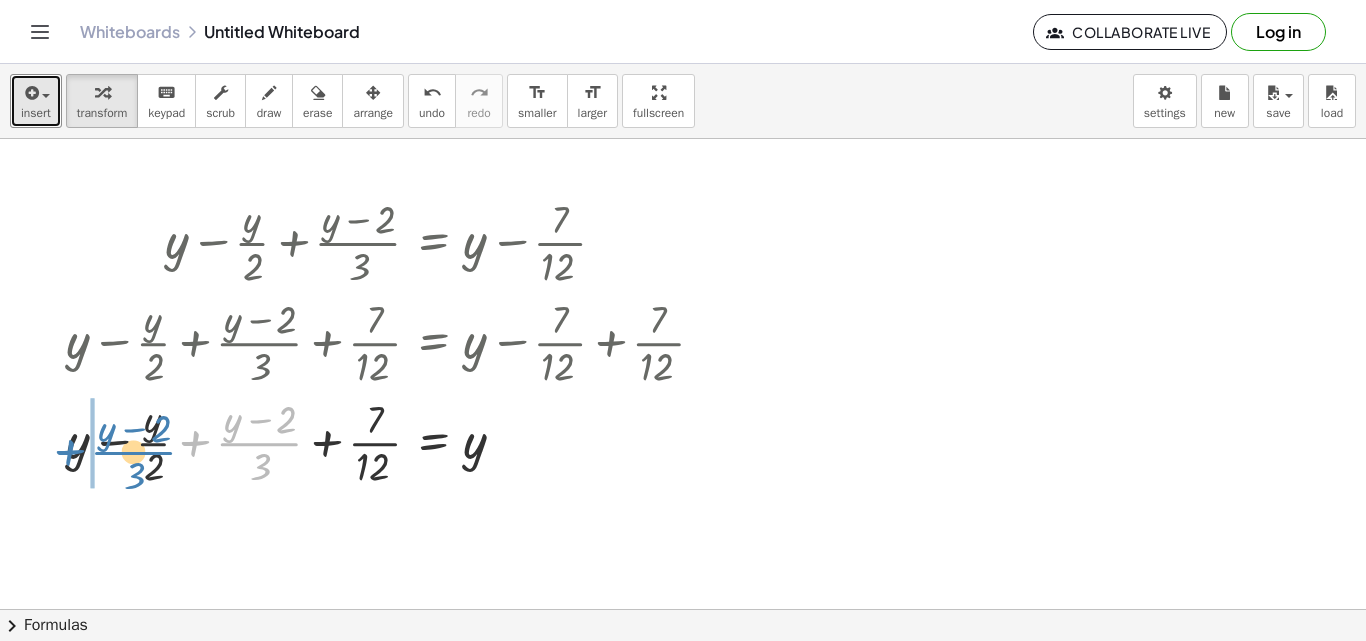 drag, startPoint x: 170, startPoint y: 435, endPoint x: 68, endPoint y: 450, distance: 103.09704 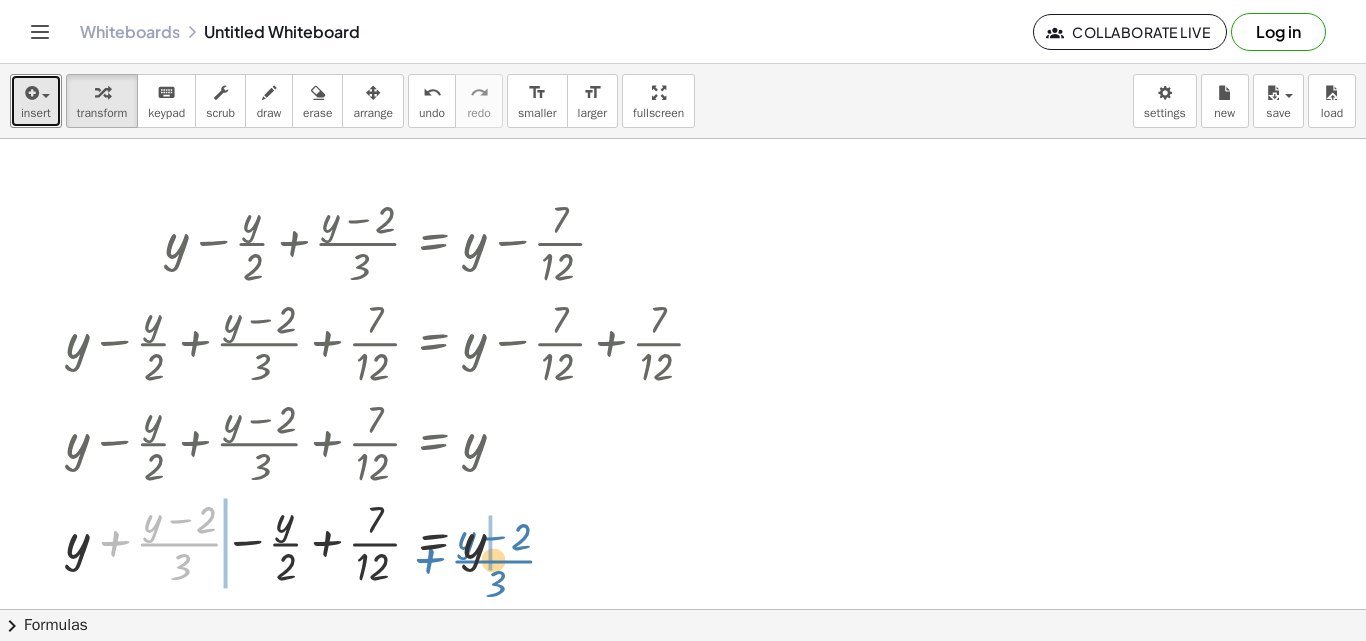 drag, startPoint x: 134, startPoint y: 537, endPoint x: 453, endPoint y: 554, distance: 319.45267 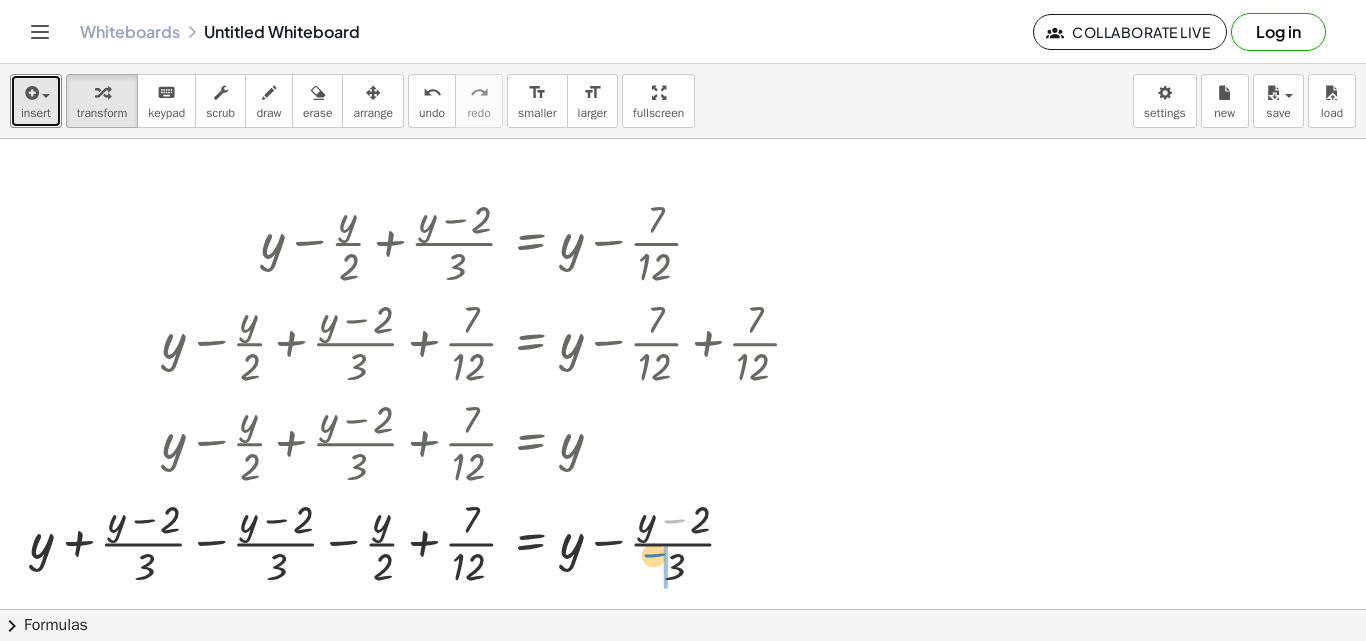 drag, startPoint x: 688, startPoint y: 528, endPoint x: 686, endPoint y: 542, distance: 14.142136 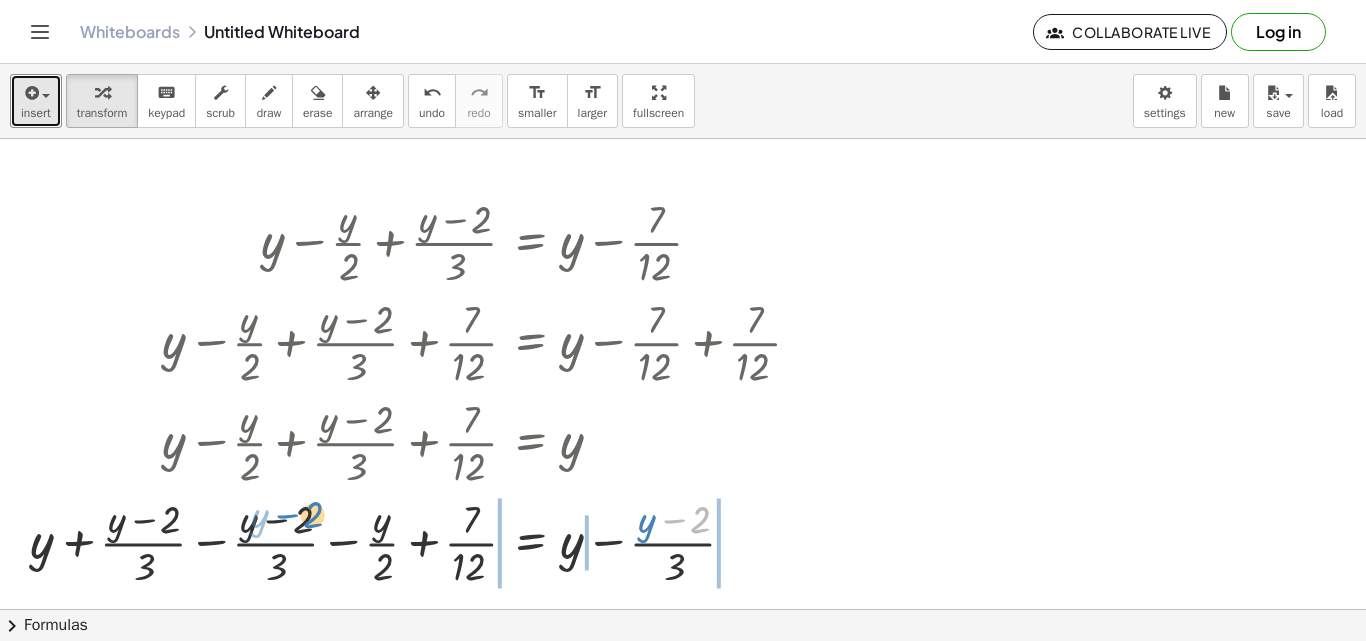 drag, startPoint x: 711, startPoint y: 523, endPoint x: 324, endPoint y: 516, distance: 387.0633 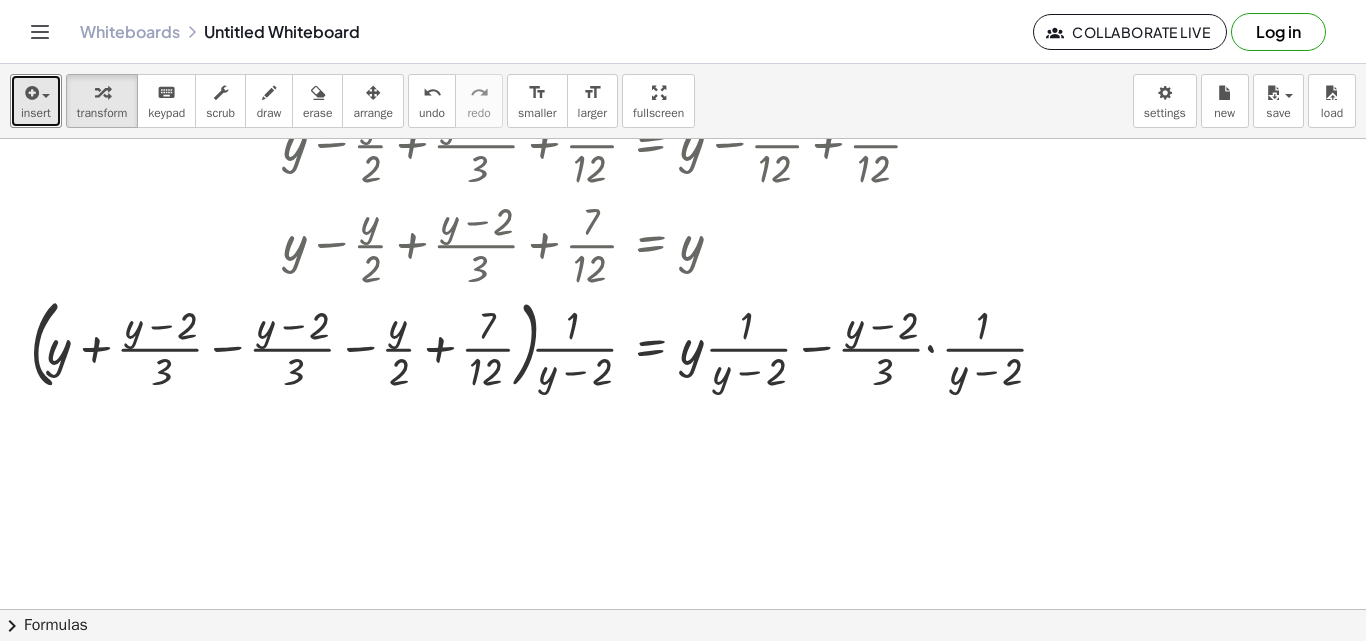 scroll, scrollTop: 200, scrollLeft: 0, axis: vertical 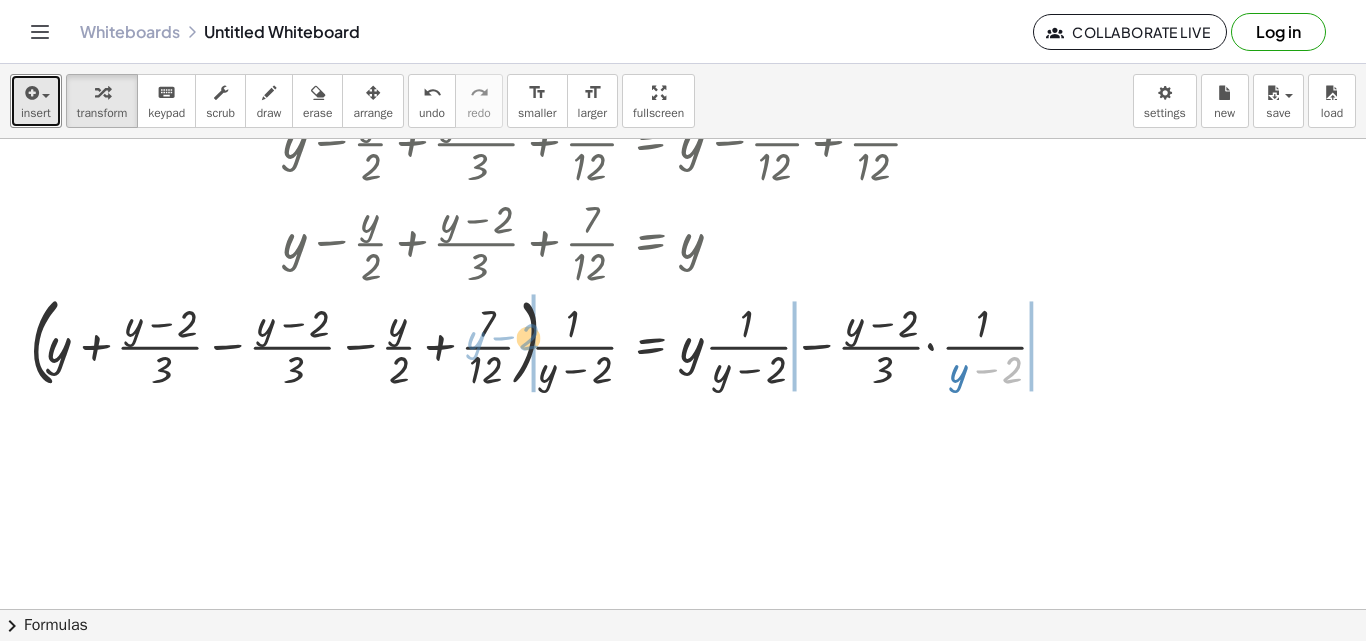 drag, startPoint x: 1010, startPoint y: 372, endPoint x: 526, endPoint y: 344, distance: 484.80923 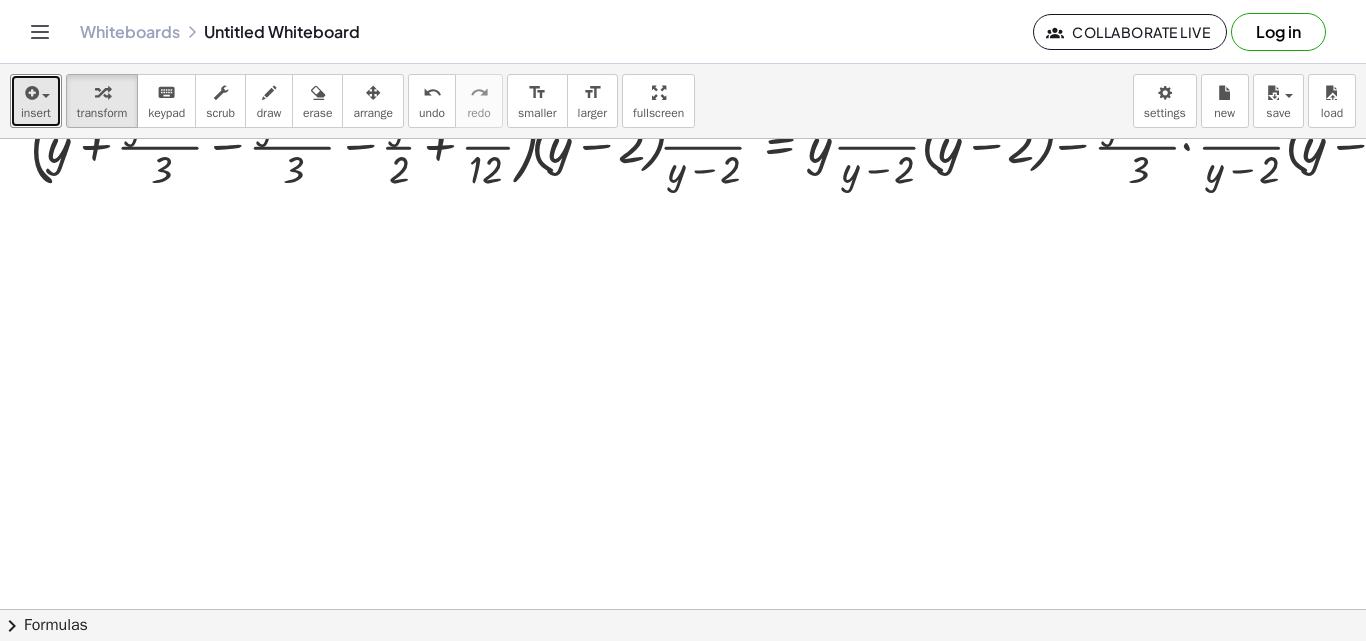 scroll, scrollTop: 300, scrollLeft: 0, axis: vertical 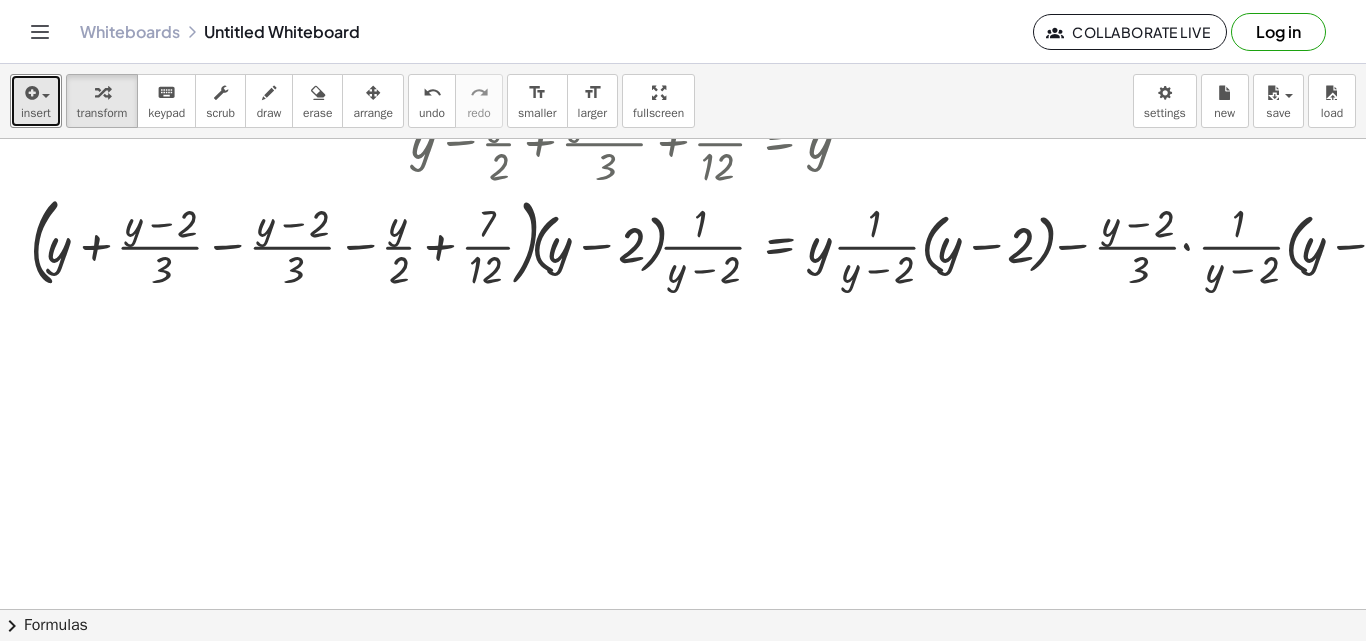 drag, startPoint x: 505, startPoint y: 339, endPoint x: 519, endPoint y: 291, distance: 50 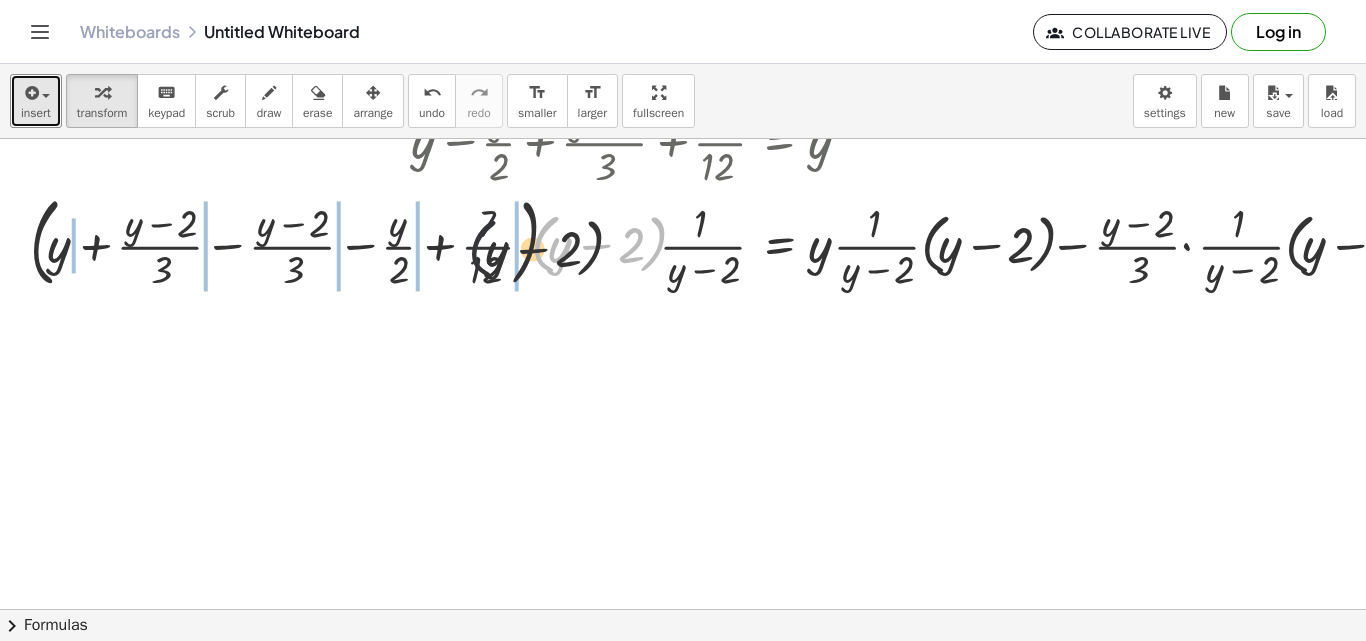 drag, startPoint x: 529, startPoint y: 285, endPoint x: 661, endPoint y: 285, distance: 132 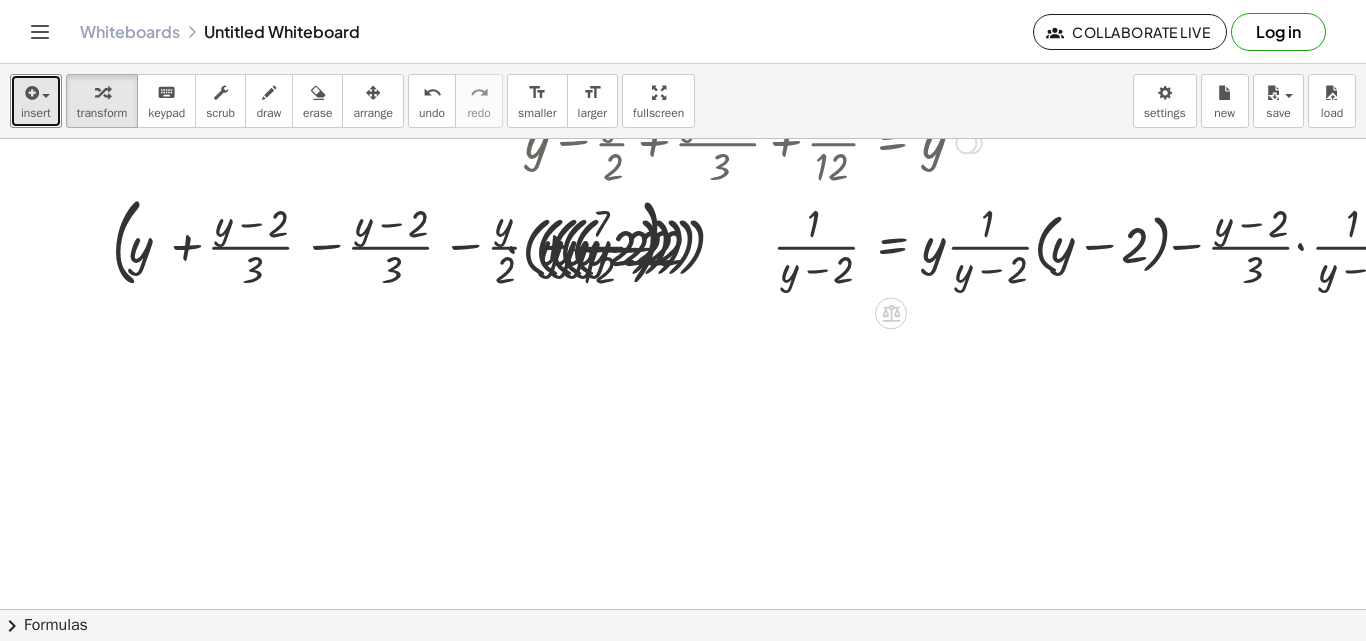 drag, startPoint x: 661, startPoint y: 285, endPoint x: 781, endPoint y: 291, distance: 120.14991 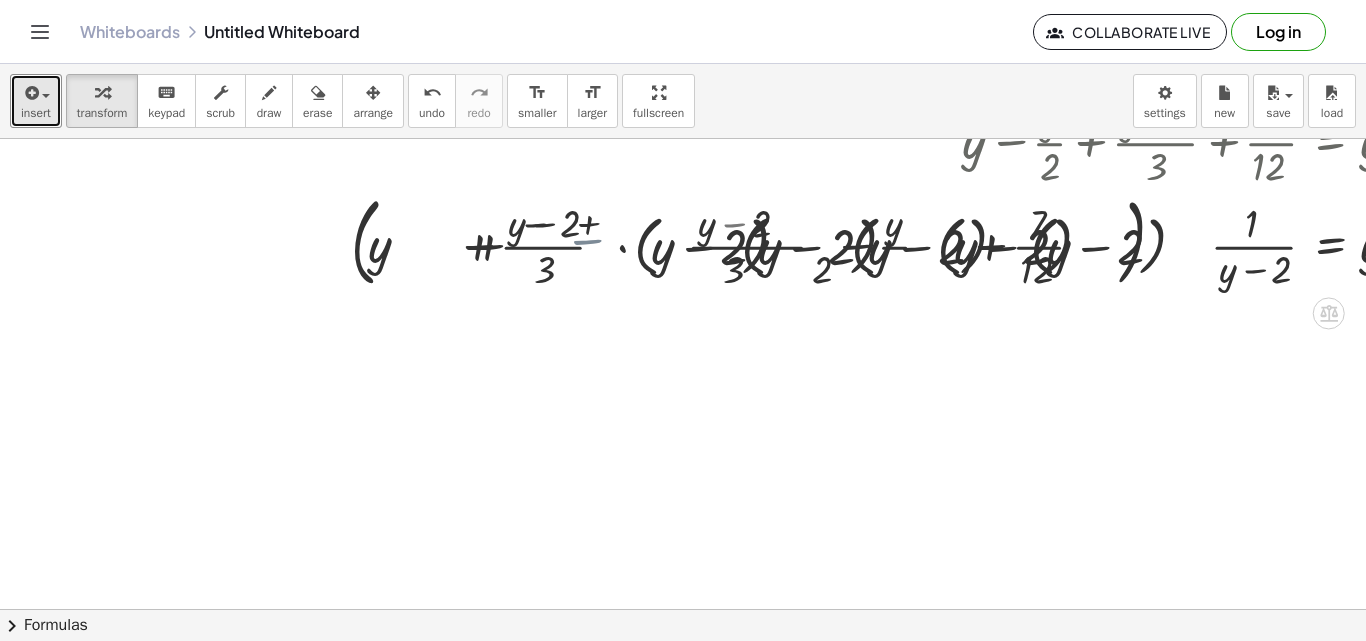 click at bounding box center [1009, 242] 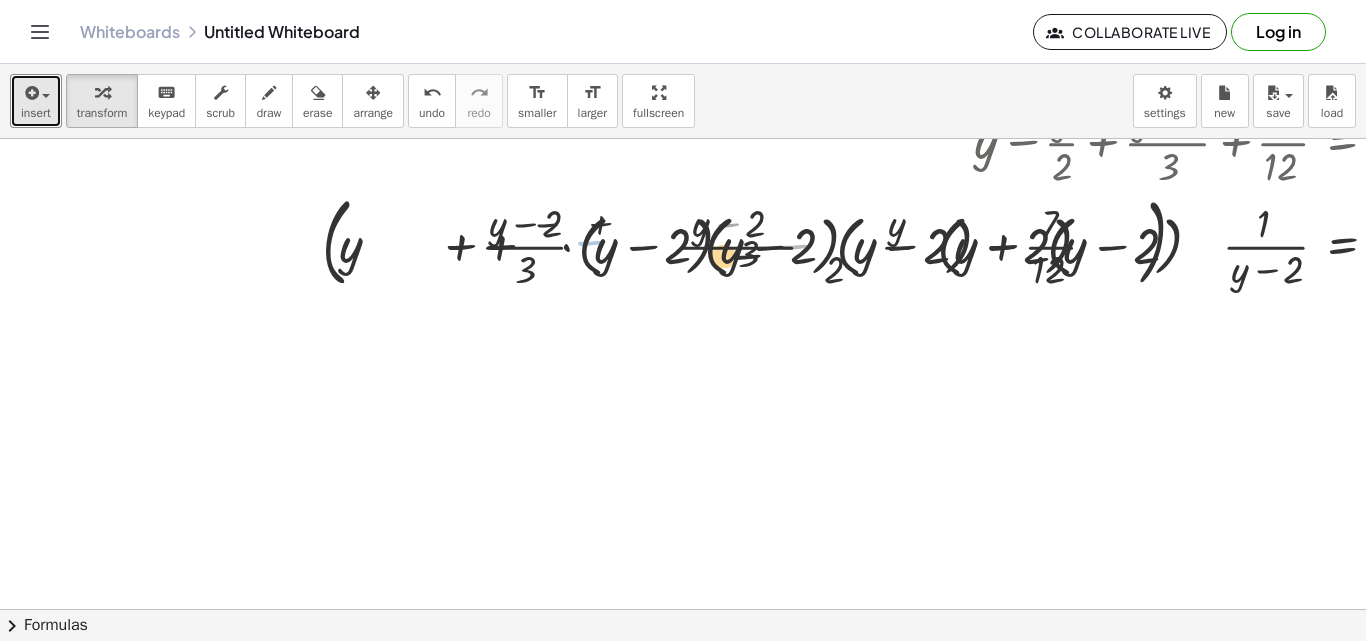 drag, startPoint x: 789, startPoint y: 260, endPoint x: 779, endPoint y: 257, distance: 10.440307 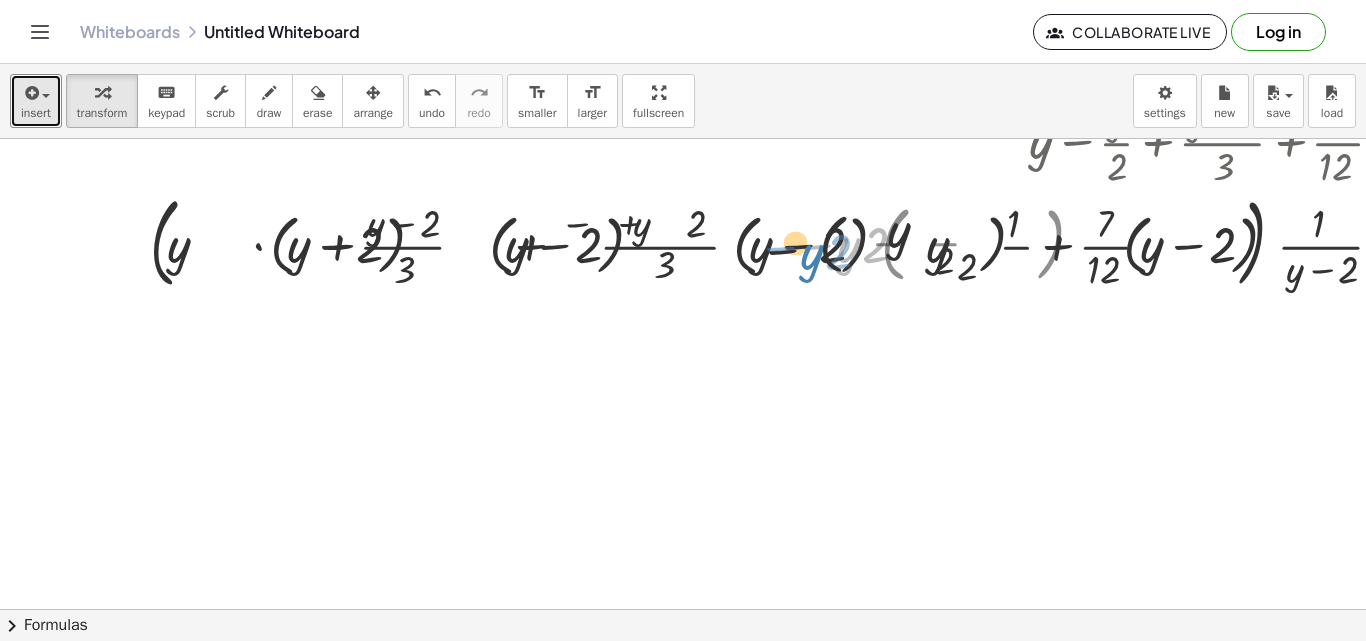 drag, startPoint x: 705, startPoint y: 275, endPoint x: 894, endPoint y: 282, distance: 189.12958 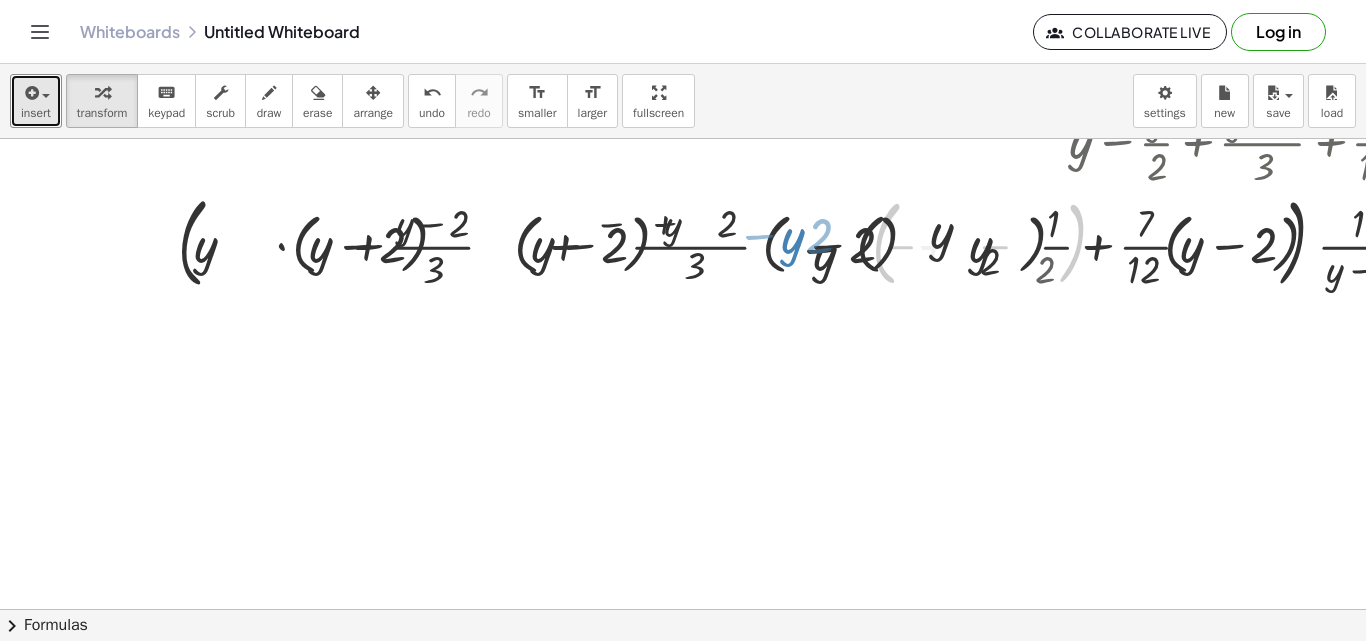 drag, startPoint x: 894, startPoint y: 282, endPoint x: 787, endPoint y: 273, distance: 107.37784 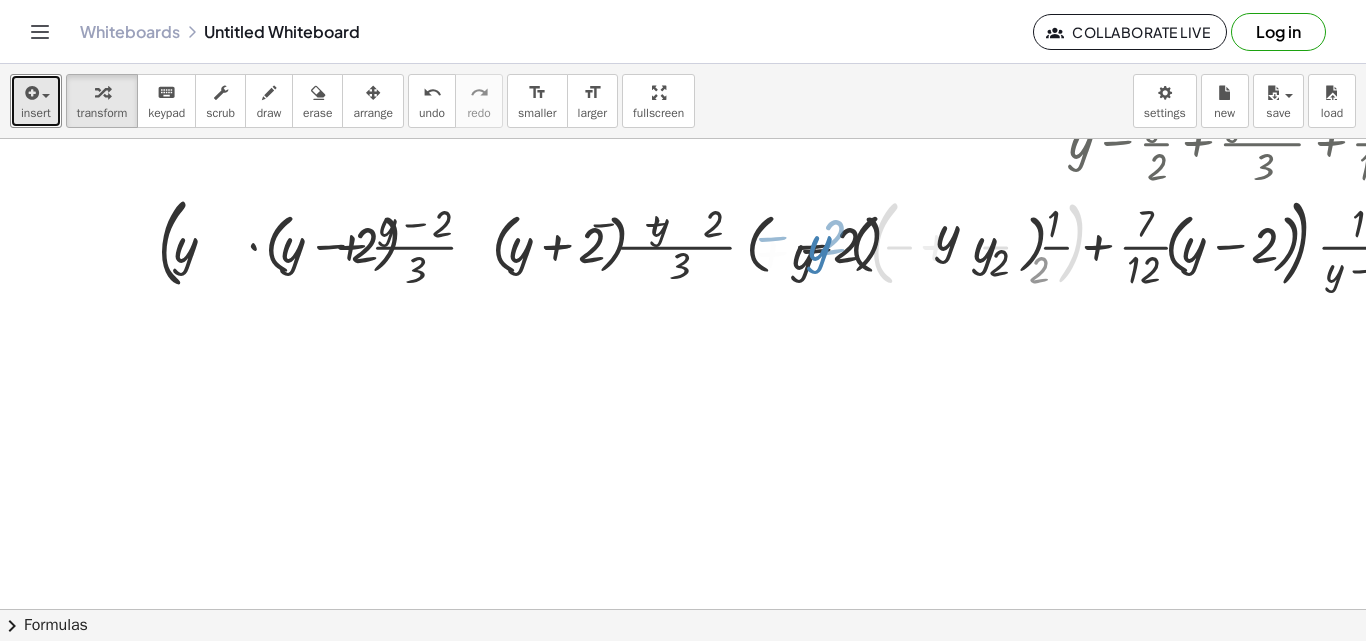 click at bounding box center (1068, 242) 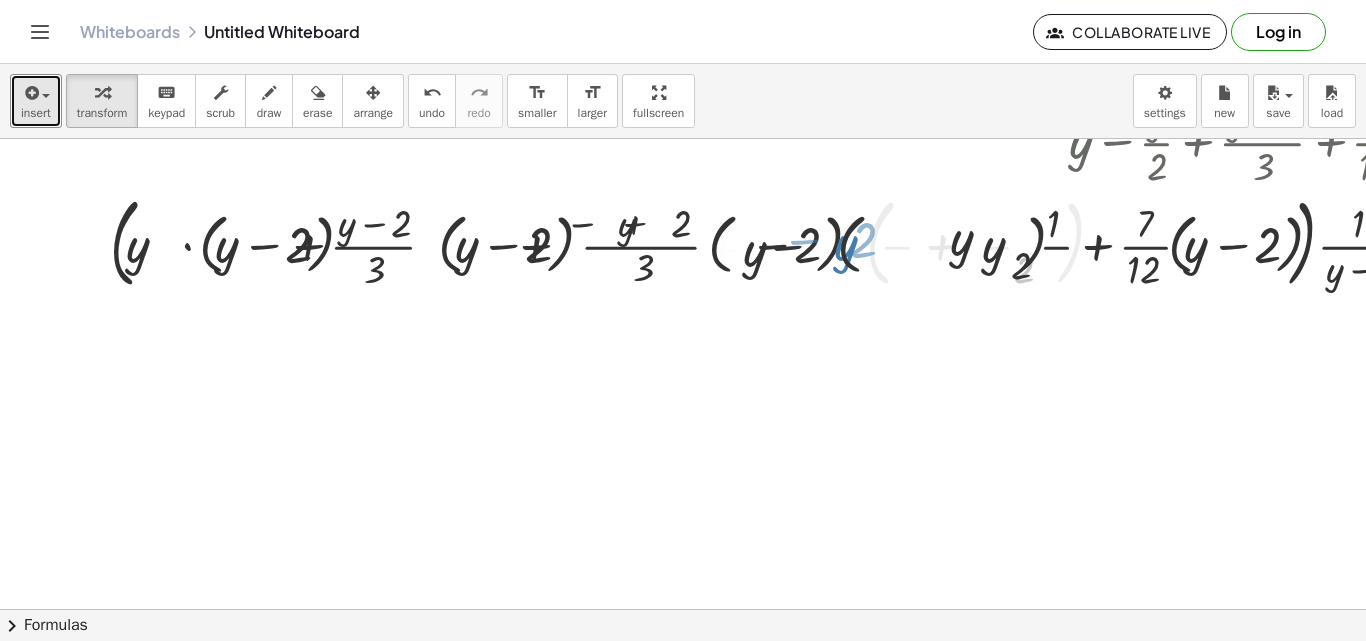 drag, startPoint x: 767, startPoint y: 271, endPoint x: 916, endPoint y: 282, distance: 149.40549 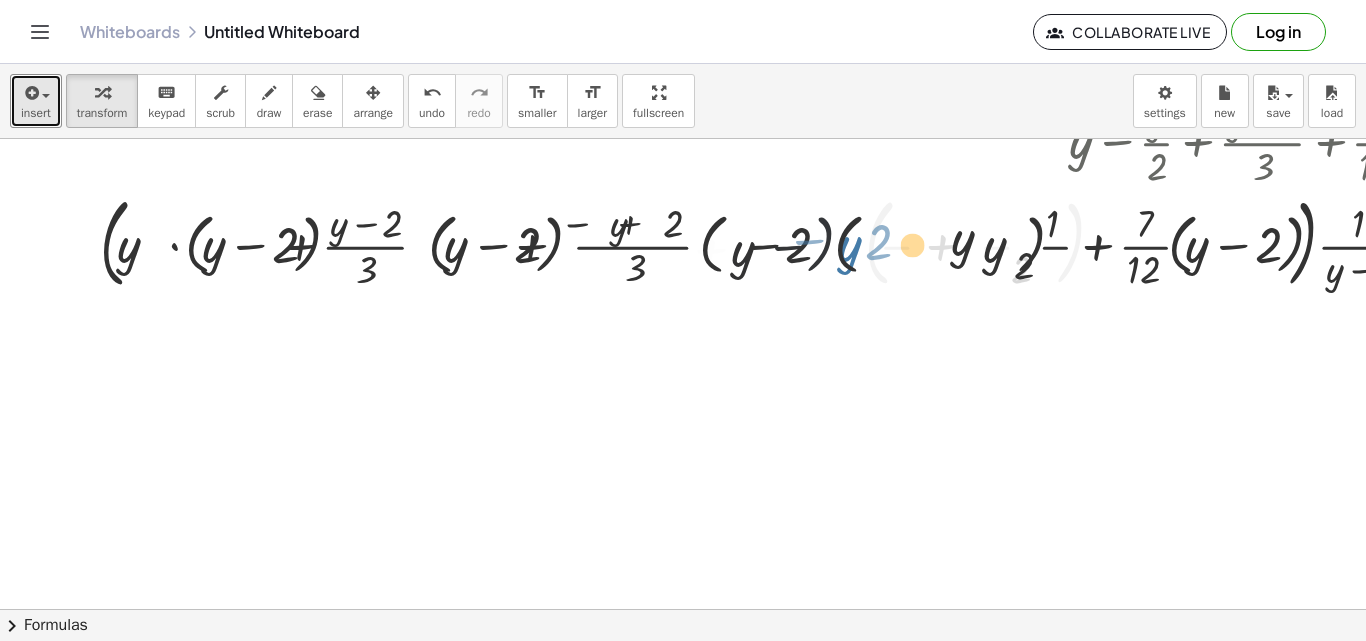 drag, startPoint x: 916, startPoint y: 282, endPoint x: 834, endPoint y: 241, distance: 91.67879 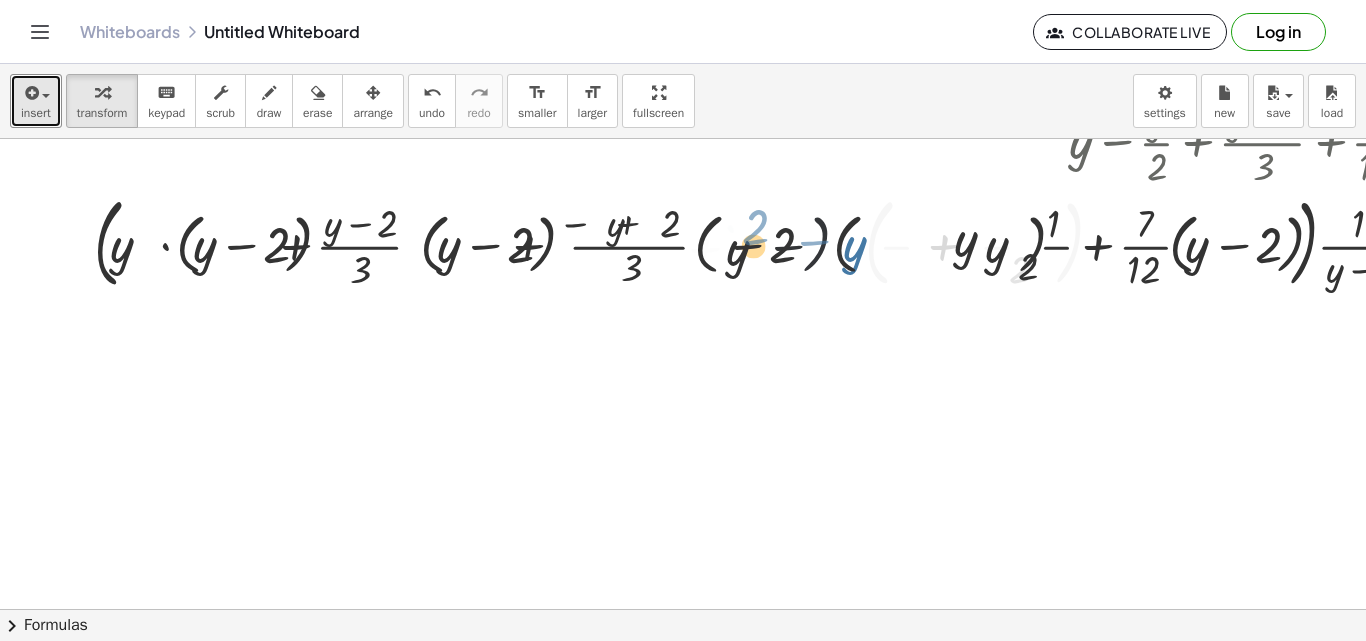 drag, startPoint x: 834, startPoint y: 241, endPoint x: 962, endPoint y: 270, distance: 131.24405 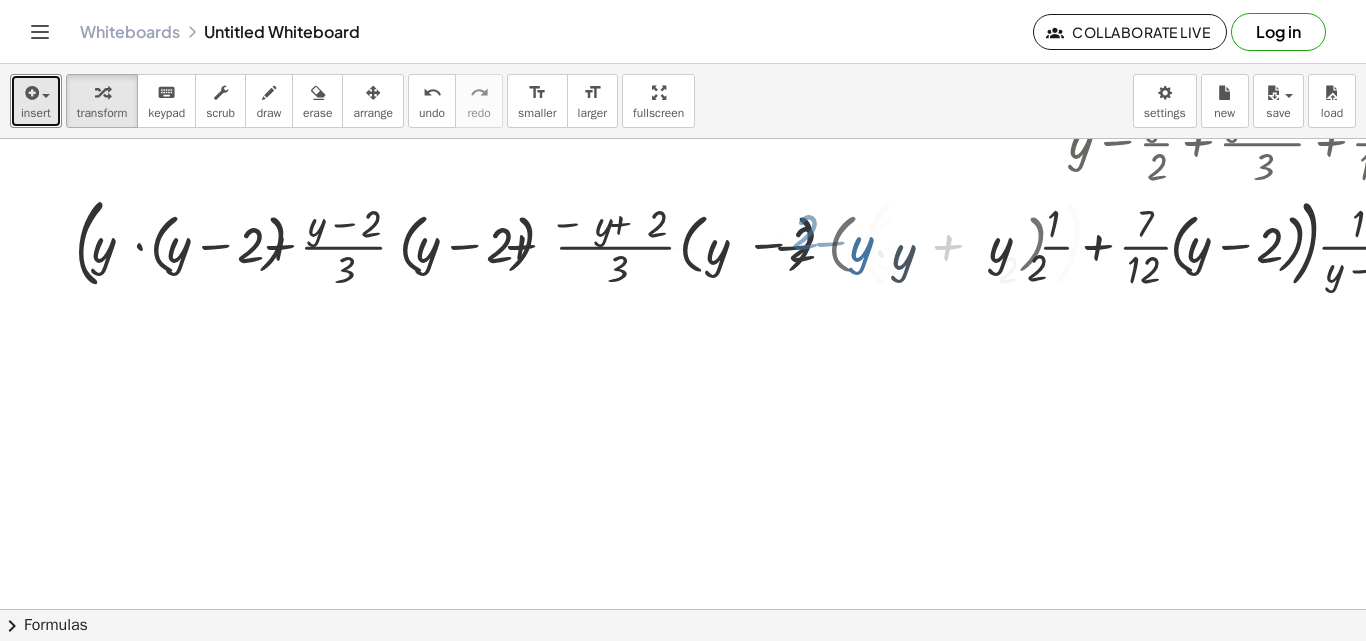 click at bounding box center [1068, 242] 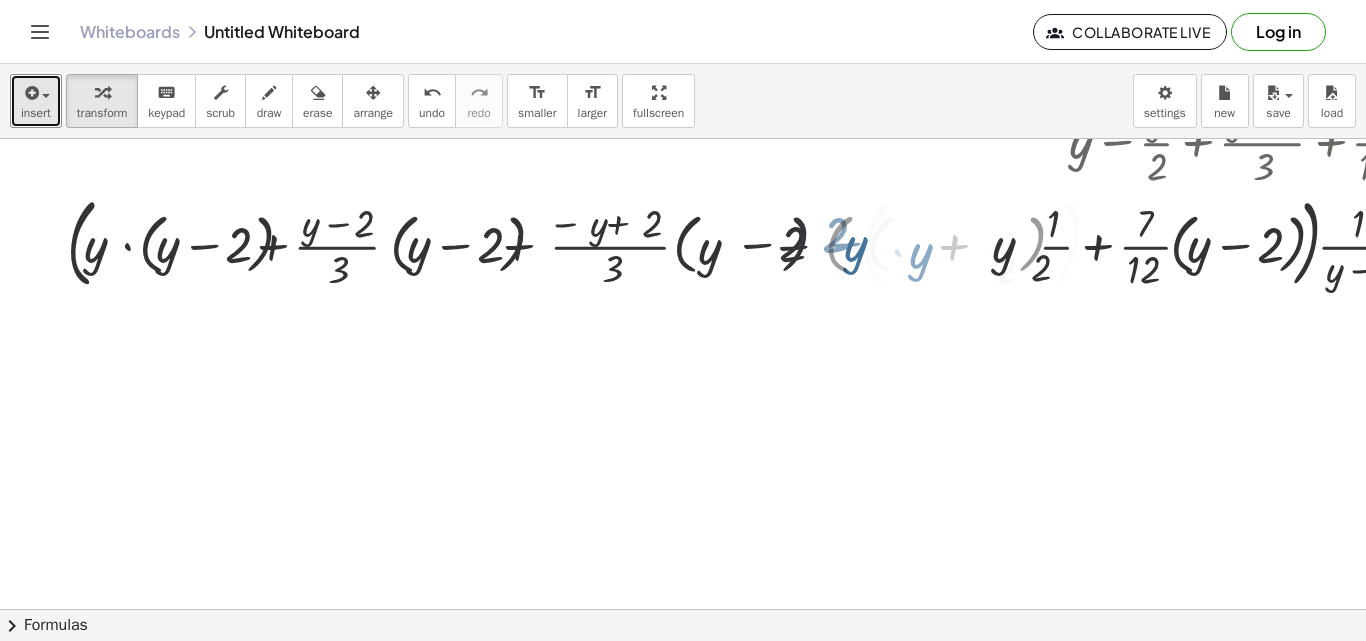 drag, startPoint x: 866, startPoint y: 313, endPoint x: 856, endPoint y: 320, distance: 12.206555 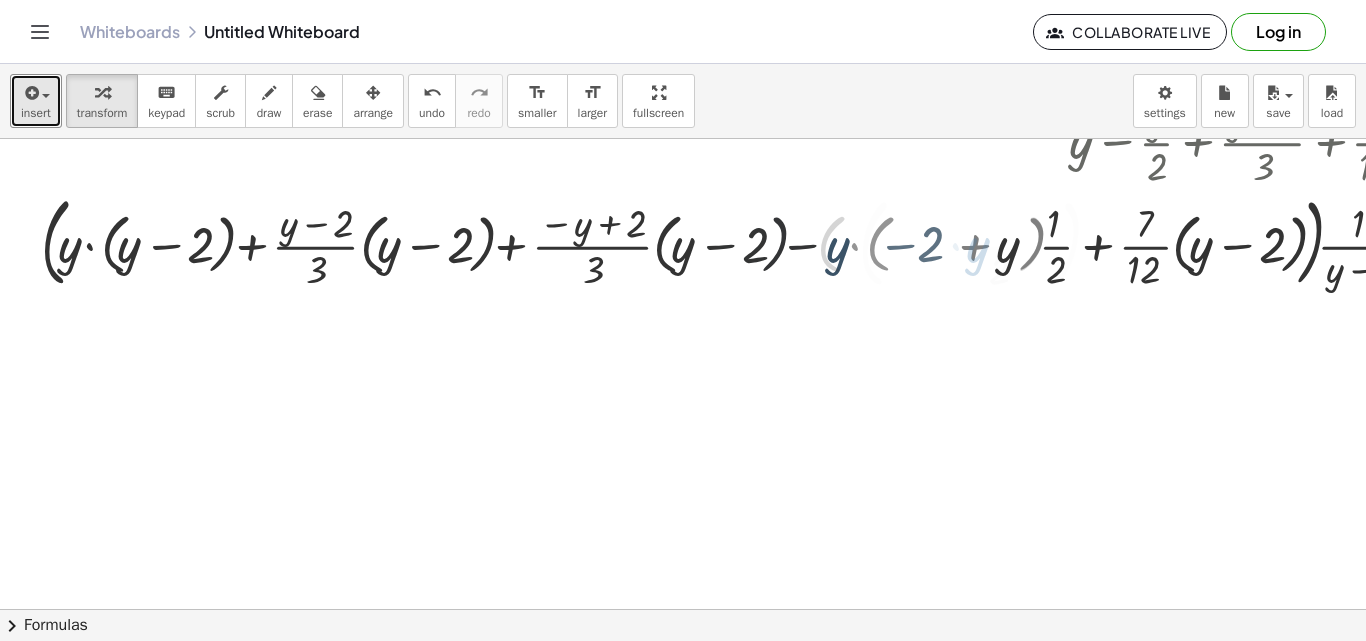drag, startPoint x: 1125, startPoint y: 301, endPoint x: 1039, endPoint y: 286, distance: 87.29834 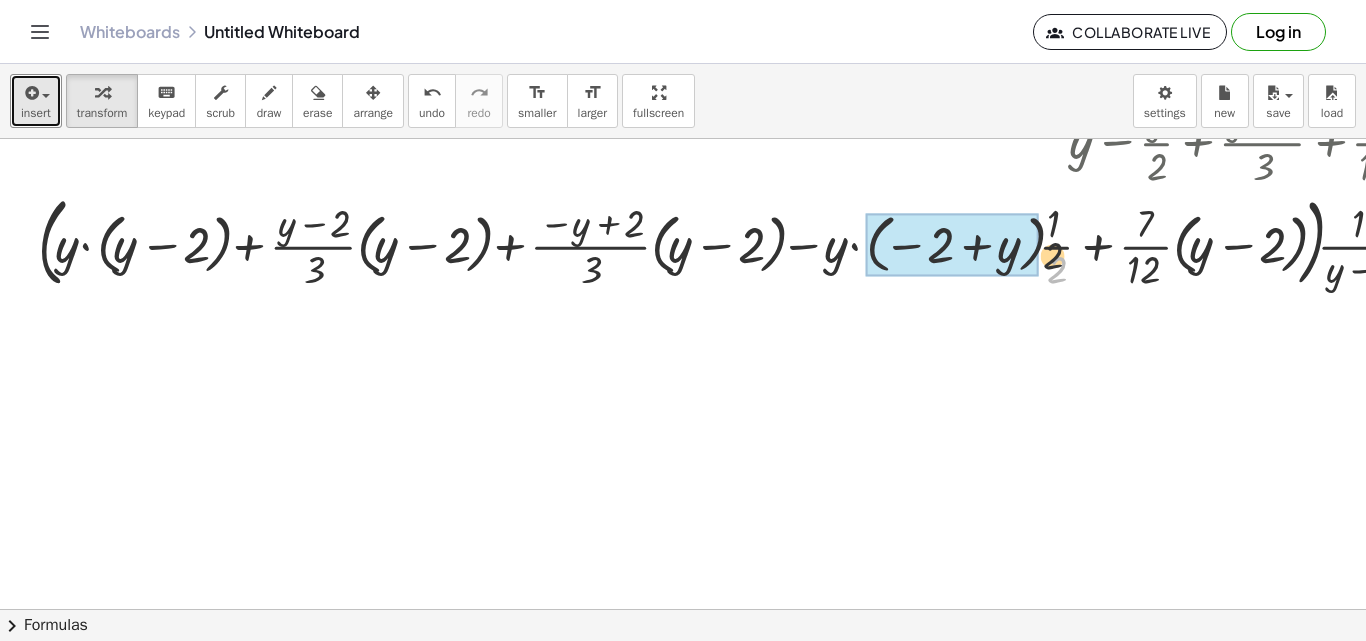 drag, startPoint x: 1039, startPoint y: 255, endPoint x: 1001, endPoint y: 247, distance: 38.832977 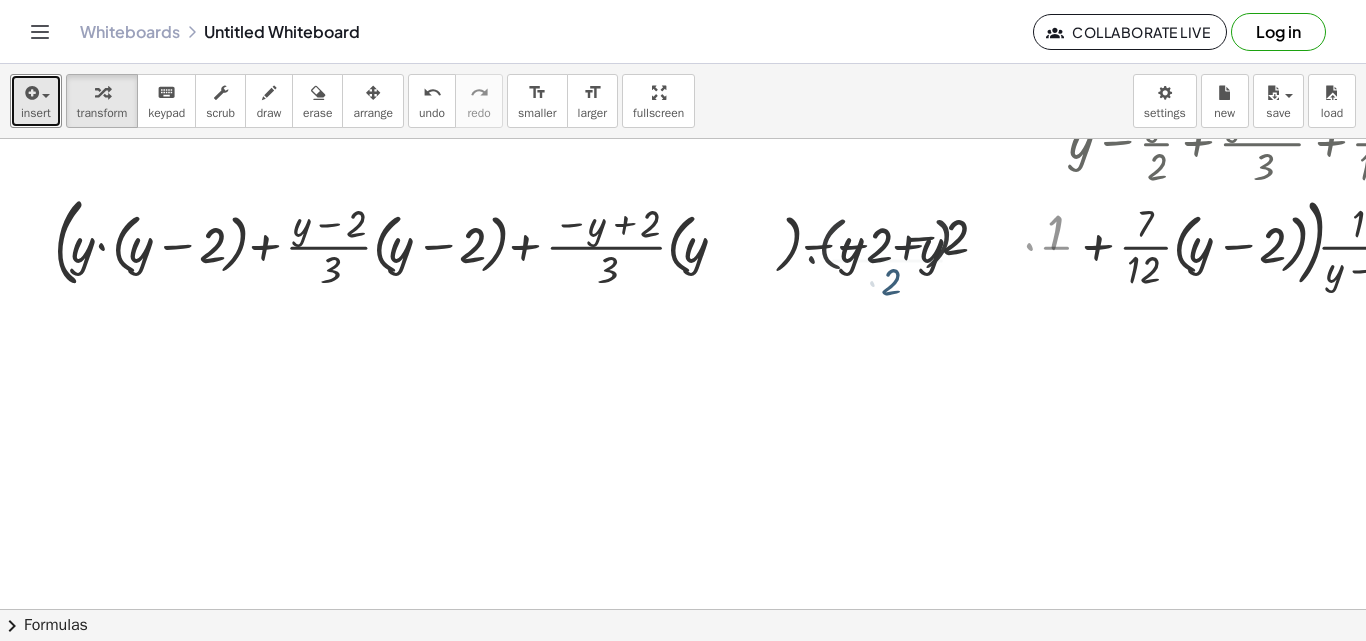 drag, startPoint x: 866, startPoint y: 263, endPoint x: 1040, endPoint y: 265, distance: 174.01149 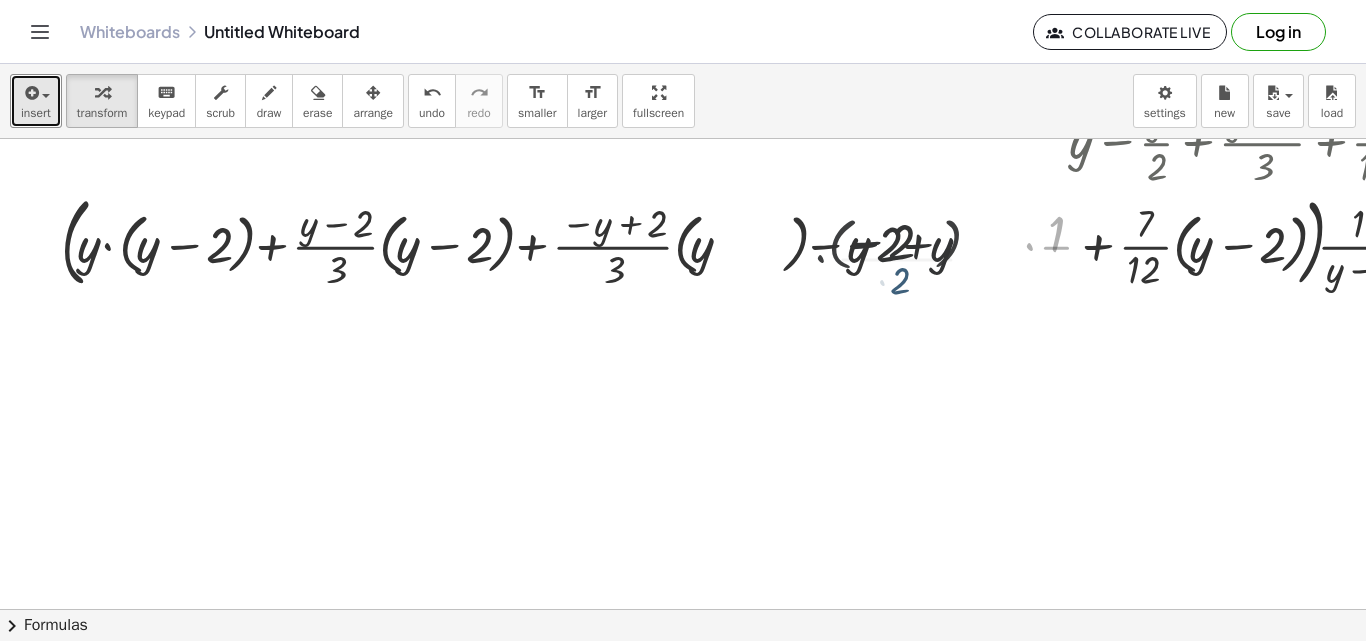 drag, startPoint x: 1043, startPoint y: 265, endPoint x: 875, endPoint y: 253, distance: 168.42802 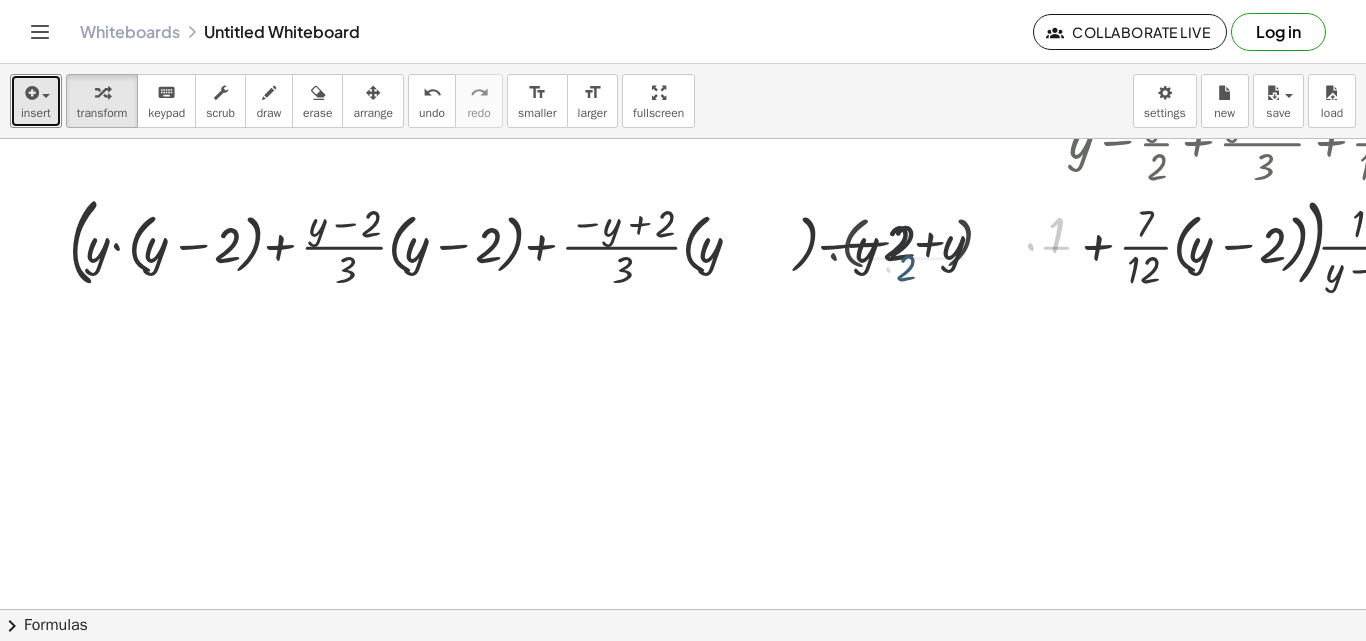 drag, startPoint x: 875, startPoint y: 253, endPoint x: 1015, endPoint y: 249, distance: 140.05713 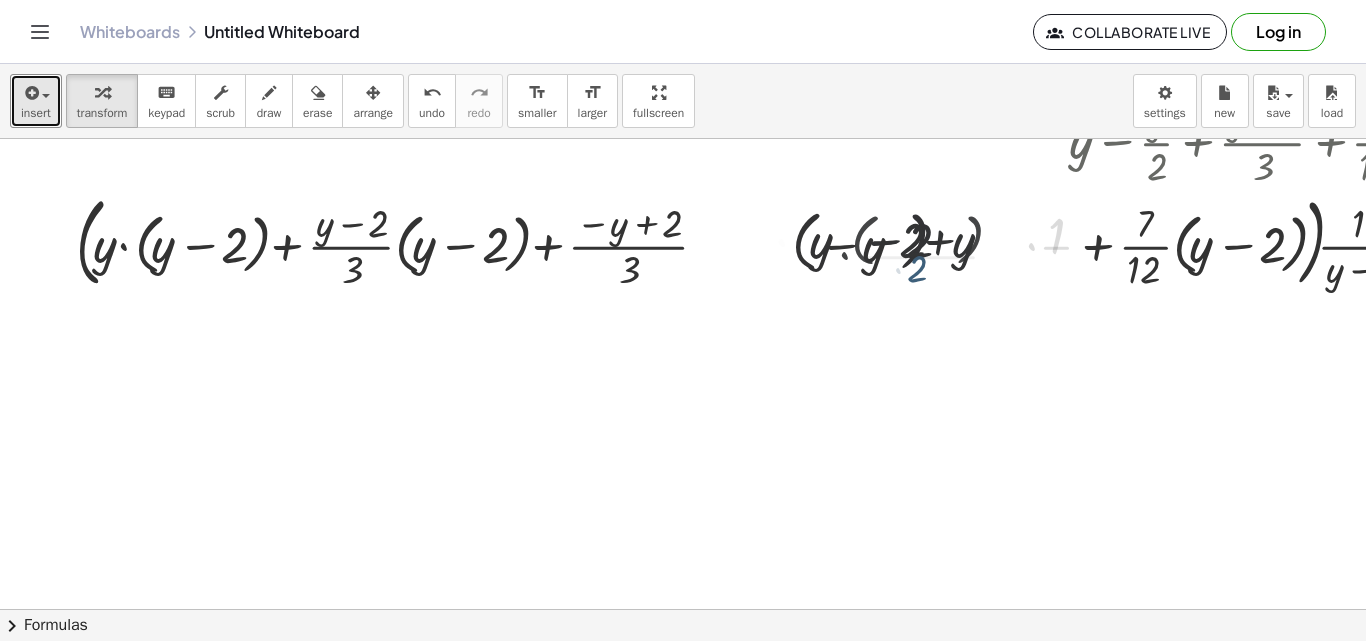 drag, startPoint x: 1015, startPoint y: 249, endPoint x: 910, endPoint y: 266, distance: 106.36729 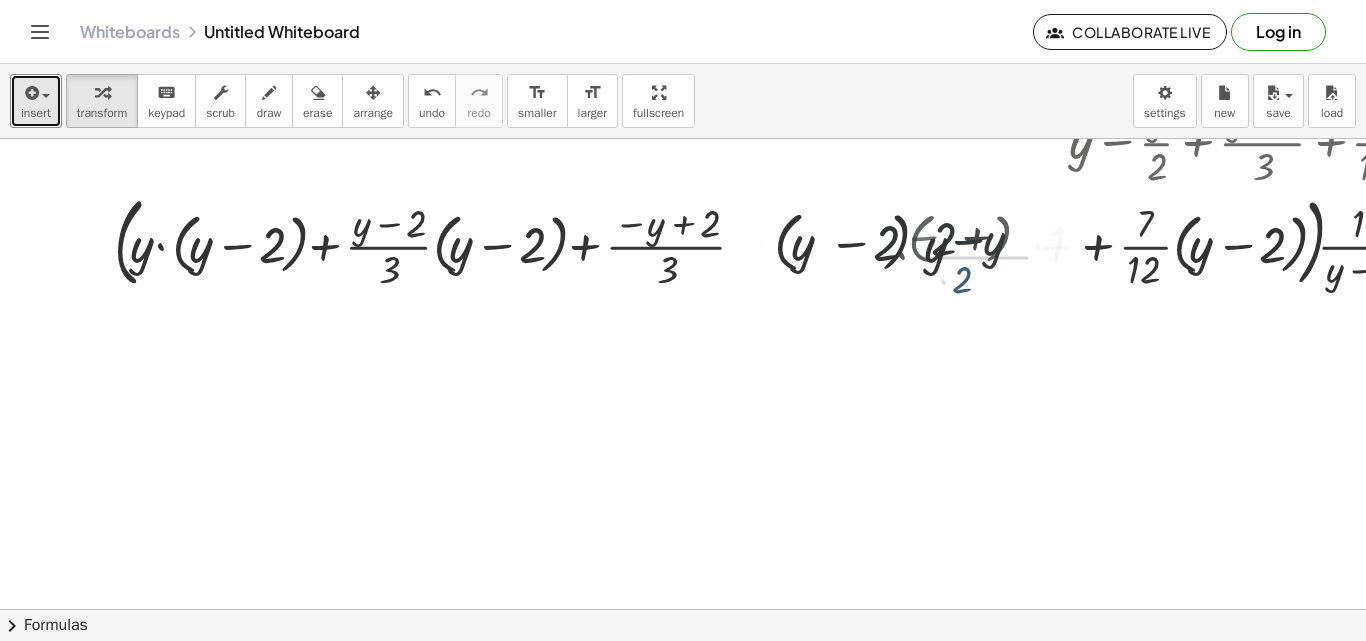 drag, startPoint x: 910, startPoint y: 266, endPoint x: 783, endPoint y: 274, distance: 127.25172 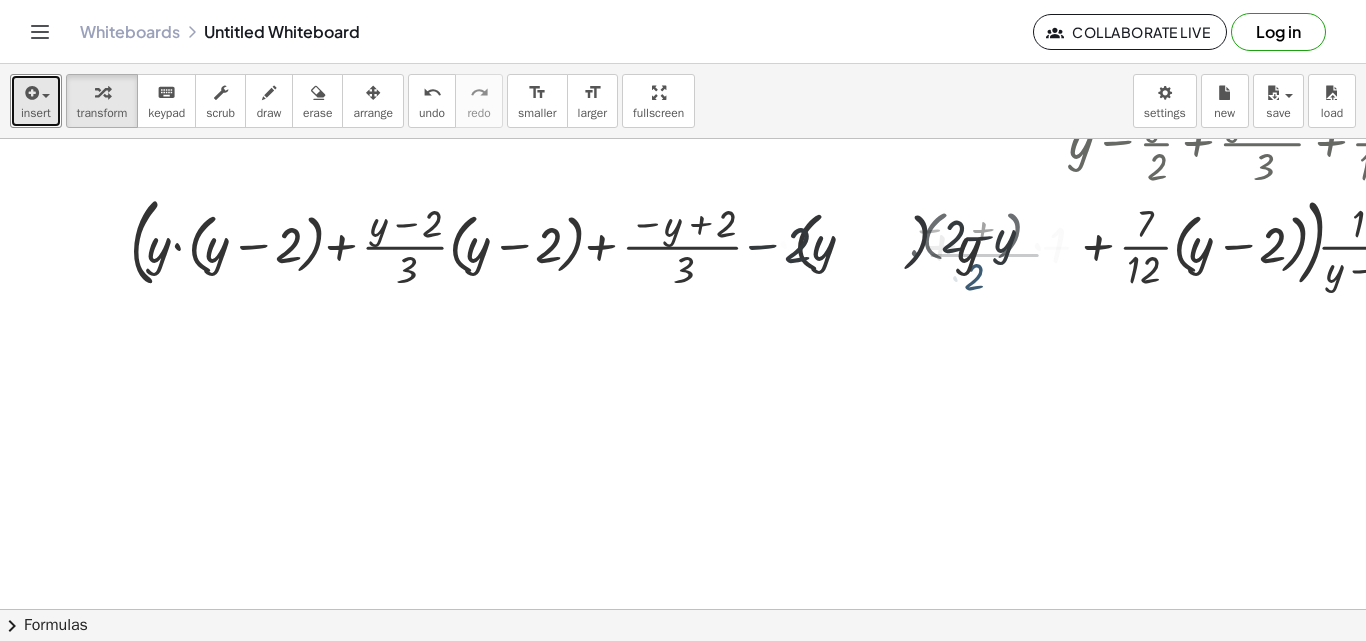 drag, startPoint x: 783, startPoint y: 274, endPoint x: 878, endPoint y: 266, distance: 95.33625 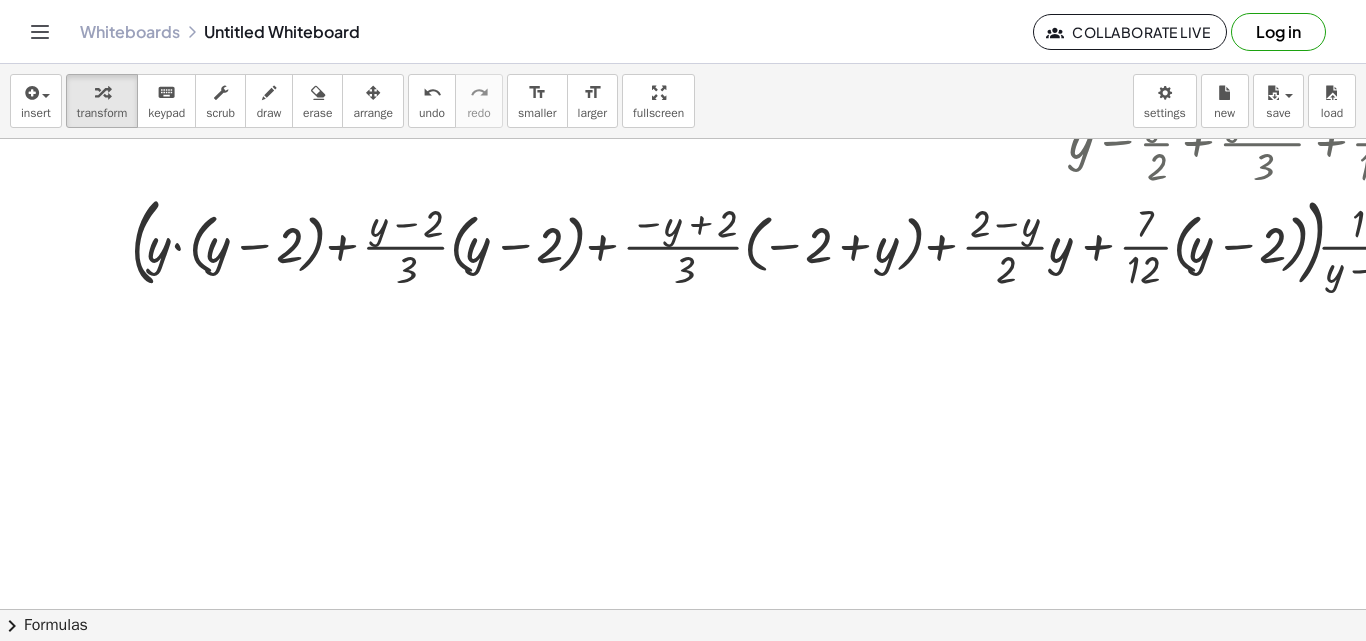 click at bounding box center [0, 0] 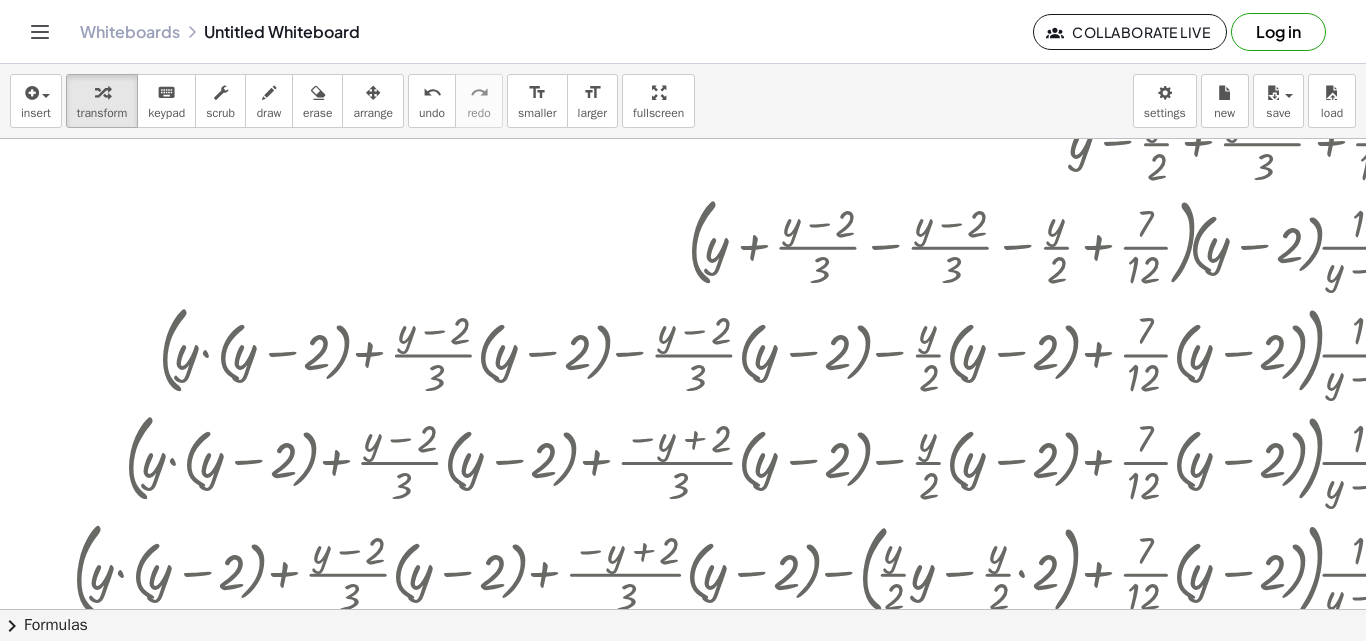 click at bounding box center [1068, 242] 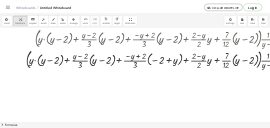 scroll, scrollTop: 1325, scrollLeft: 0, axis: vertical 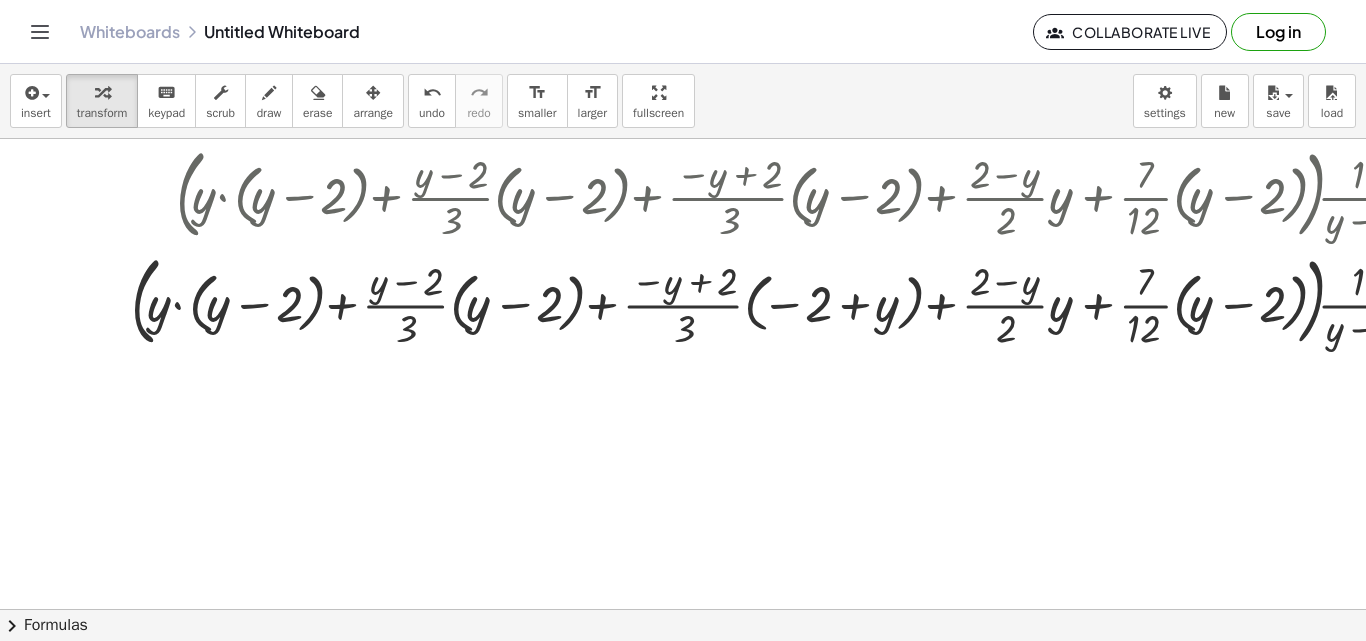 click at bounding box center [1068, 300] 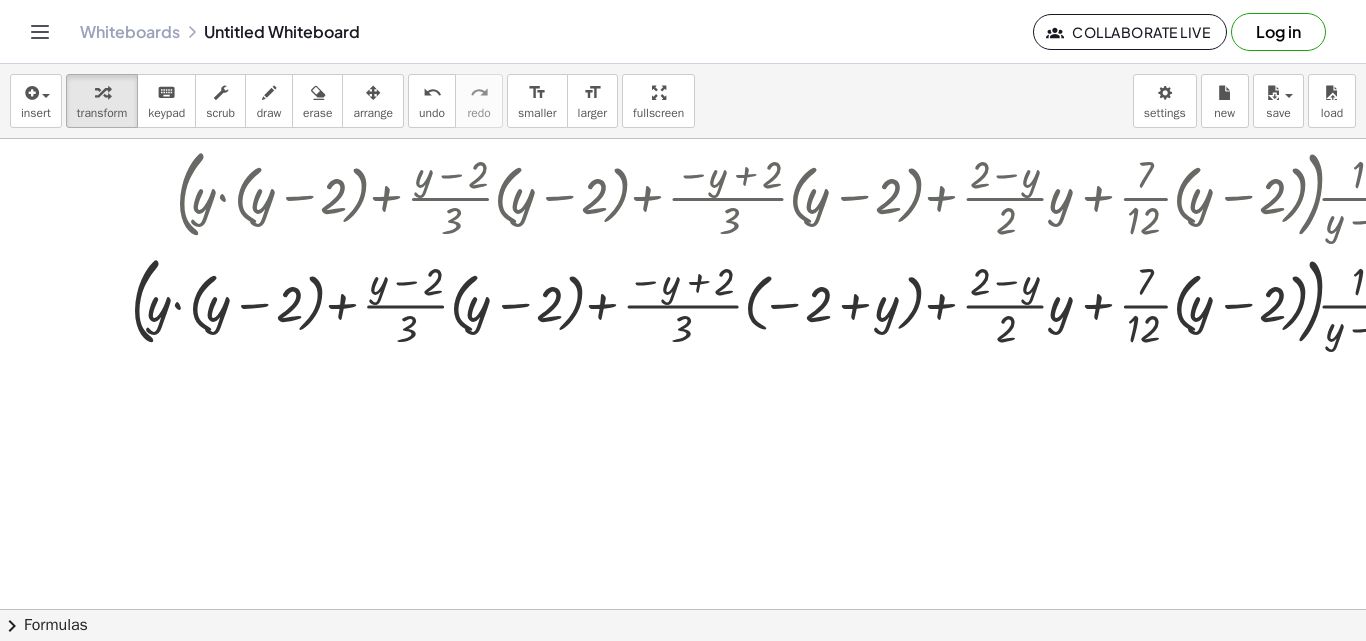 click at bounding box center (1068, 300) 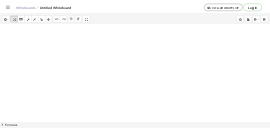 scroll, scrollTop: 1325, scrollLeft: 0, axis: vertical 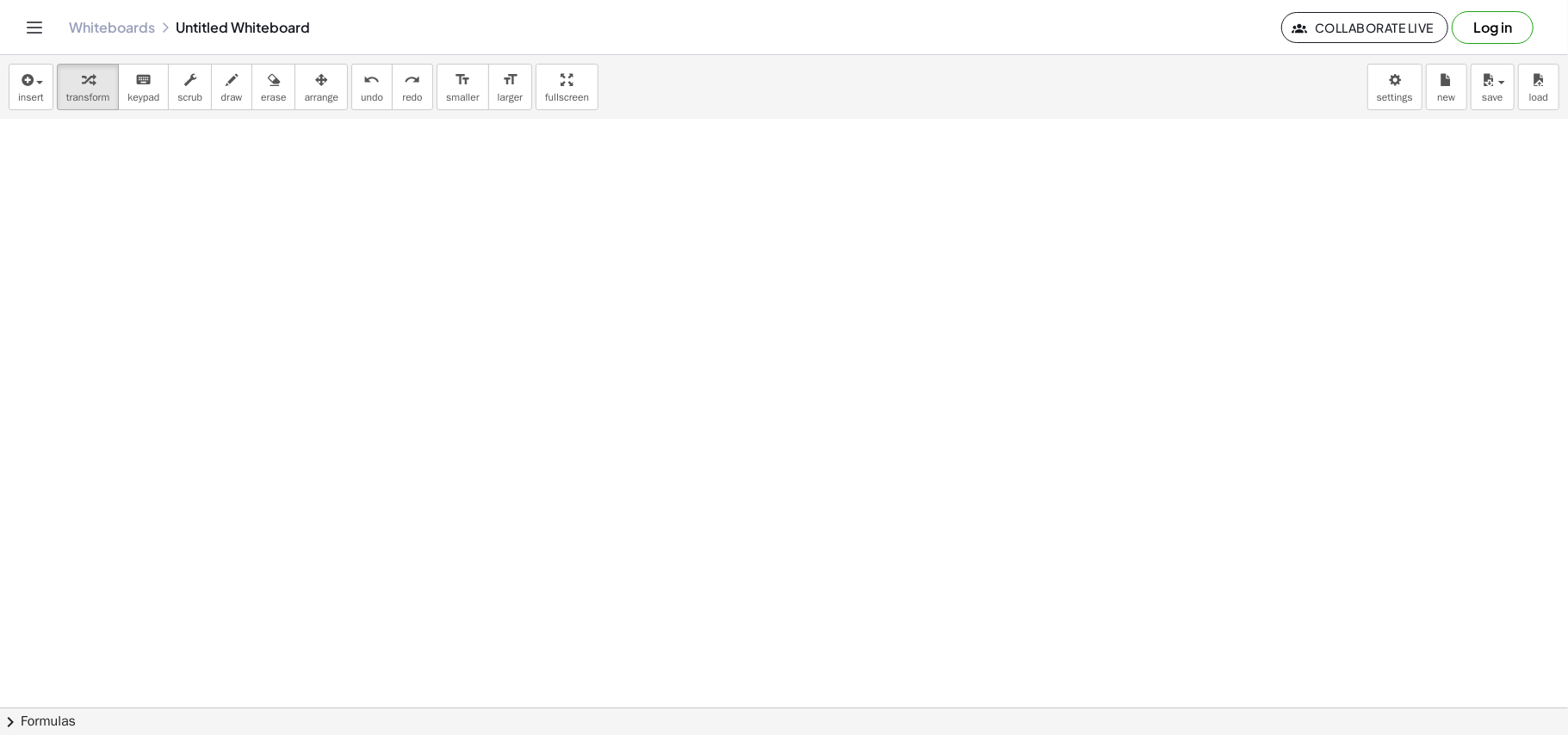 click at bounding box center (915, -28) 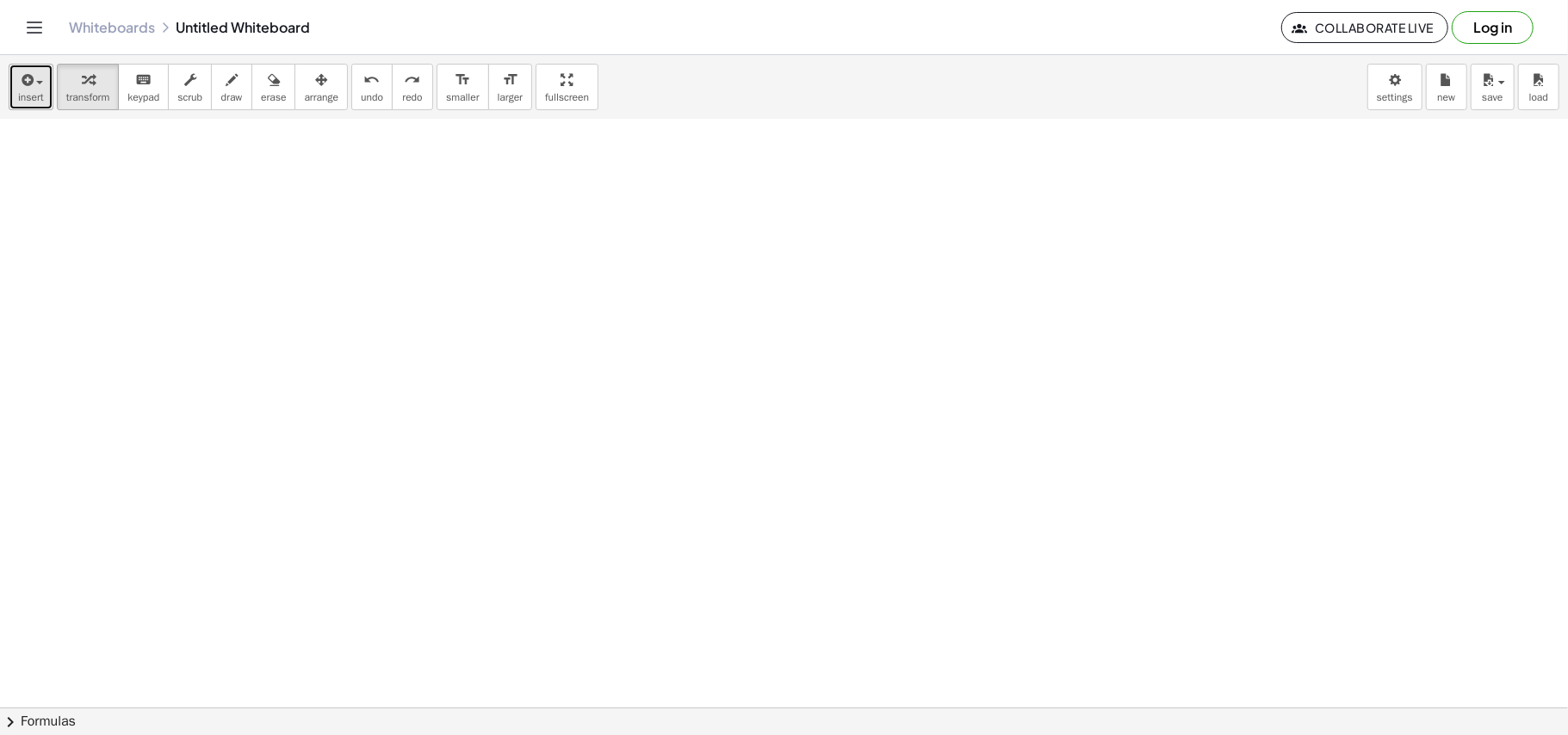 click on "insert" at bounding box center [31, 87] 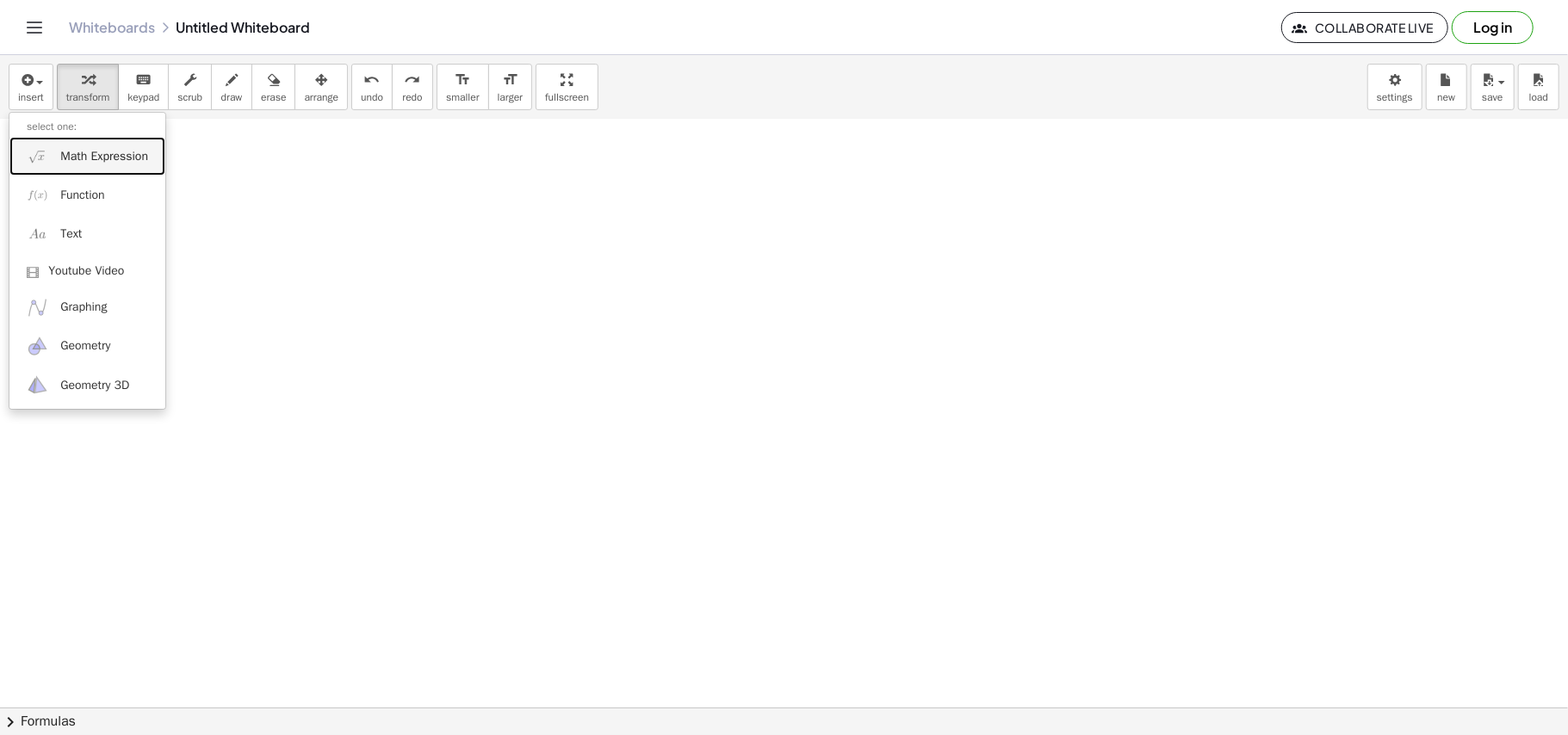 click at bounding box center (37, 156) 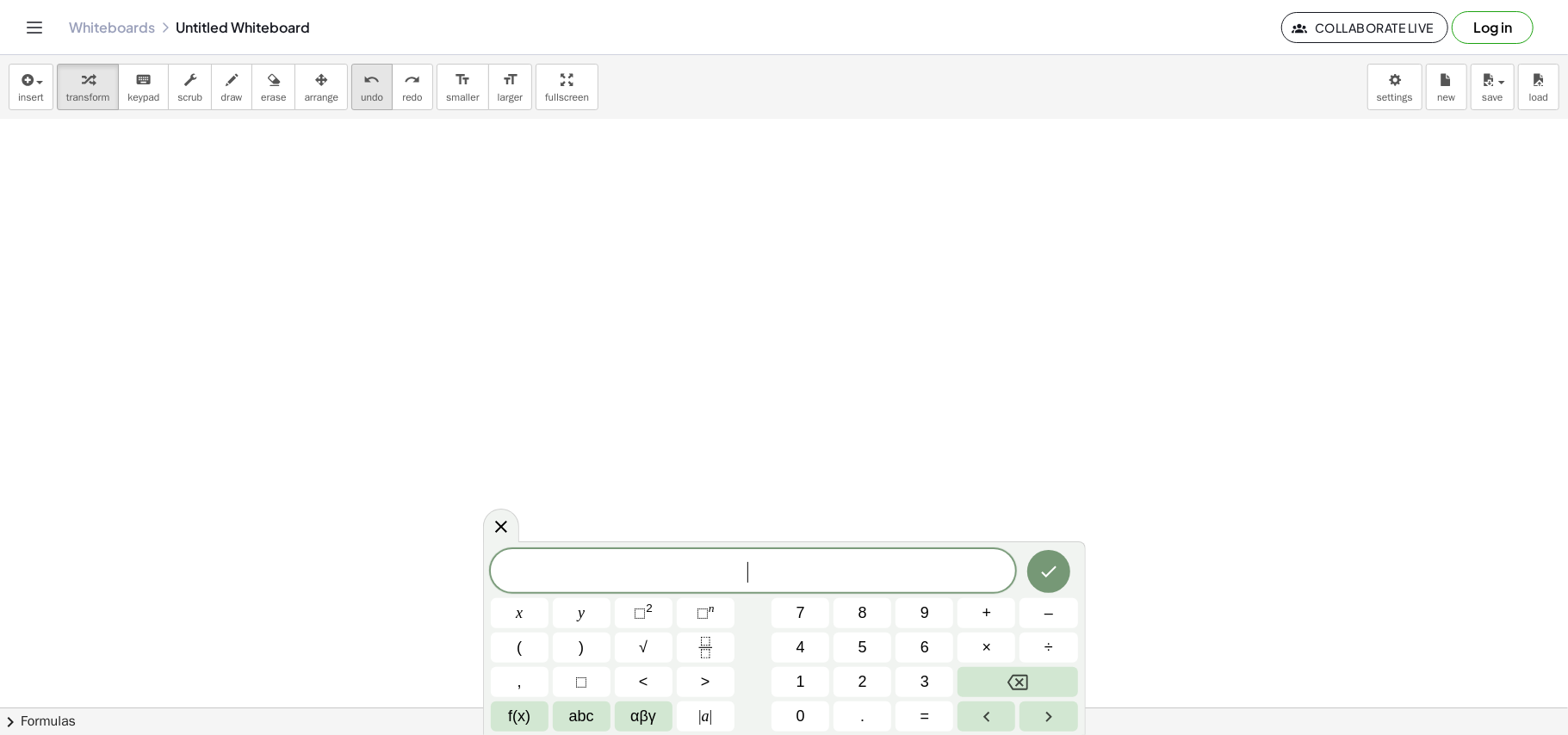 click on "undo" at bounding box center (372, 97) 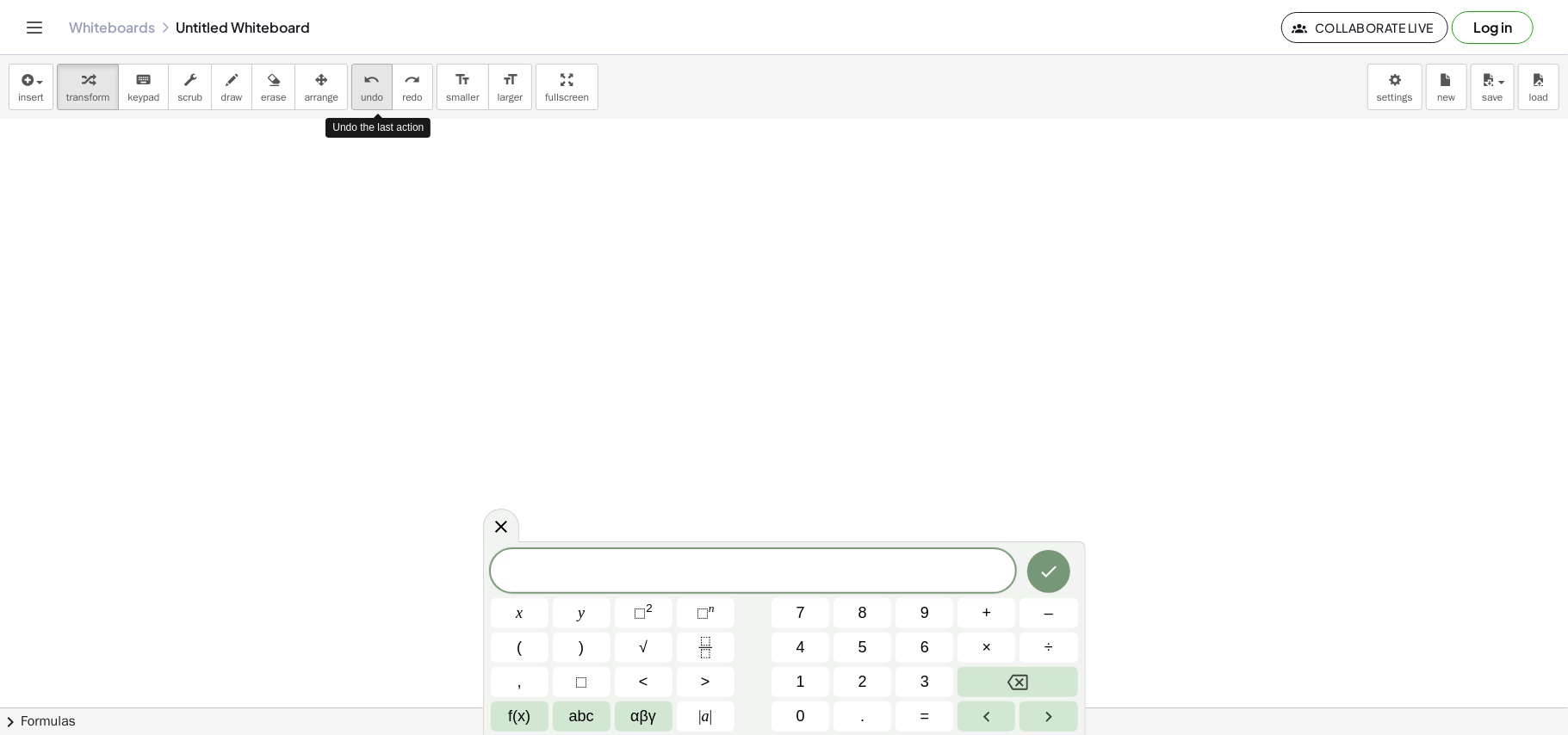 click on "undo" at bounding box center (372, 97) 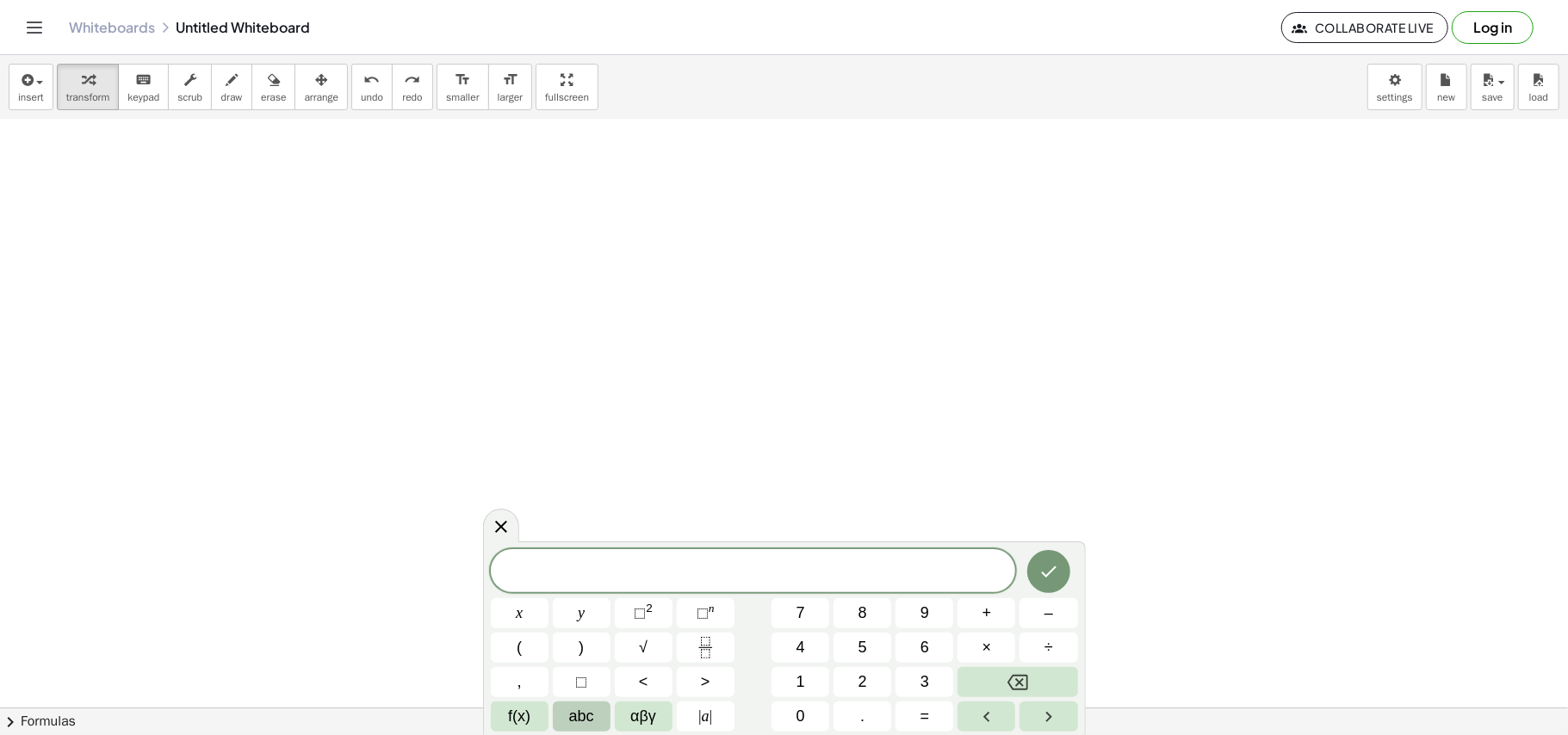 click on "abc" at bounding box center (581, 716) 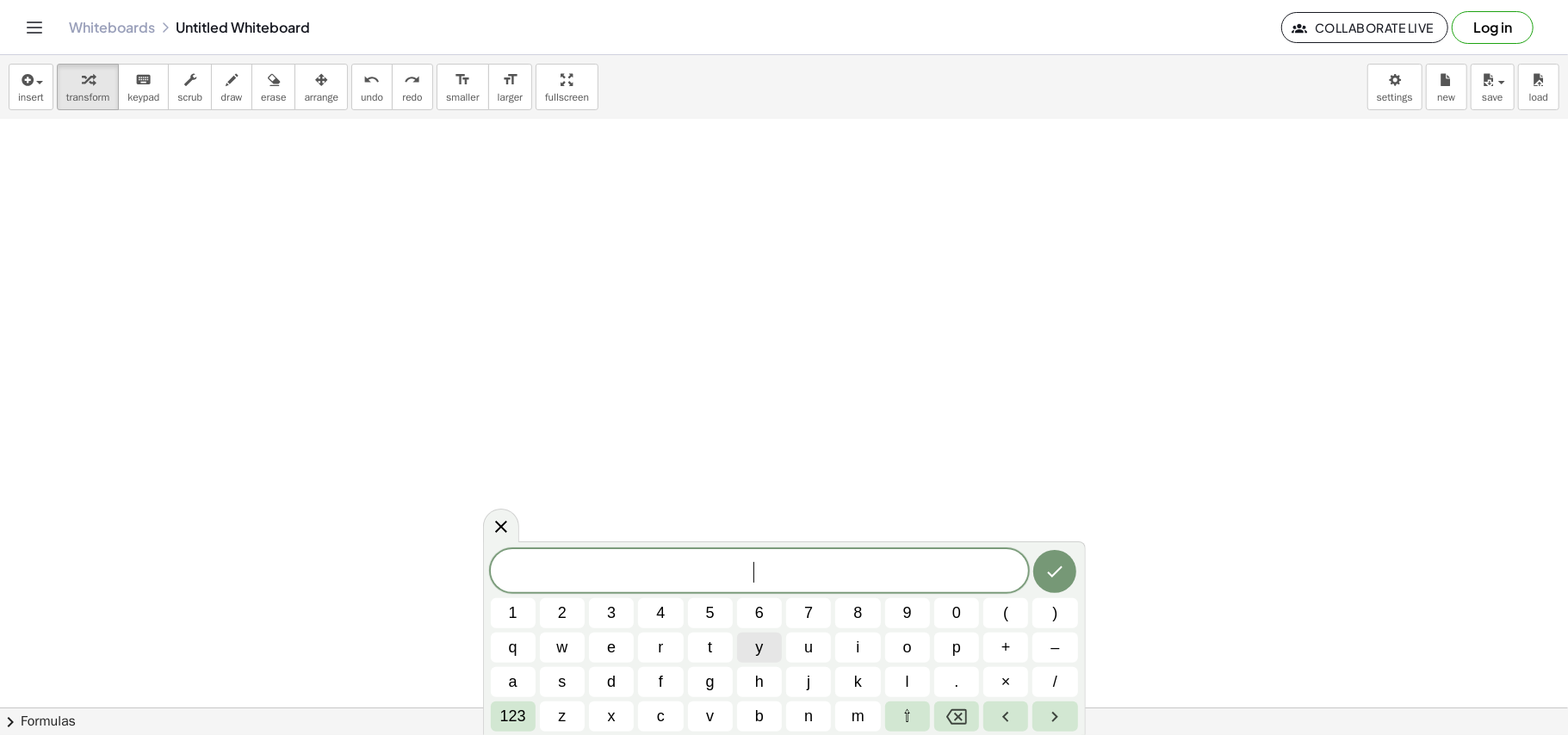 click on "y" at bounding box center [759, 647] 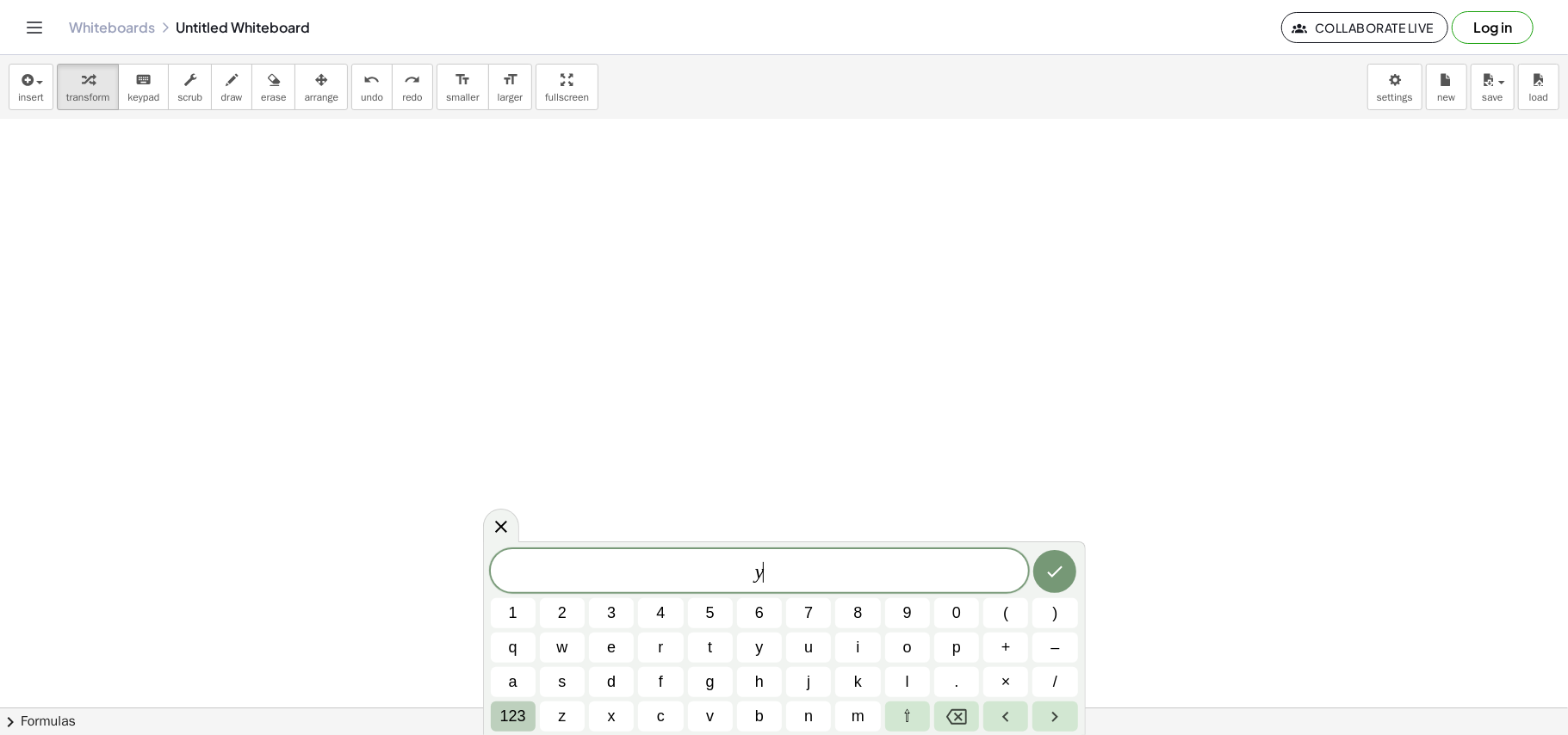 click on "123" at bounding box center [513, 716] 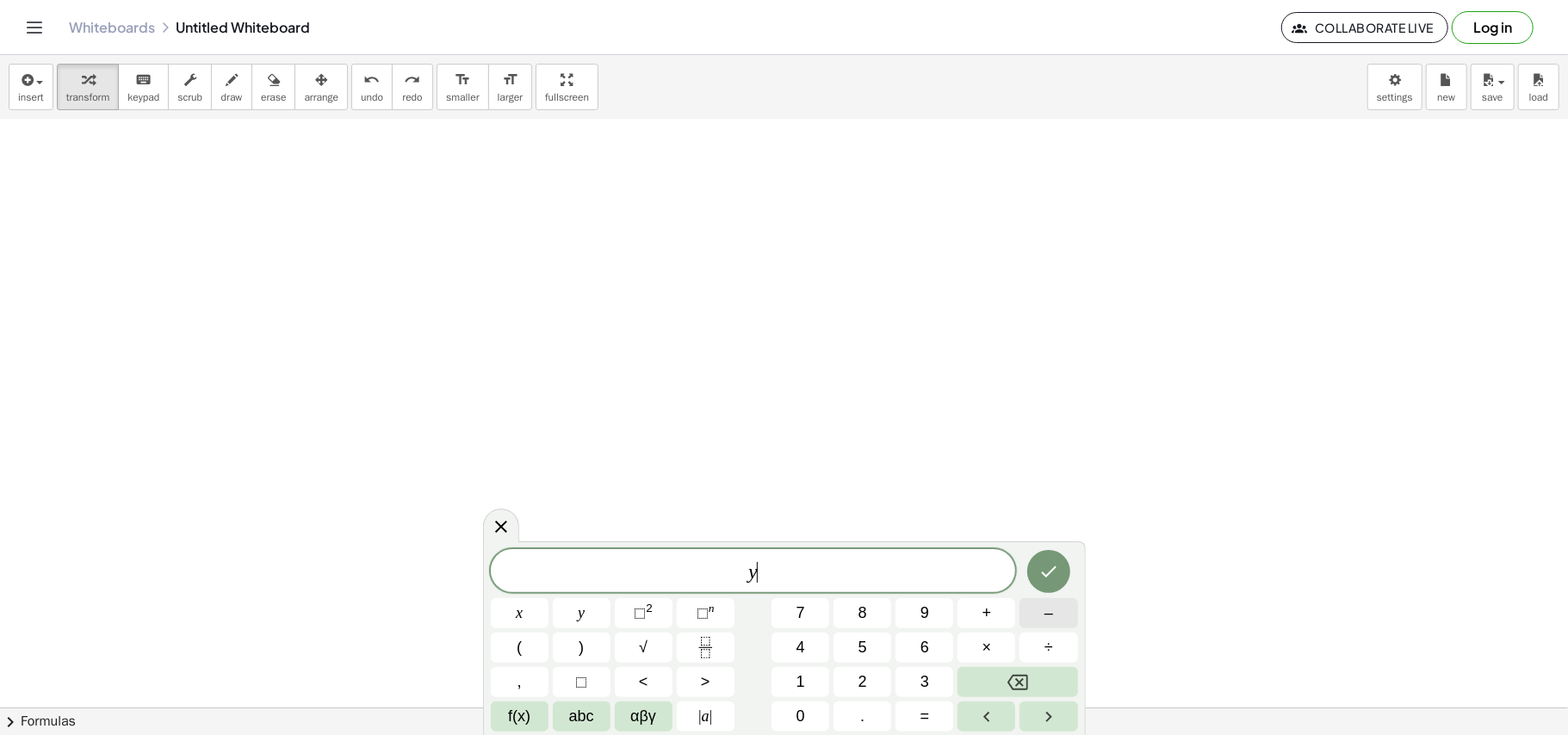 click on "–" at bounding box center (1049, 613) 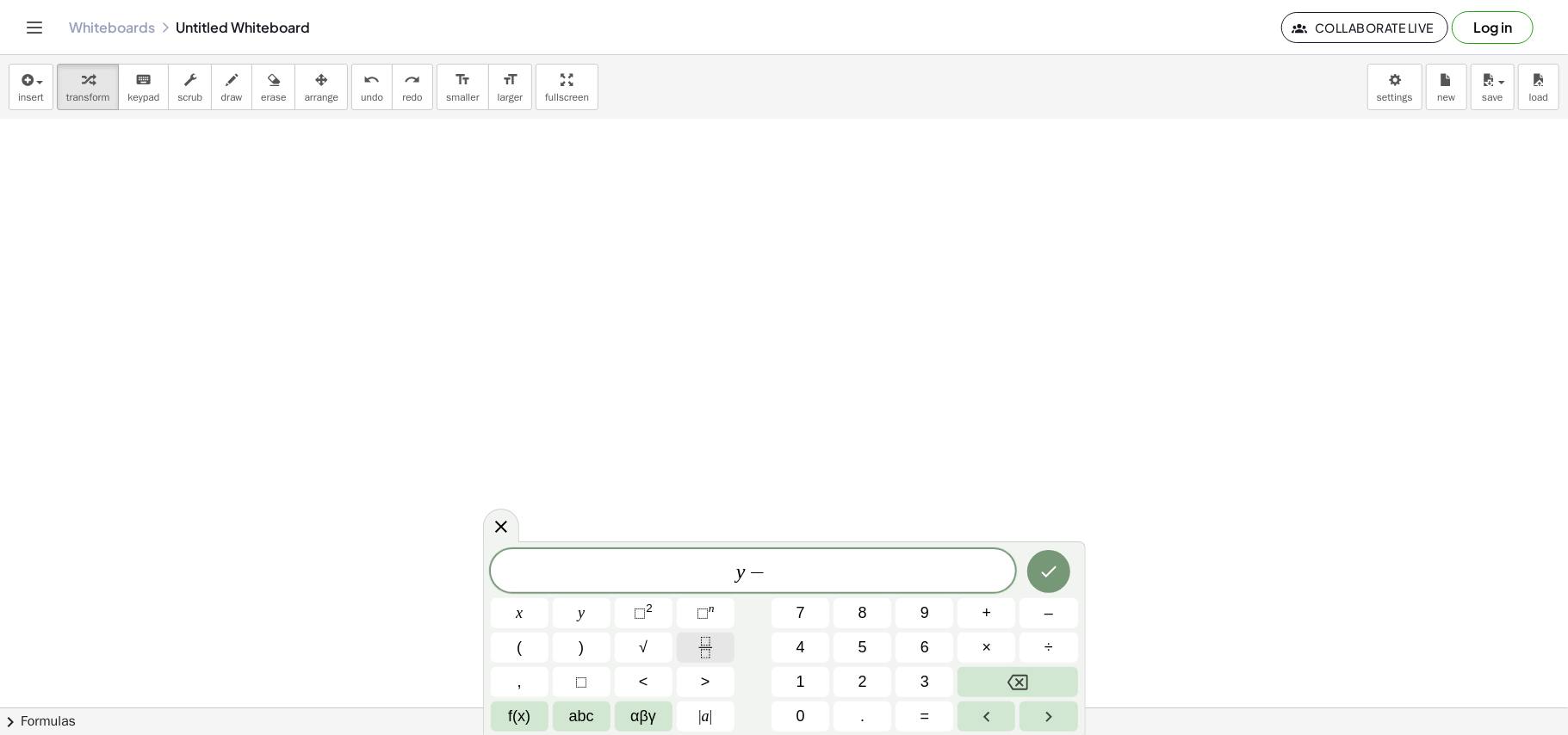 click 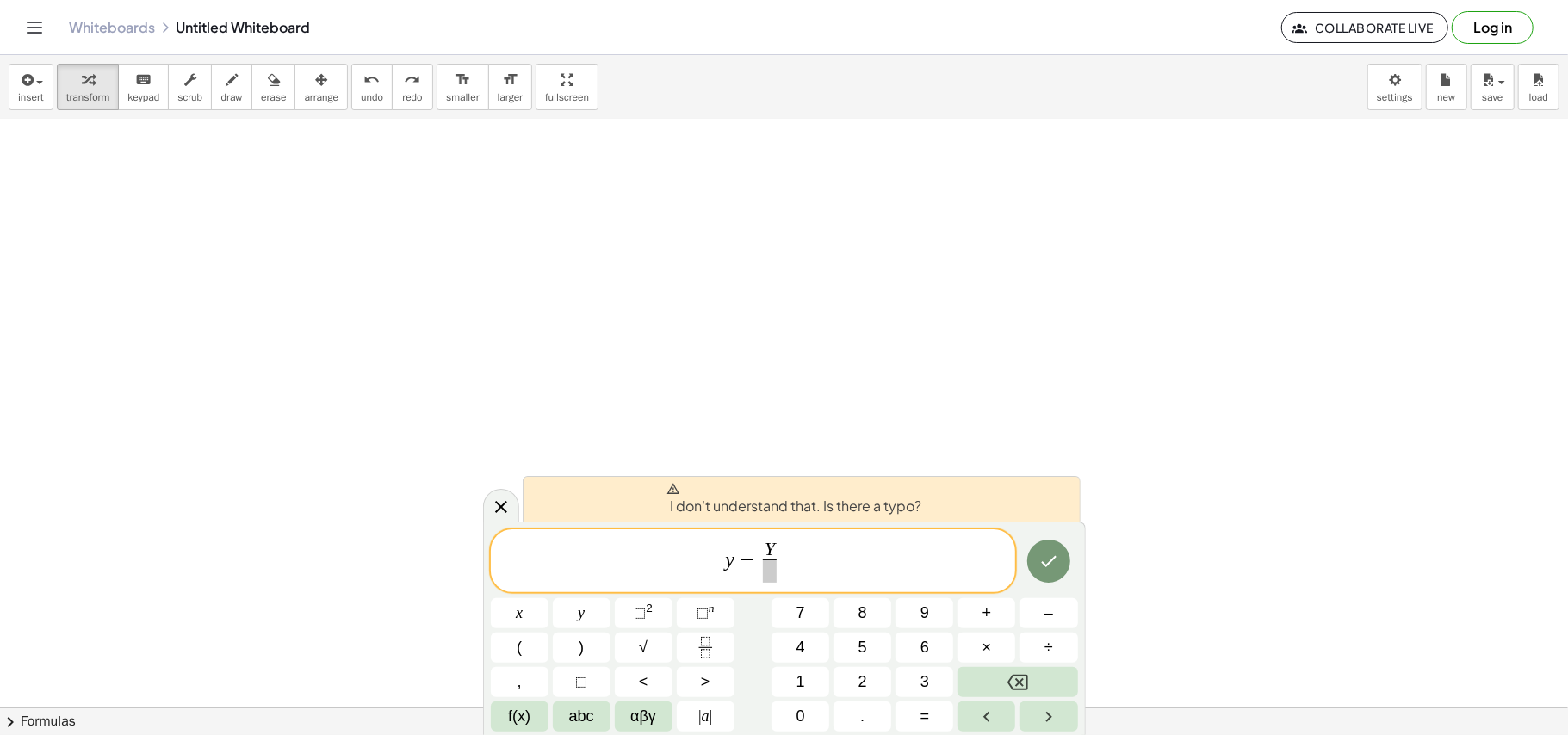 click at bounding box center (770, 571) 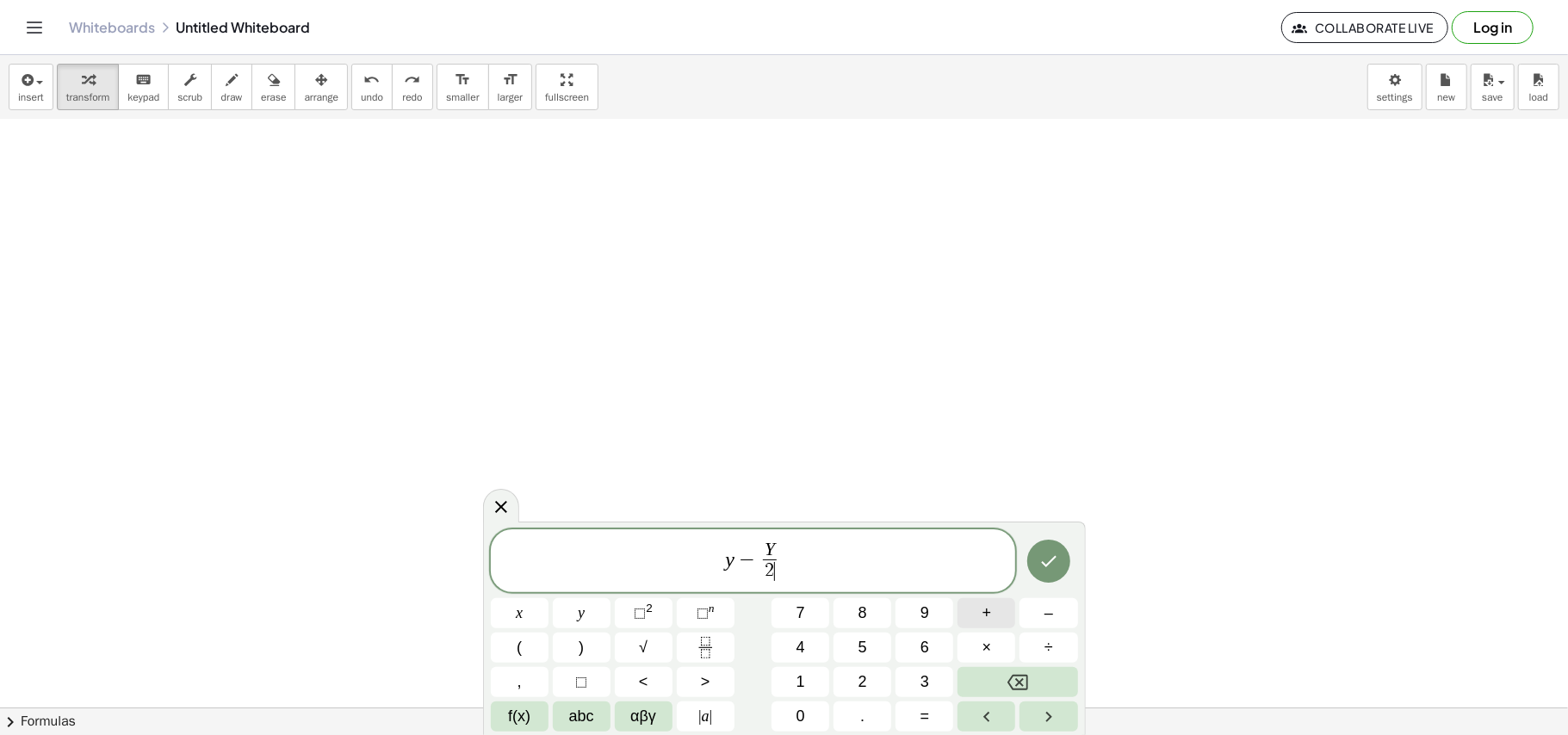 click on "+" at bounding box center [987, 613] 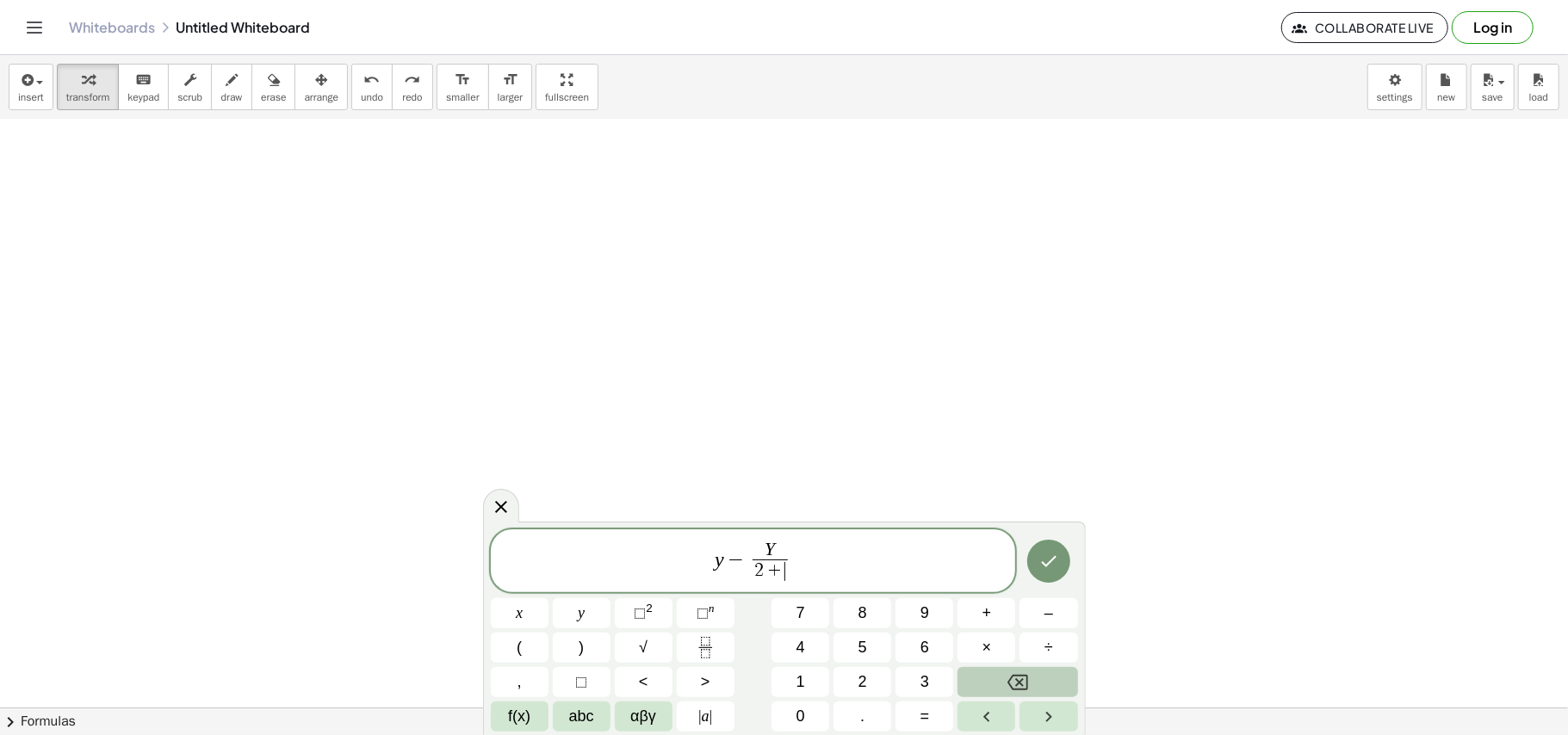 click at bounding box center [1017, 682] 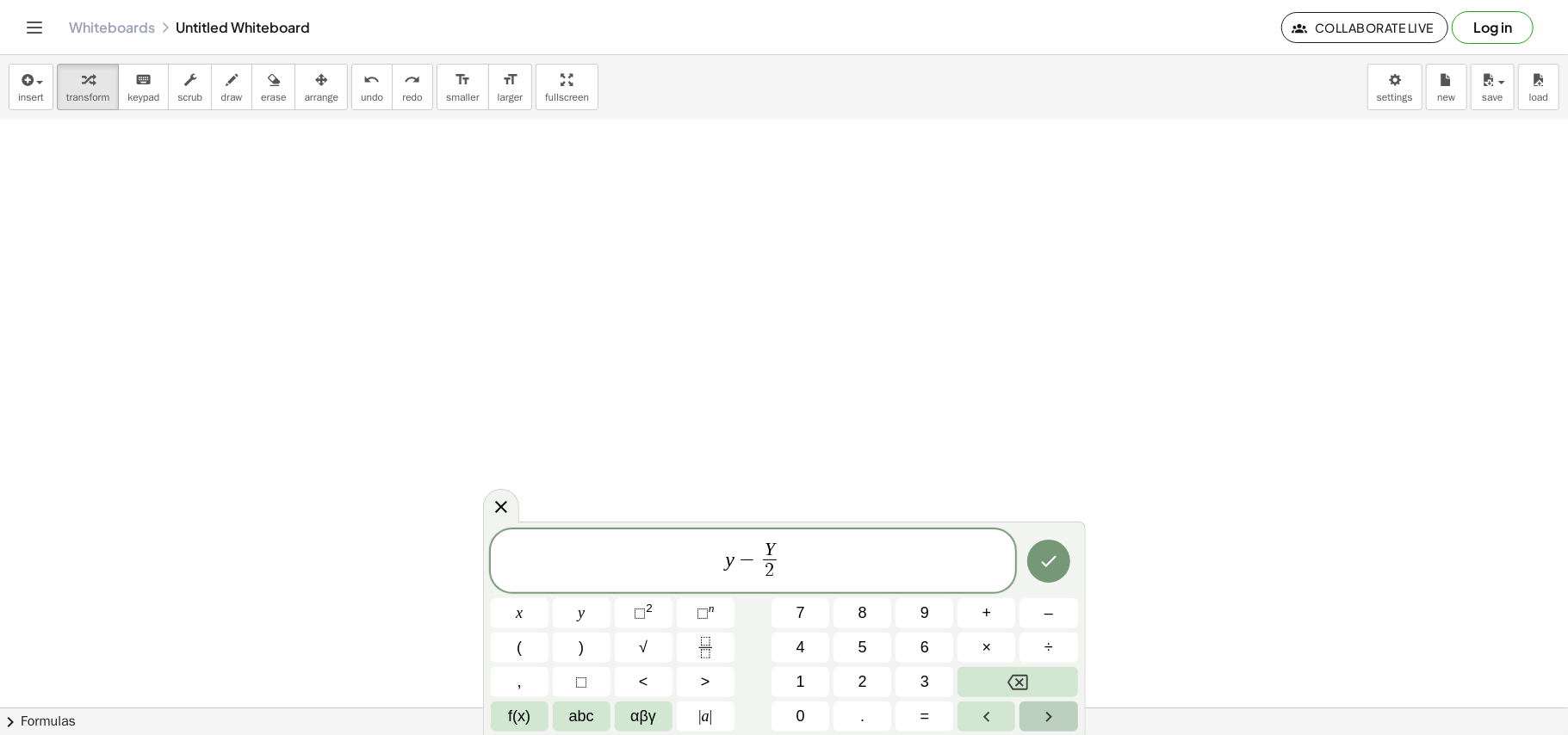 click 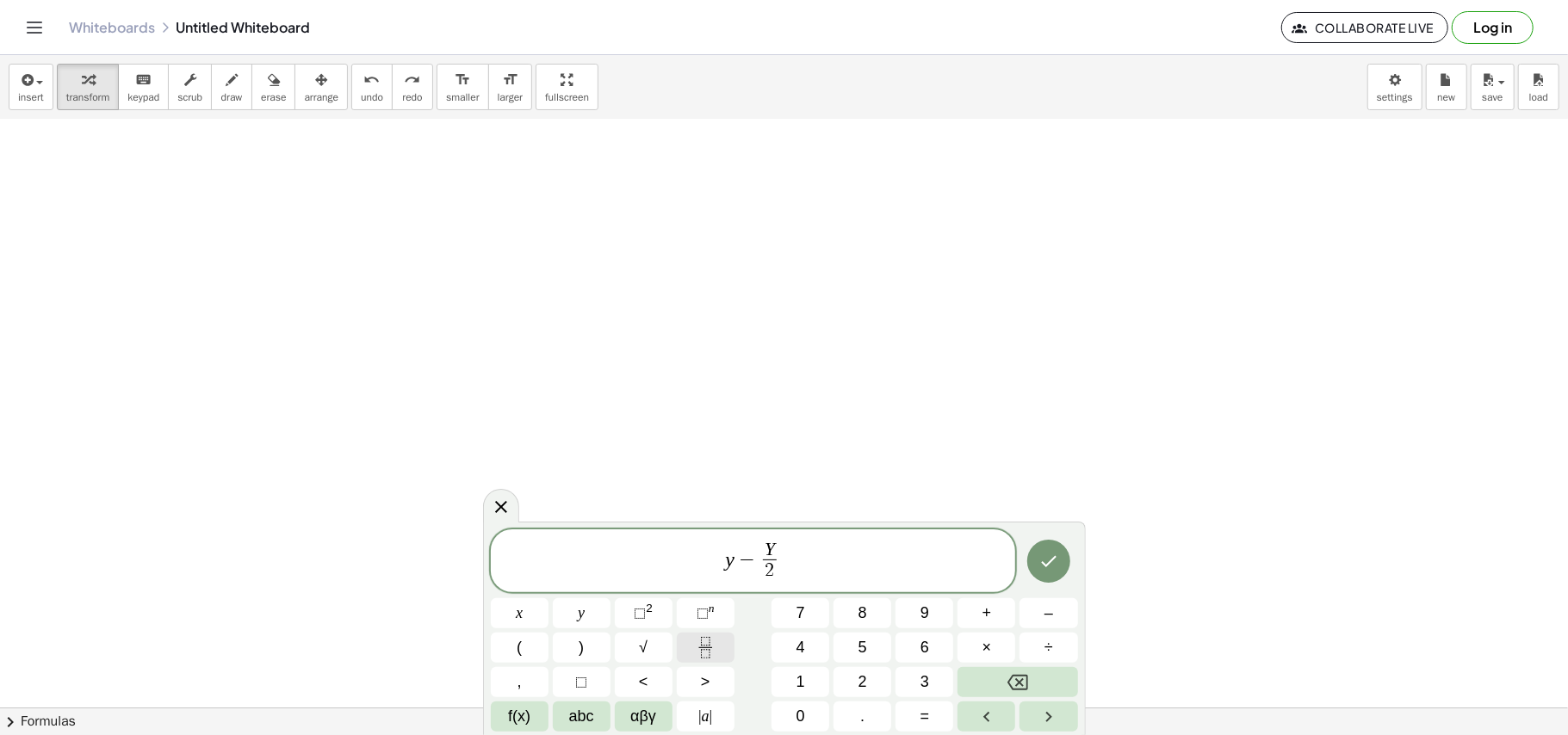click 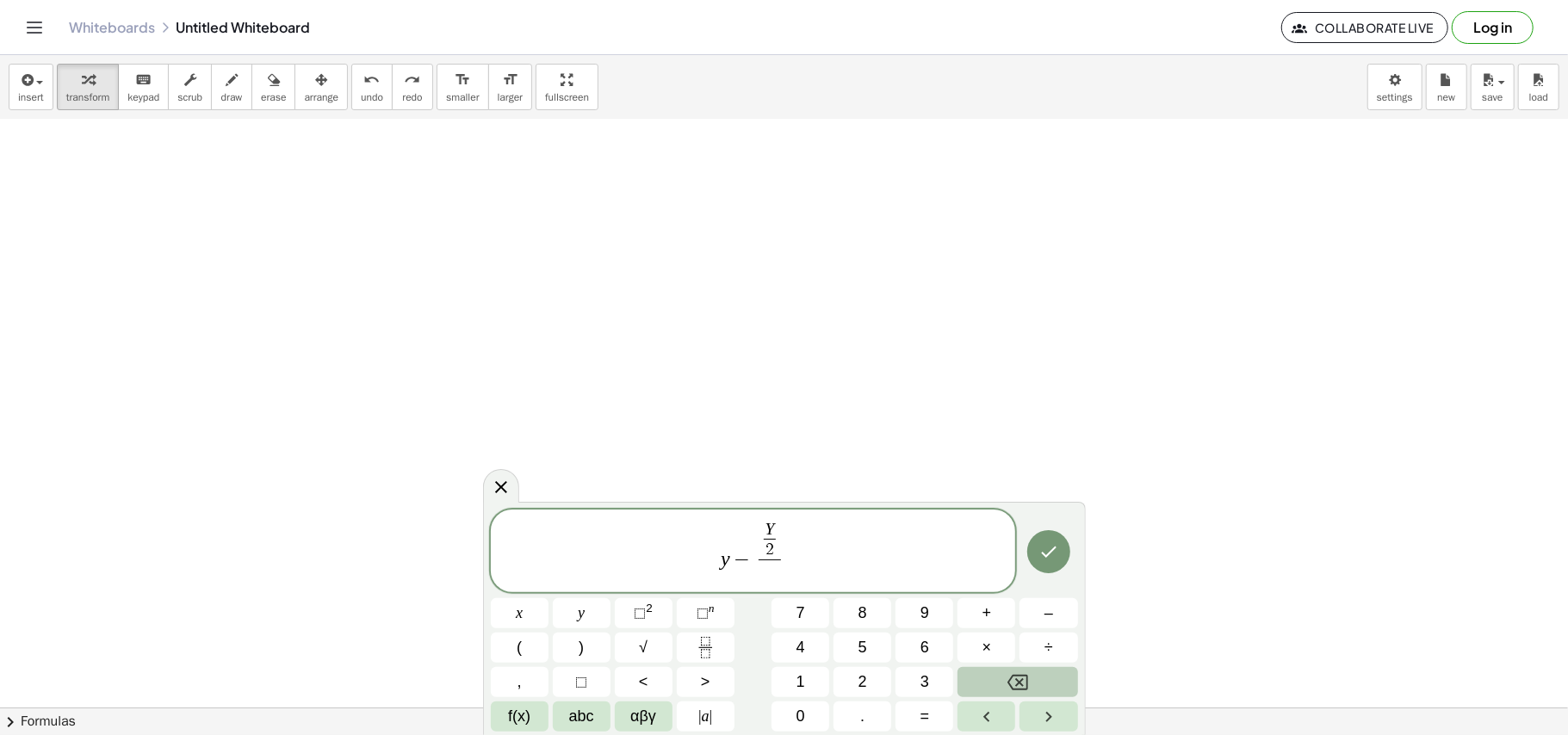 click 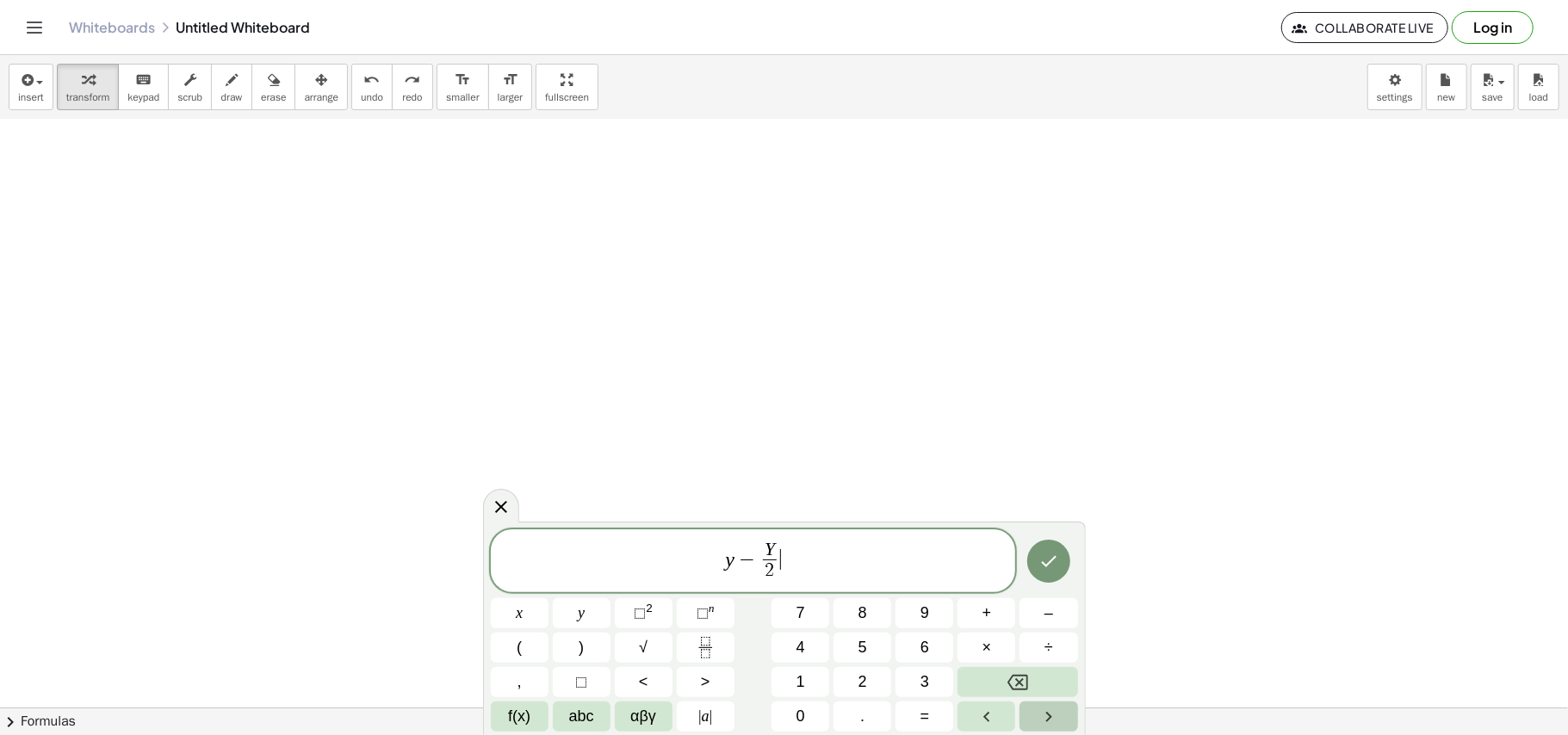 click 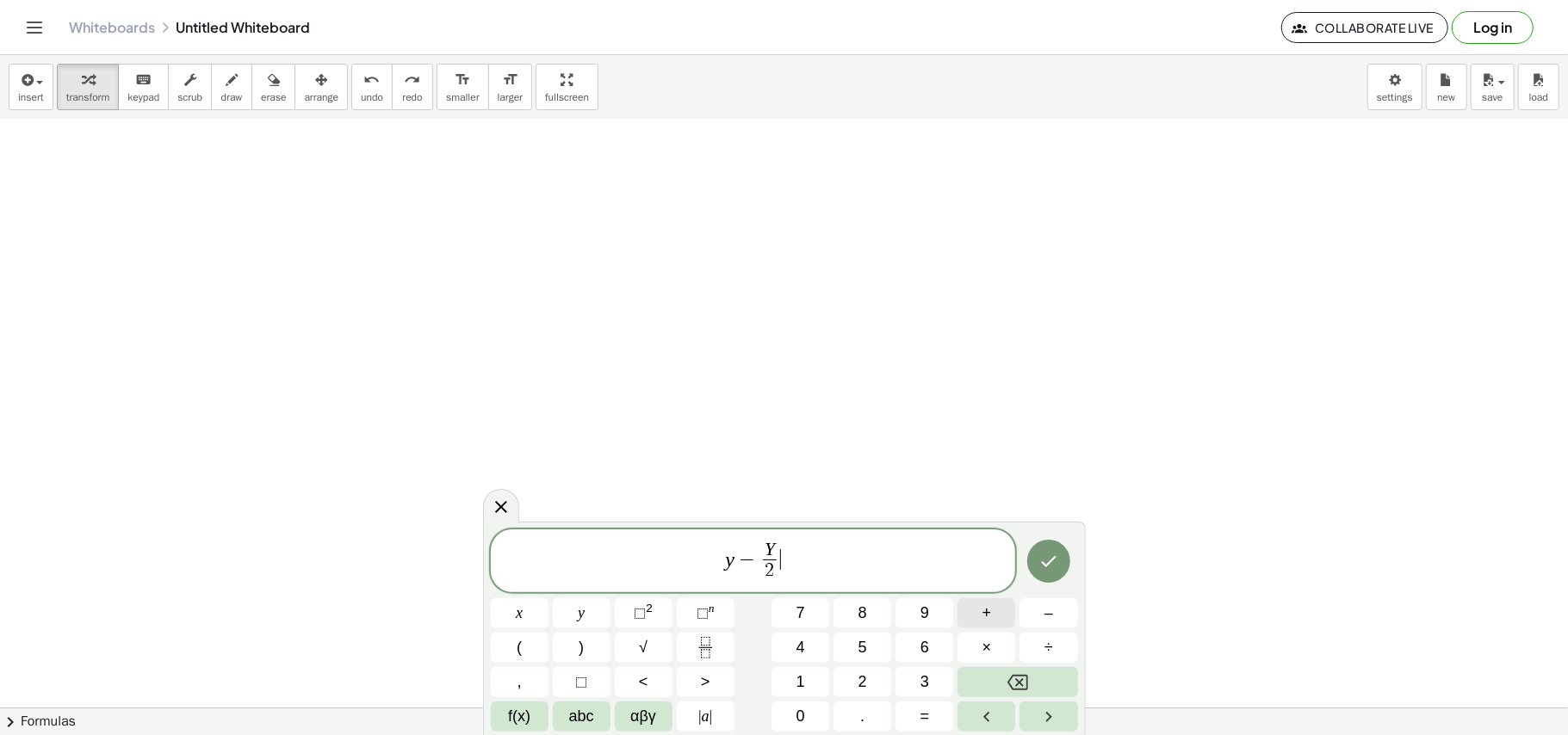 click on "+" at bounding box center [986, 613] 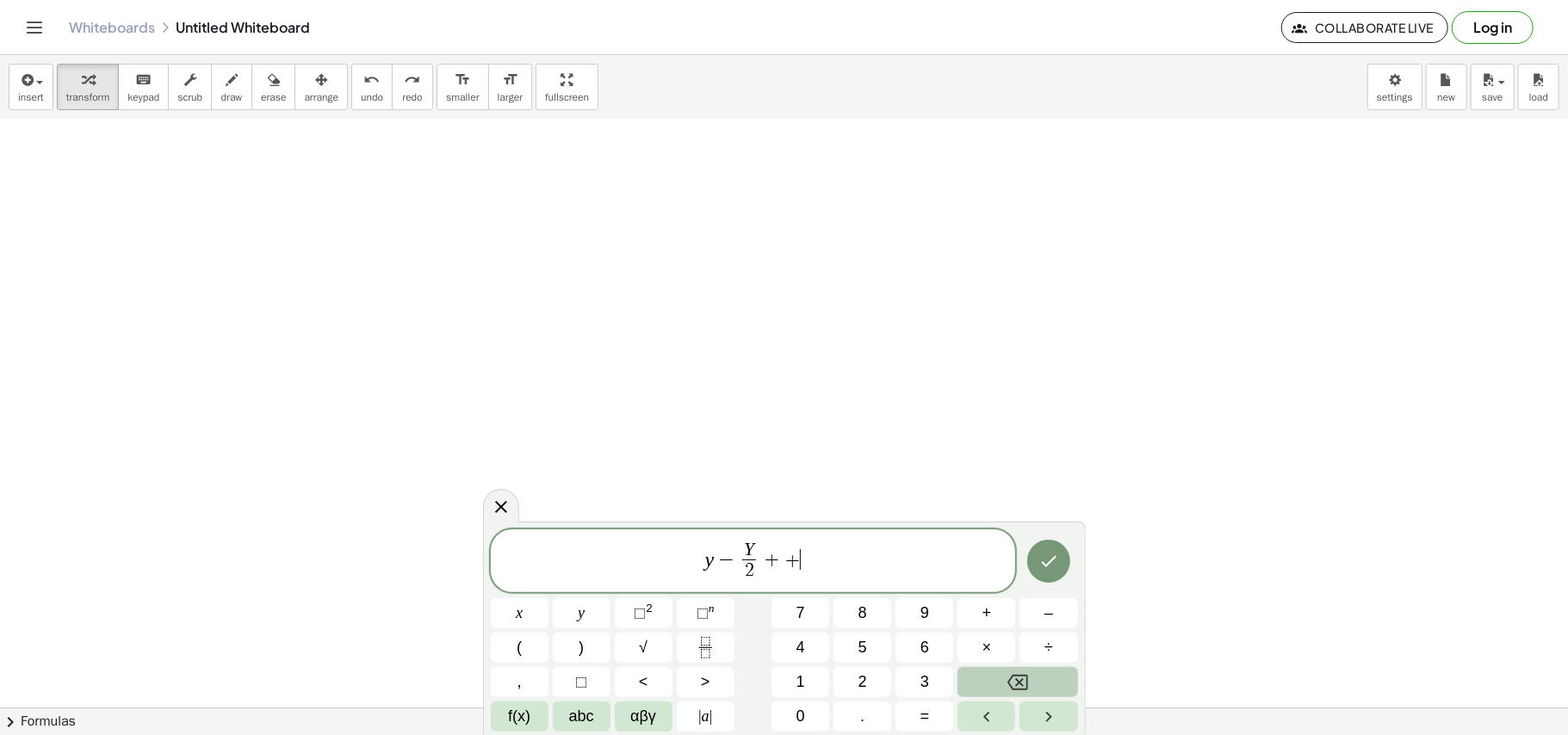 click at bounding box center [1017, 682] 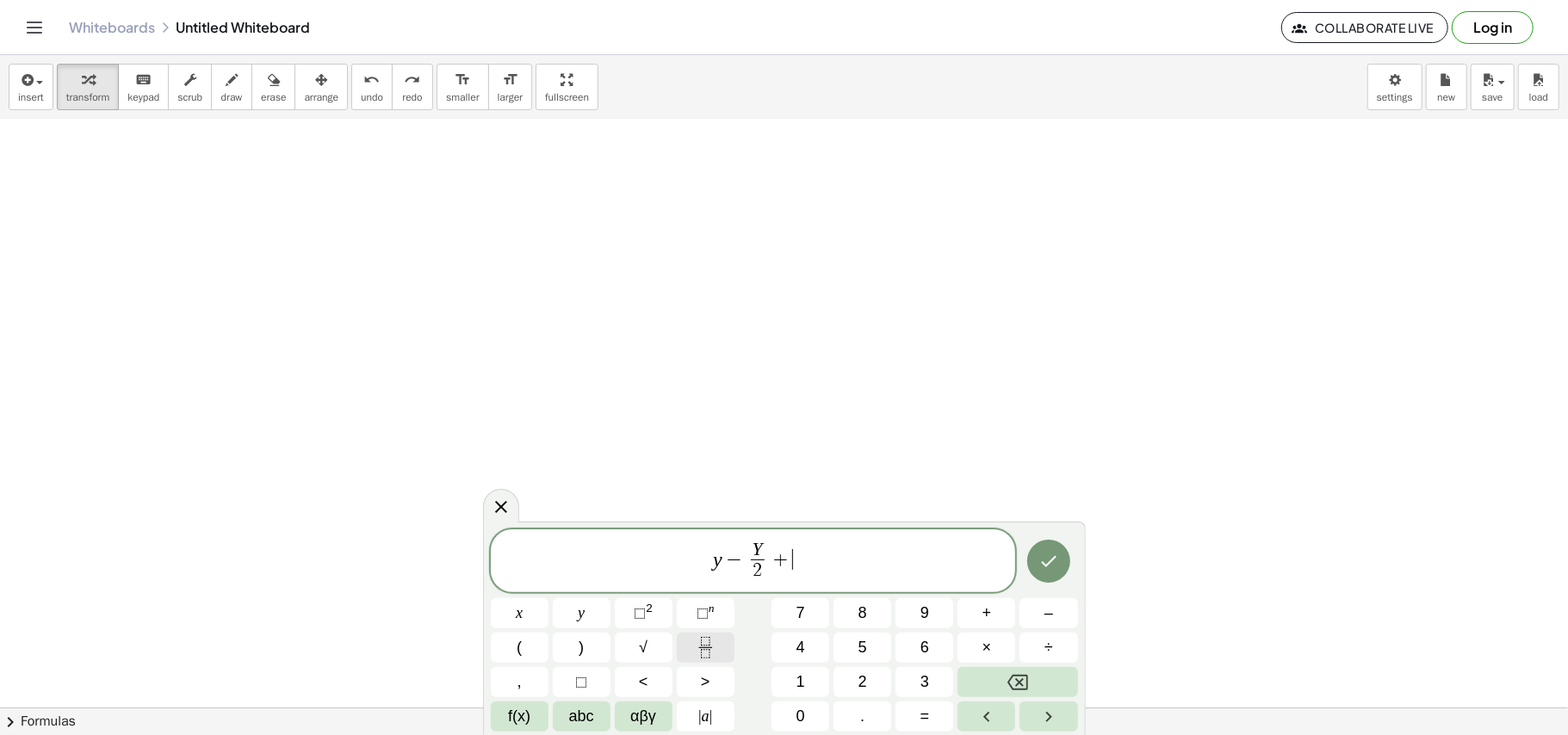 click 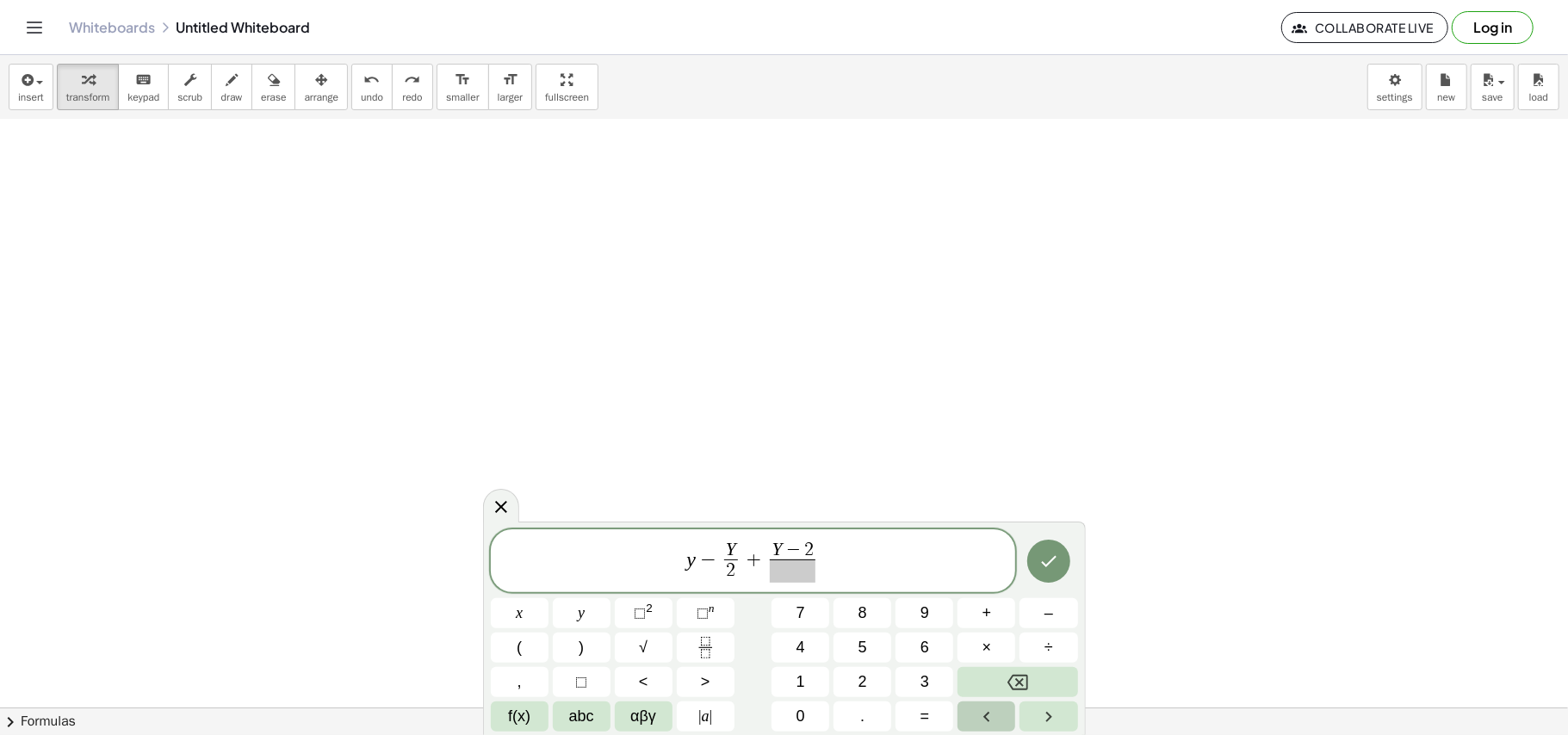 click 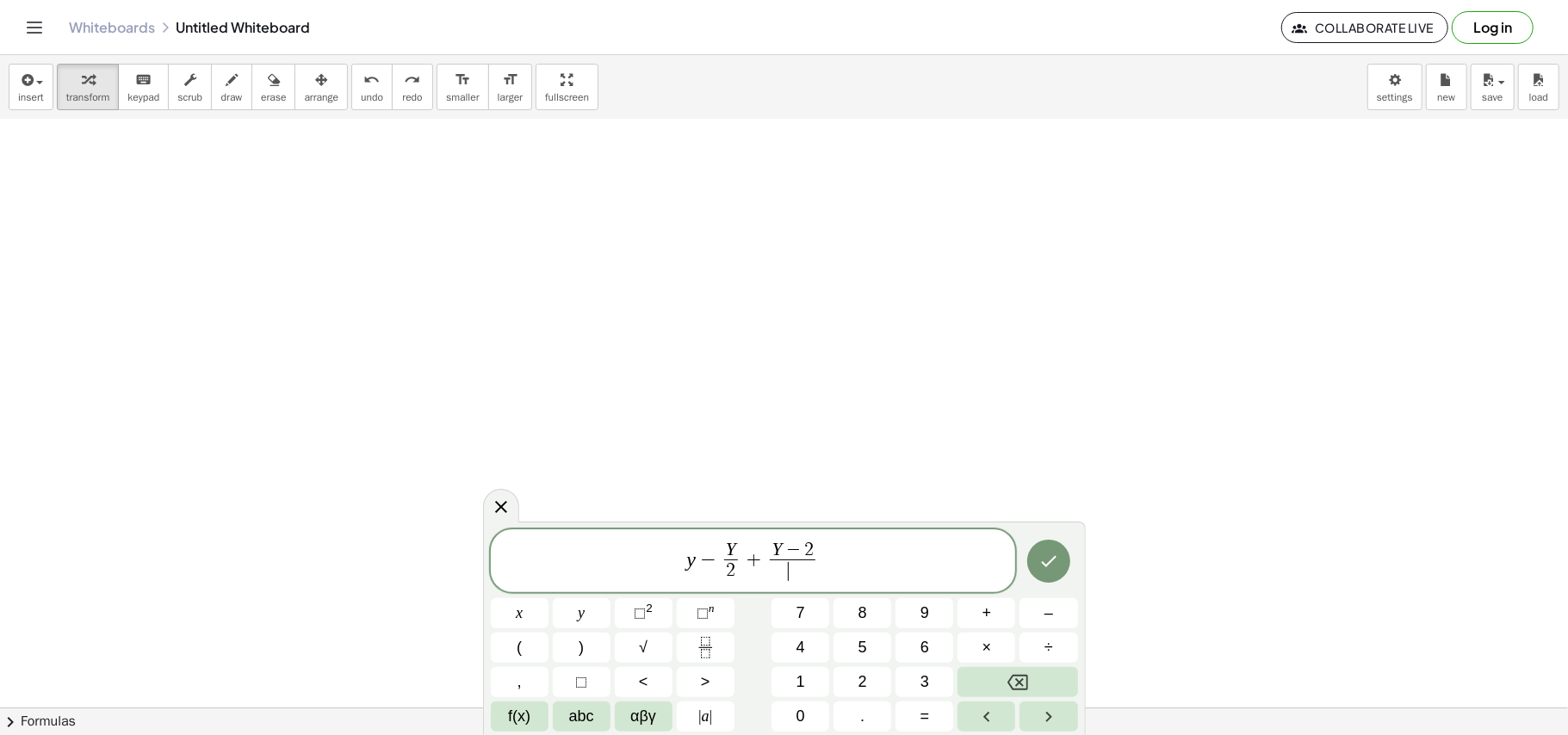 click on "​" at bounding box center (792, 571) 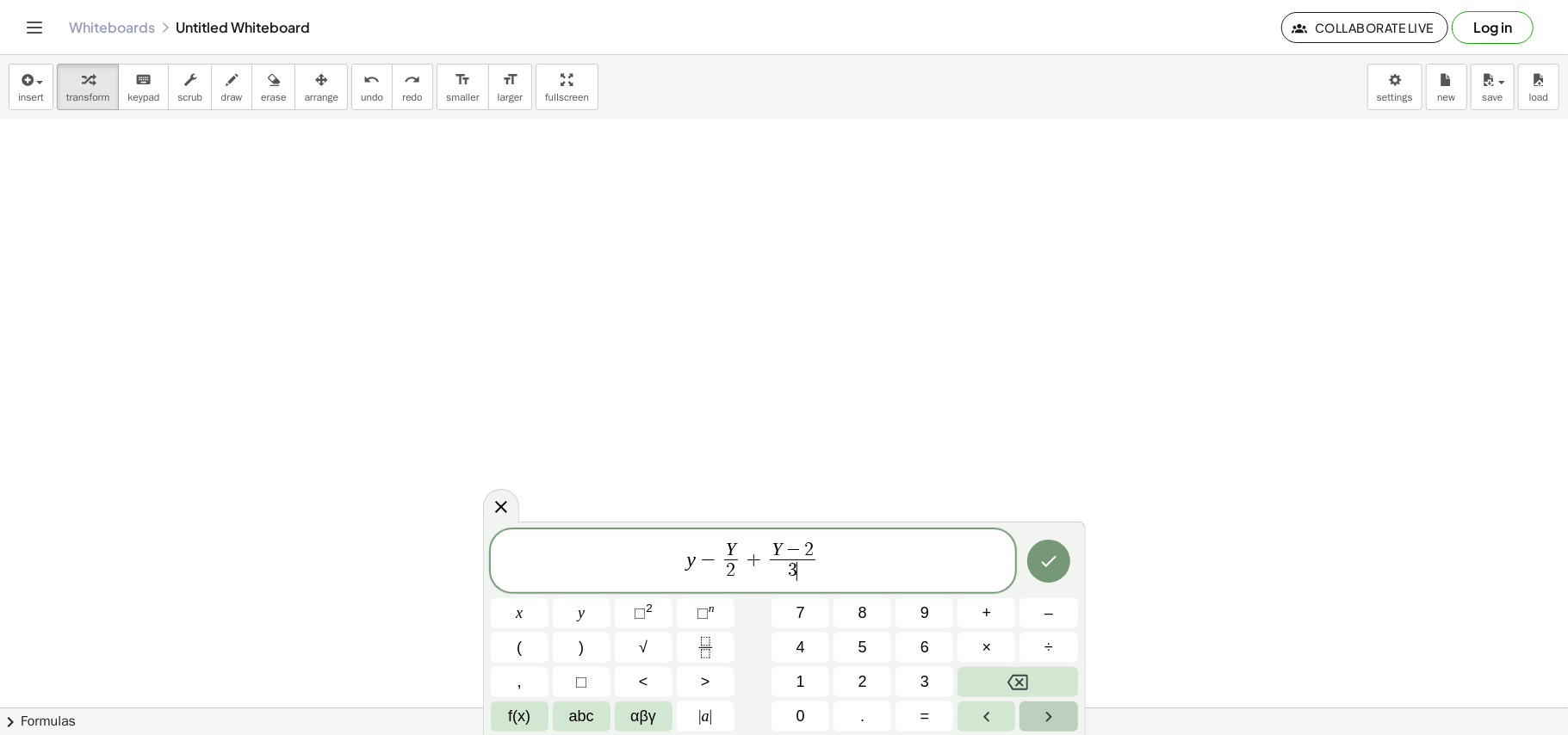 click 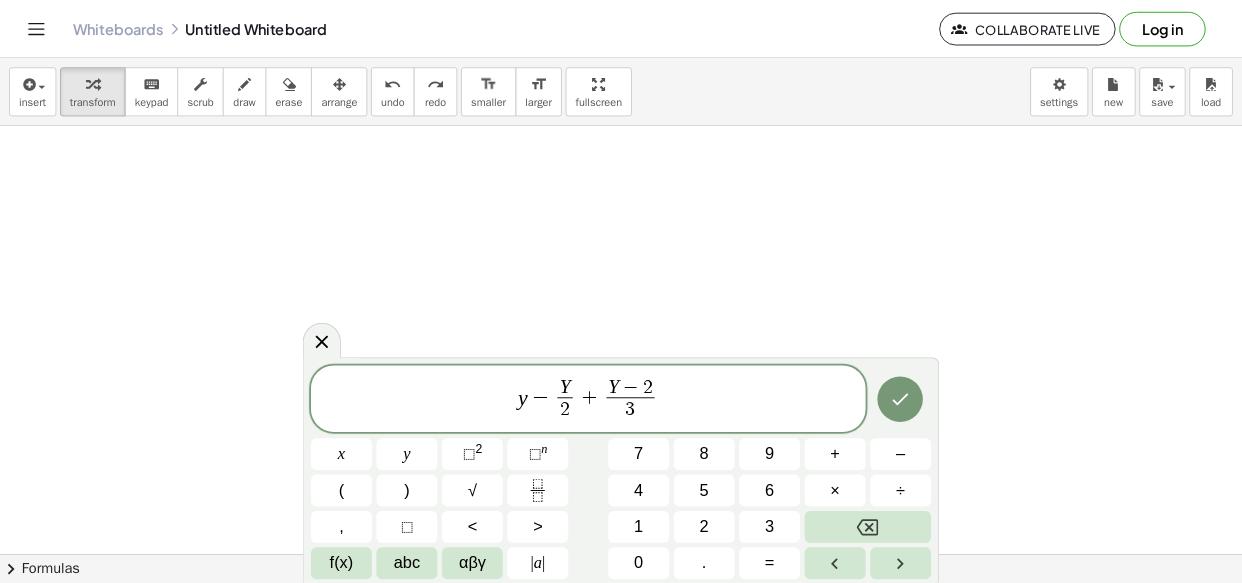 scroll, scrollTop: 845, scrollLeft: 0, axis: vertical 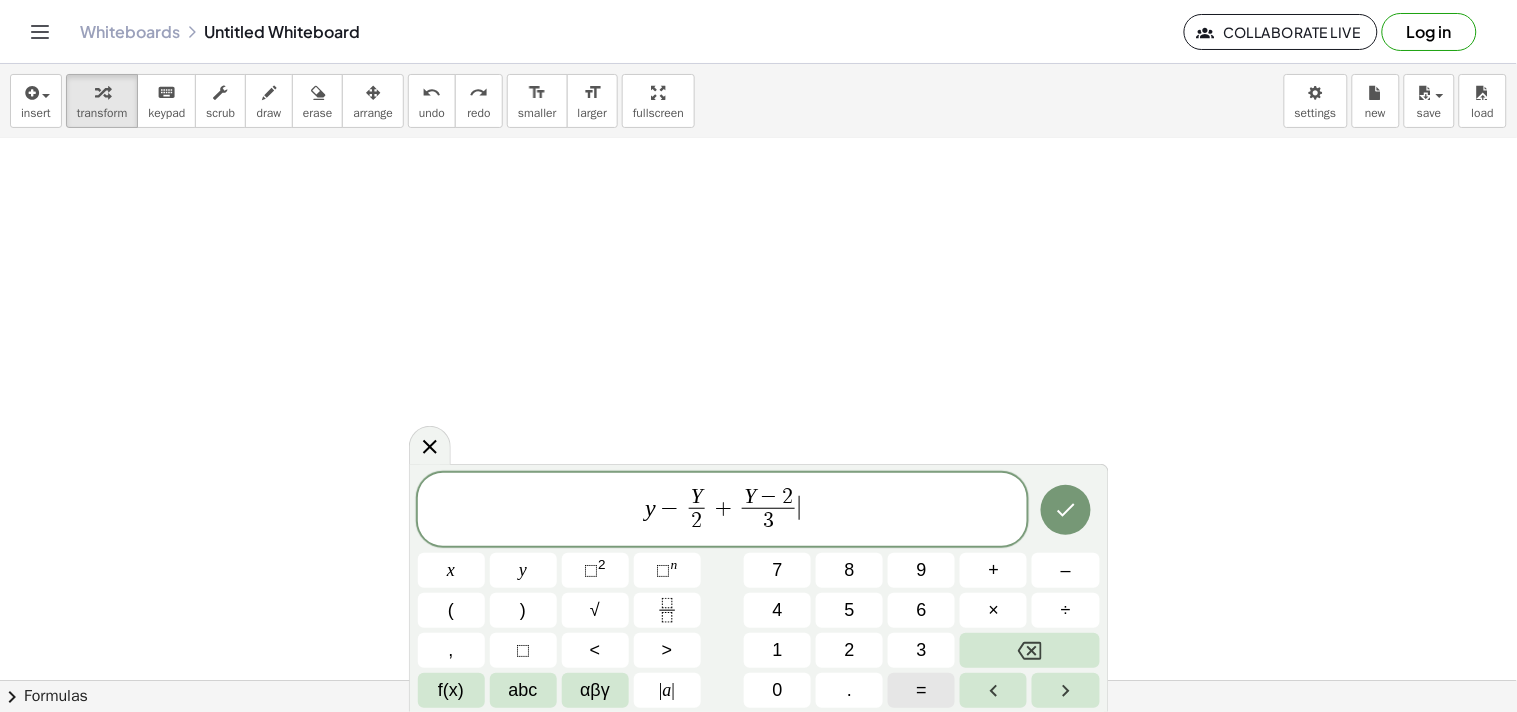 click on "=" at bounding box center (921, 690) 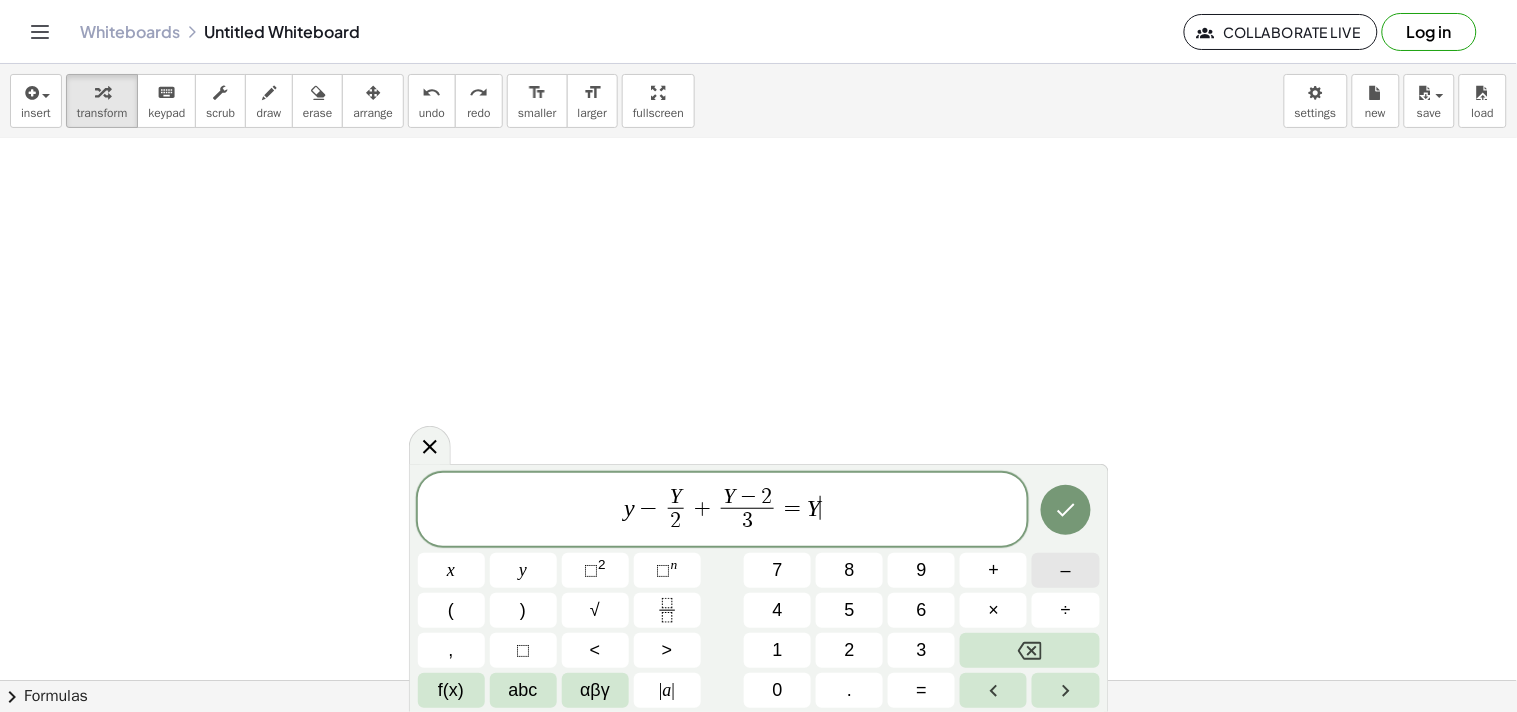 click on "–" at bounding box center (1065, 570) 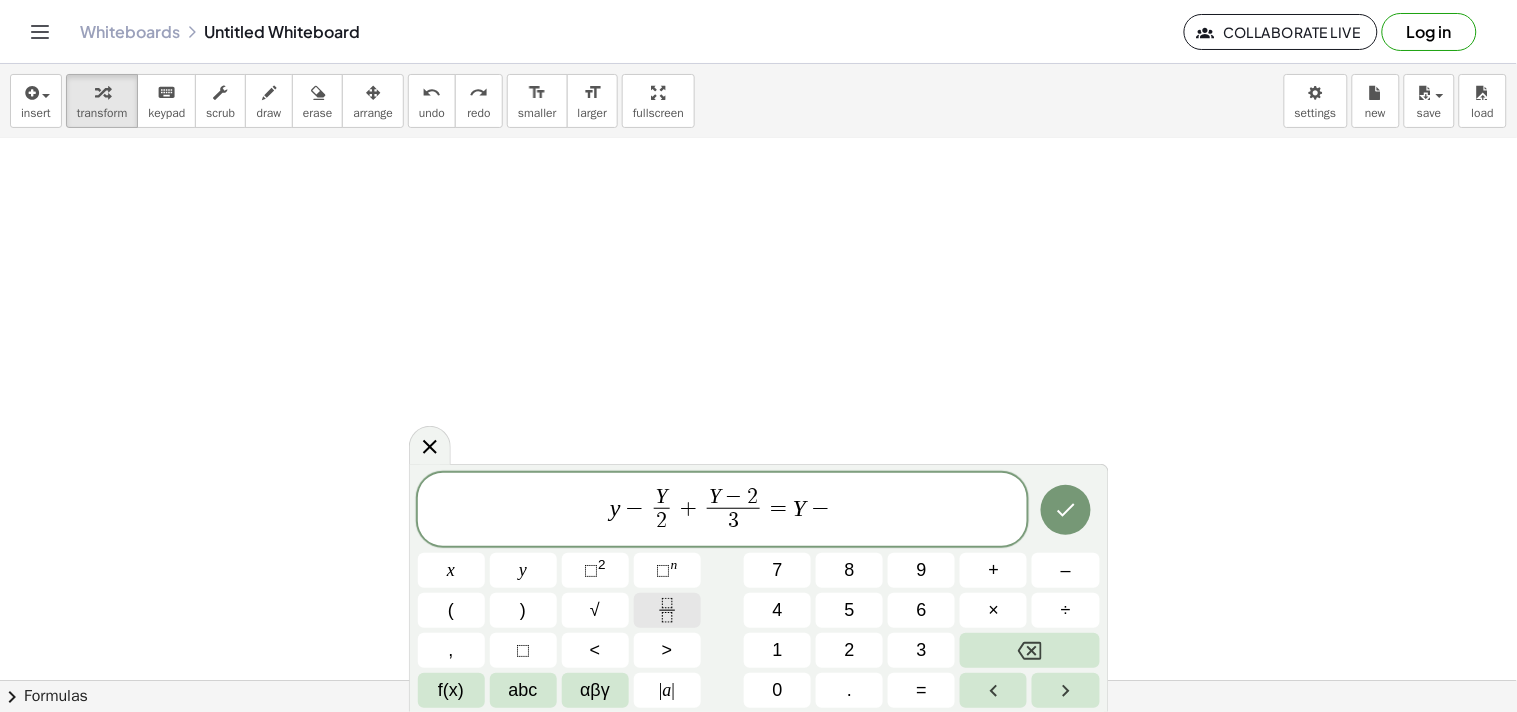click 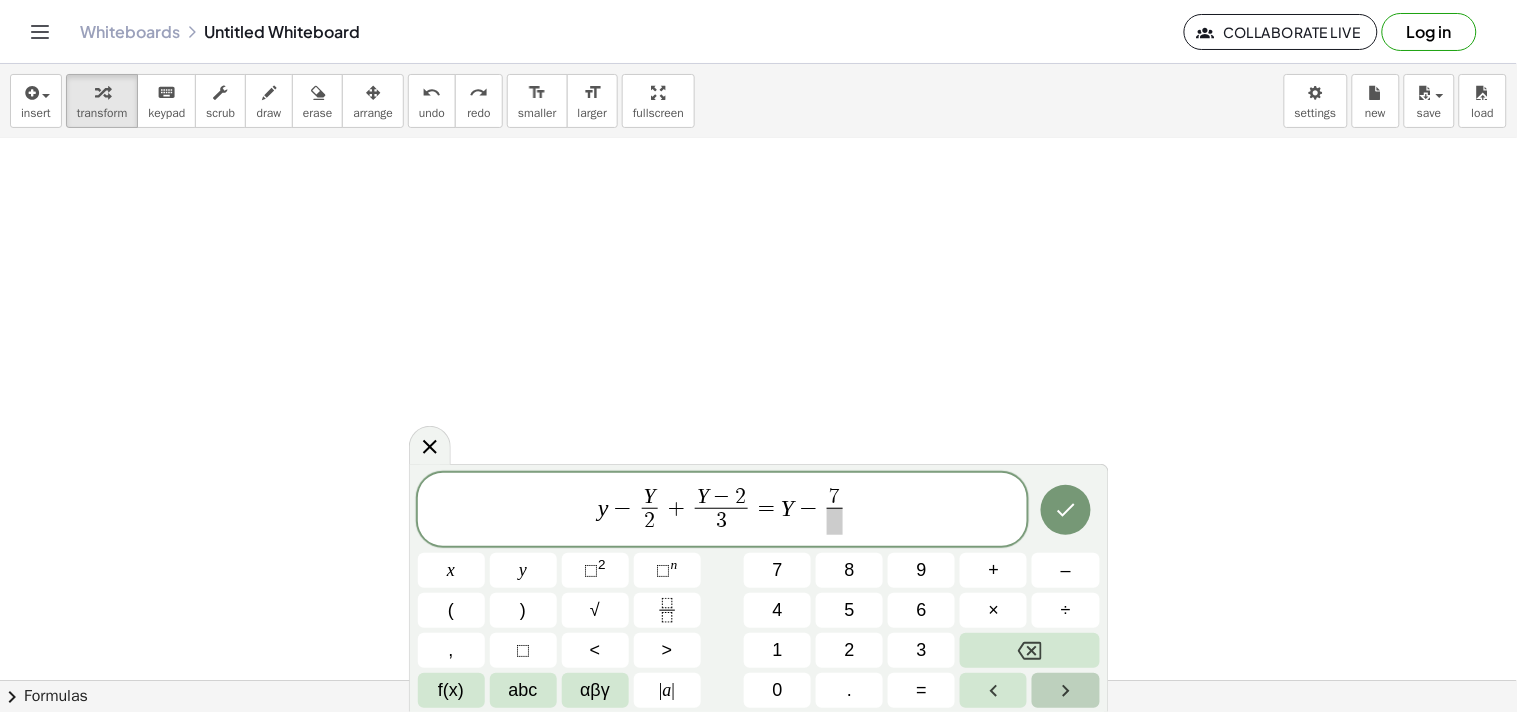 click 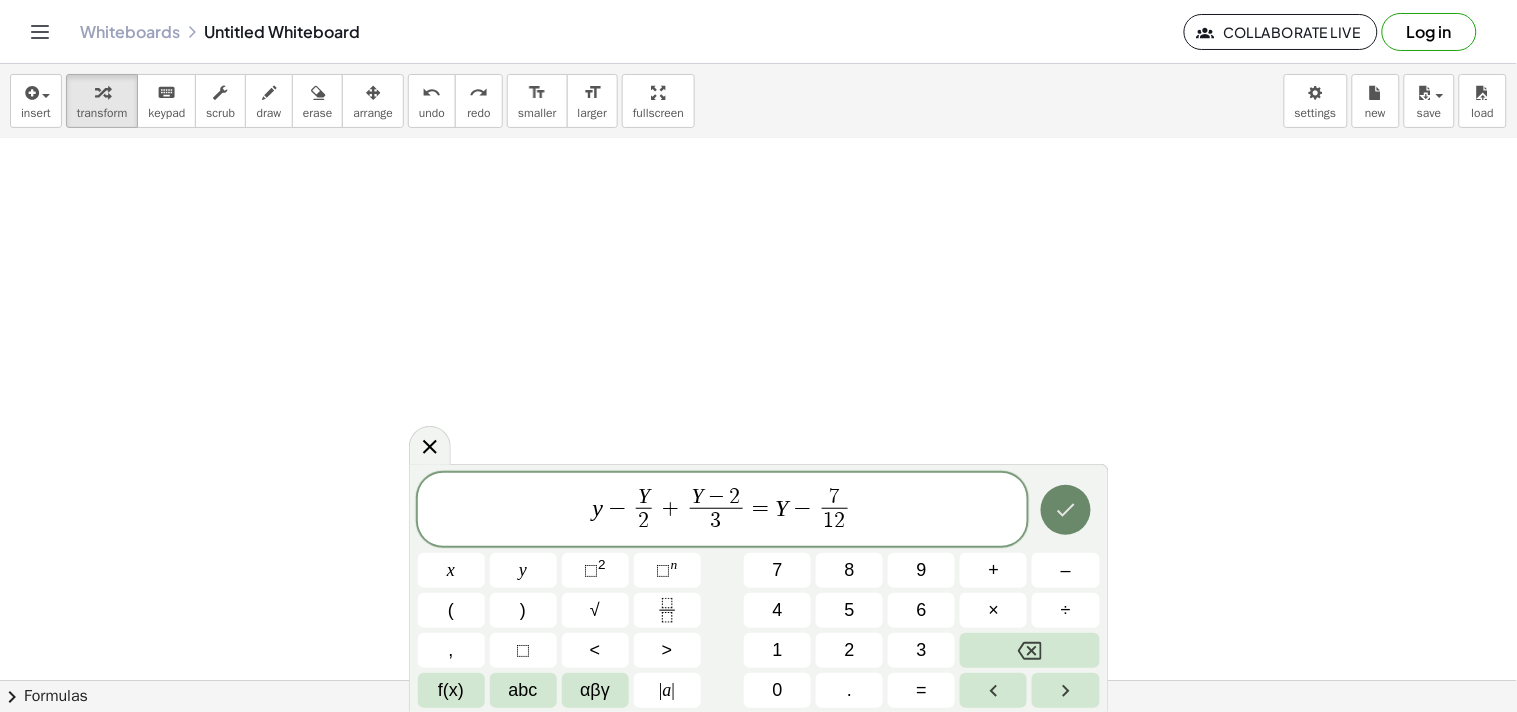 click at bounding box center [1066, 510] 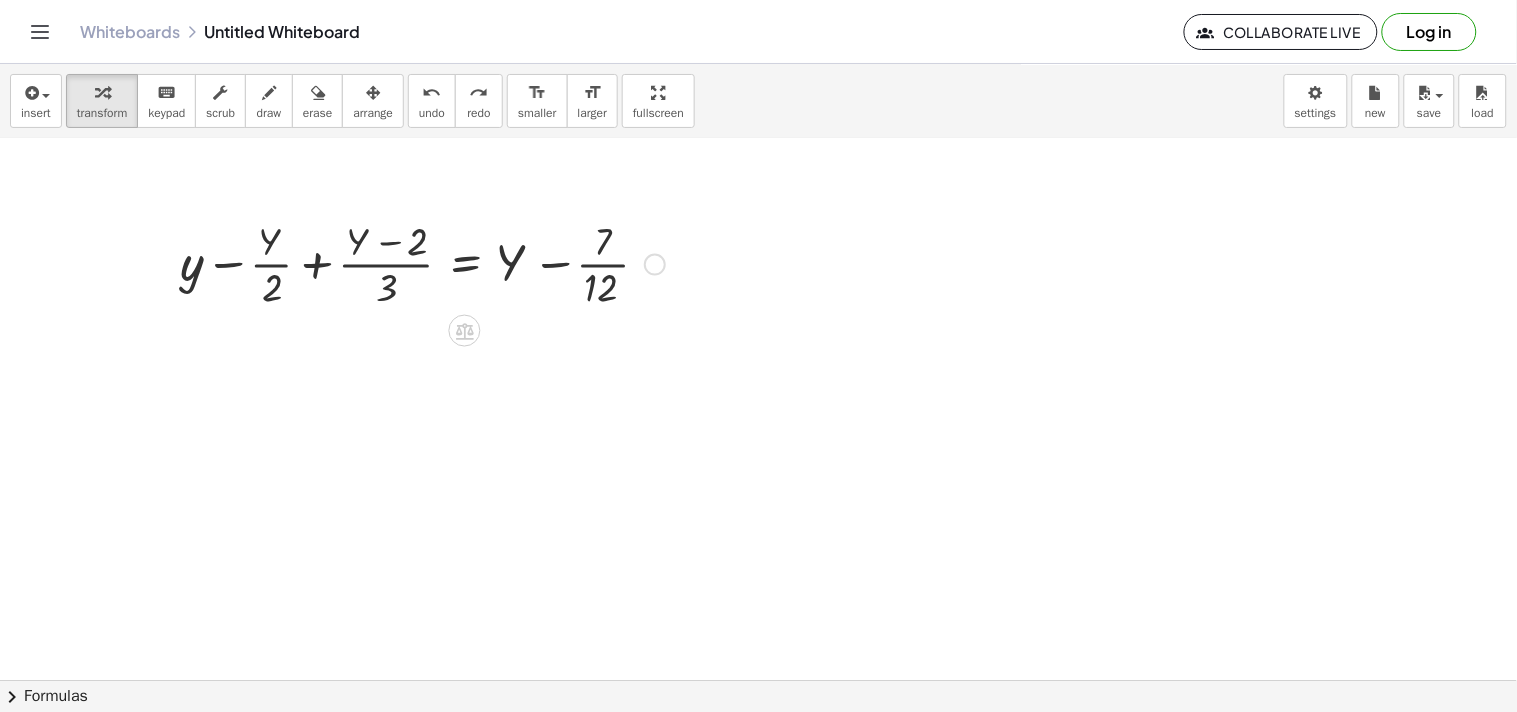 click at bounding box center [422, 263] 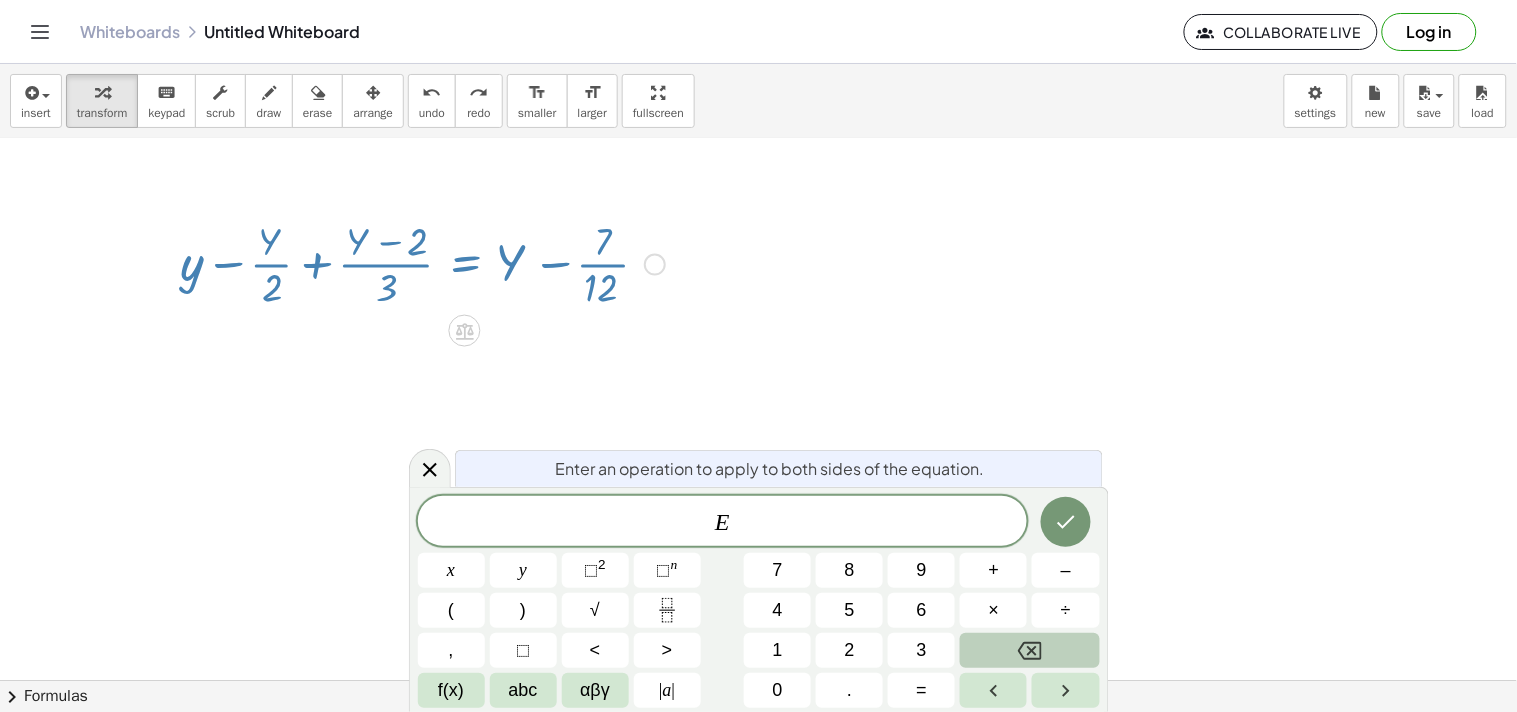 click 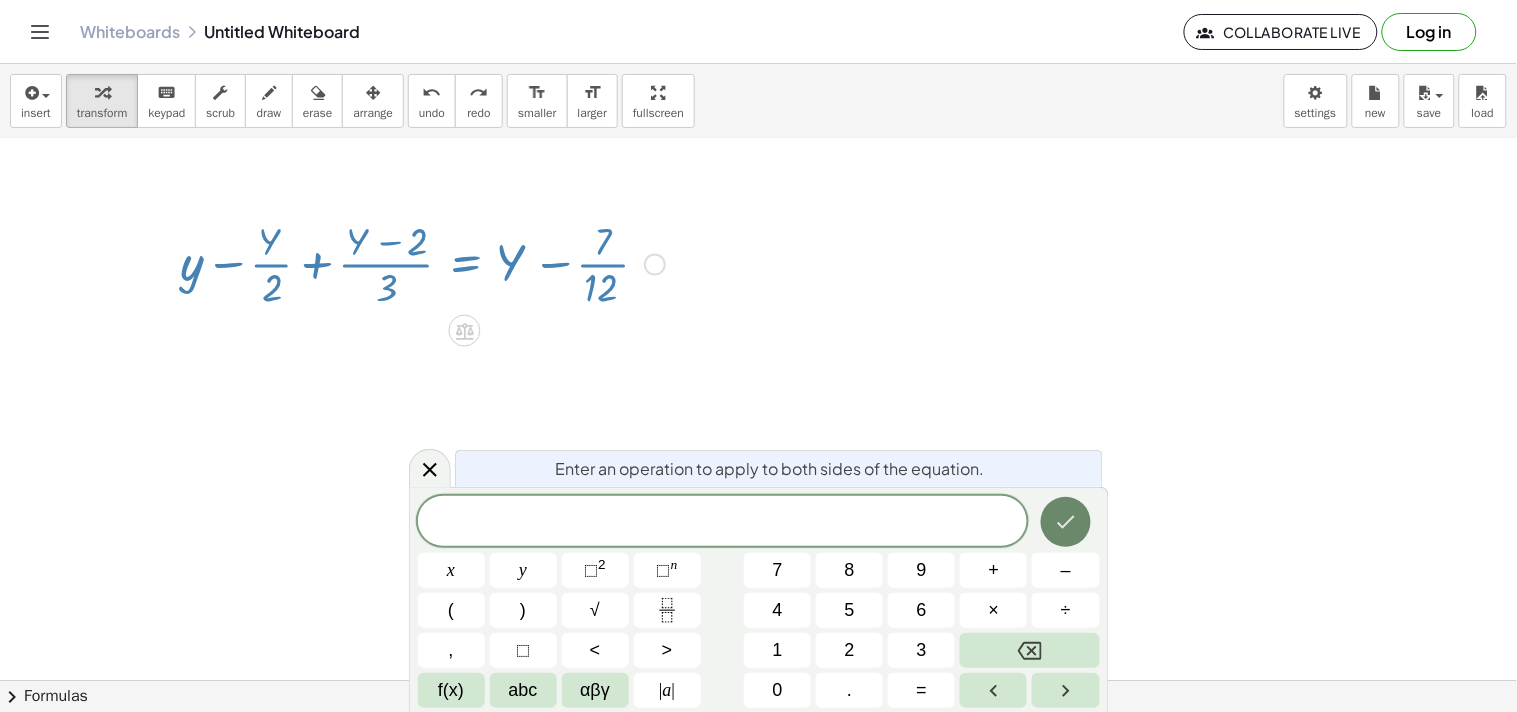 click 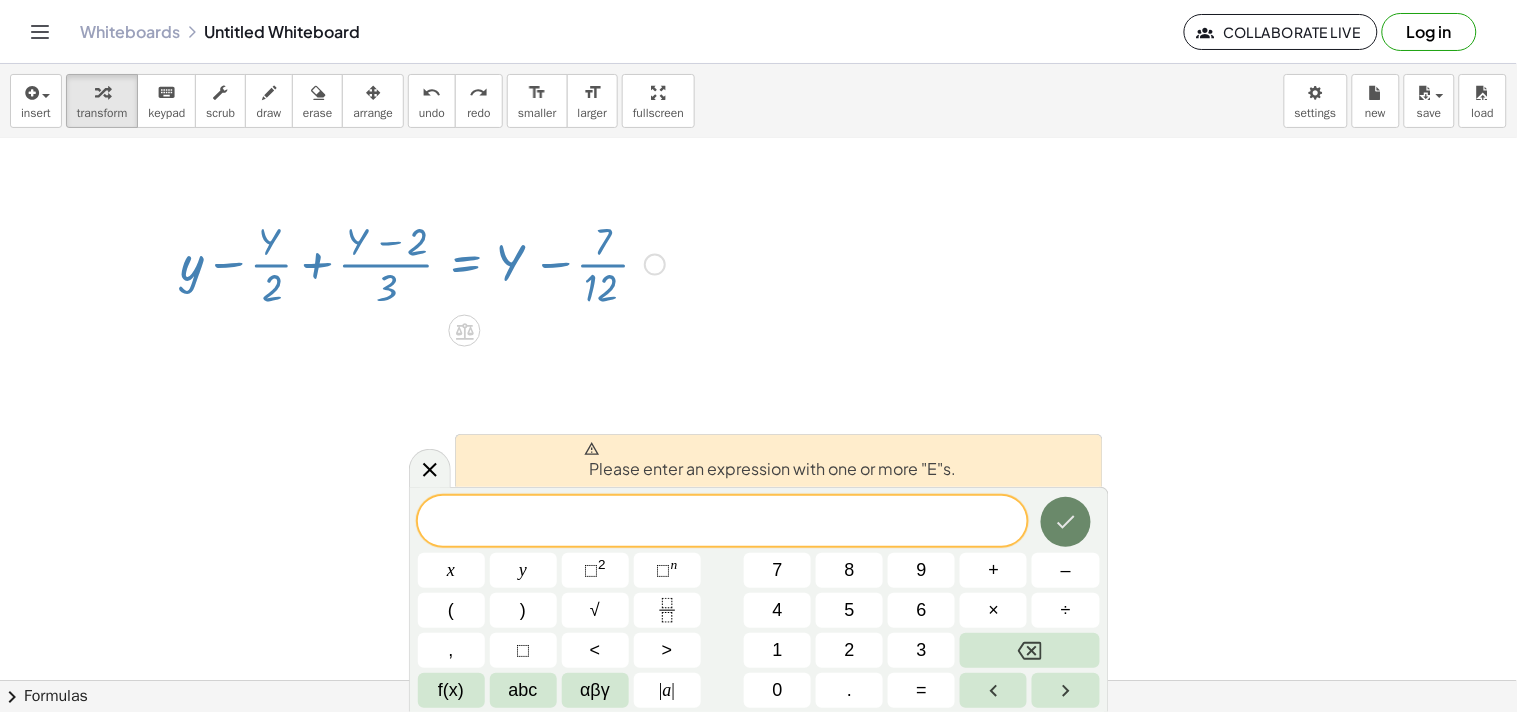 click 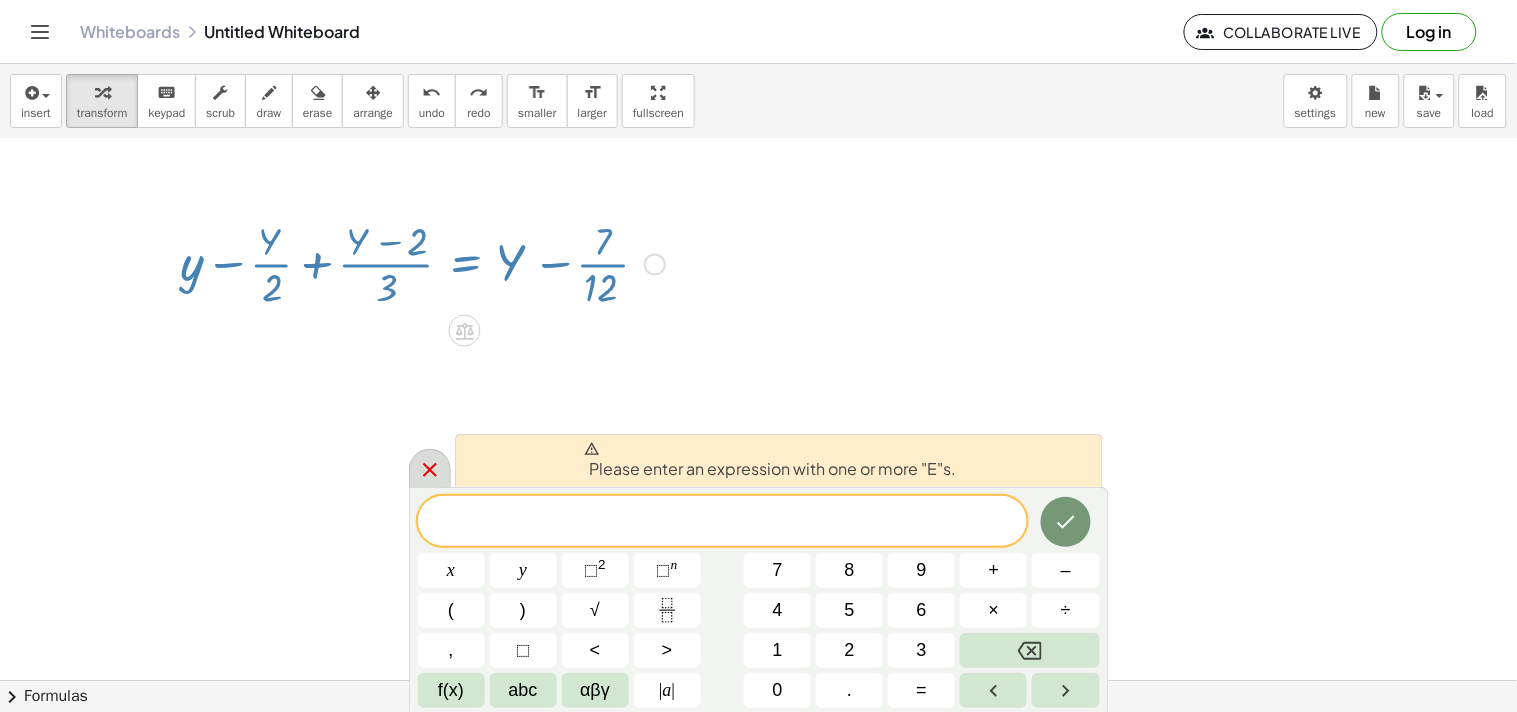 click 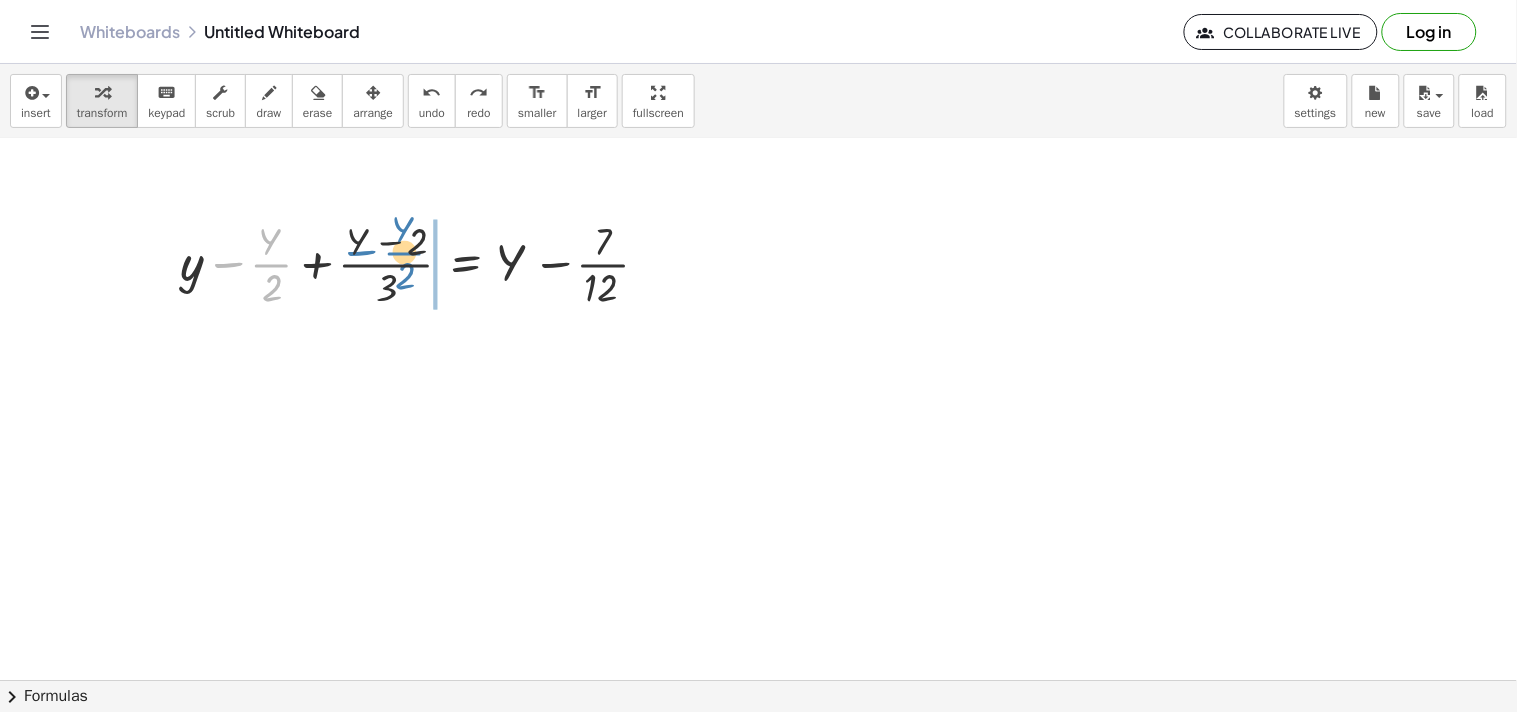 drag, startPoint x: 243, startPoint y: 248, endPoint x: 376, endPoint y: 236, distance: 133.54025 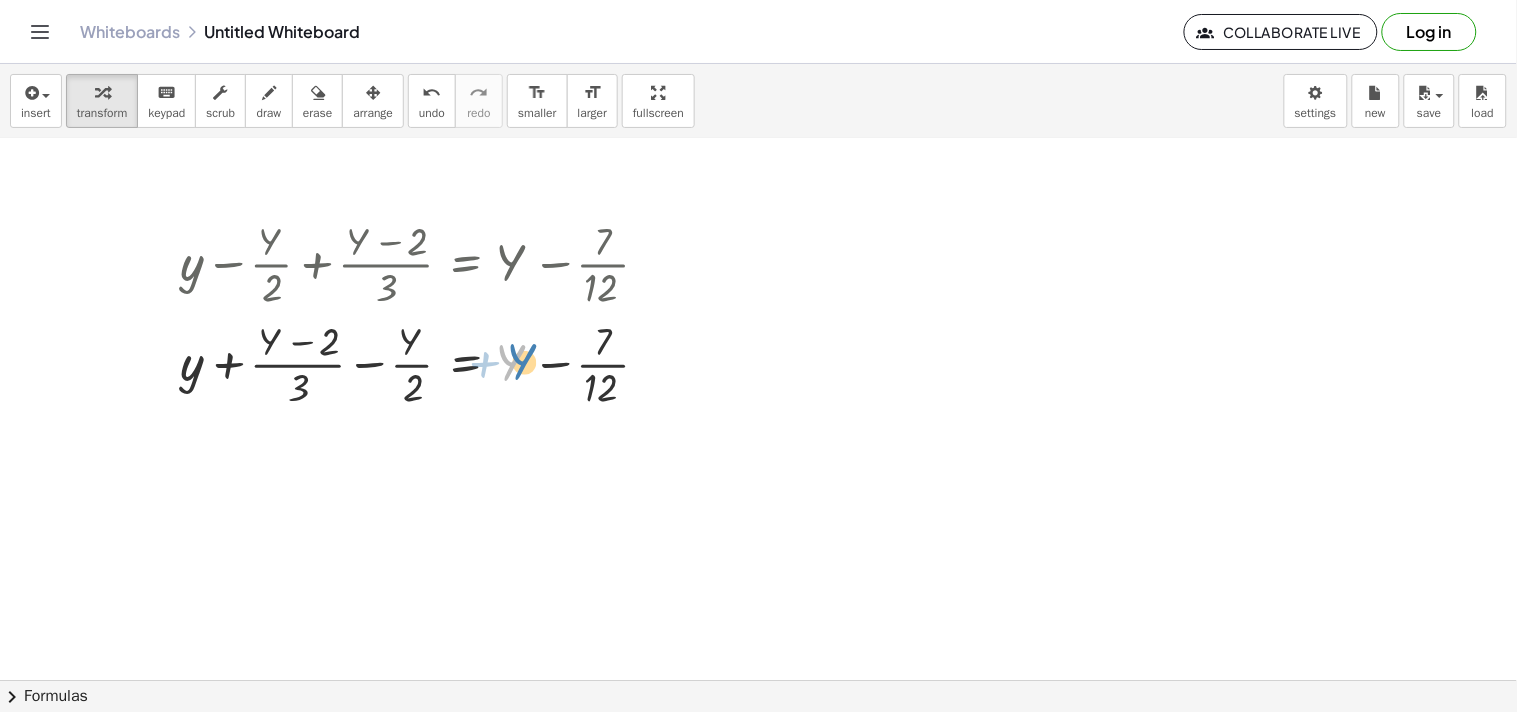 drag, startPoint x: 510, startPoint y: 352, endPoint x: 521, endPoint y: 351, distance: 11.045361 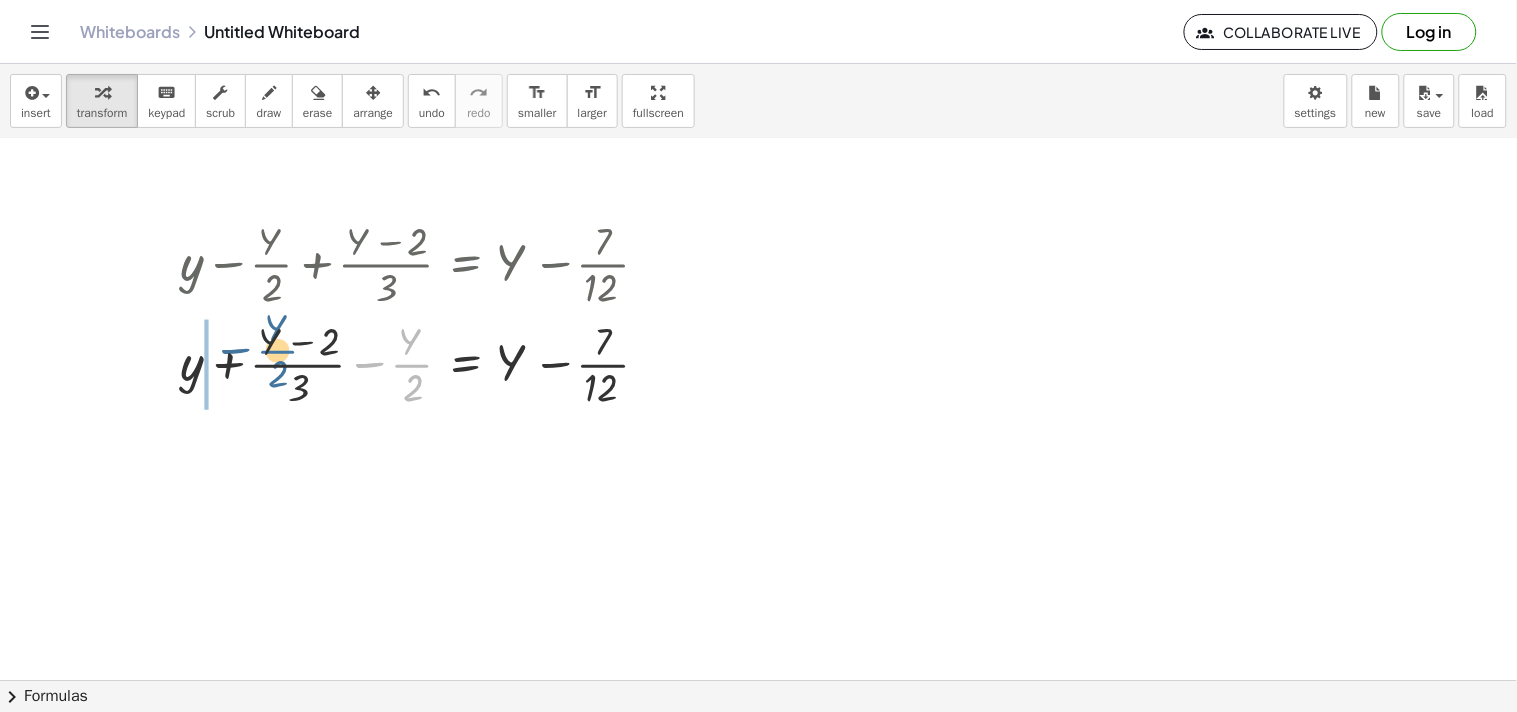 drag, startPoint x: 406, startPoint y: 350, endPoint x: 263, endPoint y: 336, distance: 143.68369 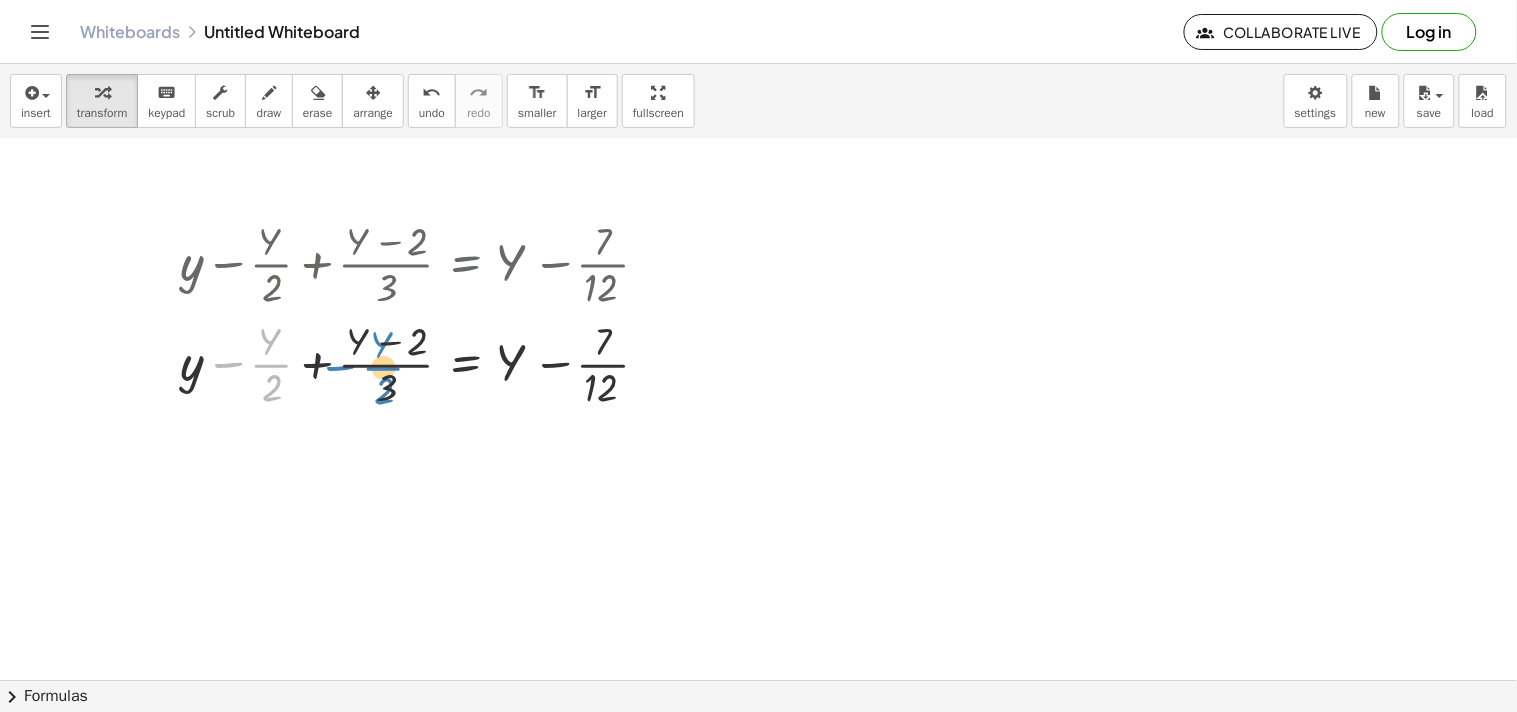 drag, startPoint x: 275, startPoint y: 351, endPoint x: 387, endPoint y: 354, distance: 112.04017 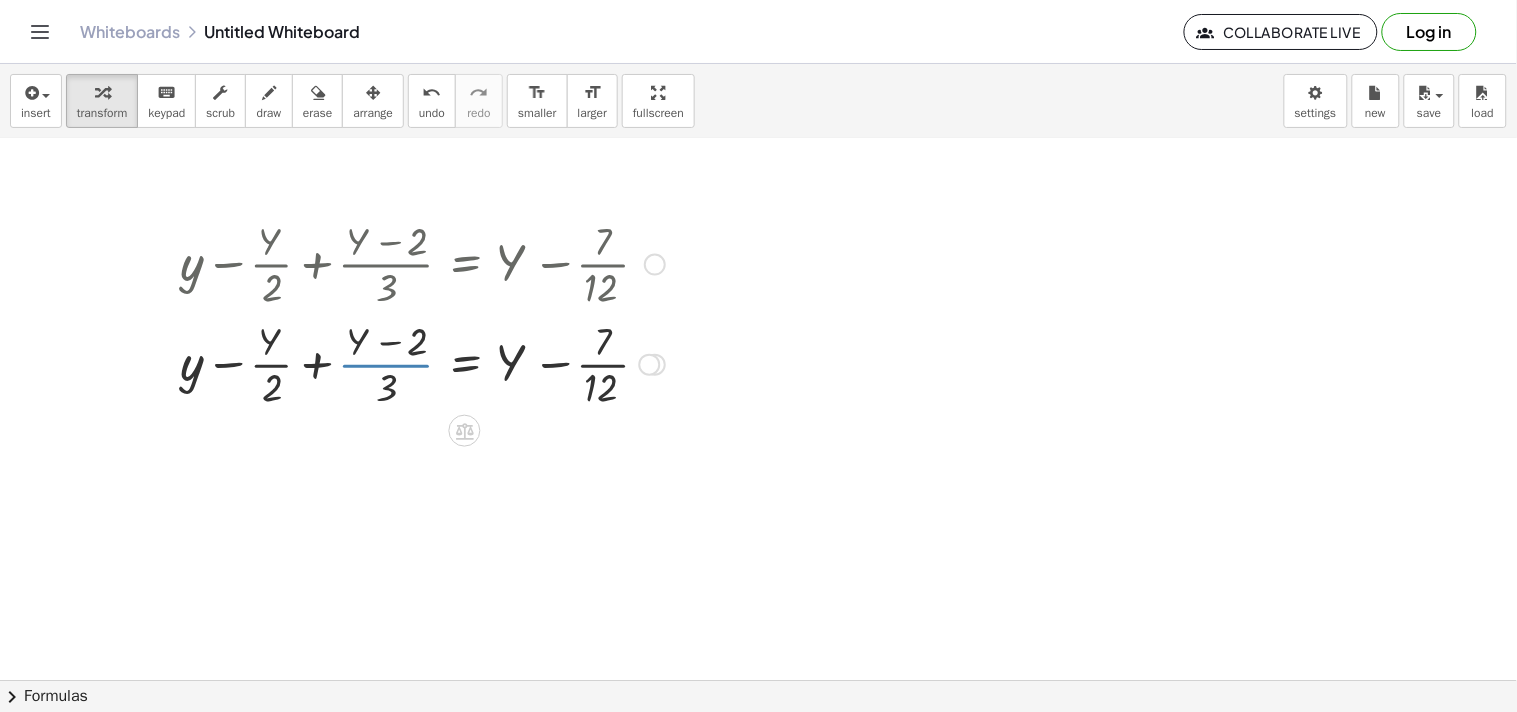 click at bounding box center [422, 363] 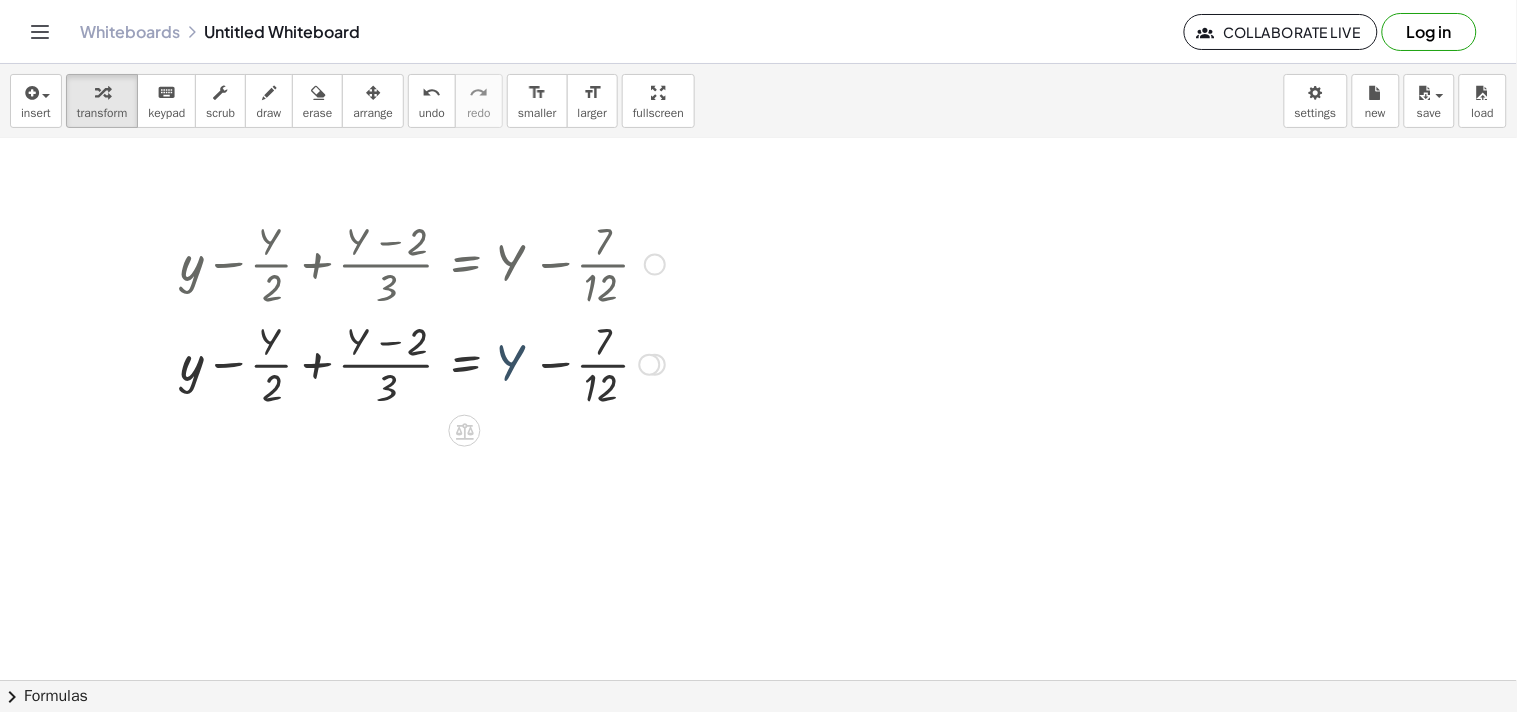 click at bounding box center (422, 363) 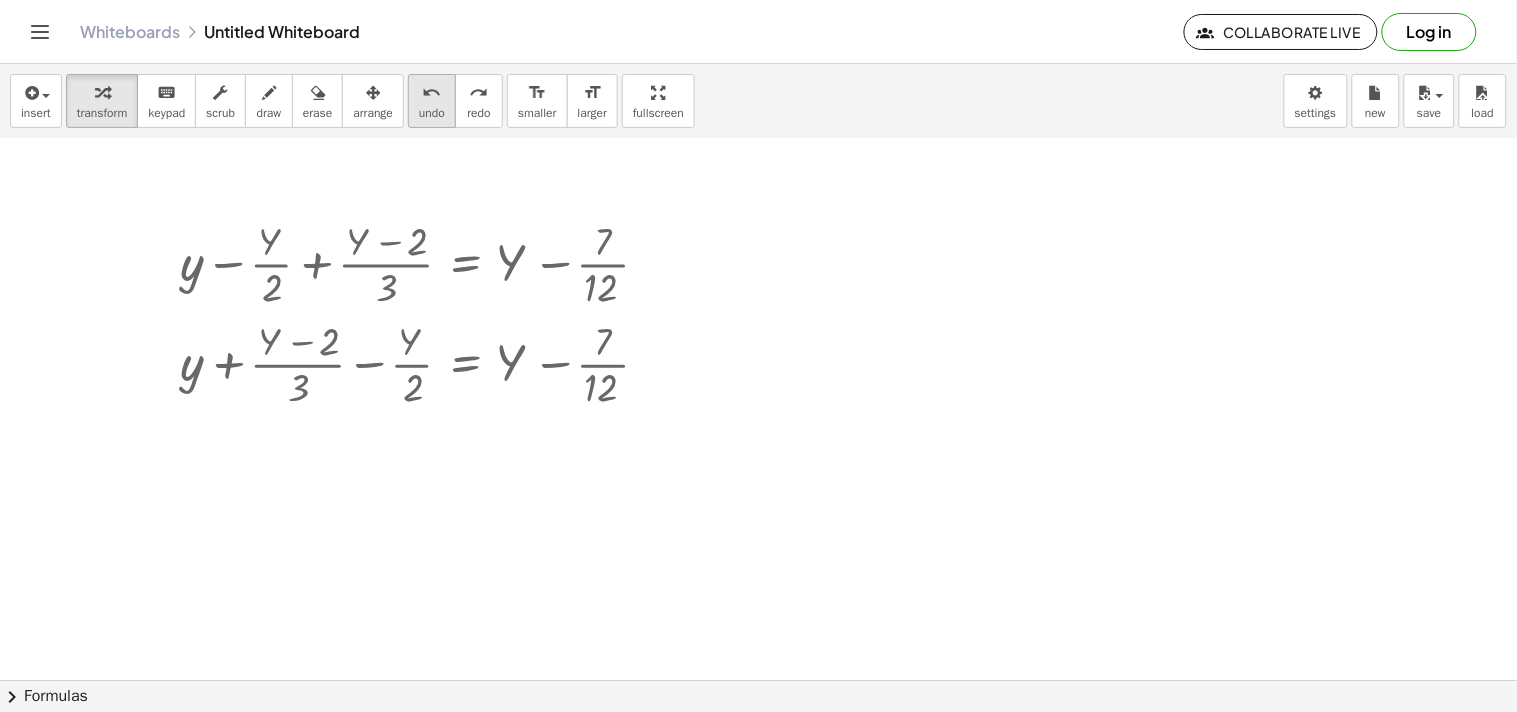 click on "undo" at bounding box center (432, 113) 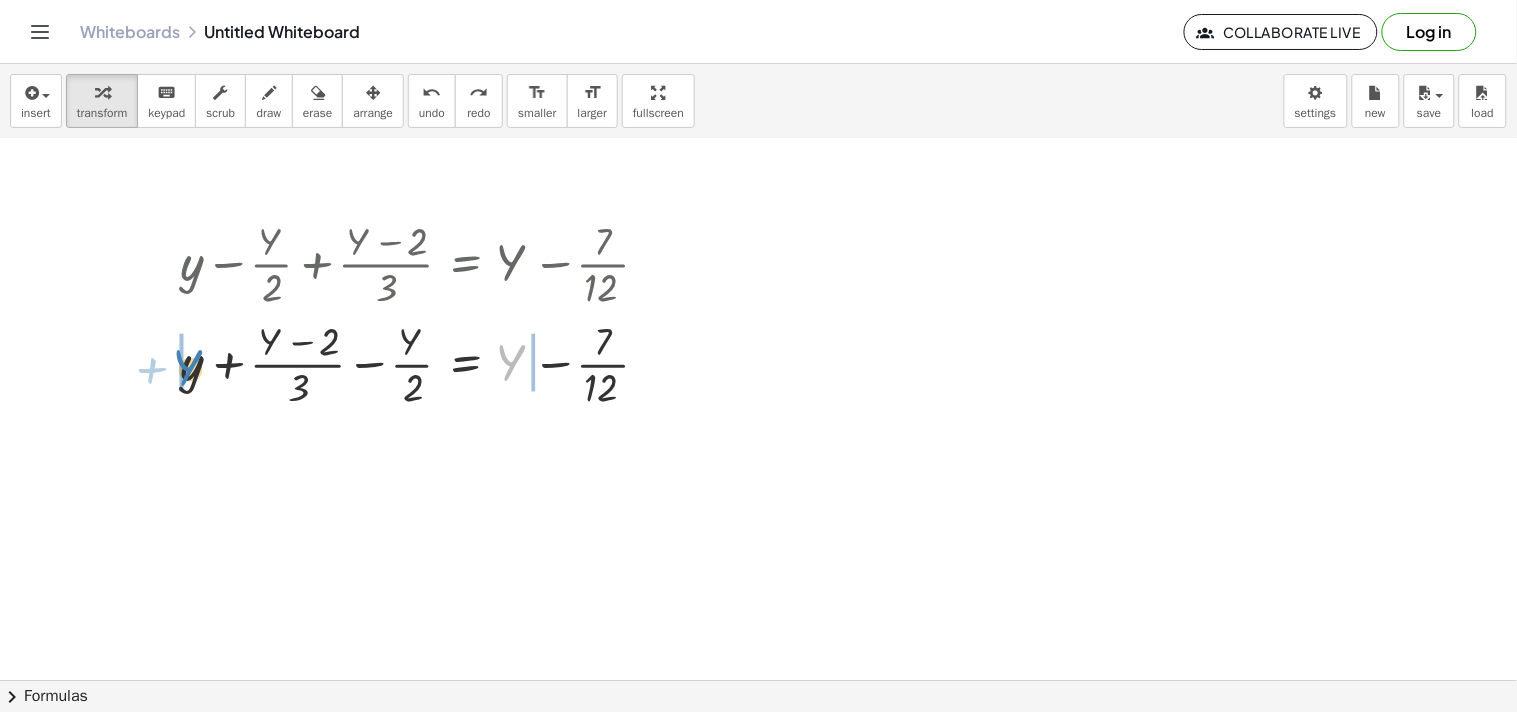 drag, startPoint x: 503, startPoint y: 335, endPoint x: 181, endPoint y: 341, distance: 322.0559 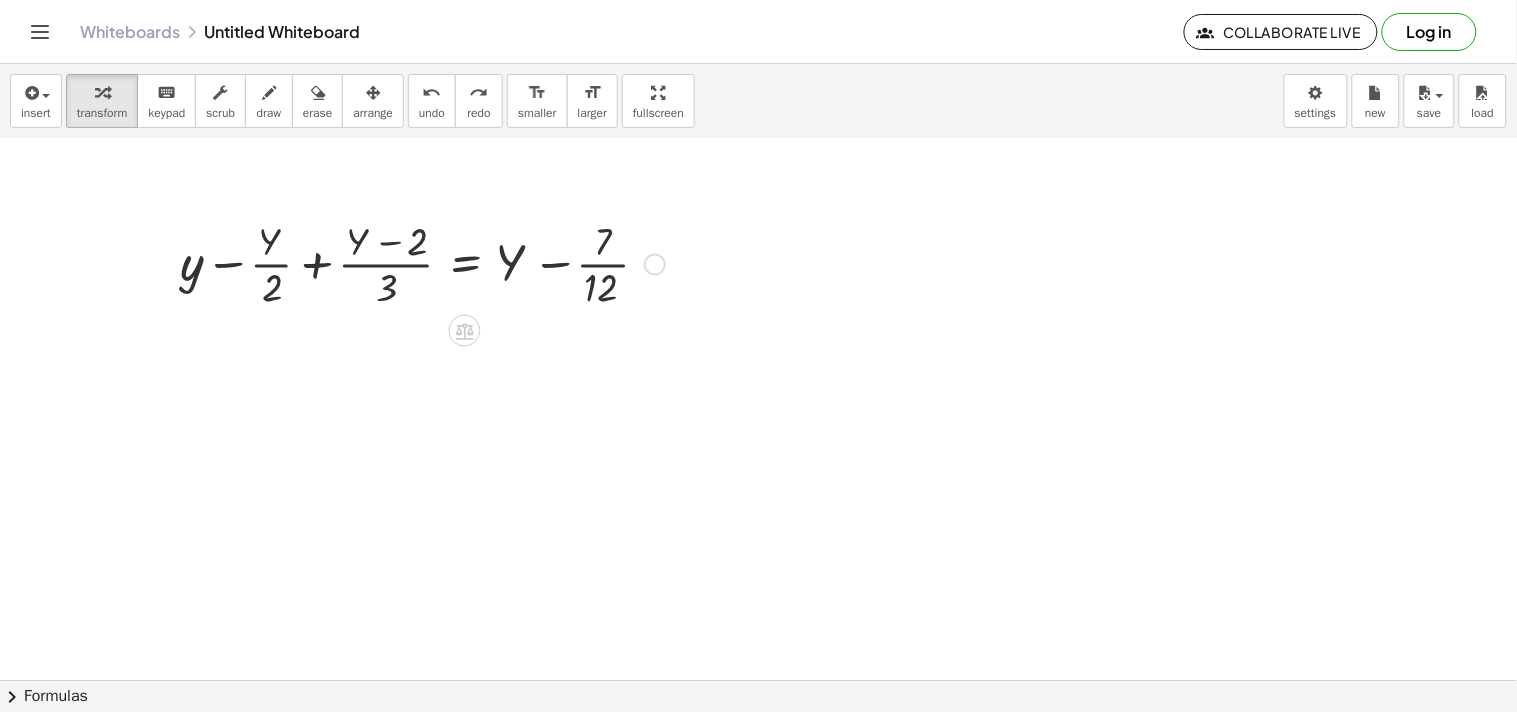 click at bounding box center [422, 263] 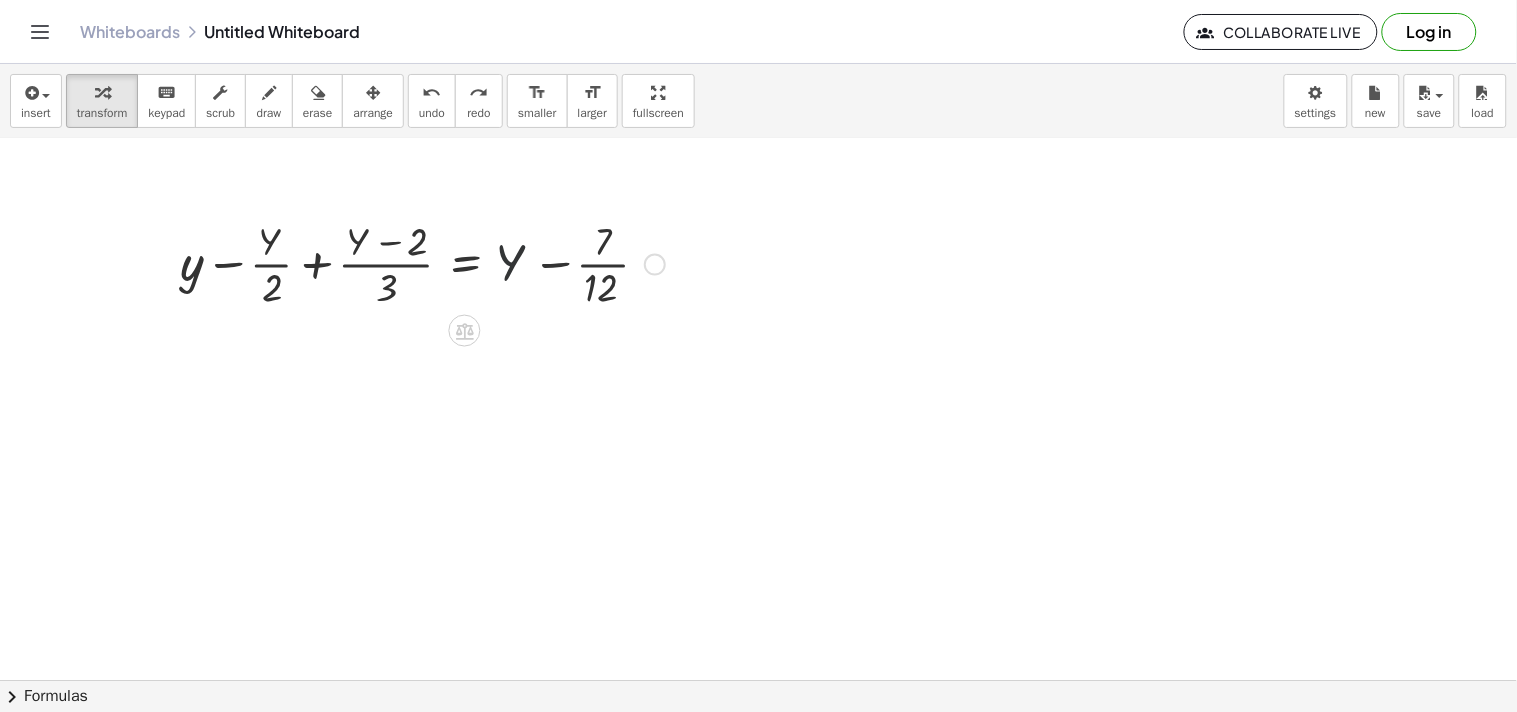click at bounding box center (422, 263) 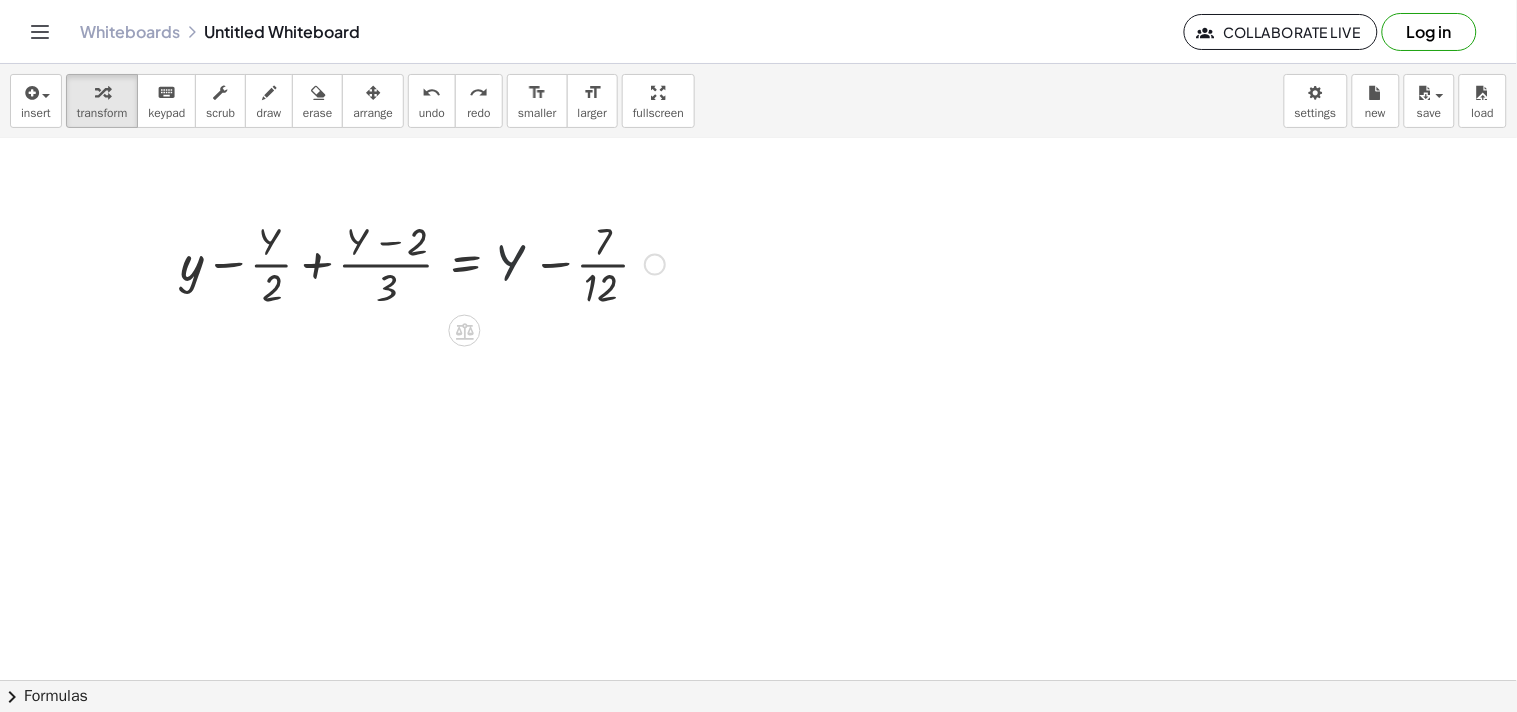 click at bounding box center [422, 263] 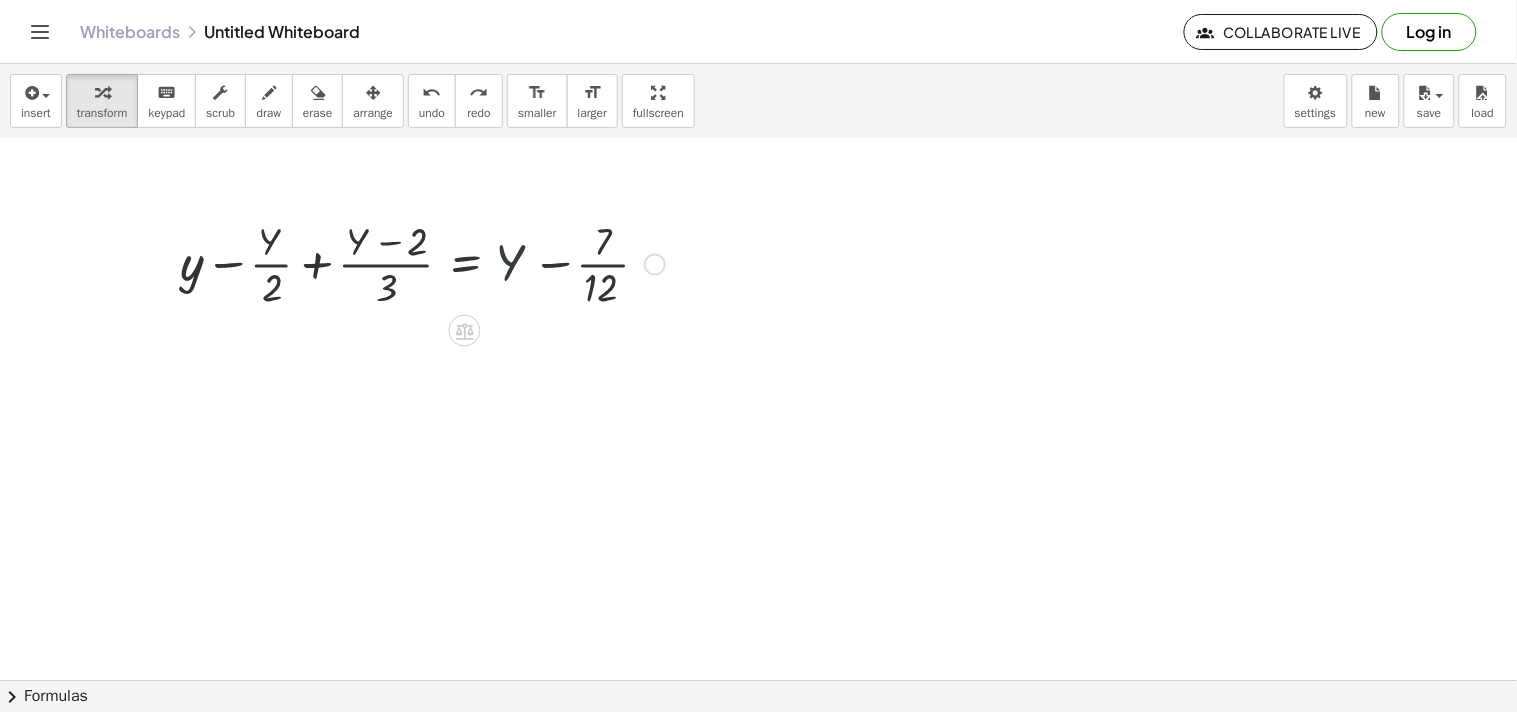 click at bounding box center (422, 263) 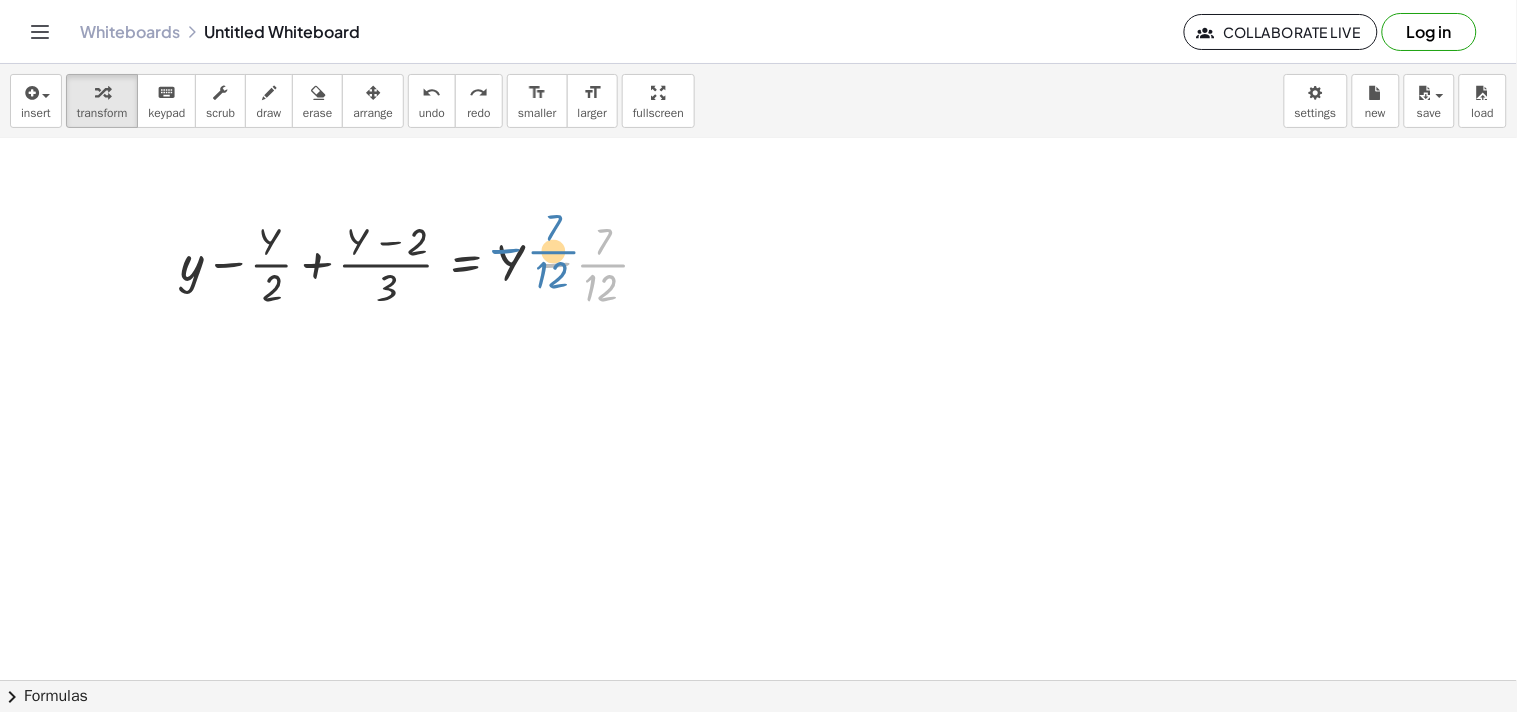 drag, startPoint x: 544, startPoint y: 267, endPoint x: 592, endPoint y: 226, distance: 63.126858 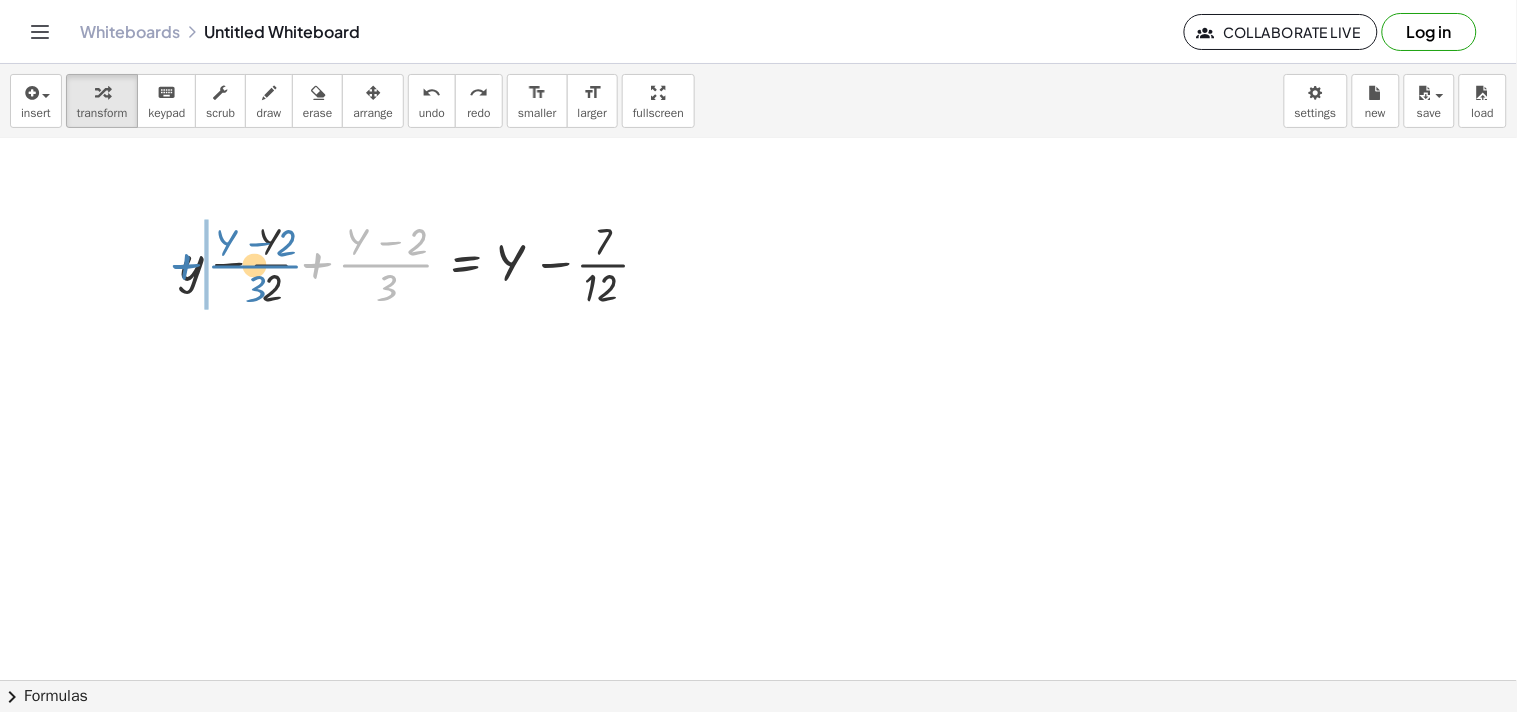 drag, startPoint x: 416, startPoint y: 251, endPoint x: 285, endPoint y: 252, distance: 131.00381 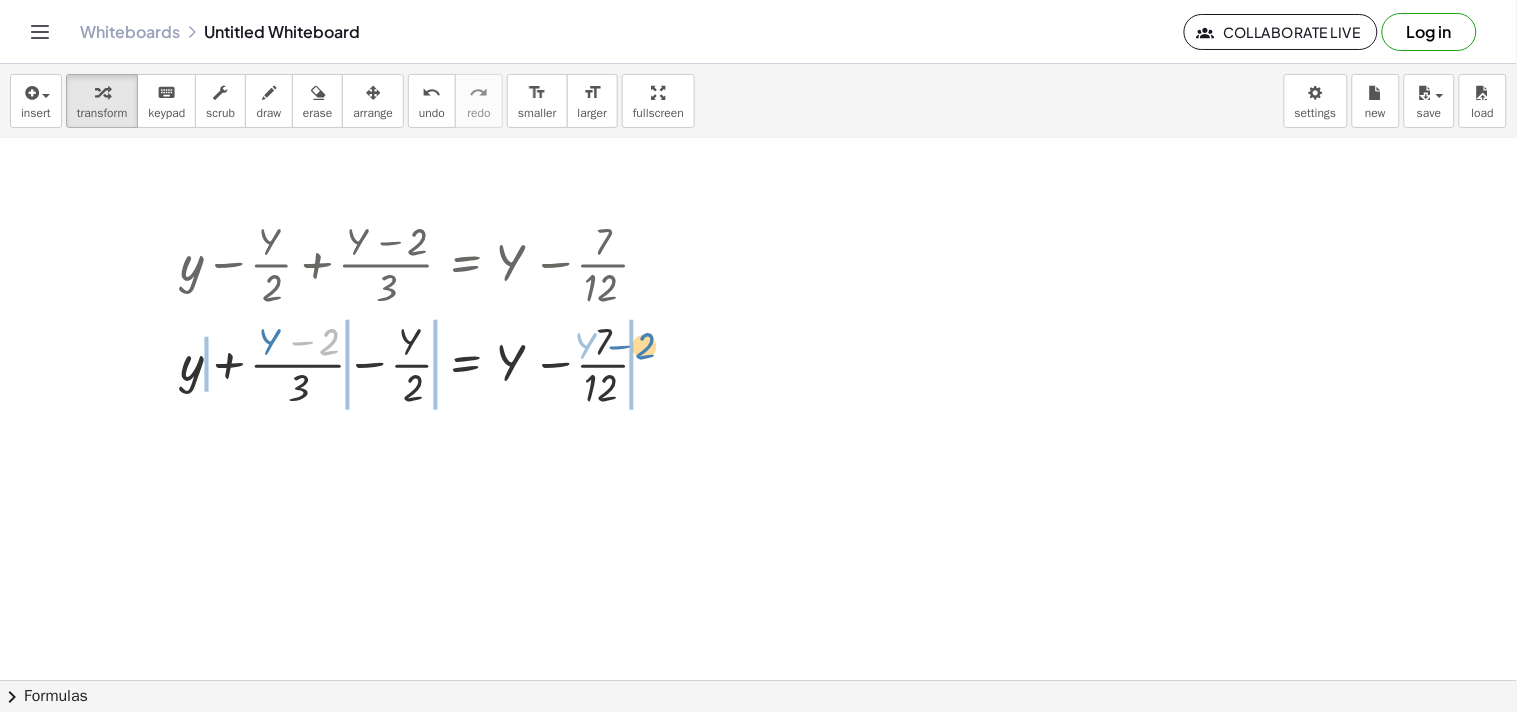 drag, startPoint x: 325, startPoint y: 343, endPoint x: 640, endPoint y: 335, distance: 315.10156 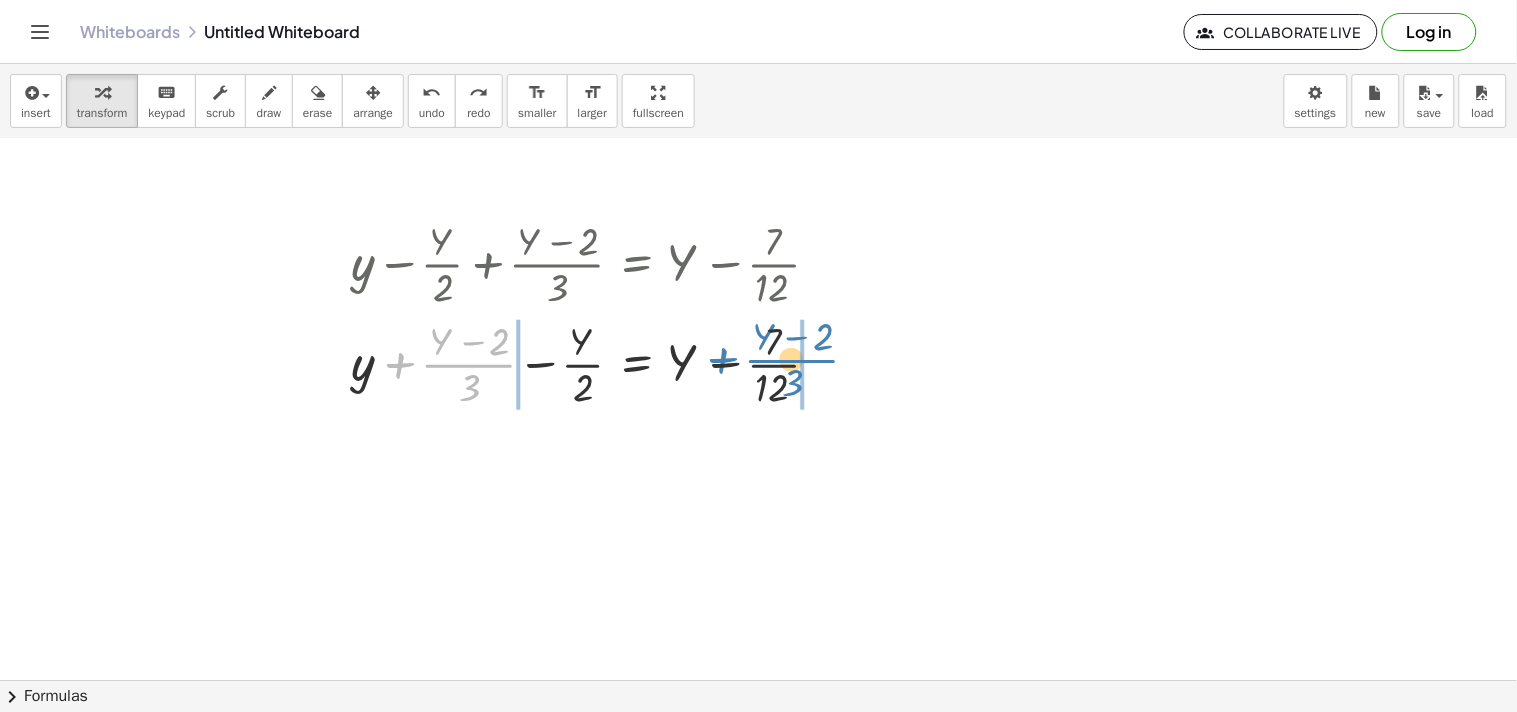 drag, startPoint x: 483, startPoint y: 360, endPoint x: 812, endPoint y: 353, distance: 329.07446 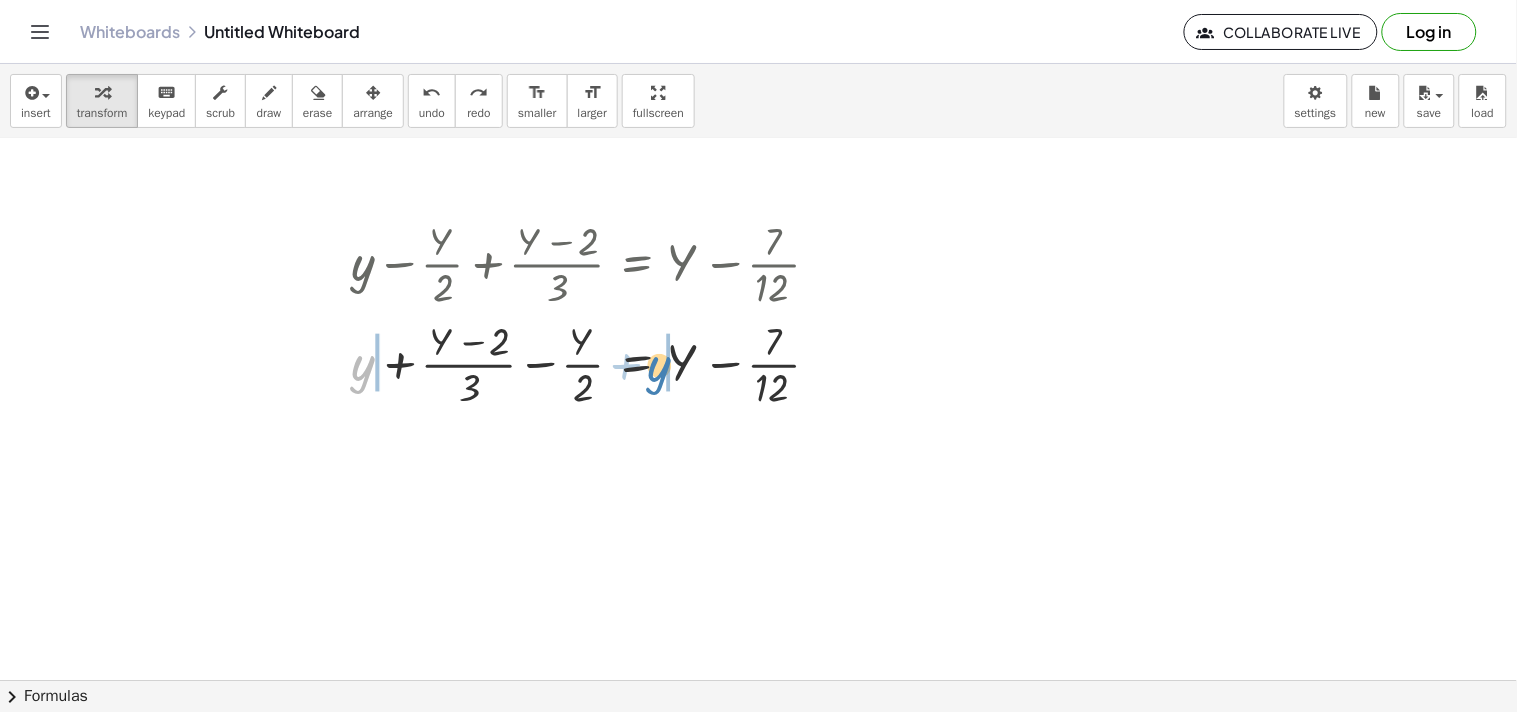 drag, startPoint x: 363, startPoint y: 362, endPoint x: 662, endPoint y: 363, distance: 299.00168 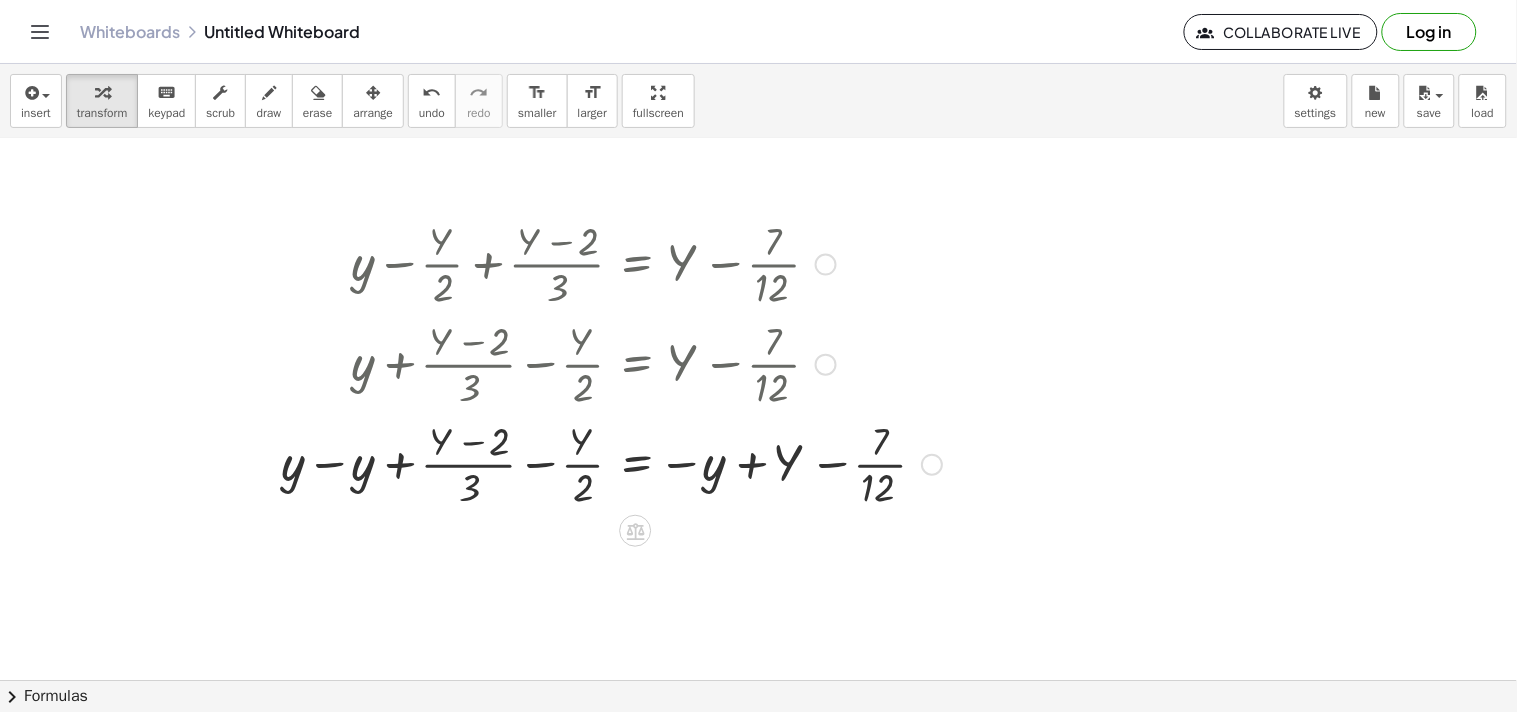 drag, startPoint x: 350, startPoint y: 445, endPoint x: 336, endPoint y: 452, distance: 15.652476 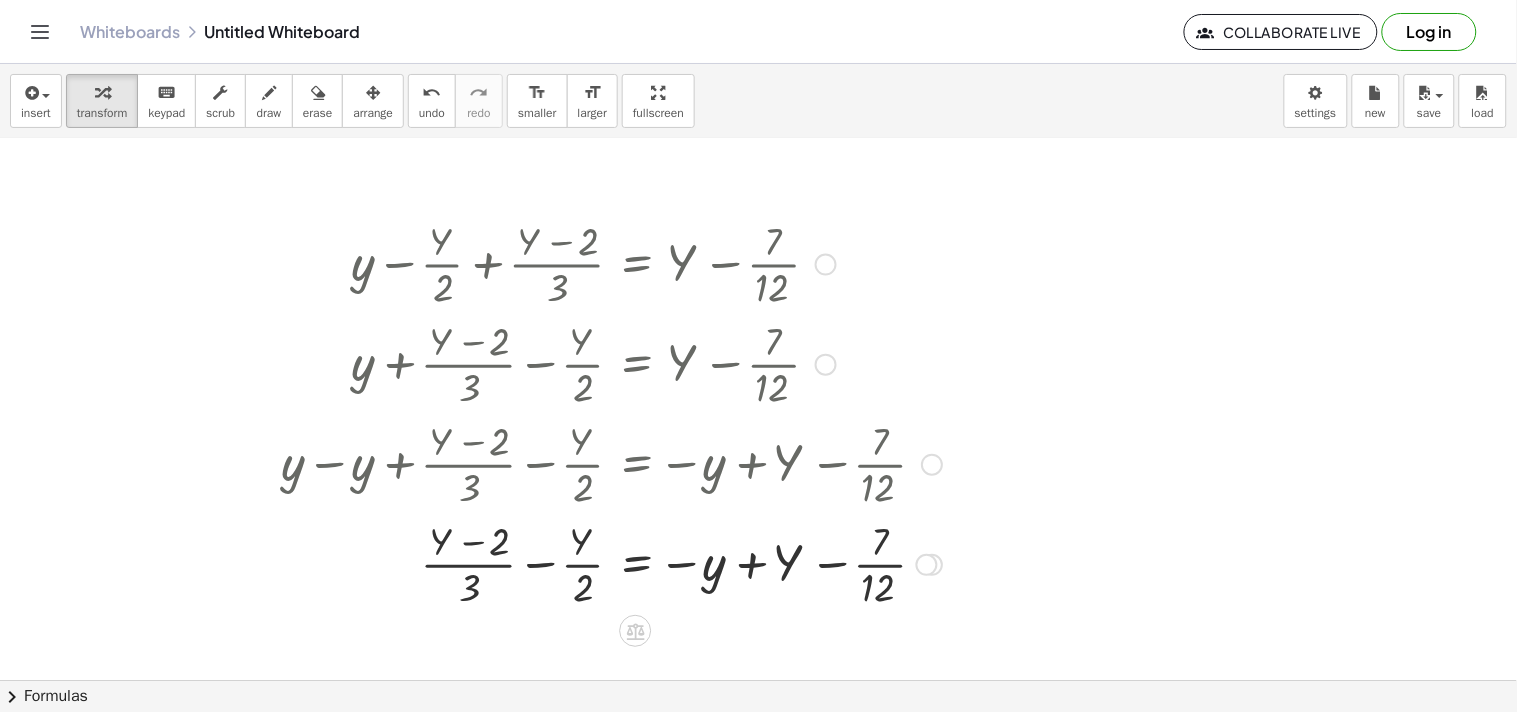 click at bounding box center (611, 563) 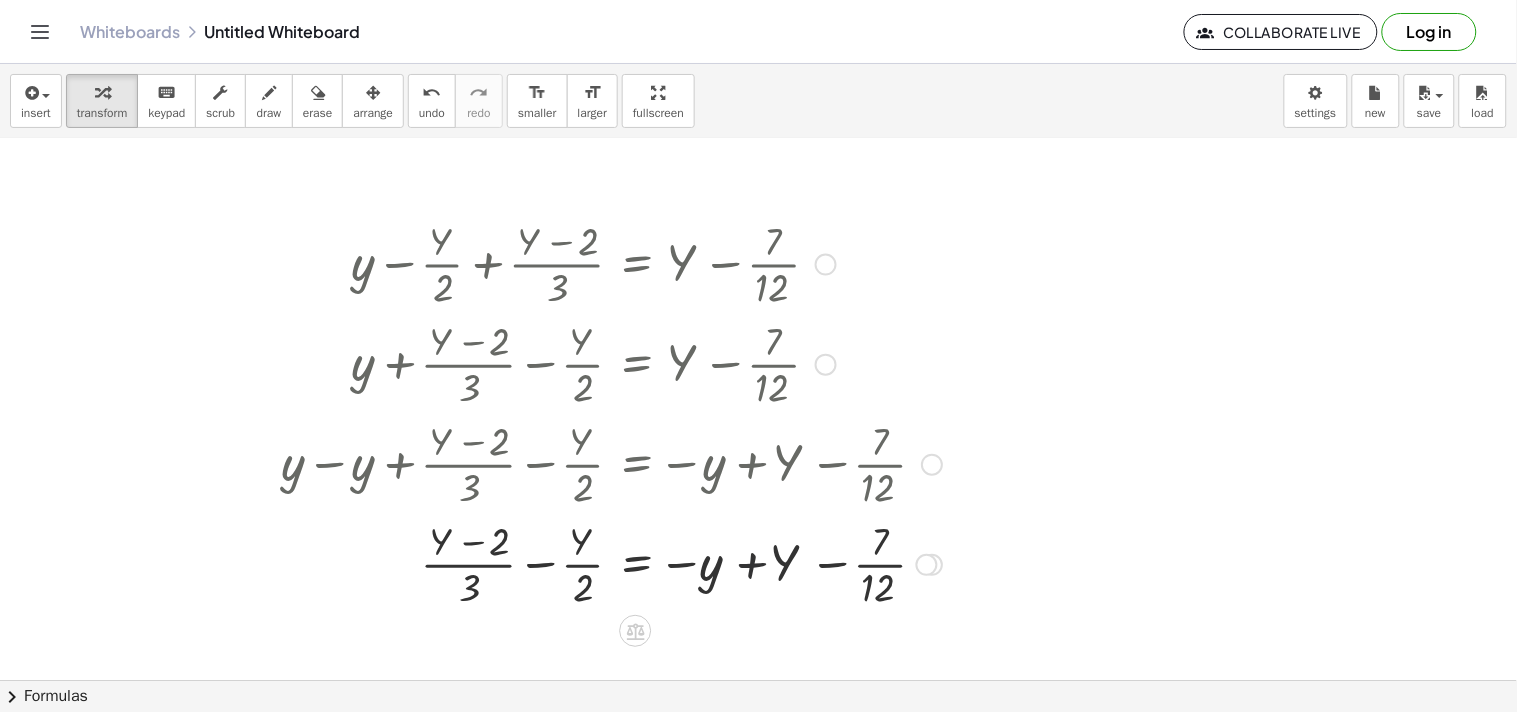 click at bounding box center (611, 563) 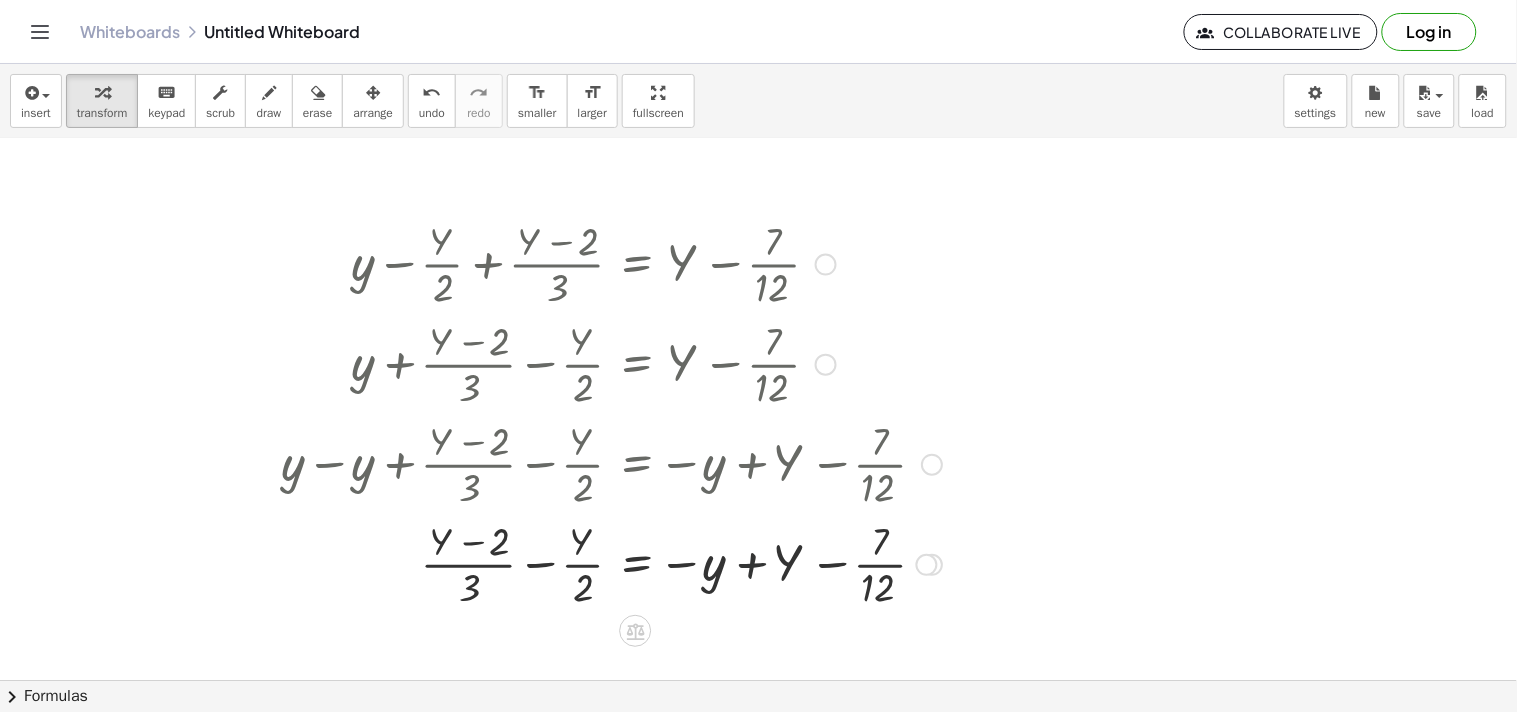 drag, startPoint x: 722, startPoint y: 560, endPoint x: 775, endPoint y: 557, distance: 53.08484 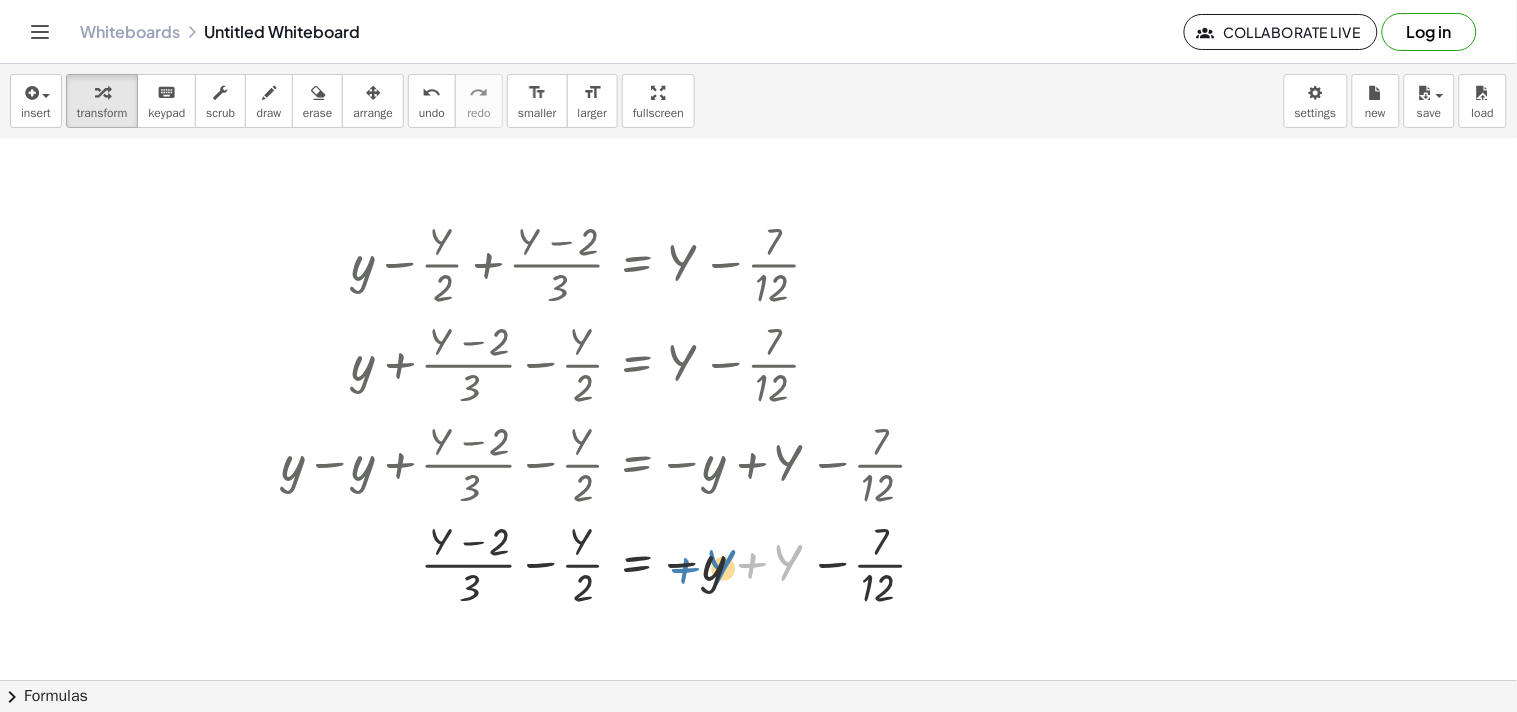 drag, startPoint x: 771, startPoint y: 546, endPoint x: 704, endPoint y: 551, distance: 67.18631 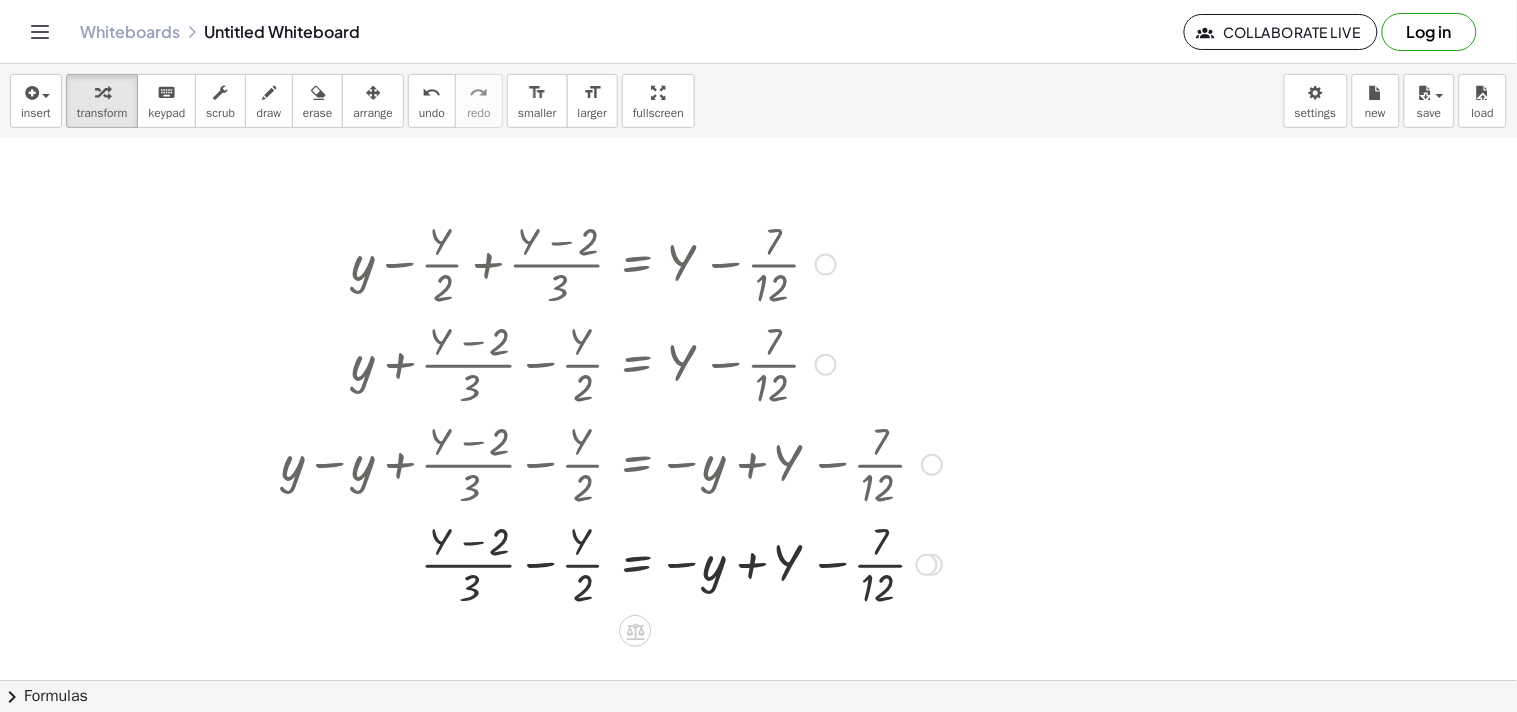 click at bounding box center (611, 563) 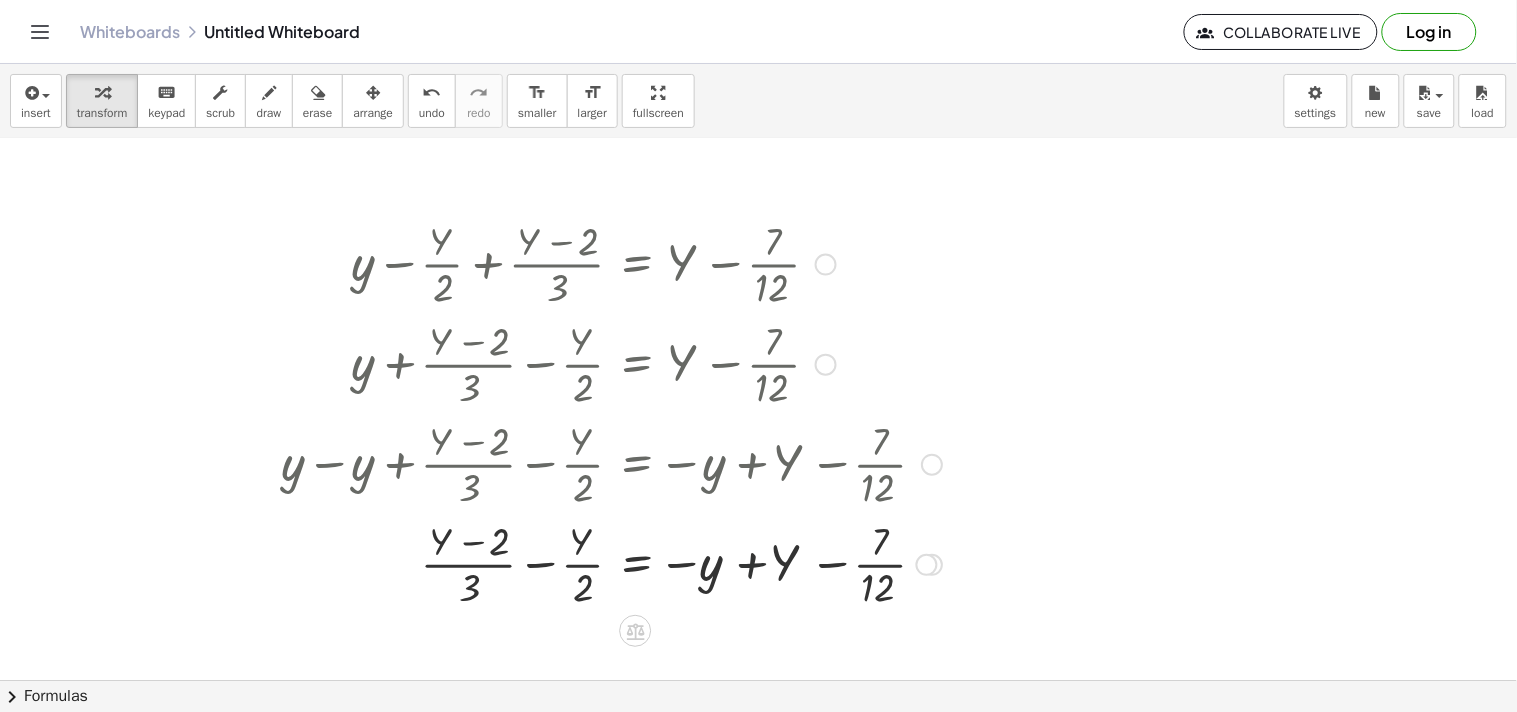 click at bounding box center (611, 563) 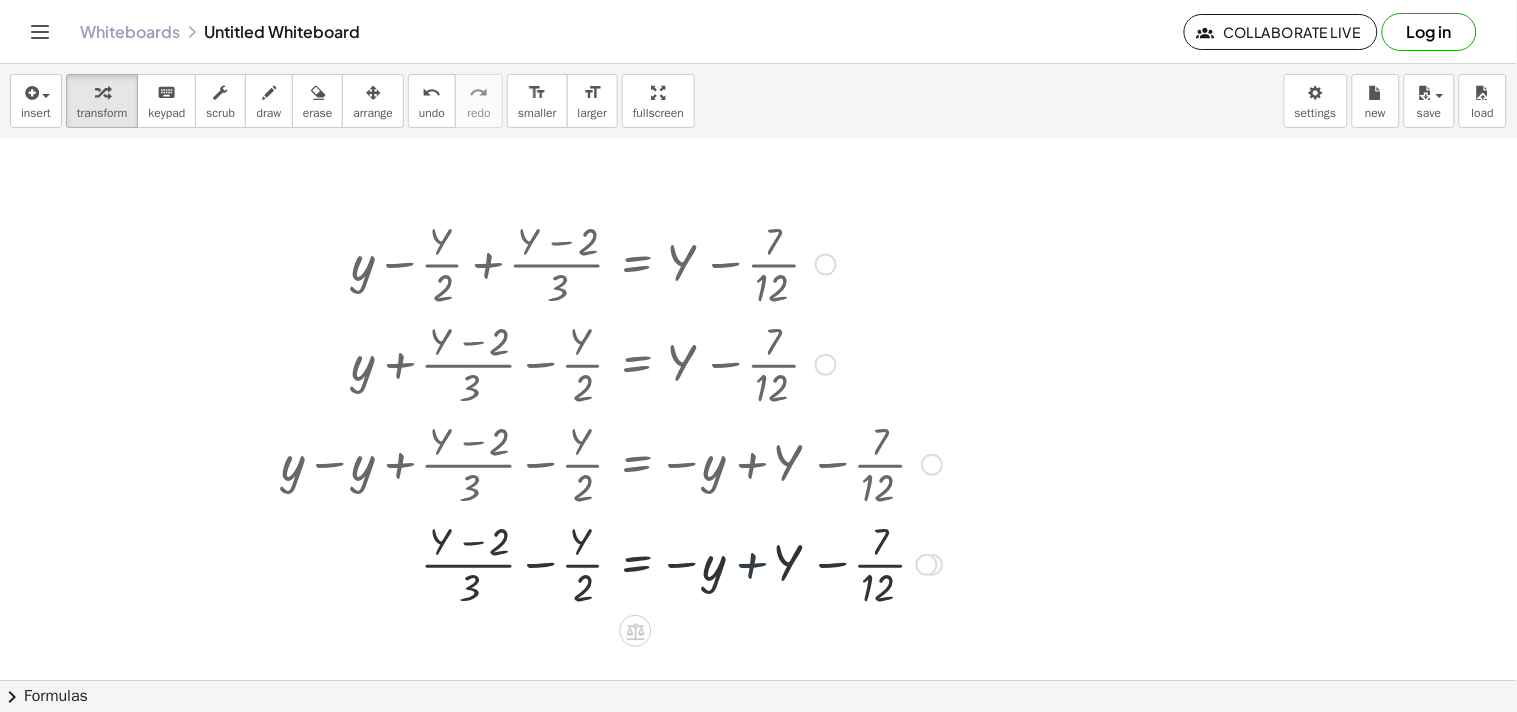 drag, startPoint x: 754, startPoint y: 544, endPoint x: 894, endPoint y: 558, distance: 140.69826 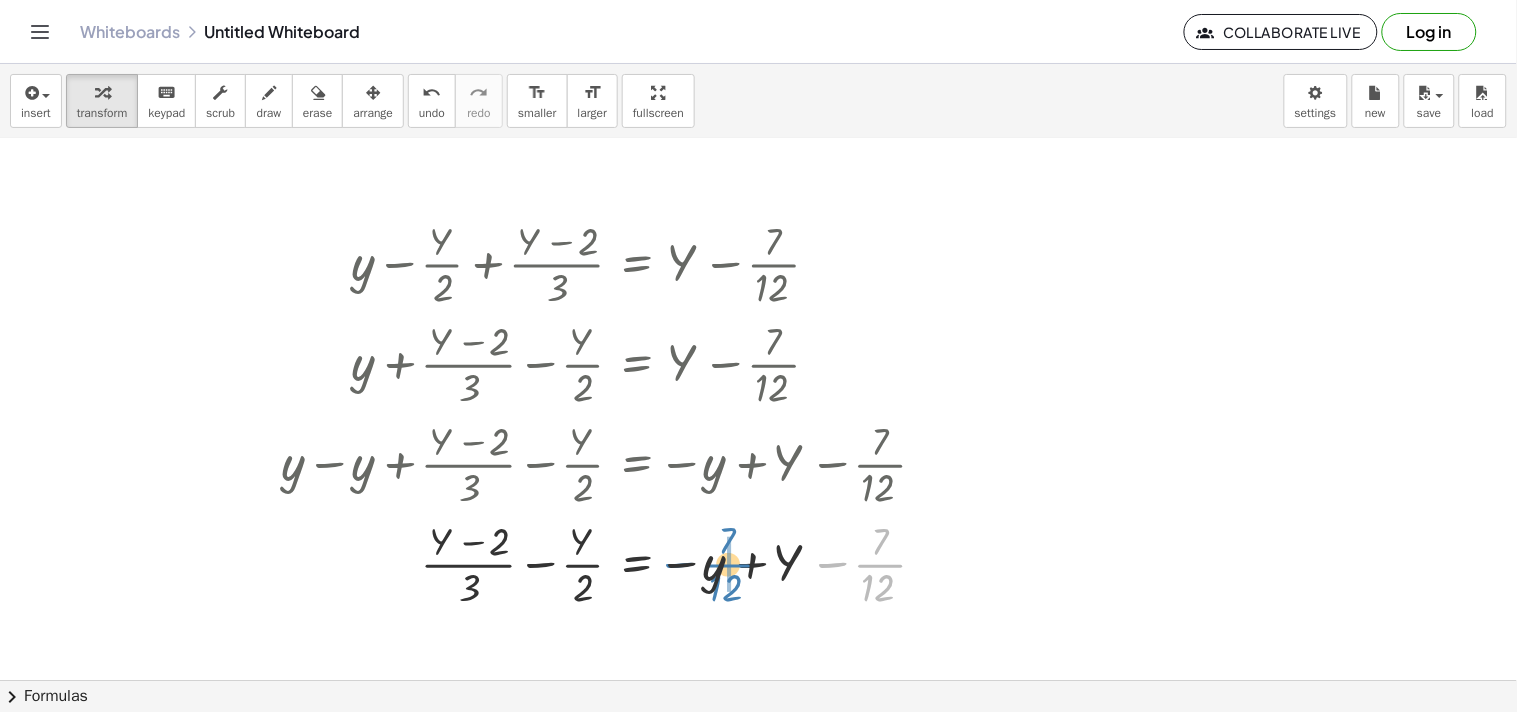 drag, startPoint x: 894, startPoint y: 558, endPoint x: 743, endPoint y: 560, distance: 151.01324 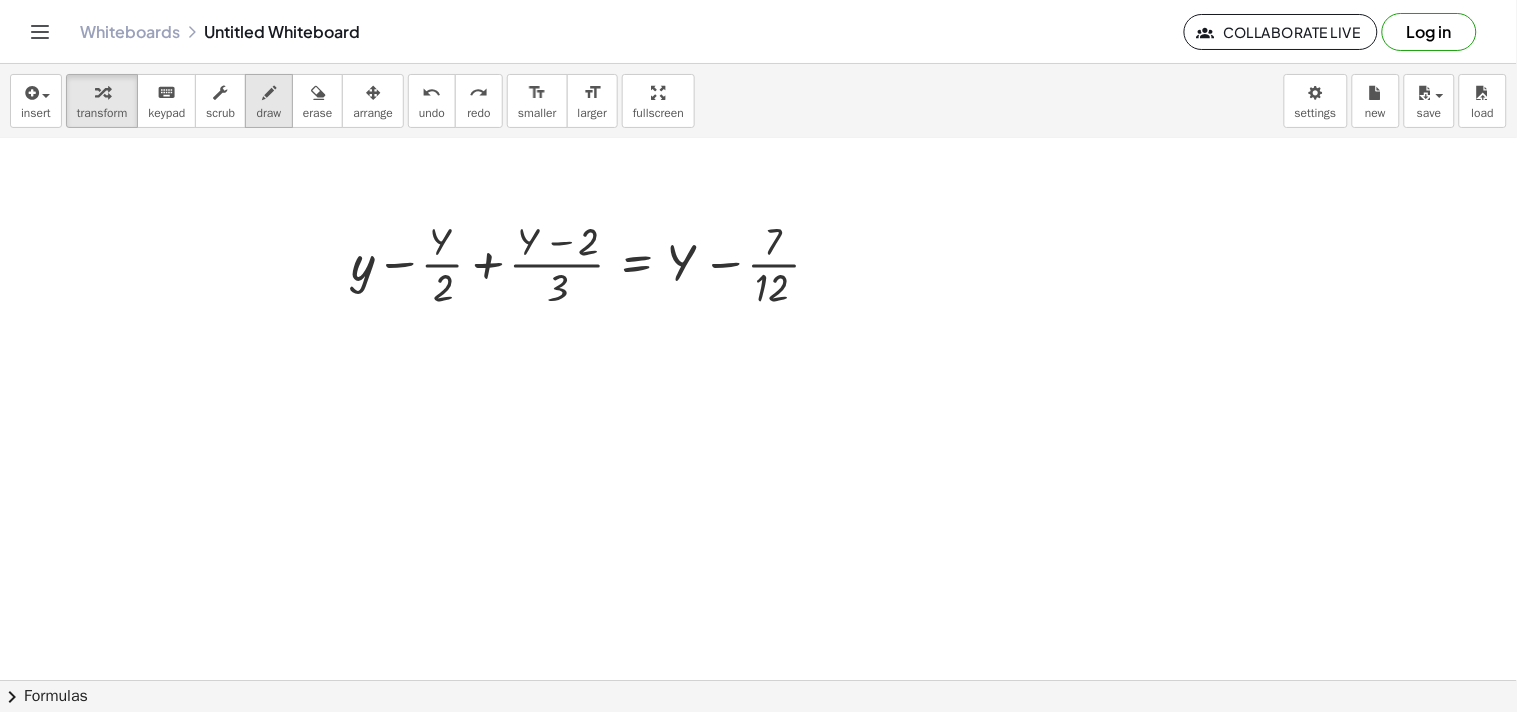 click at bounding box center [269, 92] 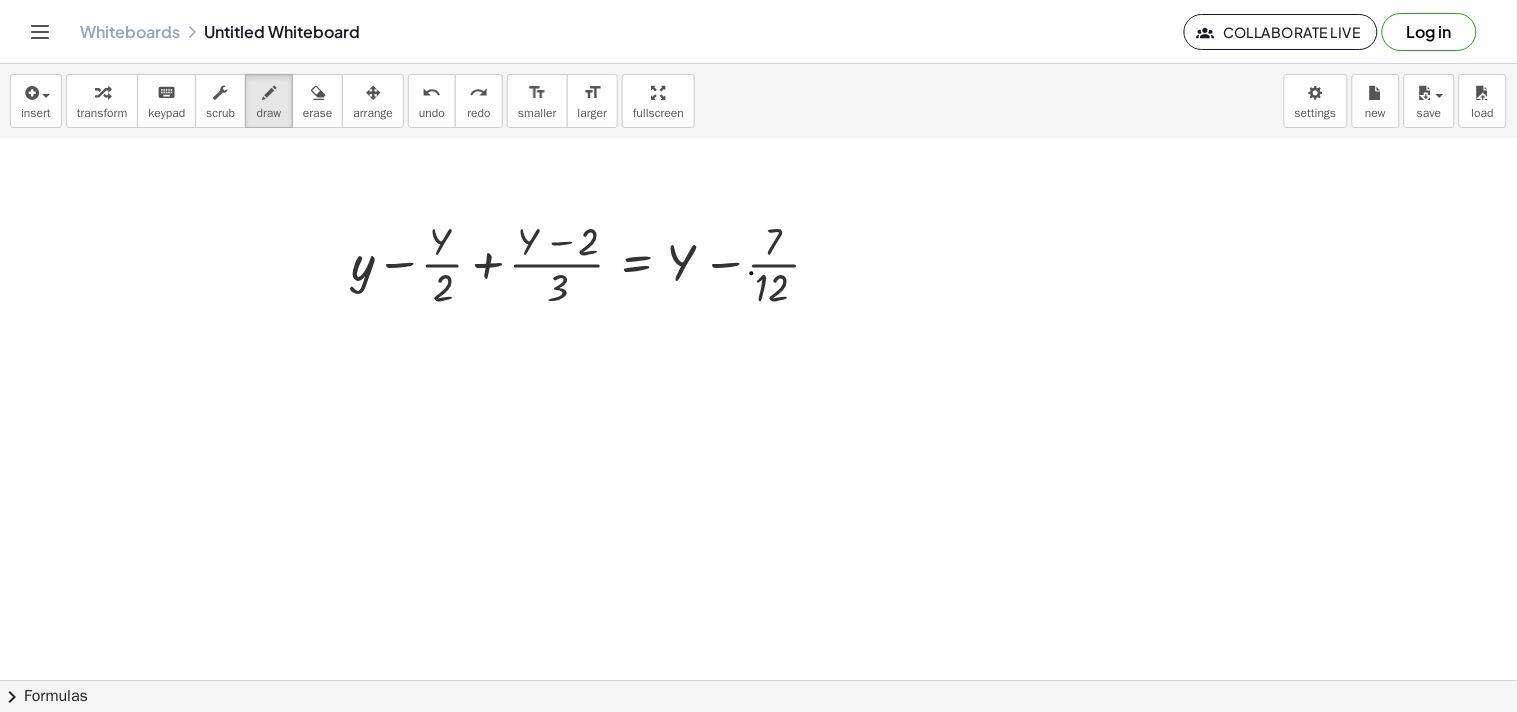 click at bounding box center (1063, -5) 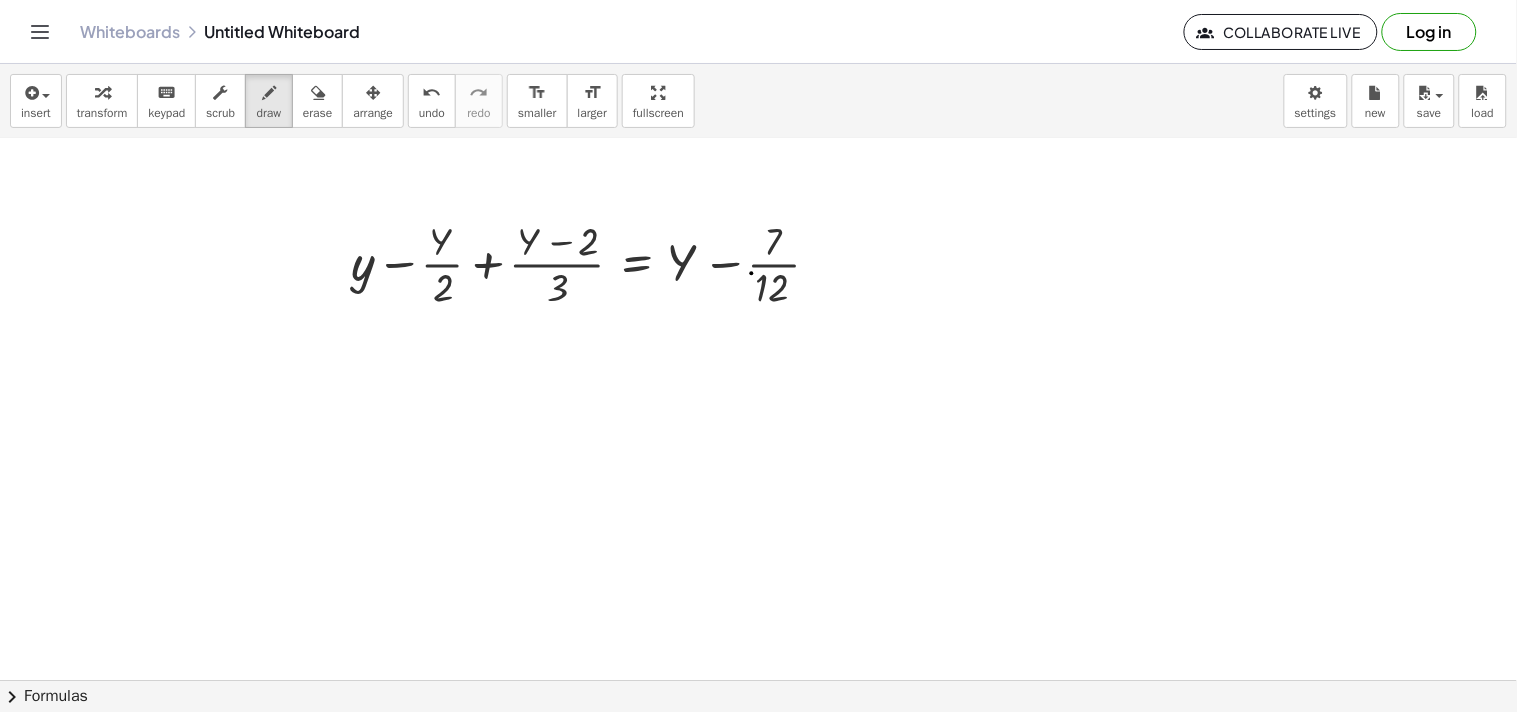 click at bounding box center [1063, -5] 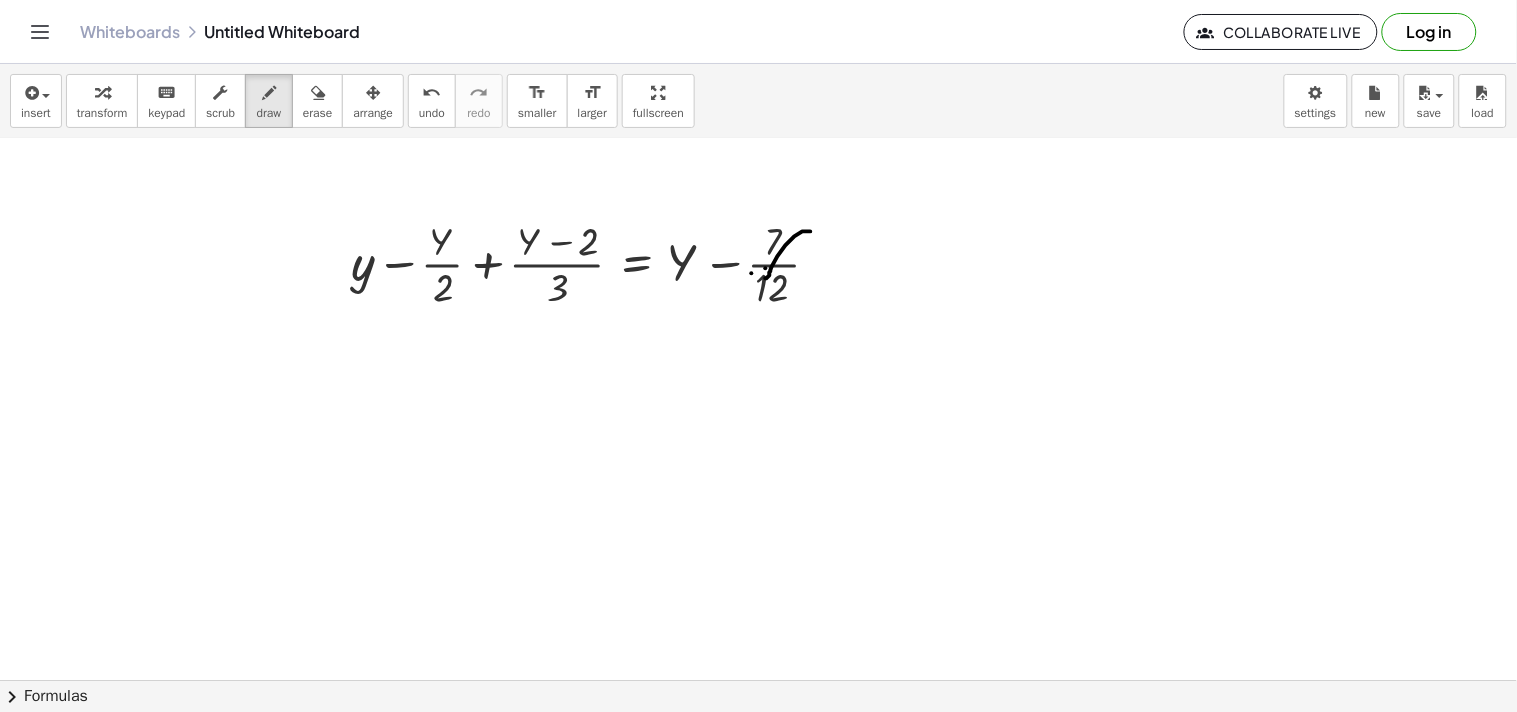 drag, startPoint x: 811, startPoint y: 216, endPoint x: 766, endPoint y: 263, distance: 65.06919 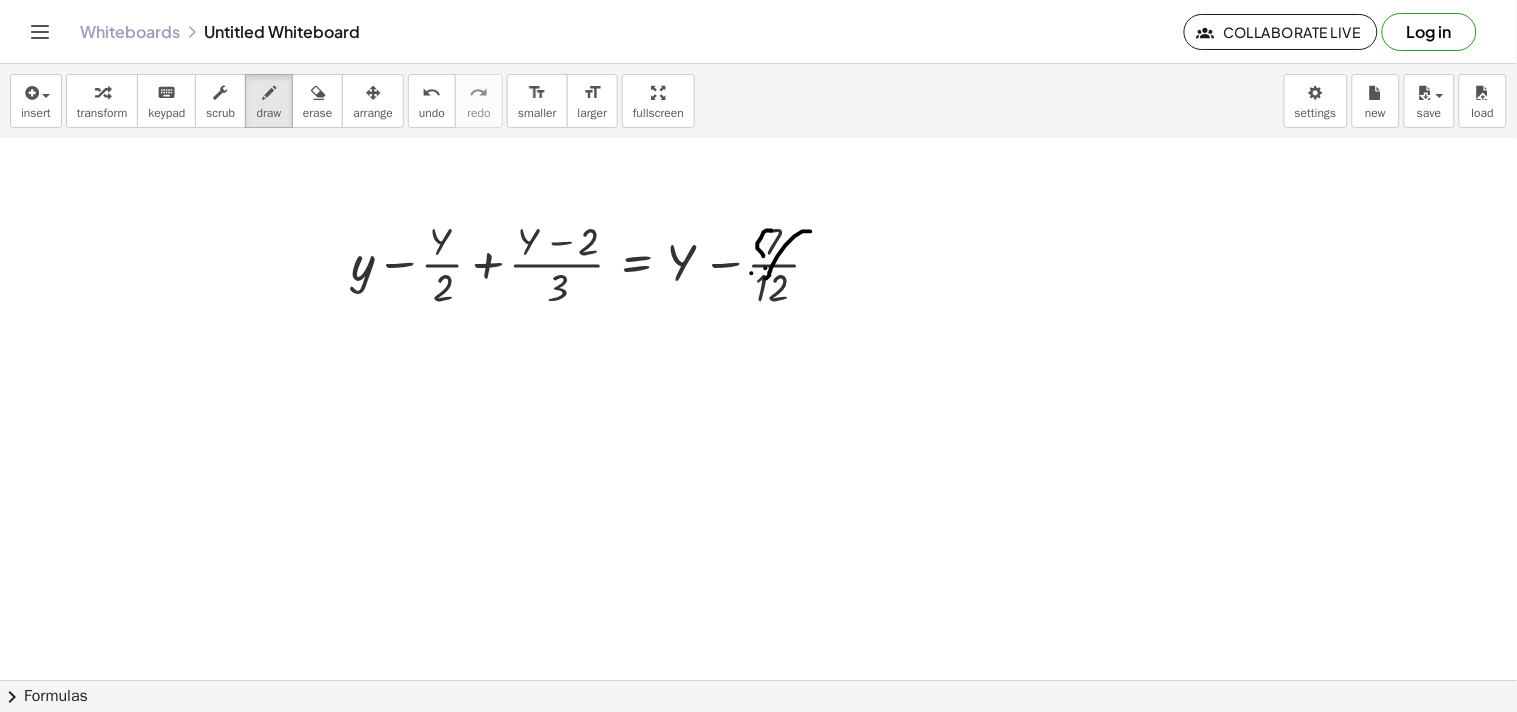 drag, startPoint x: 772, startPoint y: 215, endPoint x: 841, endPoint y: 230, distance: 70.61161 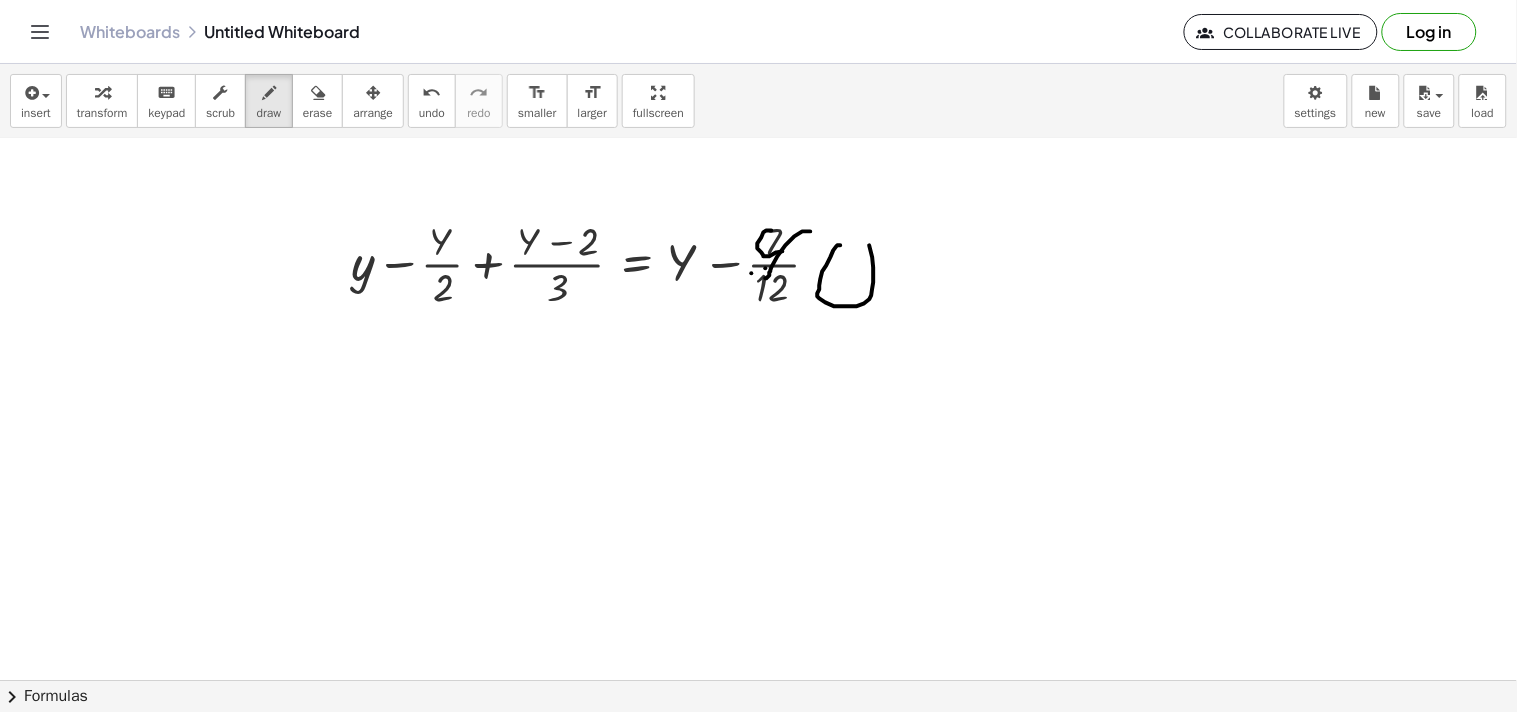 drag, startPoint x: 841, startPoint y: 230, endPoint x: 855, endPoint y: 192, distance: 40.496914 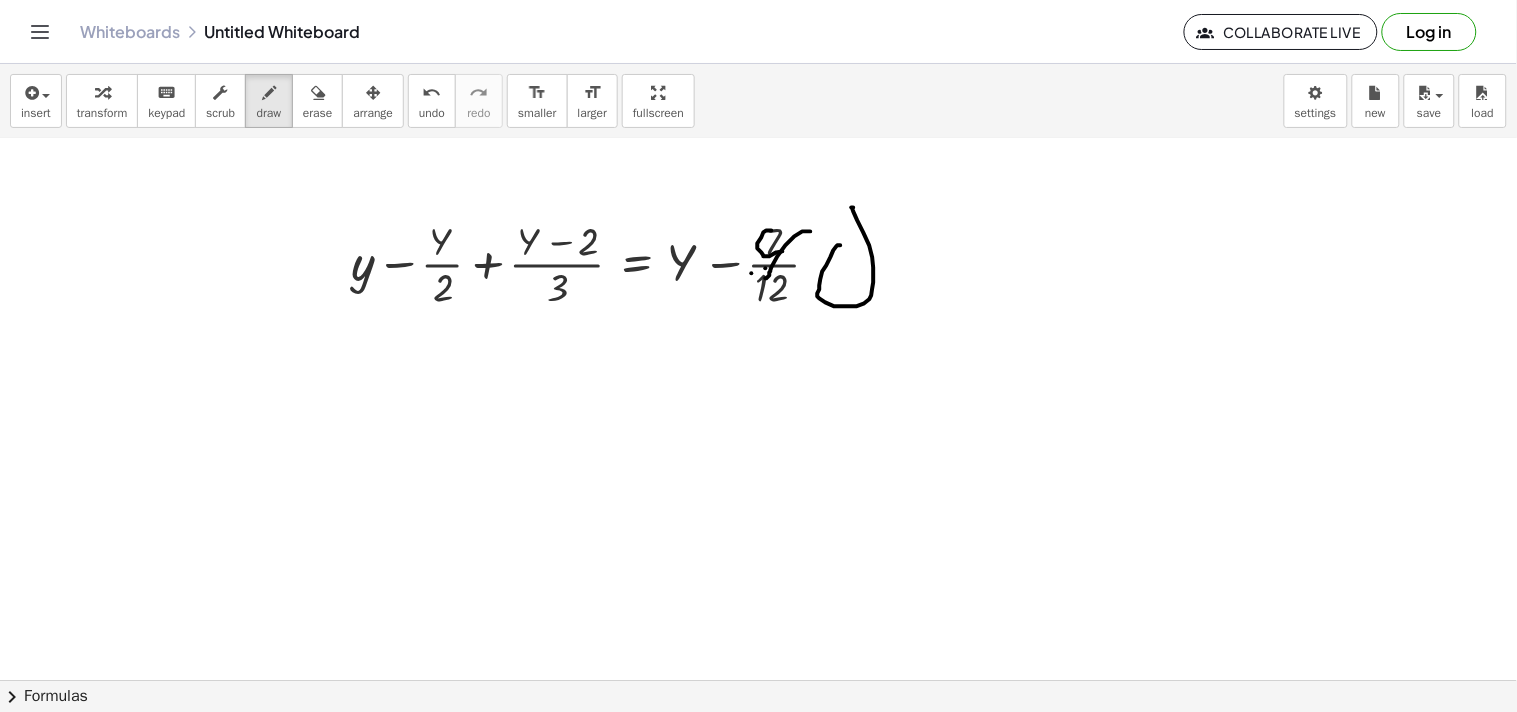 drag, startPoint x: 1000, startPoint y: 374, endPoint x: 1130, endPoint y: 377, distance: 130.0346 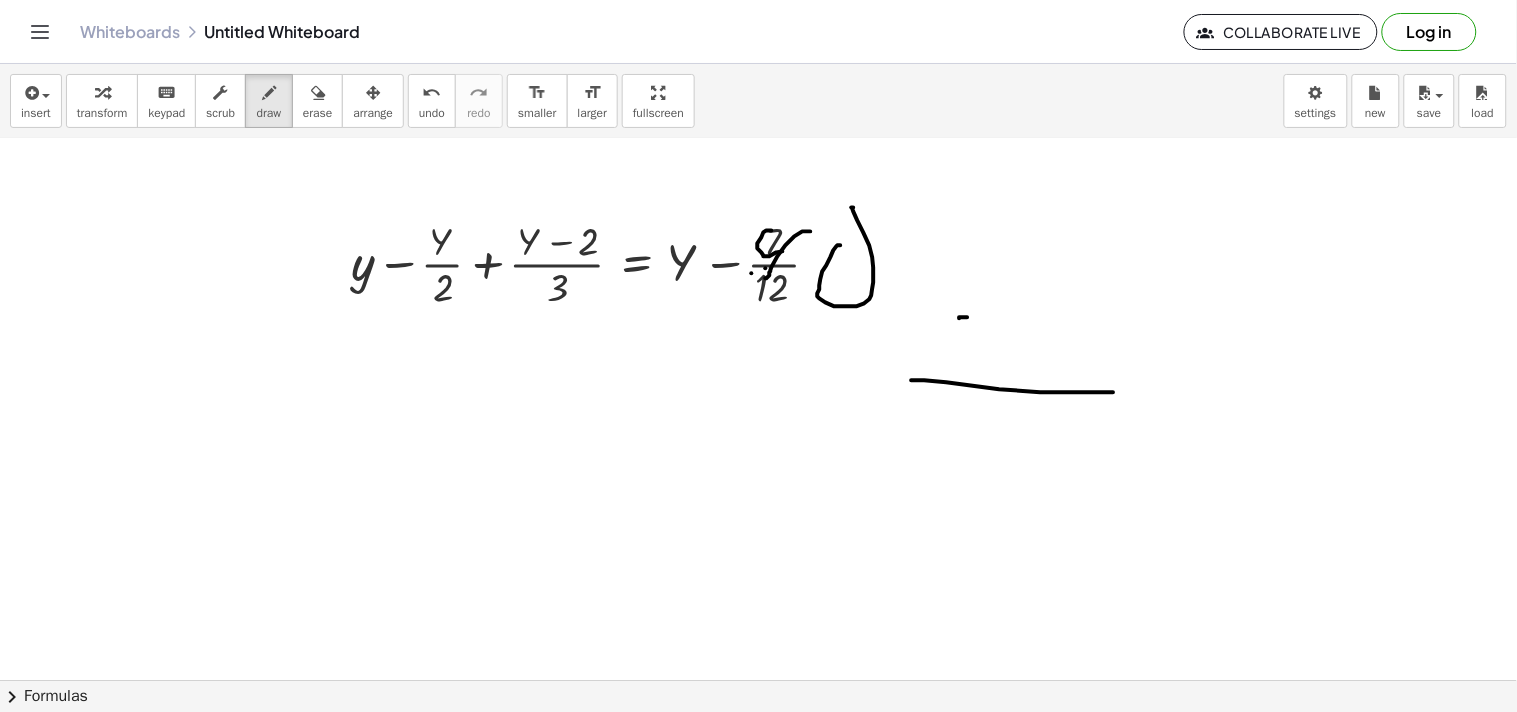 drag, startPoint x: 968, startPoint y: 302, endPoint x: 1004, endPoint y: 330, distance: 45.607018 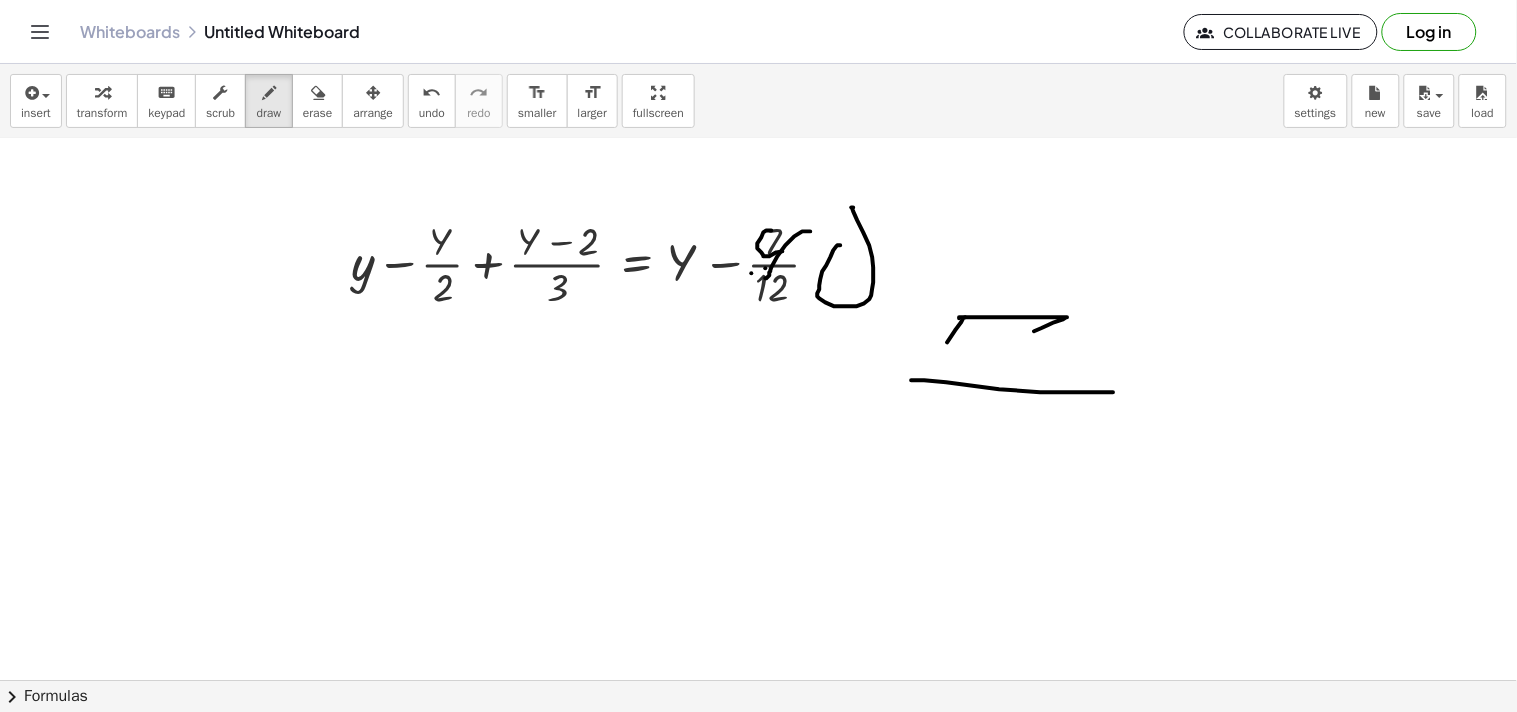 drag, startPoint x: 966, startPoint y: 302, endPoint x: 947, endPoint y: 357, distance: 58.189346 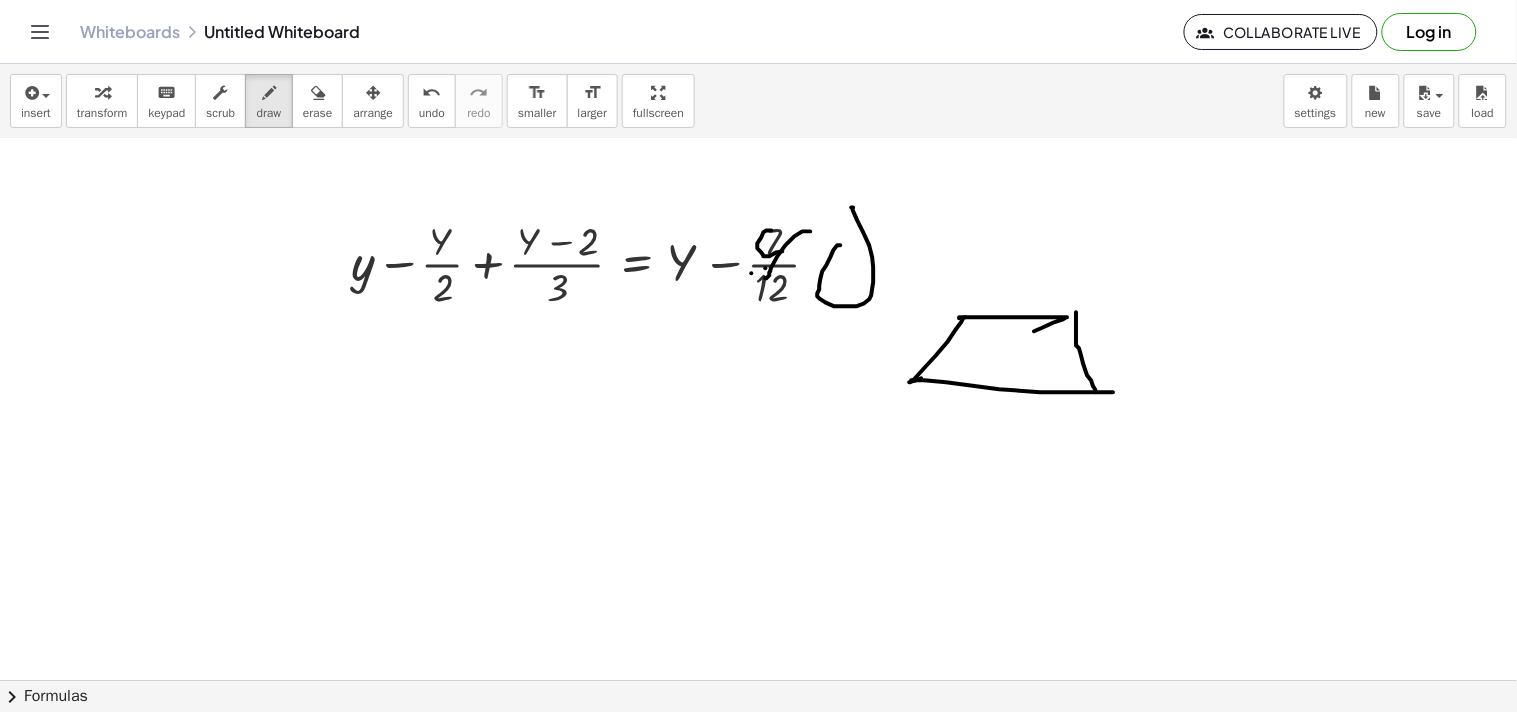 drag, startPoint x: 1077, startPoint y: 297, endPoint x: 1098, endPoint y: 381, distance: 86.58522 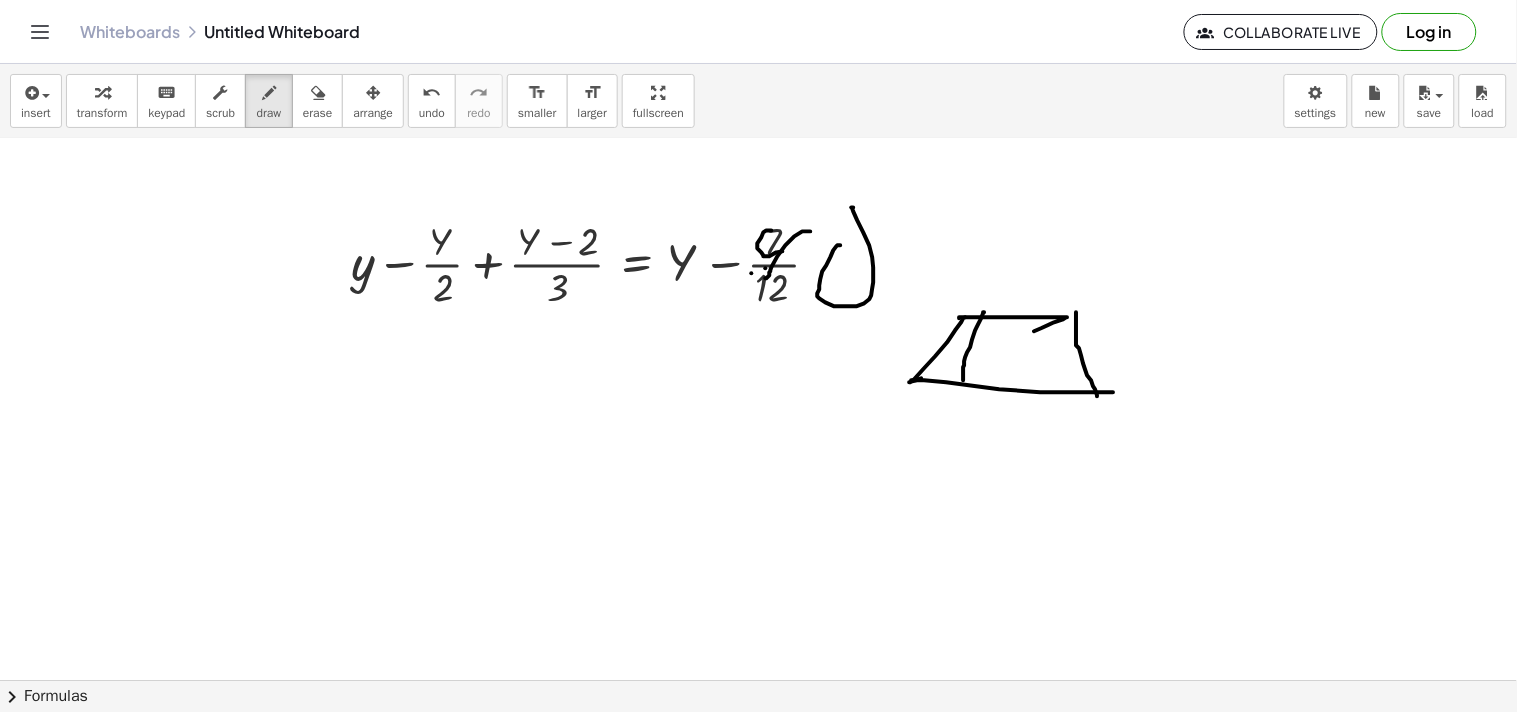 drag, startPoint x: 985, startPoint y: 297, endPoint x: 1002, endPoint y: 354, distance: 59.48109 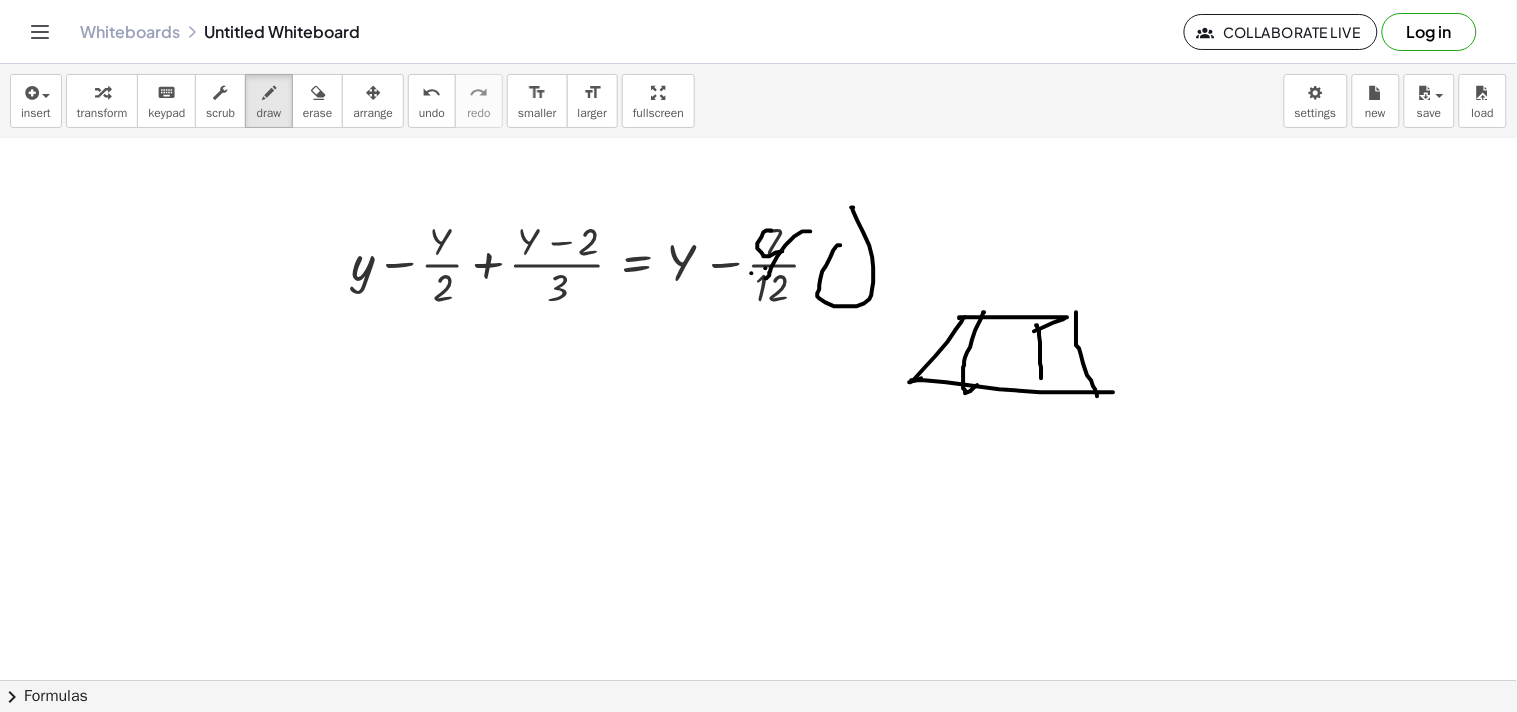 drag, startPoint x: 1038, startPoint y: 310, endPoint x: 1042, endPoint y: 368, distance: 58.137768 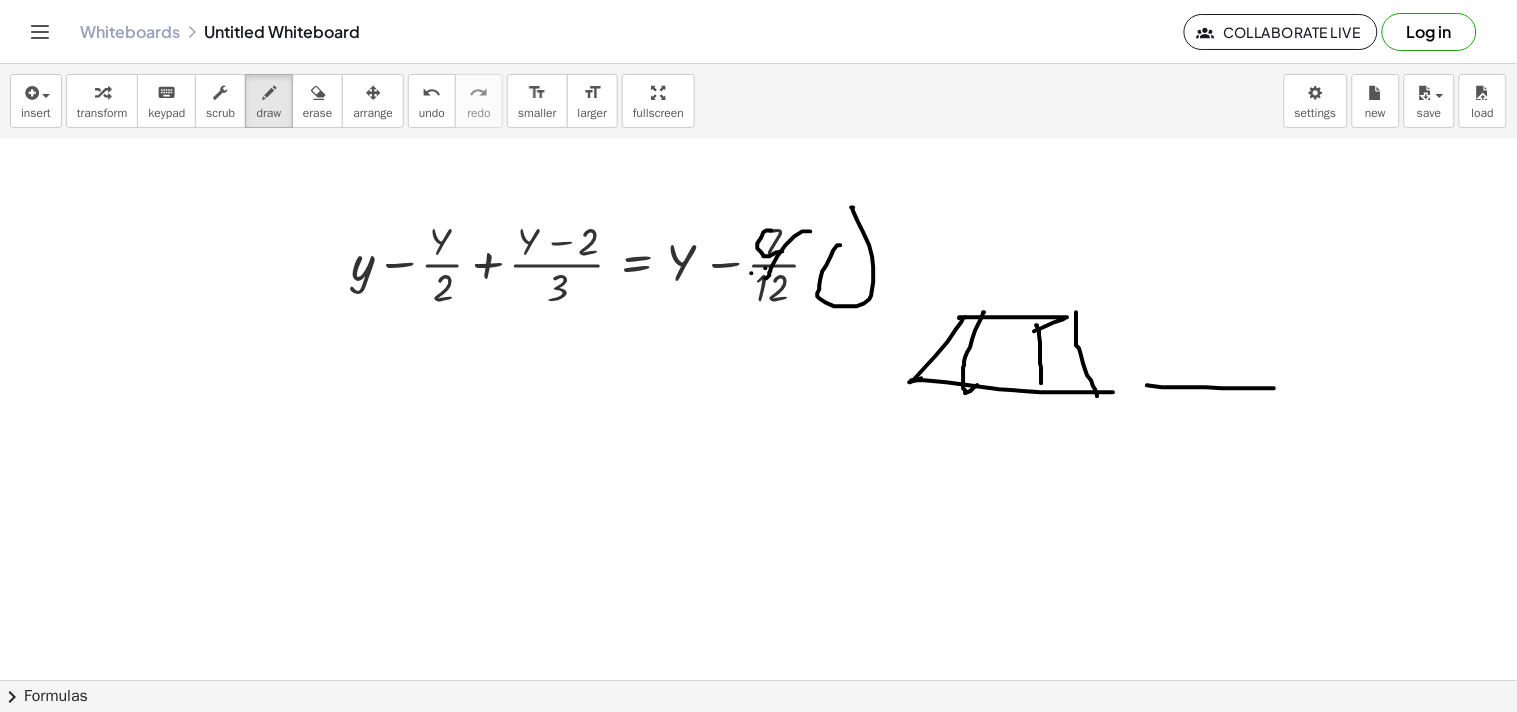 drag, startPoint x: 1241, startPoint y: 373, endPoint x: 1280, endPoint y: 373, distance: 39 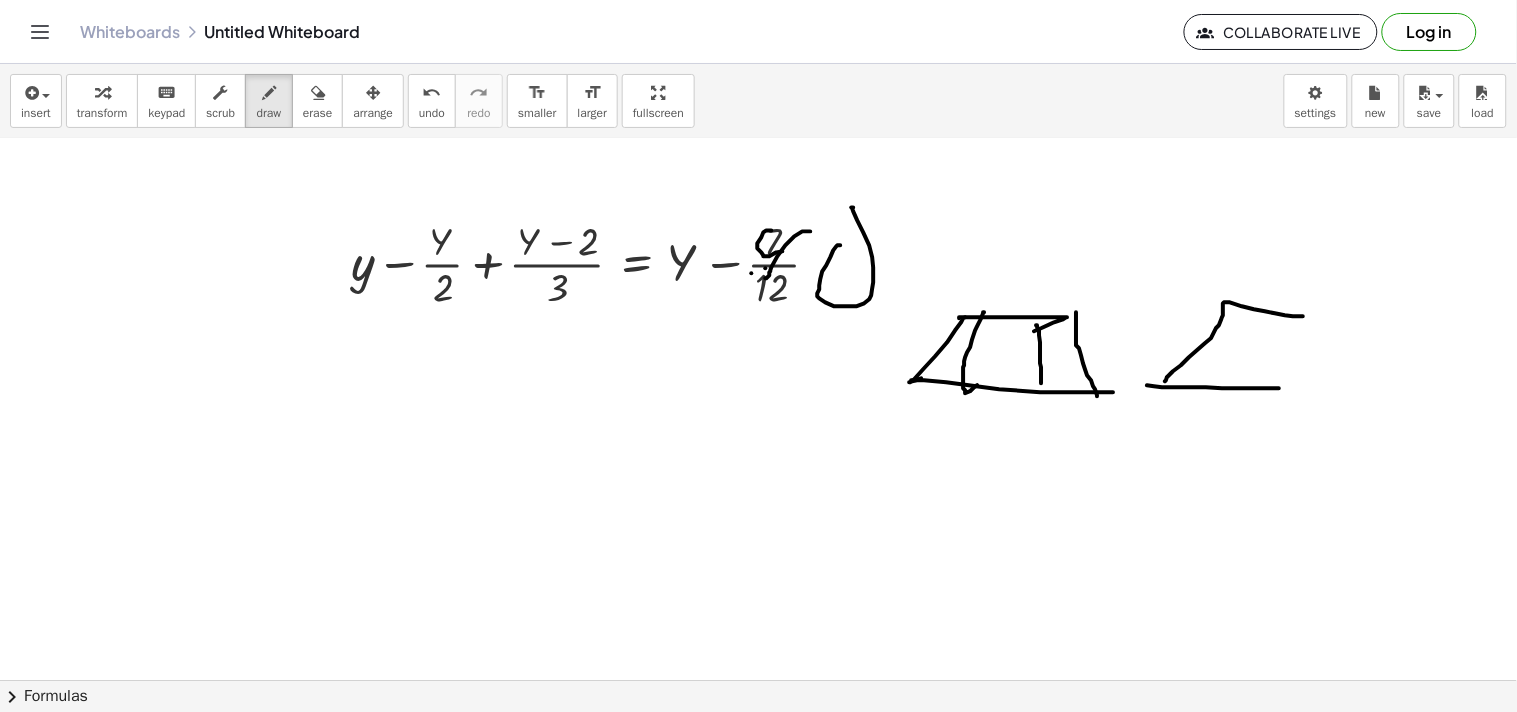 drag, startPoint x: 1166, startPoint y: 366, endPoint x: 1380, endPoint y: 317, distance: 219.53815 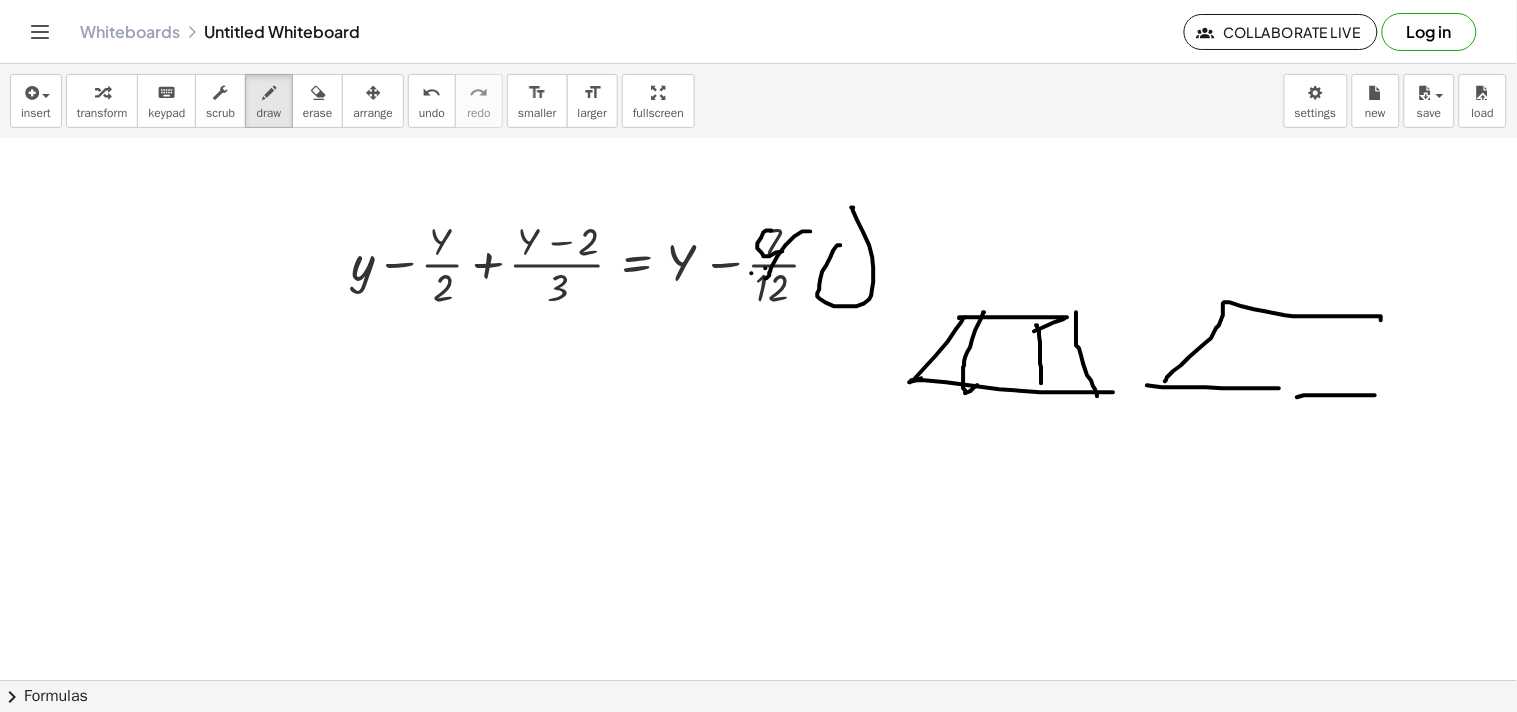 click at bounding box center [1063, -5] 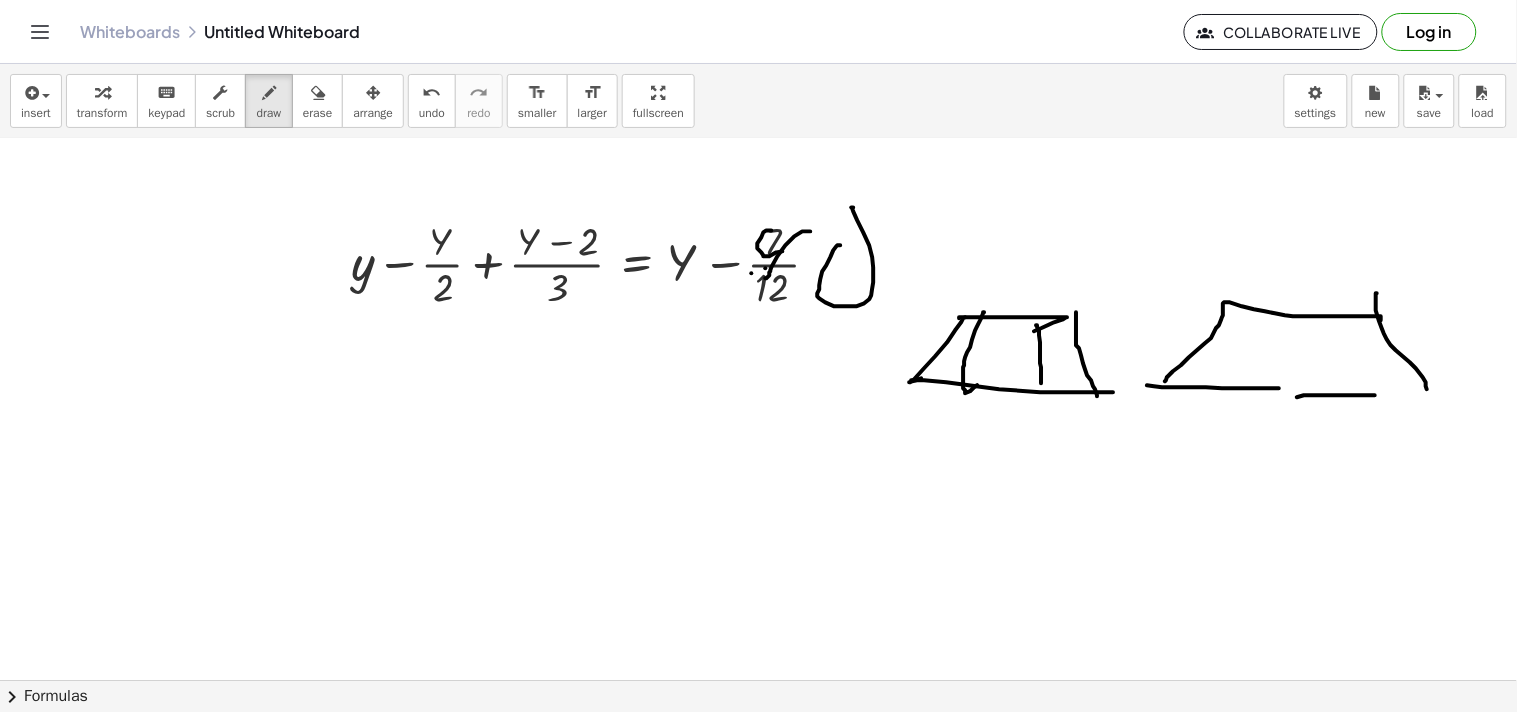 drag, startPoint x: 1378, startPoint y: 278, endPoint x: 1428, endPoint y: 394, distance: 126.31706 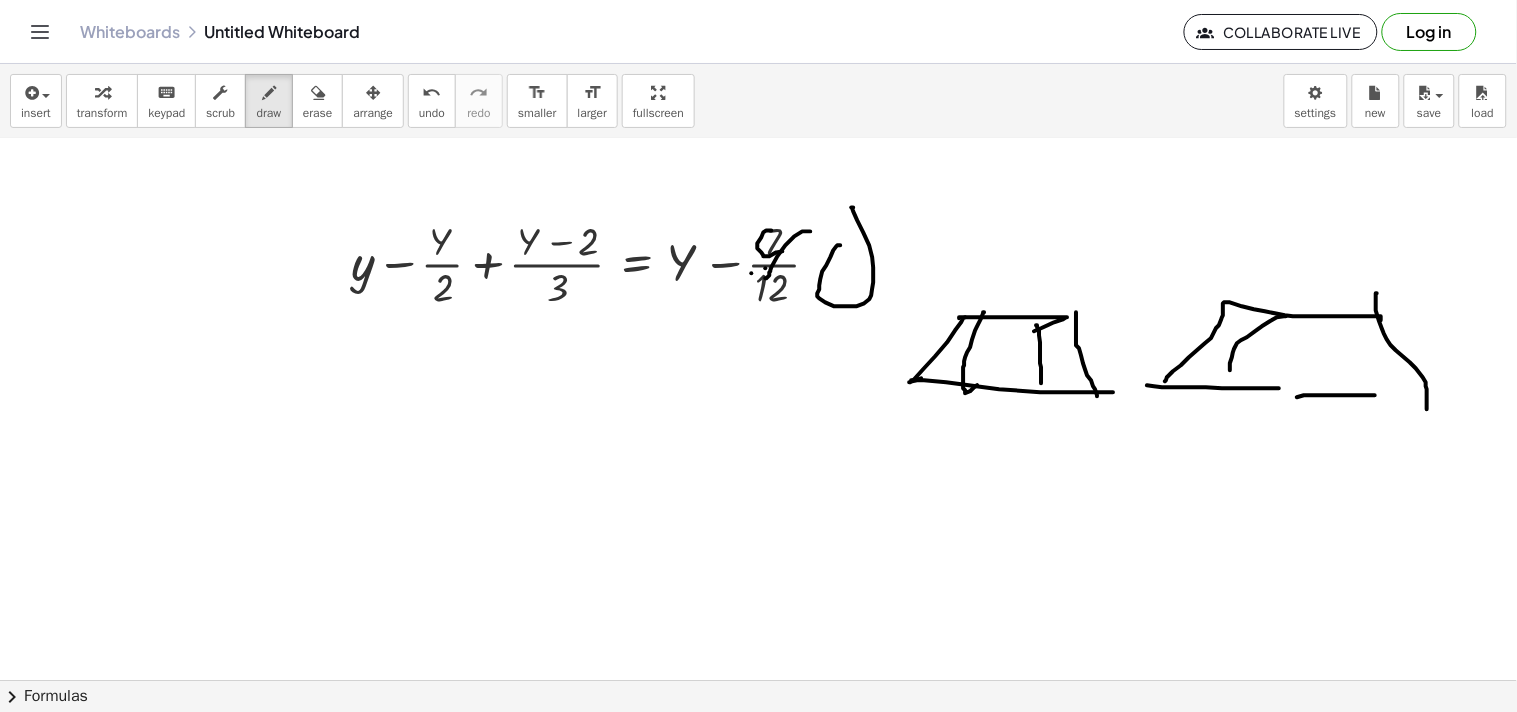 drag, startPoint x: 1285, startPoint y: 301, endPoint x: 1267, endPoint y: 367, distance: 68.41052 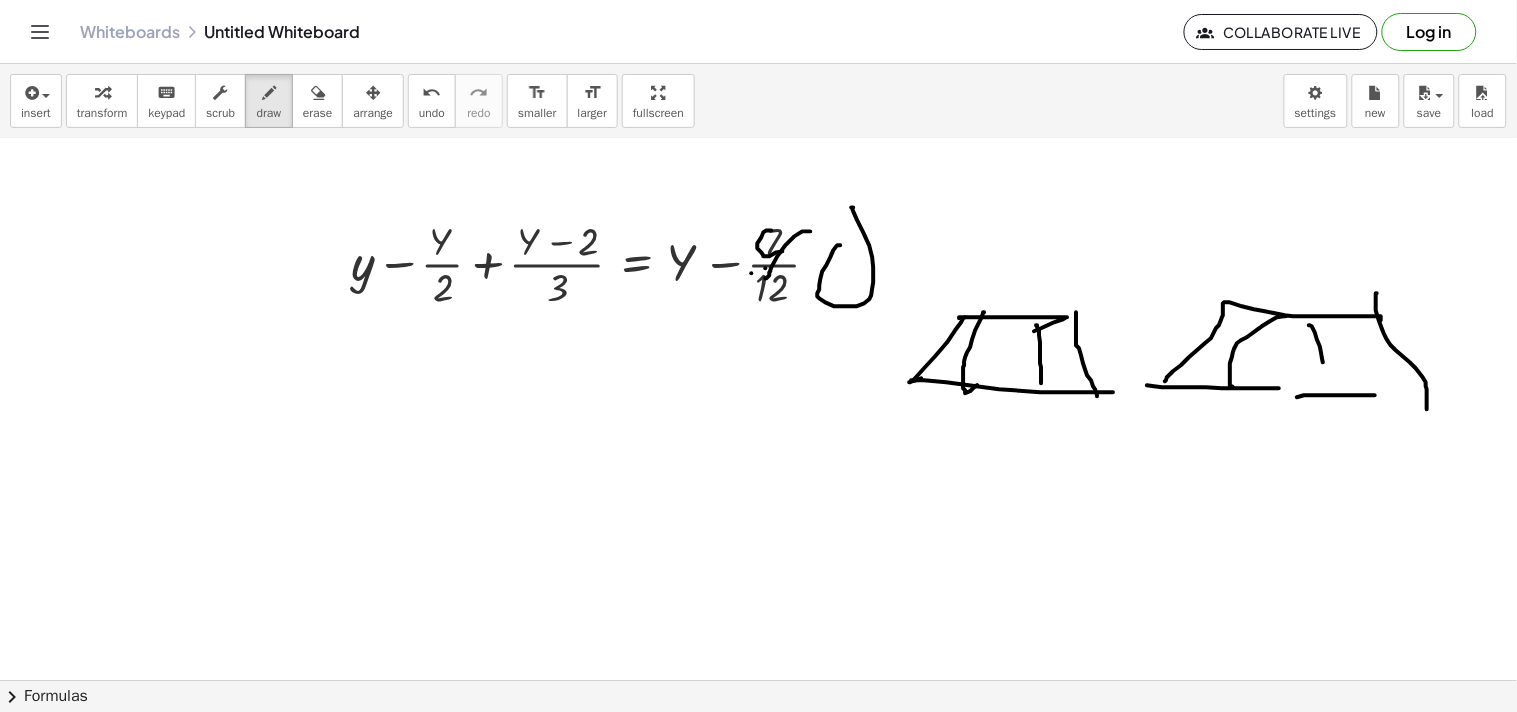 drag, startPoint x: 1313, startPoint y: 311, endPoint x: 1314, endPoint y: 397, distance: 86.00581 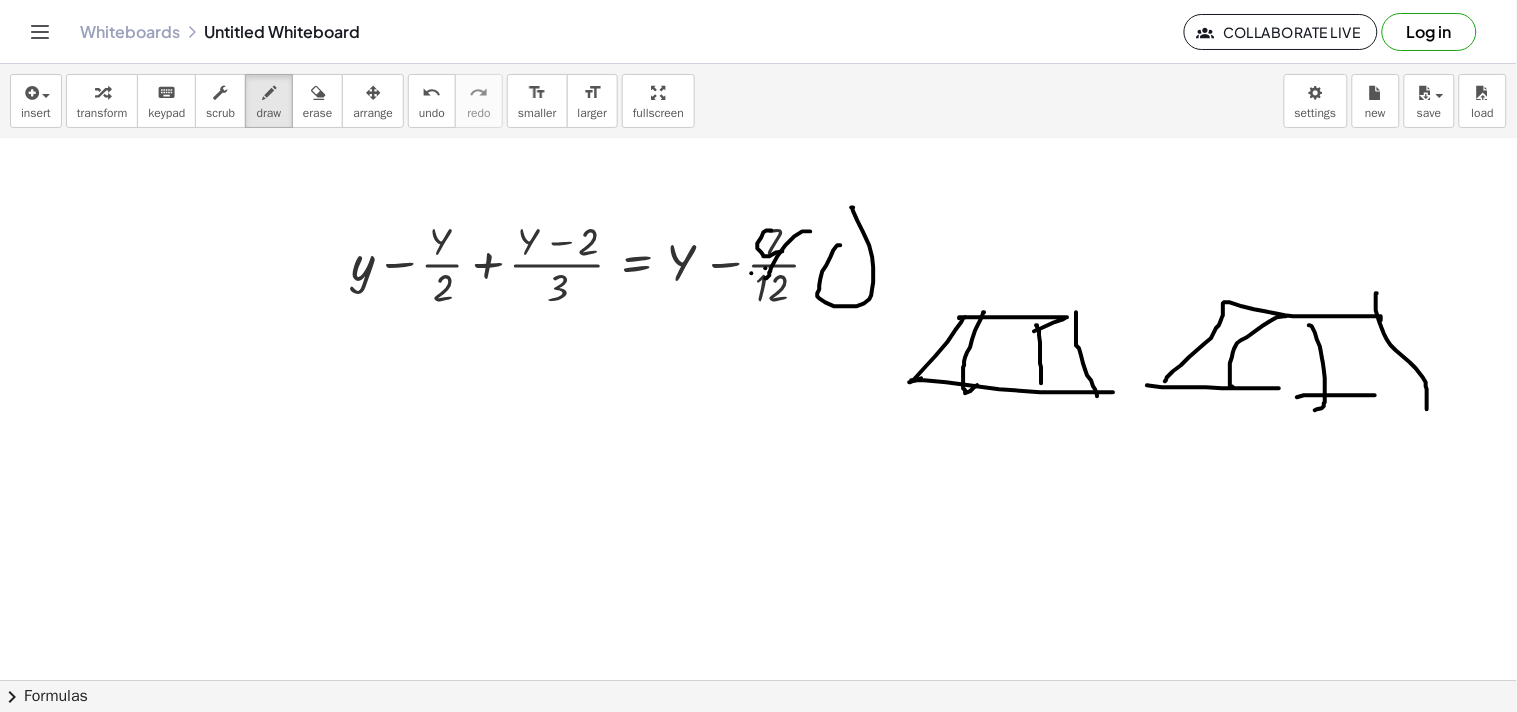 drag, startPoint x: 991, startPoint y: 281, endPoint x: 1047, endPoint y: 284, distance: 56.0803 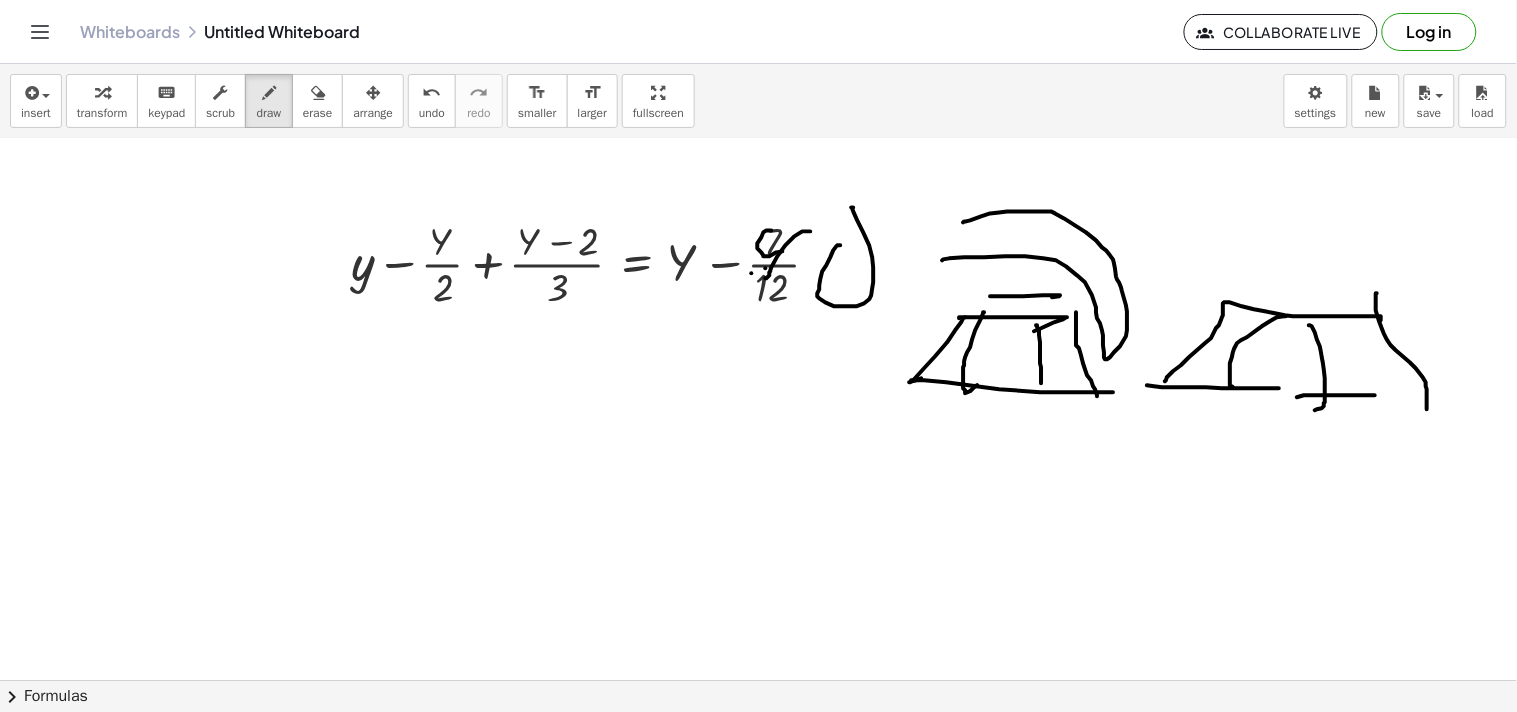 drag, startPoint x: 943, startPoint y: 245, endPoint x: 964, endPoint y: 207, distance: 43.416588 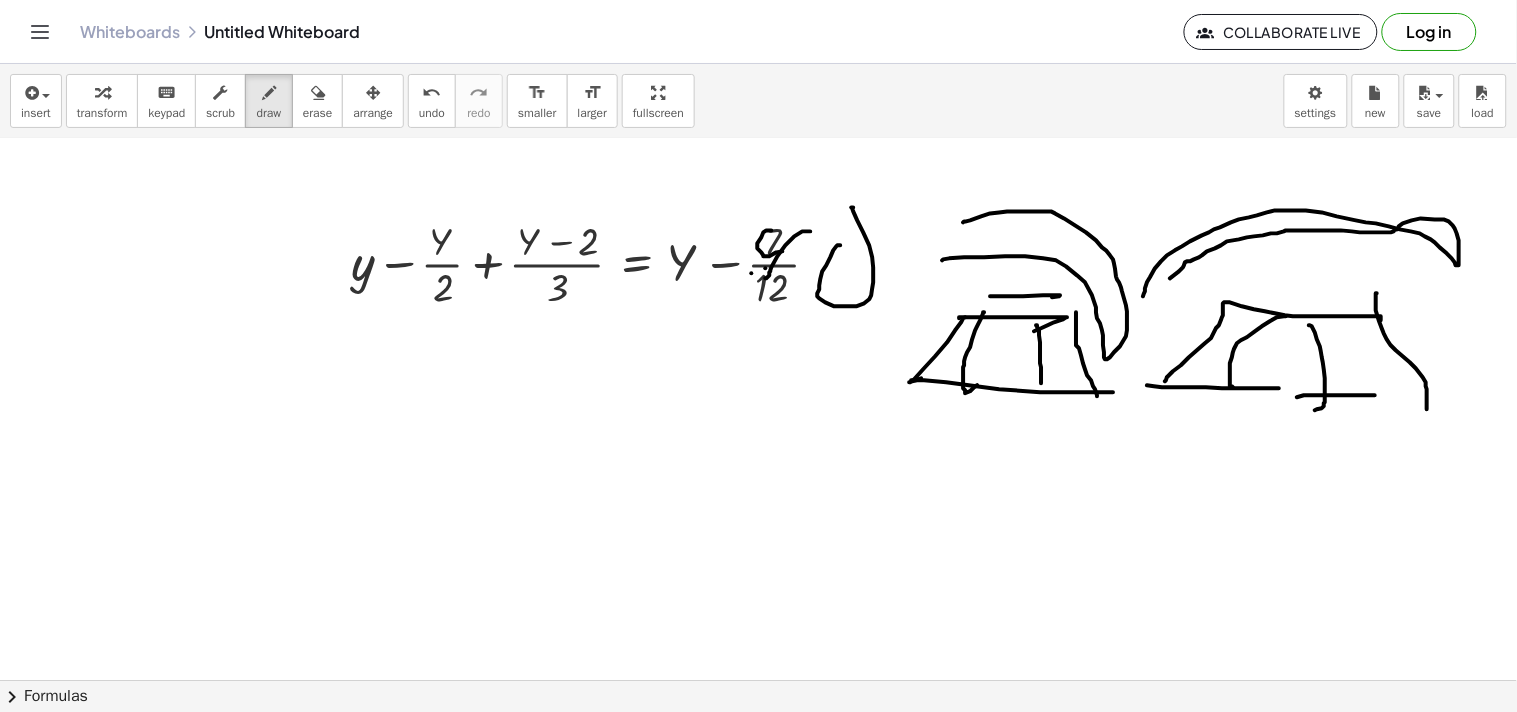 drag, startPoint x: 1148, startPoint y: 267, endPoint x: 1140, endPoint y: 286, distance: 20.615528 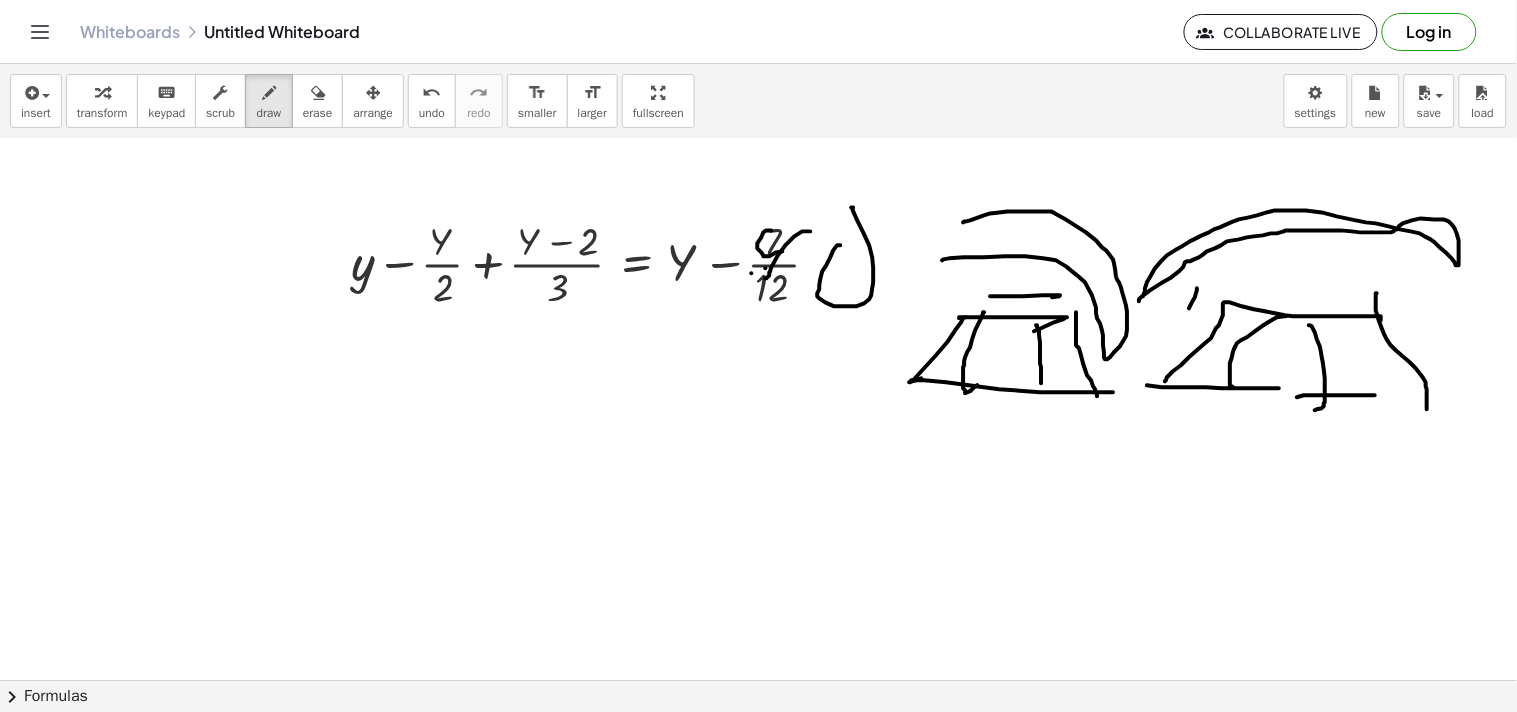 drag, startPoint x: 1198, startPoint y: 273, endPoint x: 1176, endPoint y: 313, distance: 45.65085 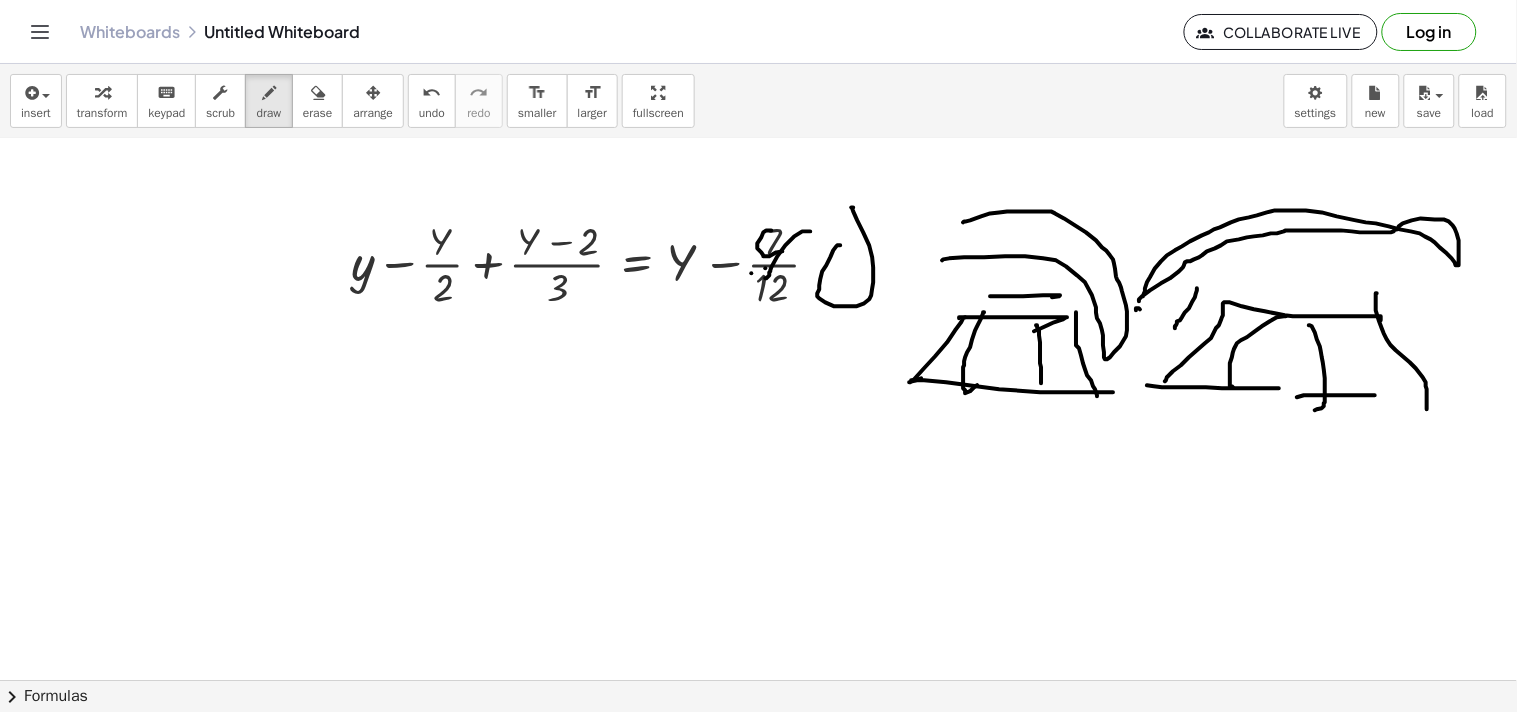 drag, startPoint x: 1141, startPoint y: 294, endPoint x: 1137, endPoint y: 318, distance: 24.33105 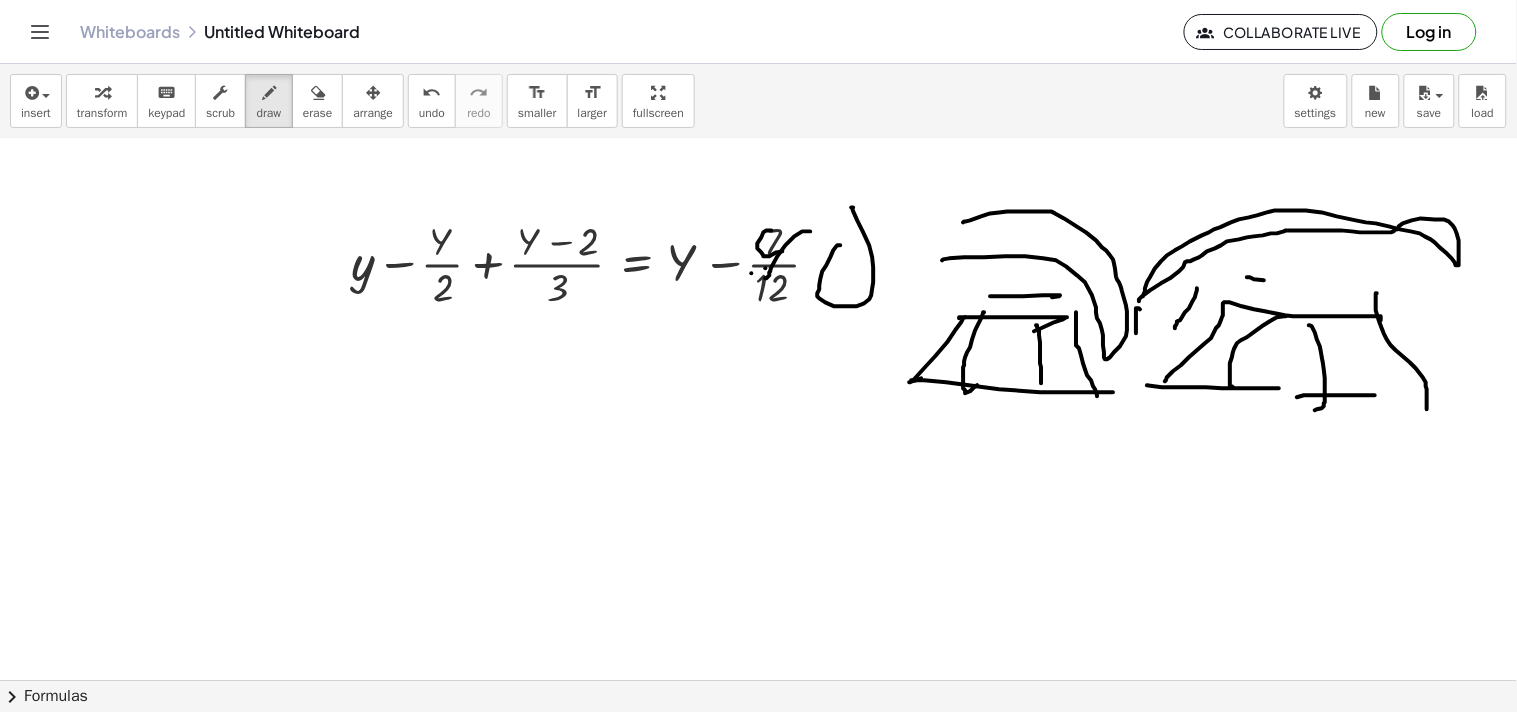 drag, startPoint x: 1248, startPoint y: 262, endPoint x: 1354, endPoint y: 277, distance: 107.05606 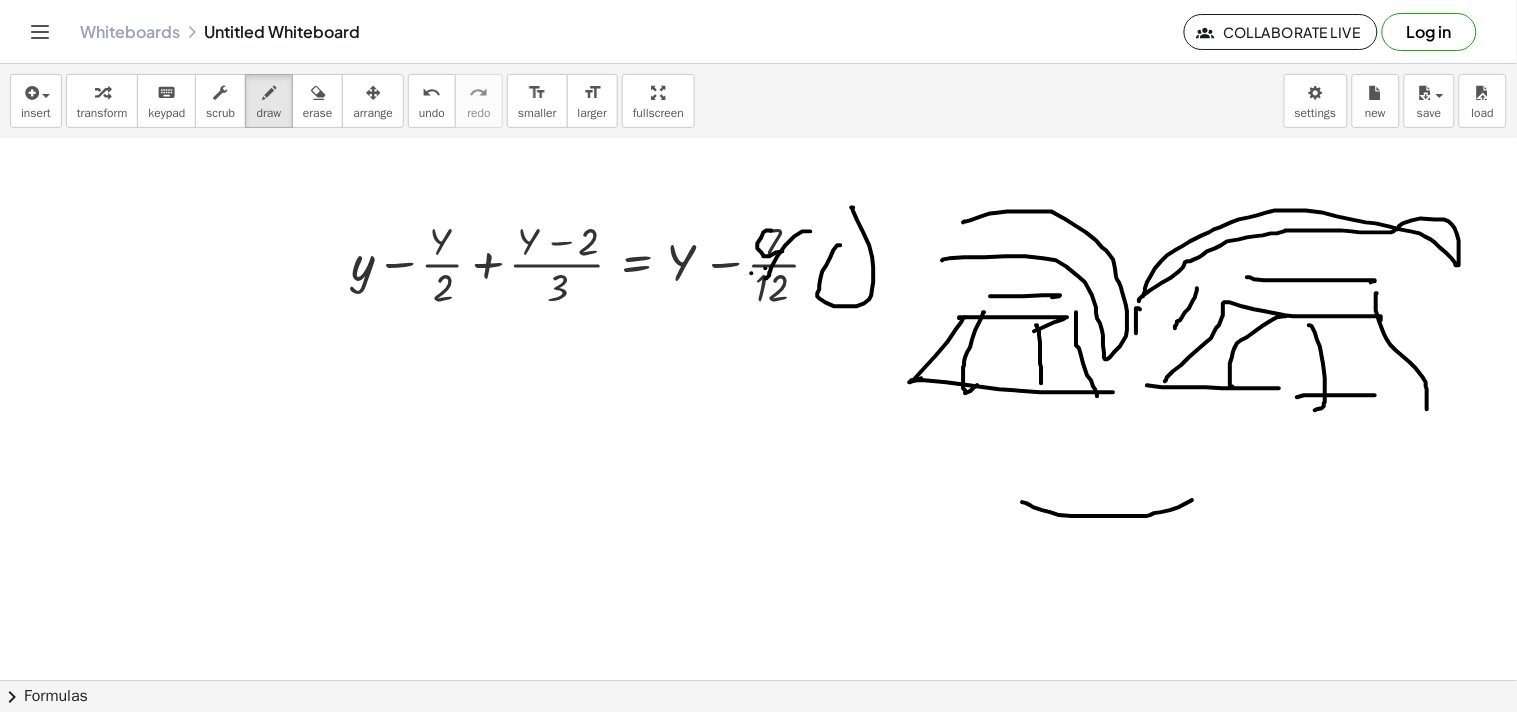drag, startPoint x: 1060, startPoint y: 500, endPoint x: 1270, endPoint y: 443, distance: 217.59825 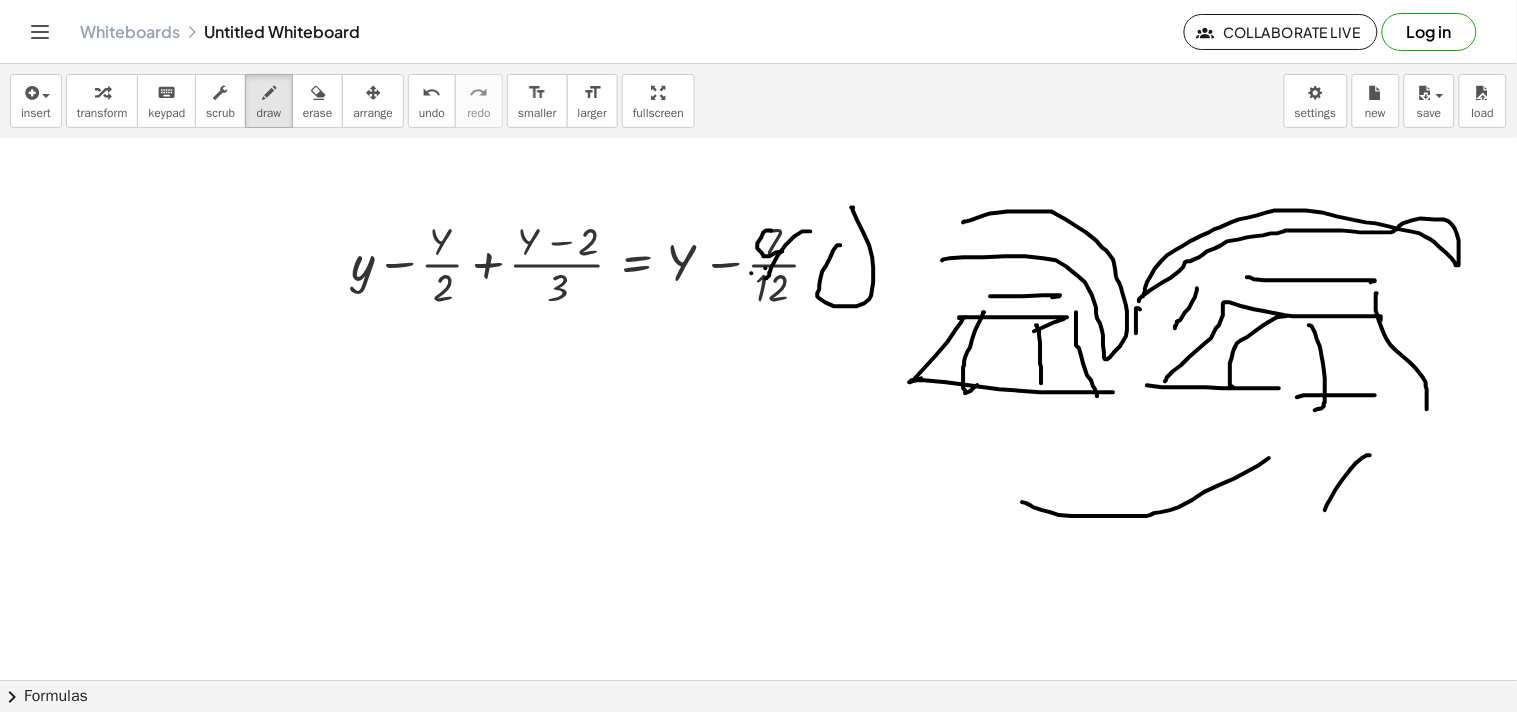 drag, startPoint x: 1328, startPoint y: 490, endPoint x: 1322, endPoint y: 515, distance: 25.70992 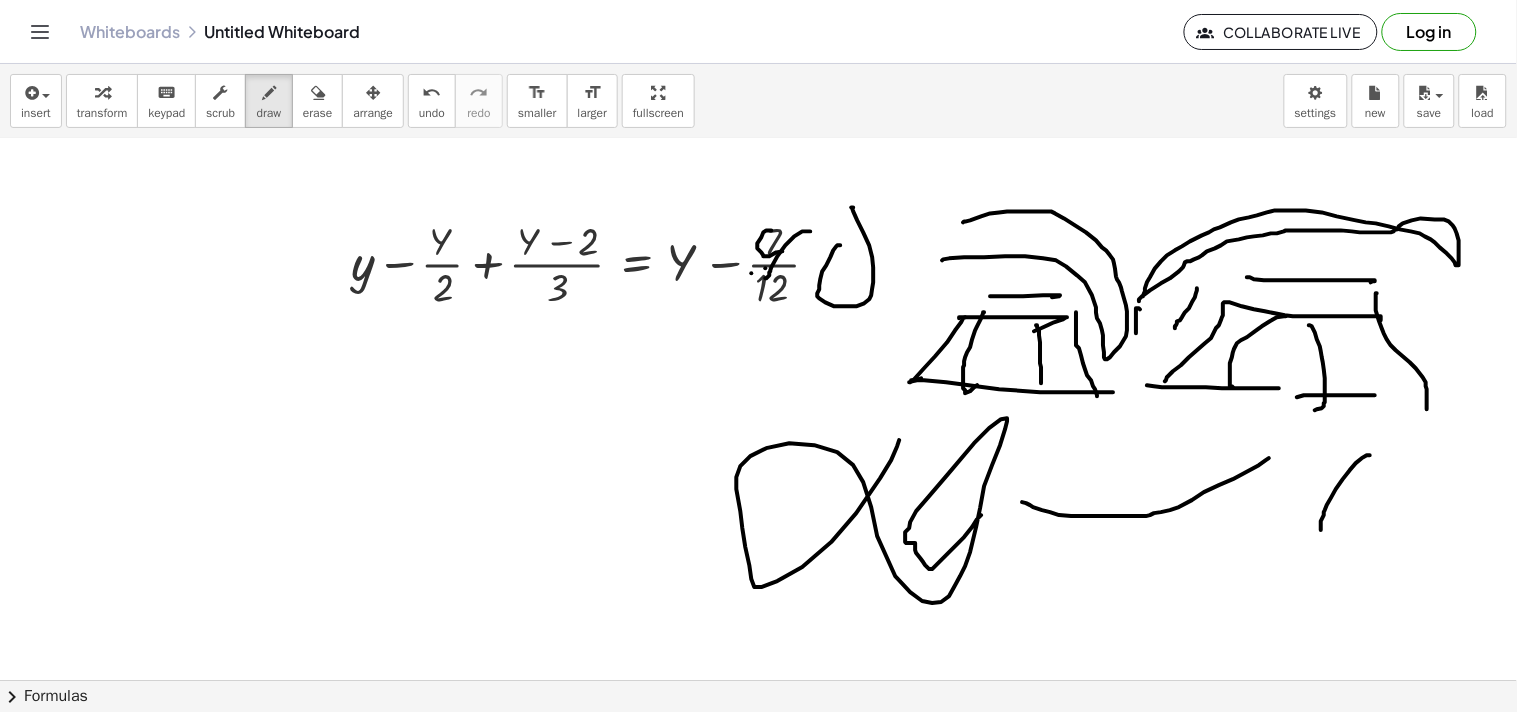 drag, startPoint x: 803, startPoint y: 552, endPoint x: 984, endPoint y: 496, distance: 189.46504 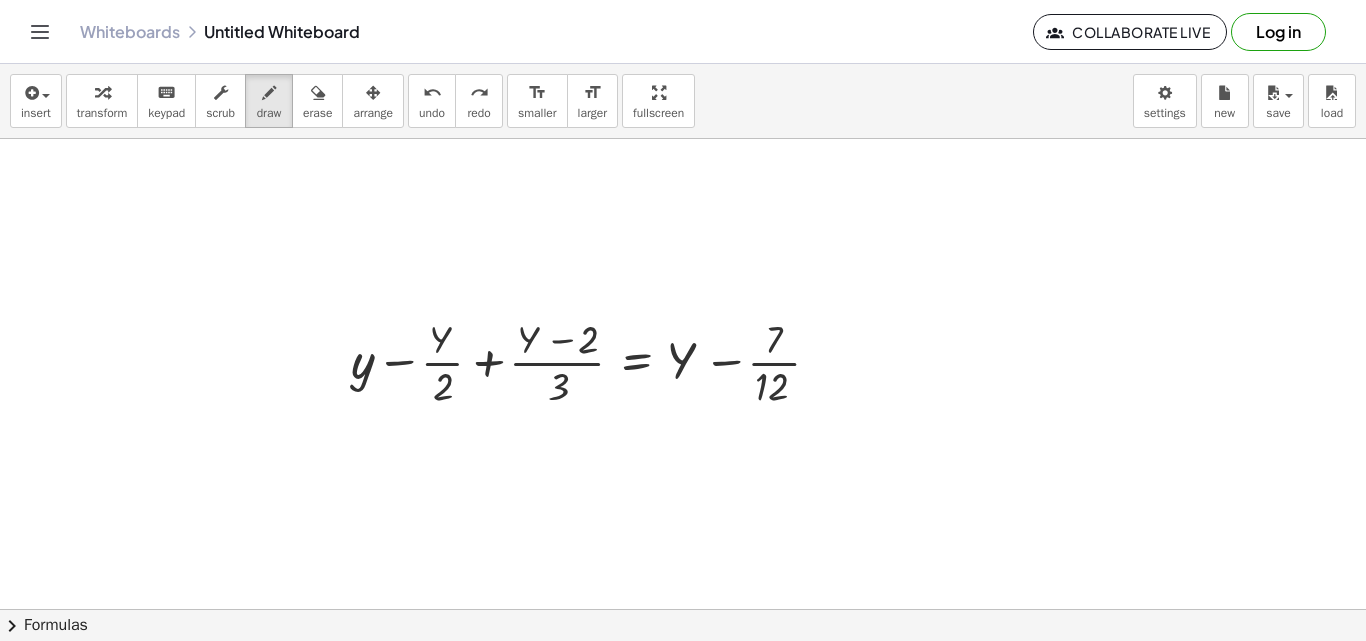 scroll, scrollTop: 766, scrollLeft: 0, axis: vertical 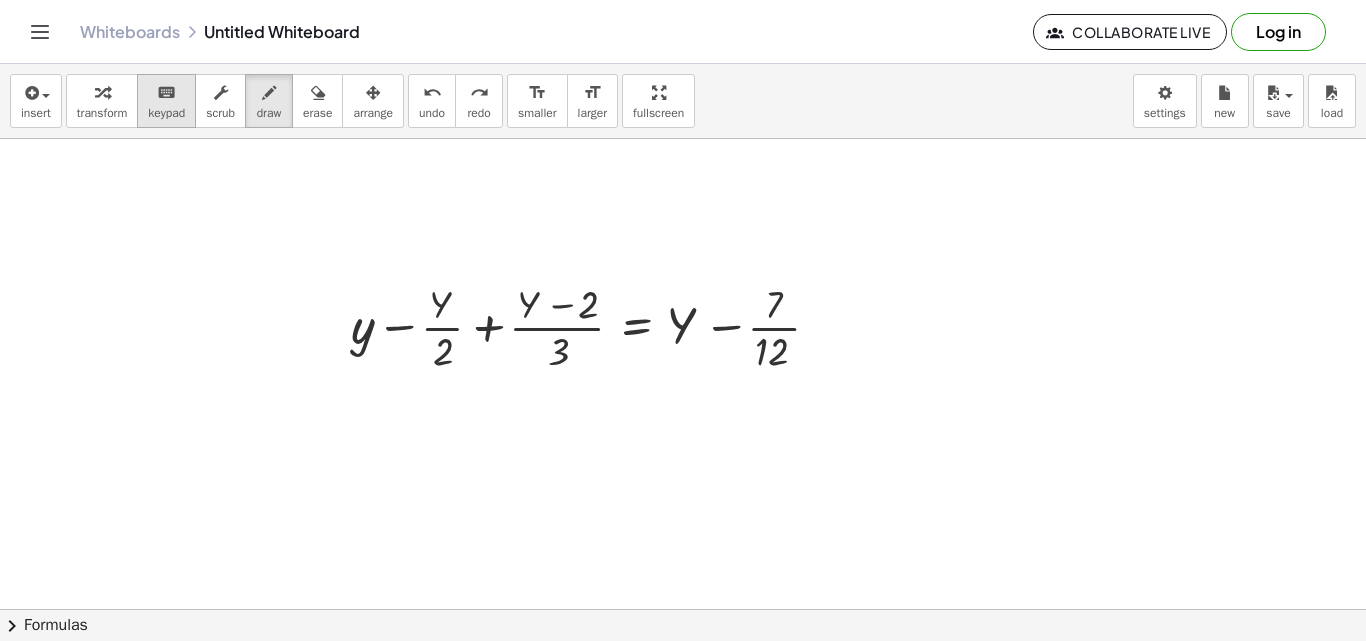 click on "keyboard keypad" at bounding box center (166, 101) 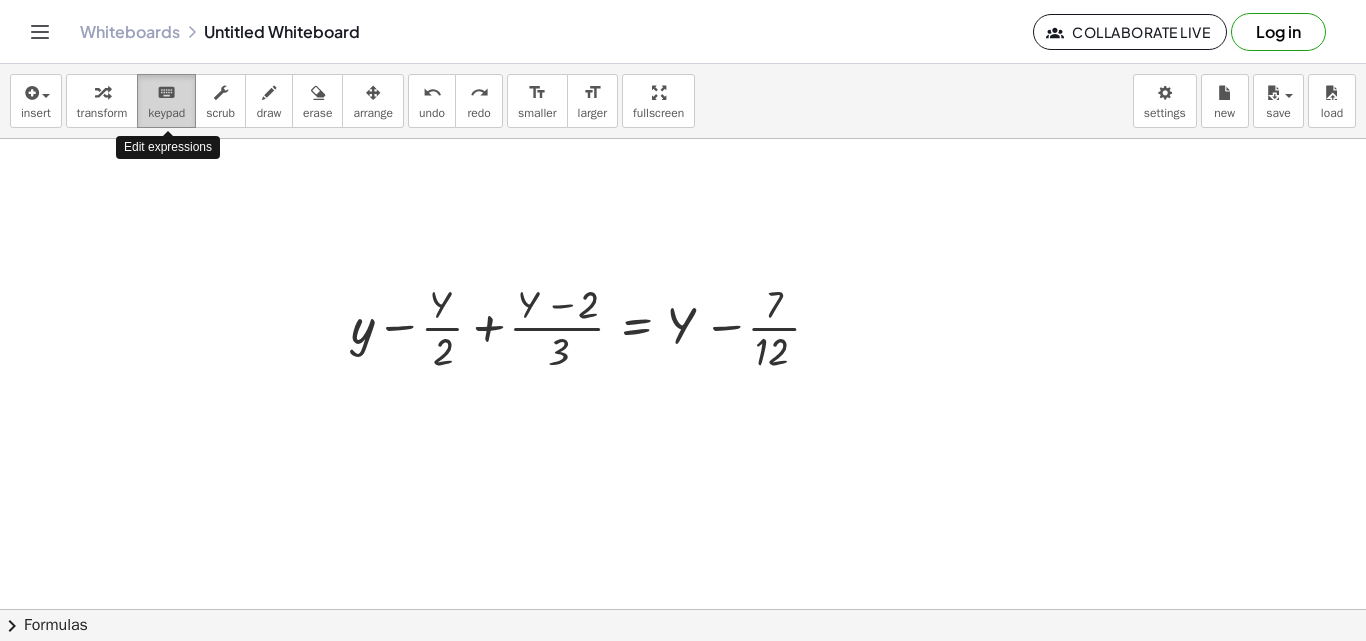 click on "keyboard keypad" at bounding box center (166, 101) 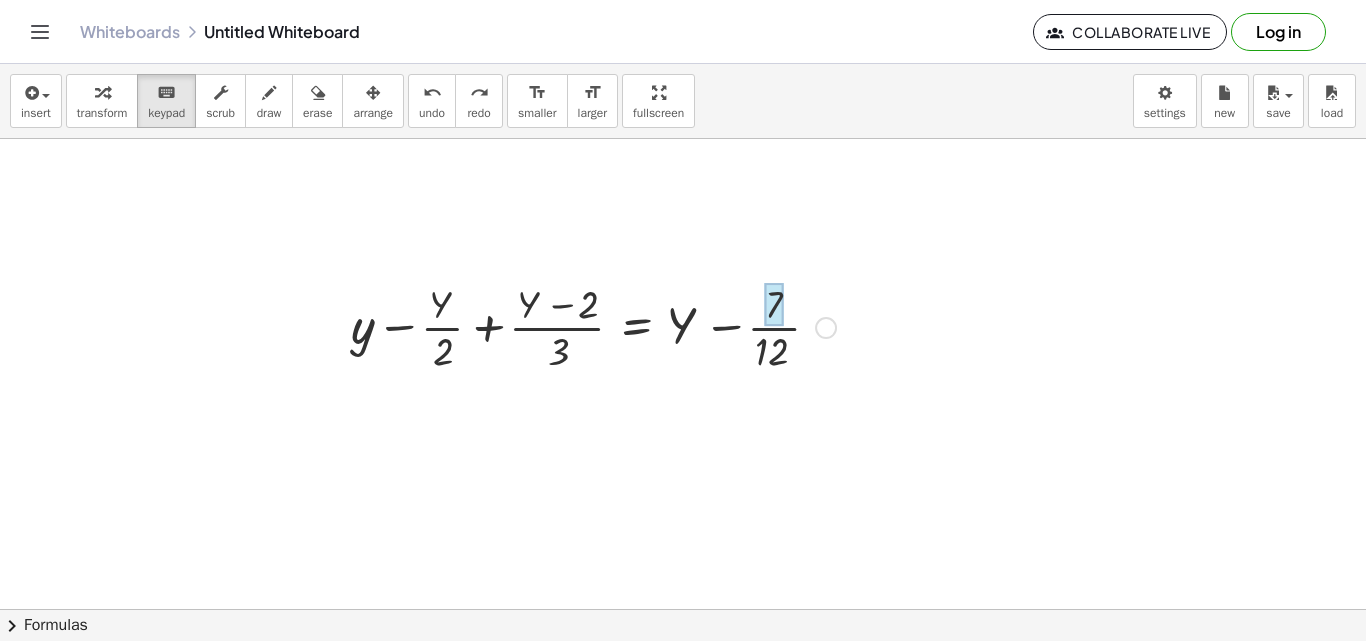 click at bounding box center [774, 305] 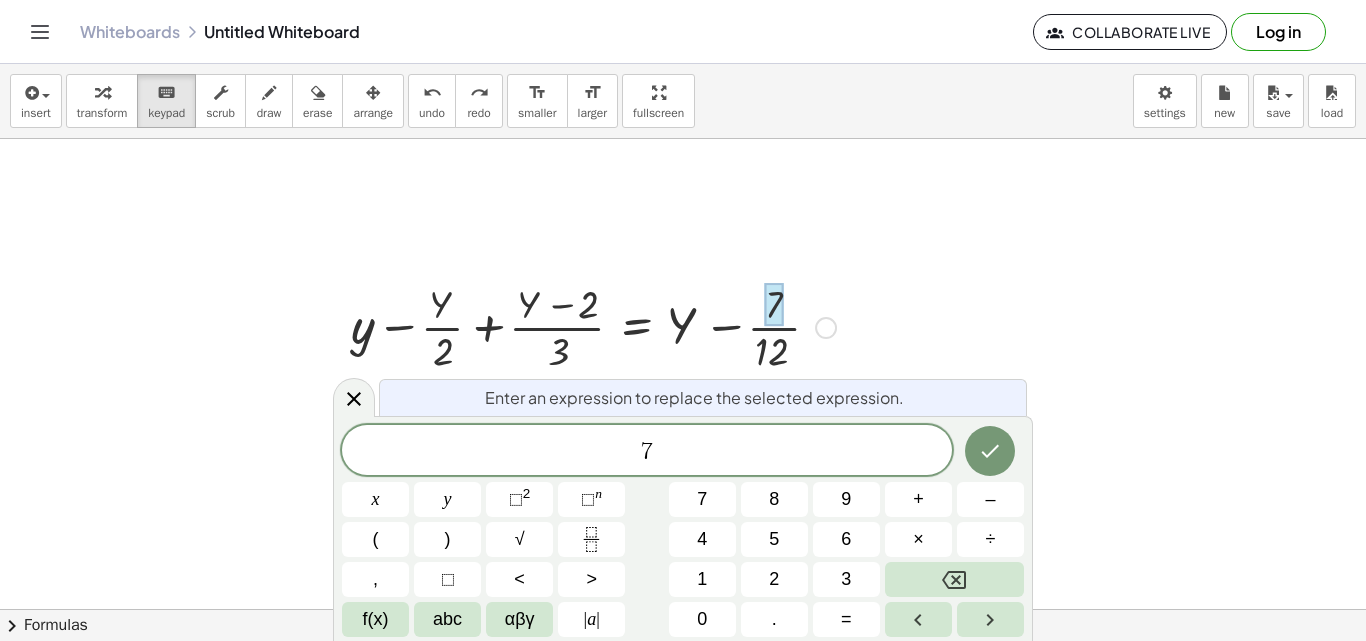 click at bounding box center (593, 326) 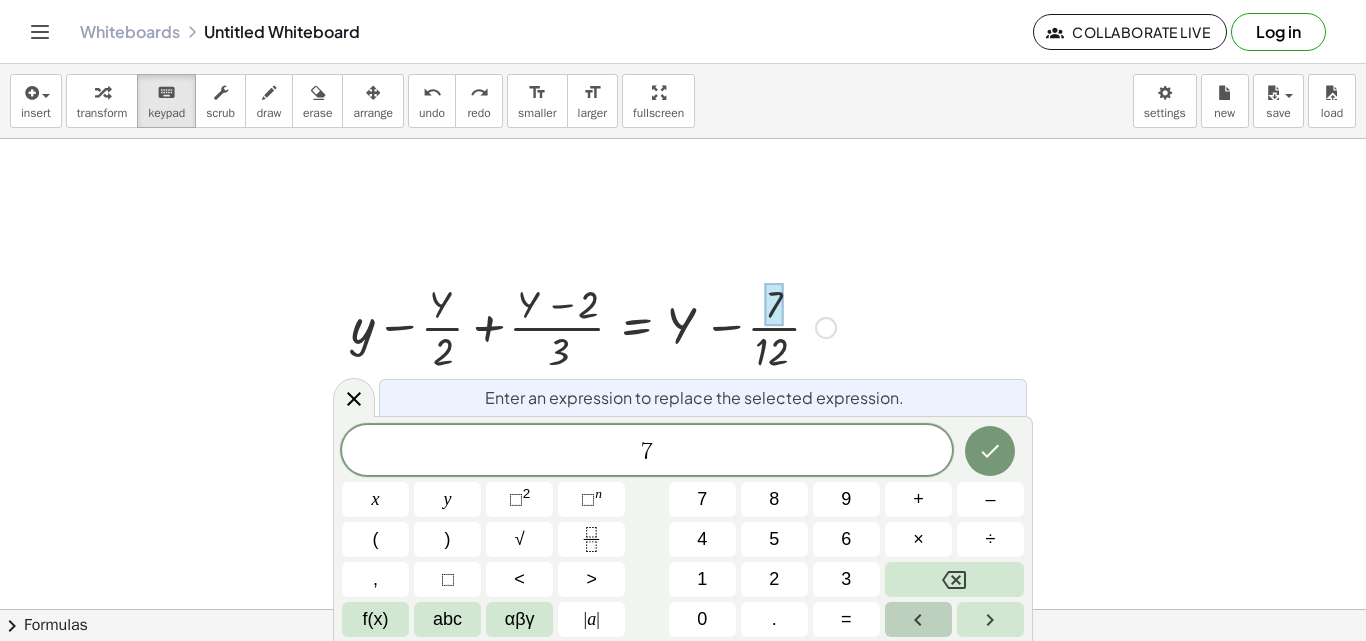 click at bounding box center (918, 619) 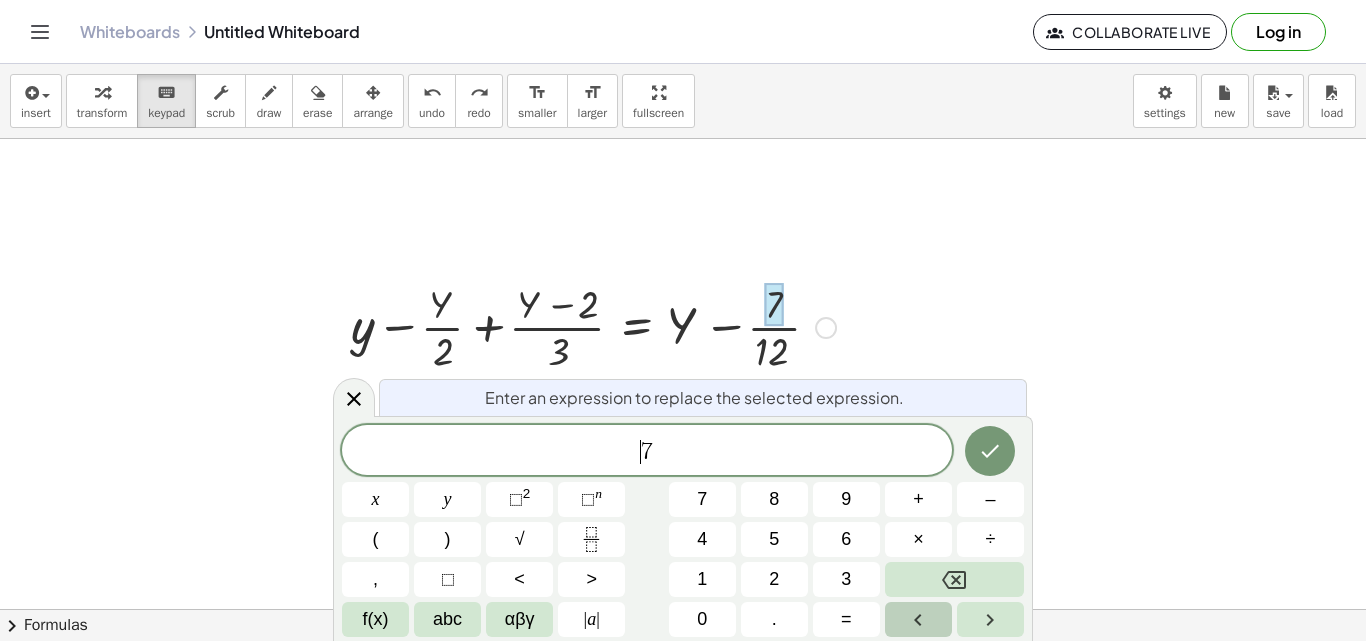 click at bounding box center (918, 619) 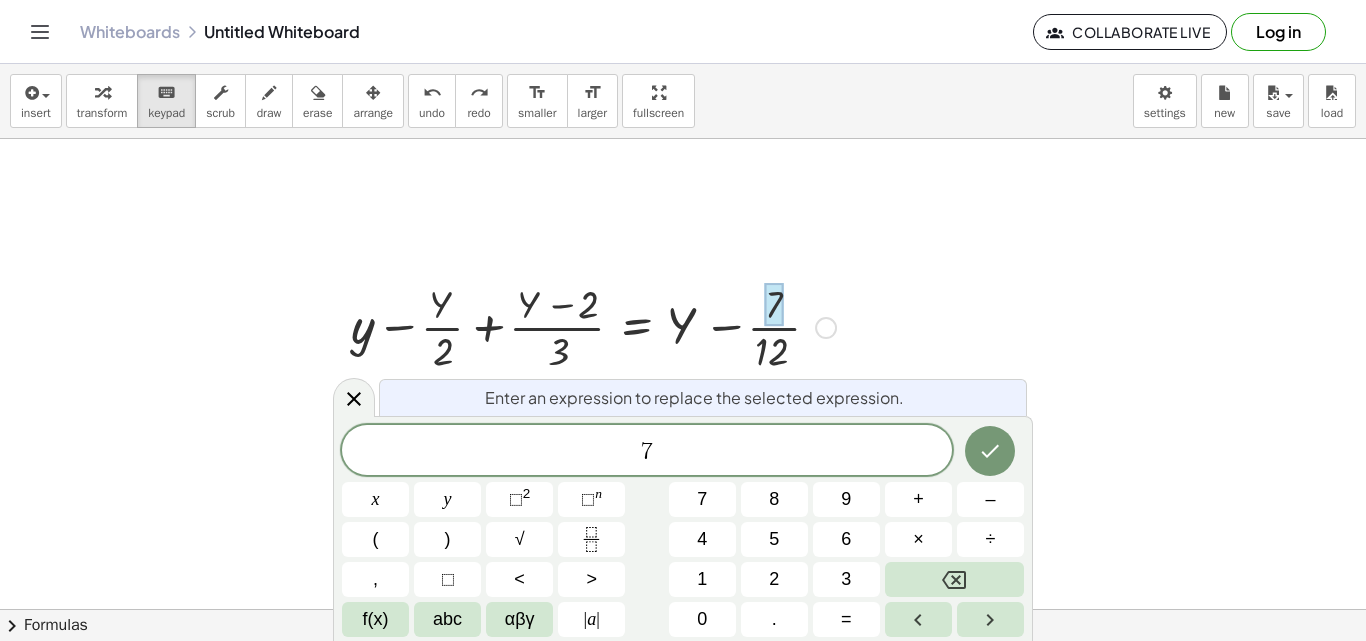 drag, startPoint x: 740, startPoint y: 346, endPoint x: 650, endPoint y: 320, distance: 93.680305 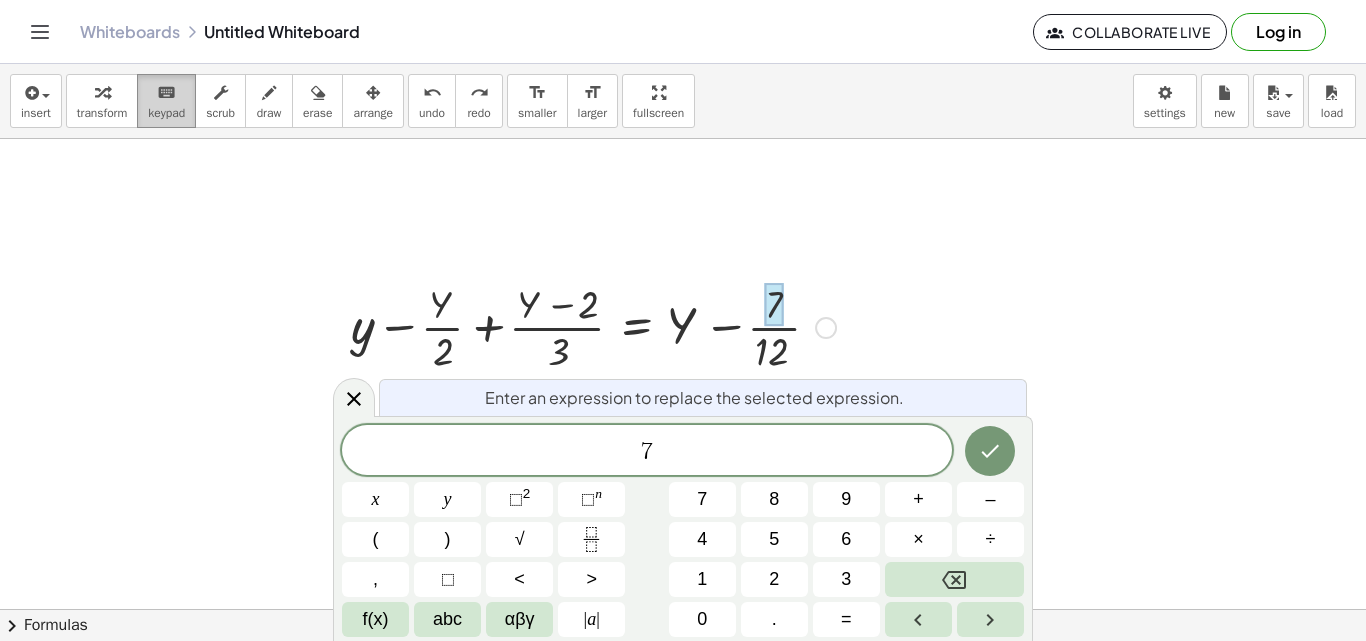 click on "keypad" at bounding box center (166, 113) 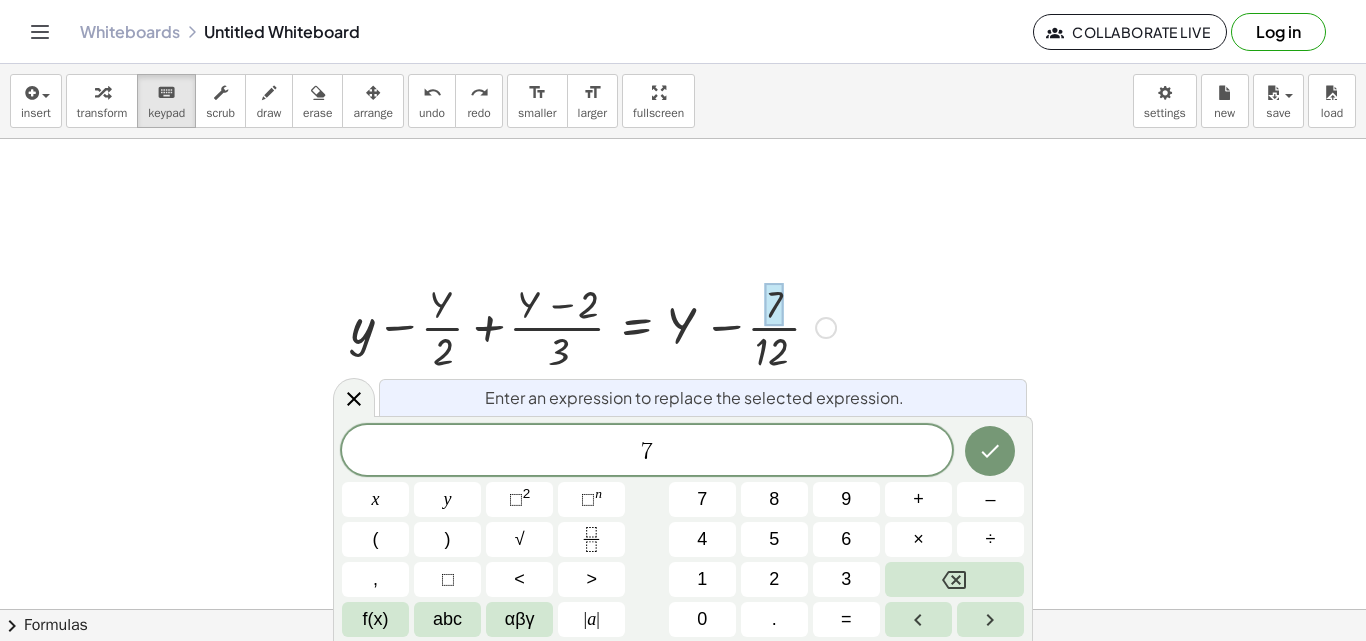 drag, startPoint x: 702, startPoint y: 332, endPoint x: 685, endPoint y: 347, distance: 22.671568 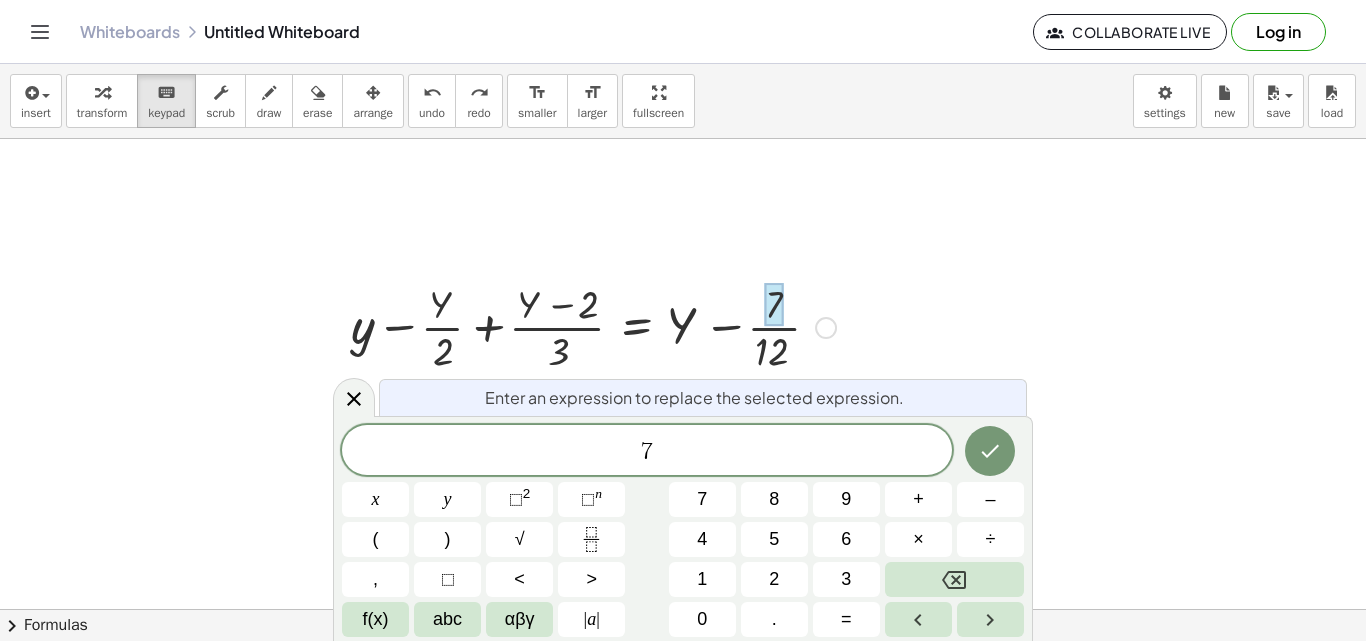 drag, startPoint x: 680, startPoint y: 347, endPoint x: 676, endPoint y: 323, distance: 24.33105 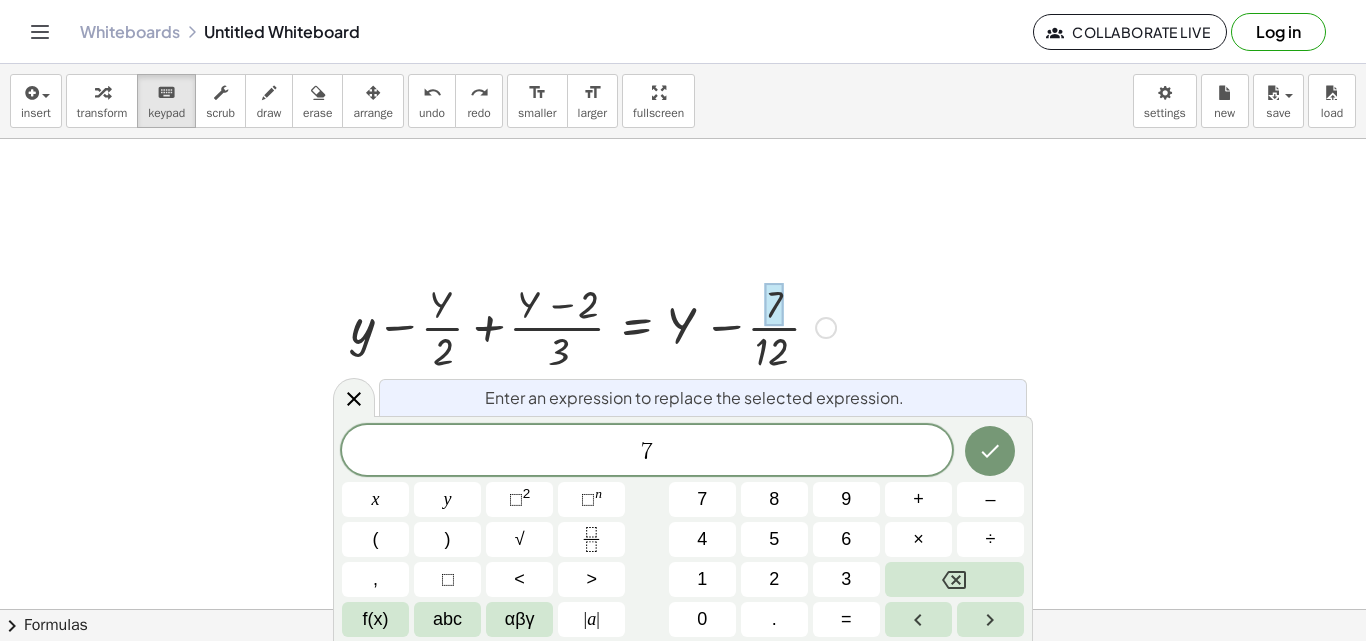 drag, startPoint x: 676, startPoint y: 323, endPoint x: 772, endPoint y: 321, distance: 96.02083 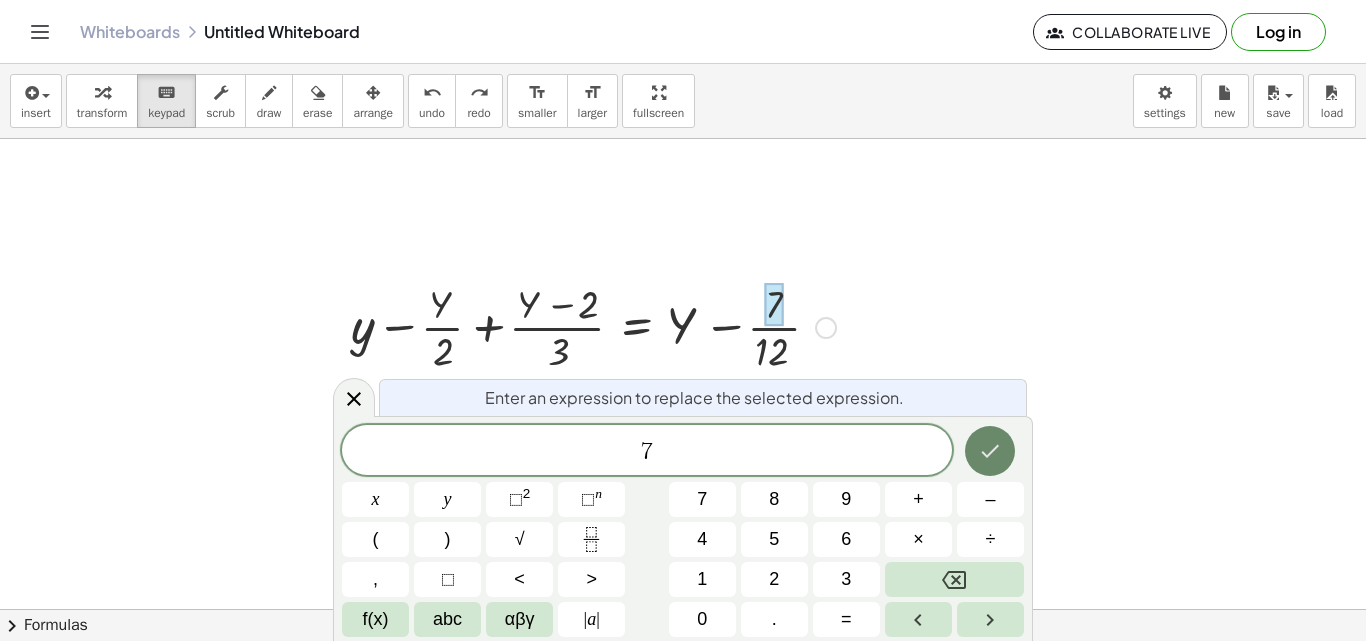 click 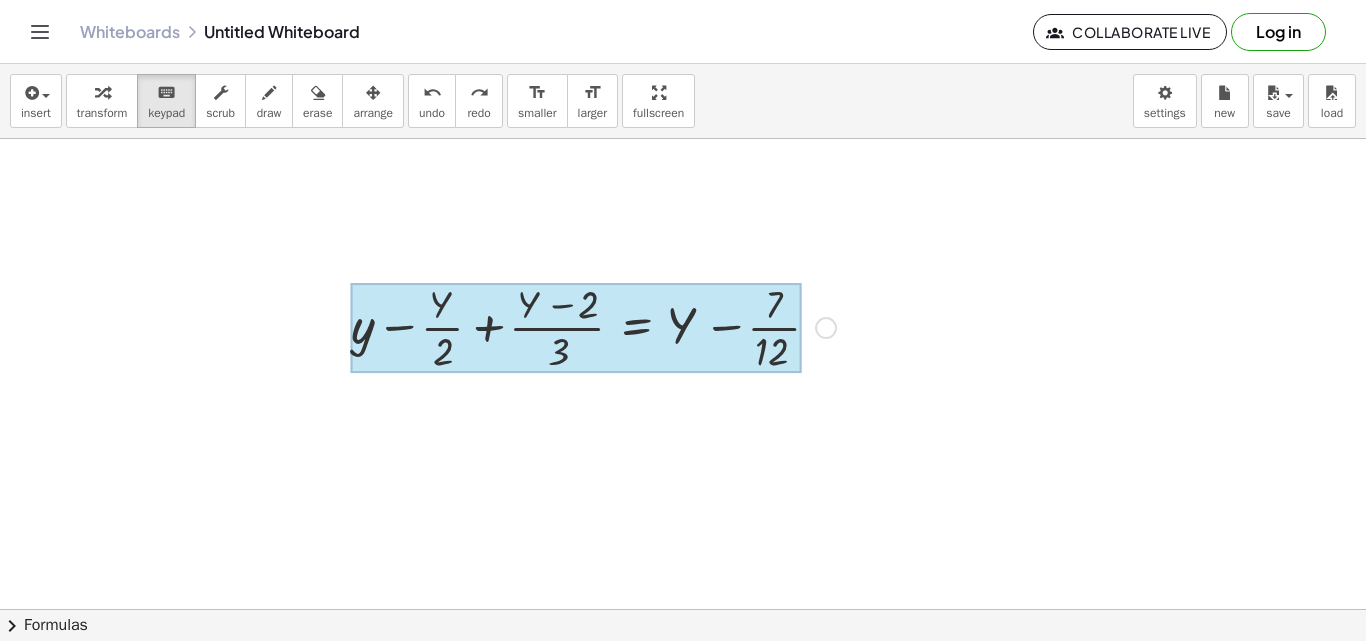 click at bounding box center [576, 328] 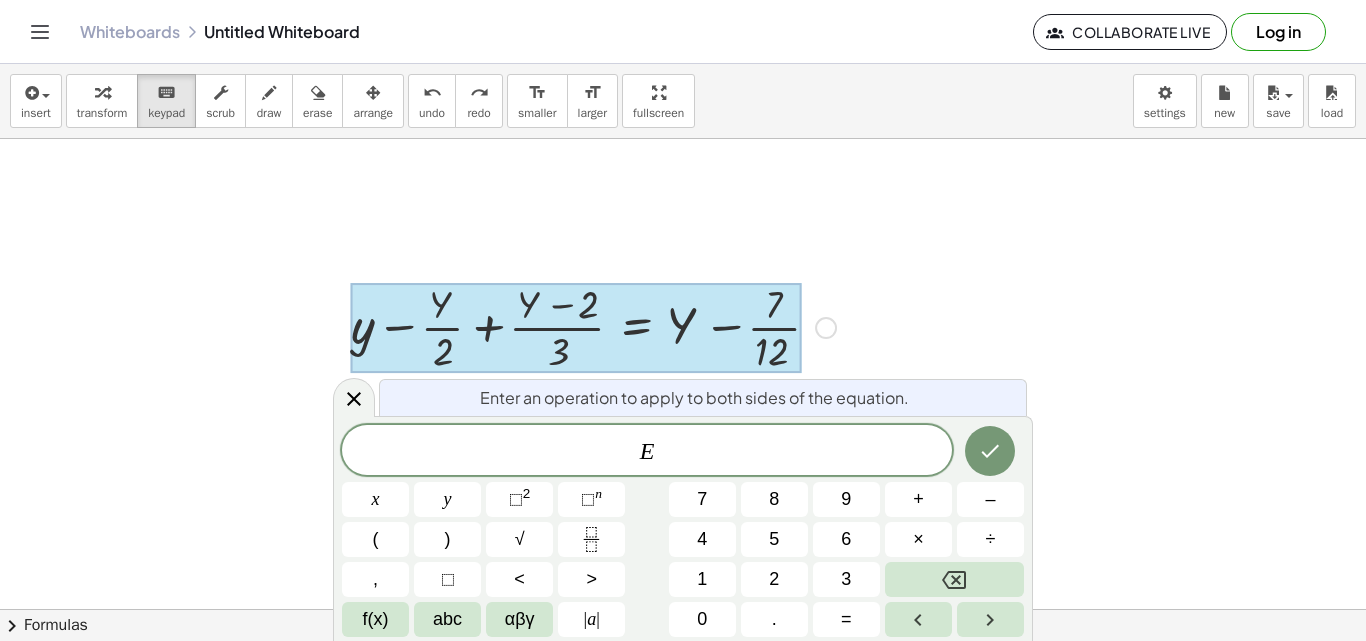 drag, startPoint x: 708, startPoint y: 335, endPoint x: 805, endPoint y: 311, distance: 99.92497 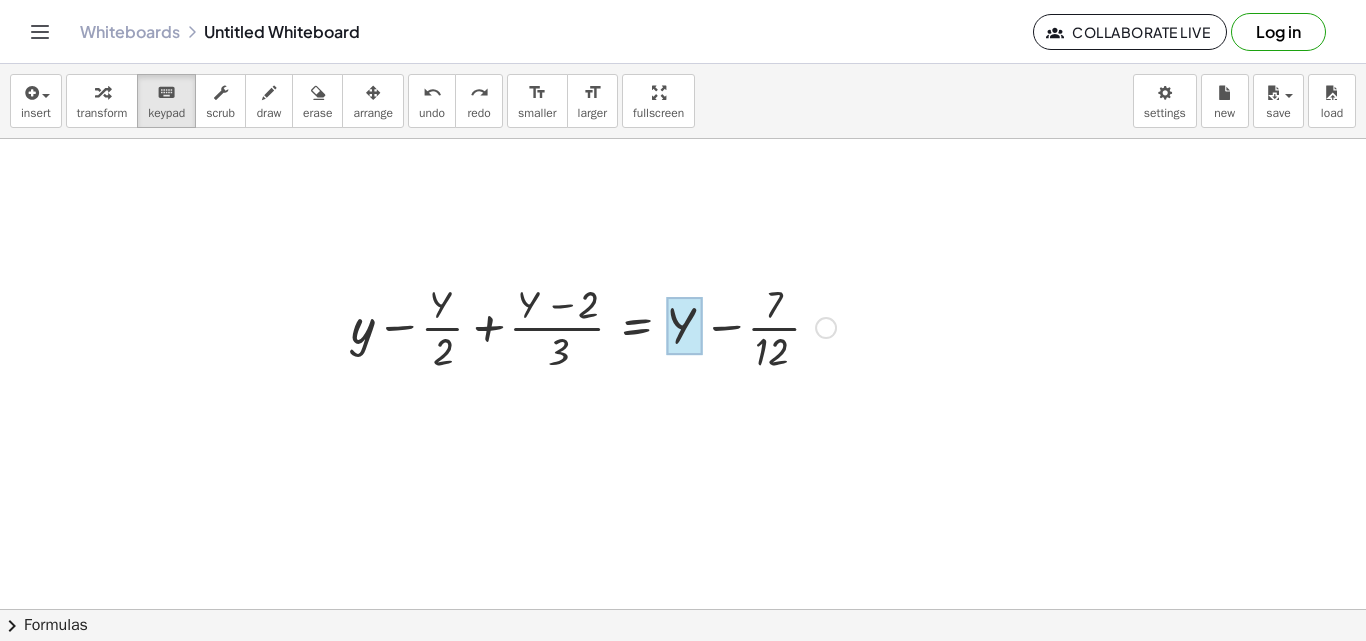 click at bounding box center (684, 326) 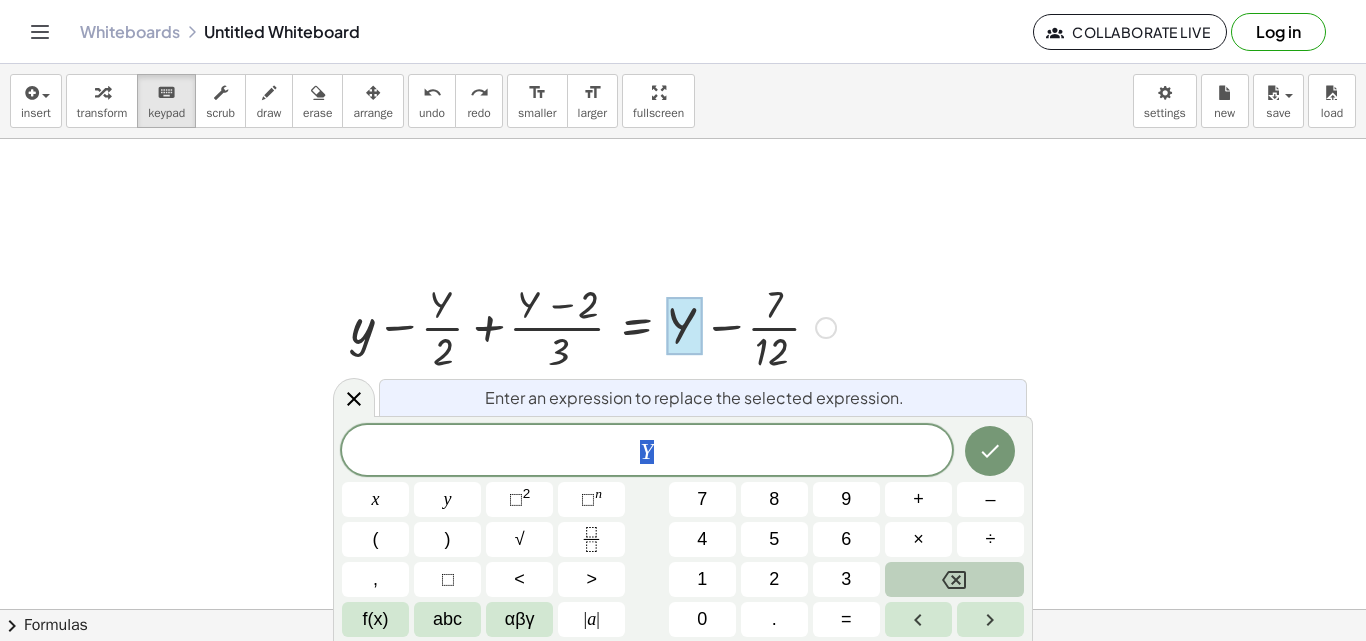 click at bounding box center [954, 579] 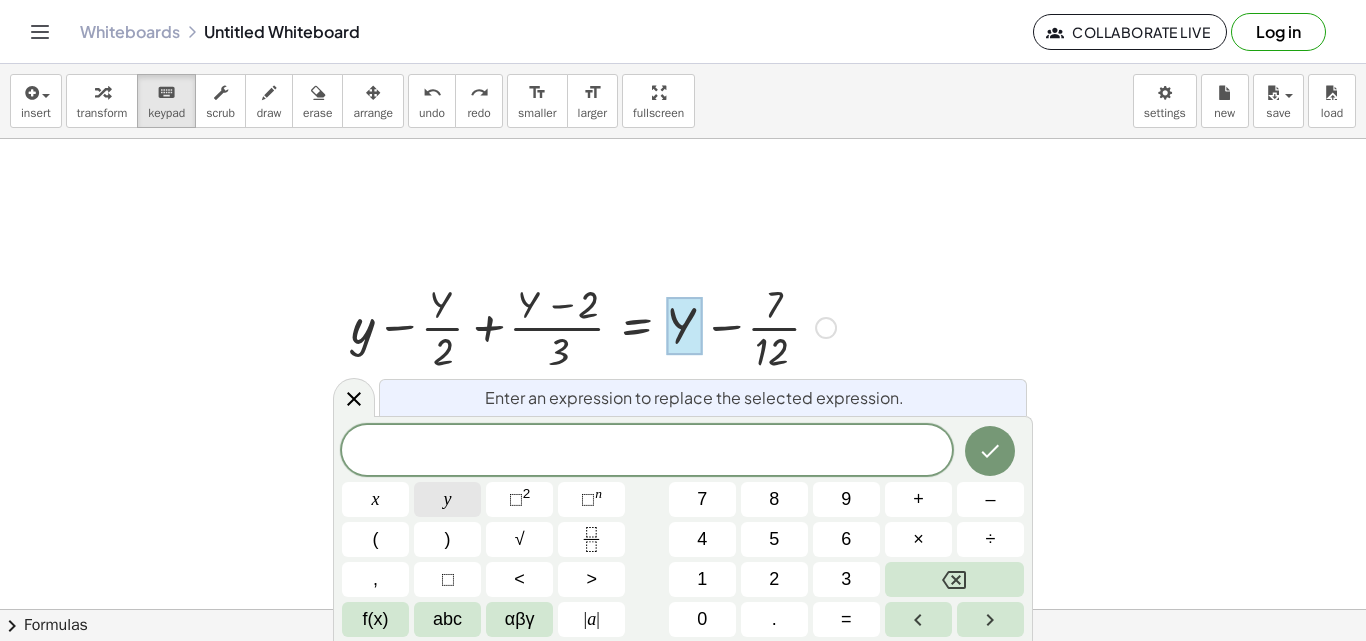 click on "y" at bounding box center [448, 499] 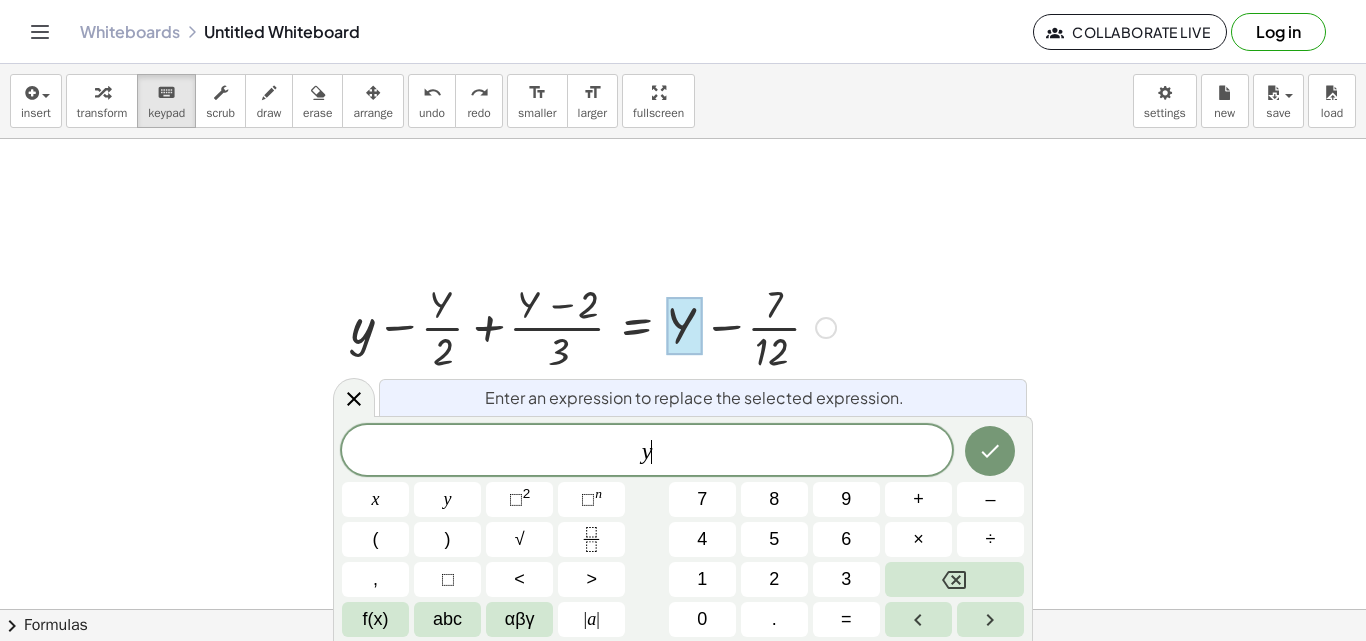 click at bounding box center (593, 326) 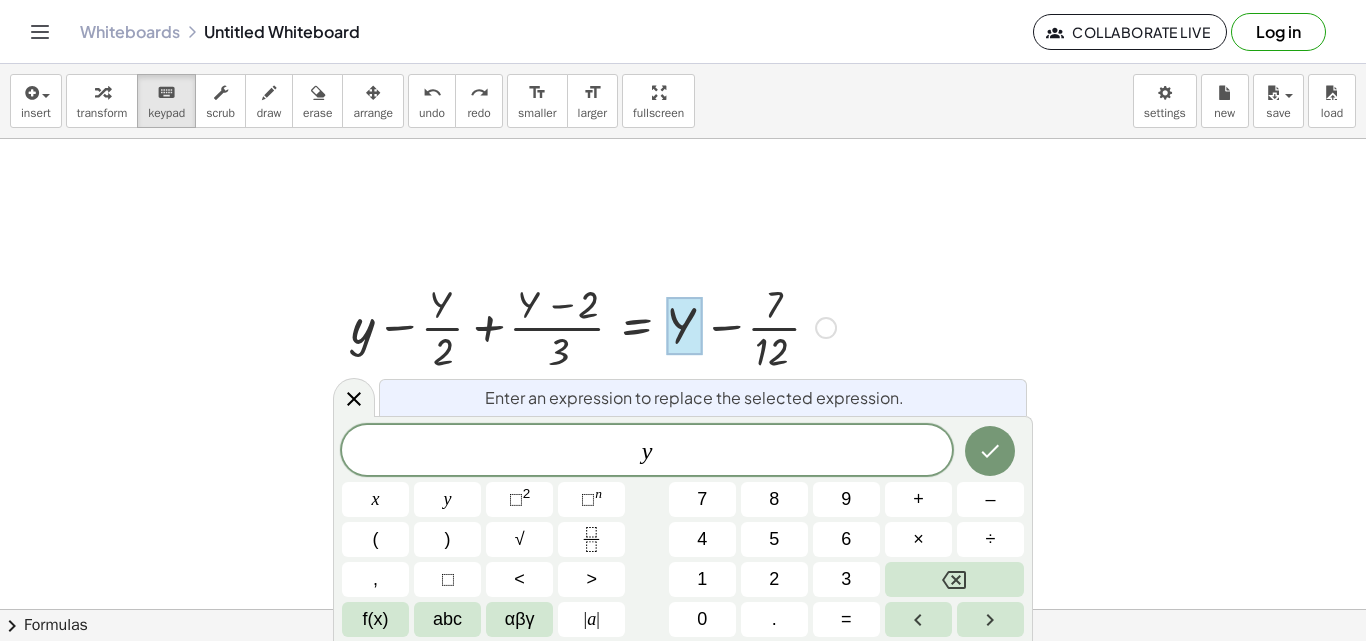 click at bounding box center [593, 326] 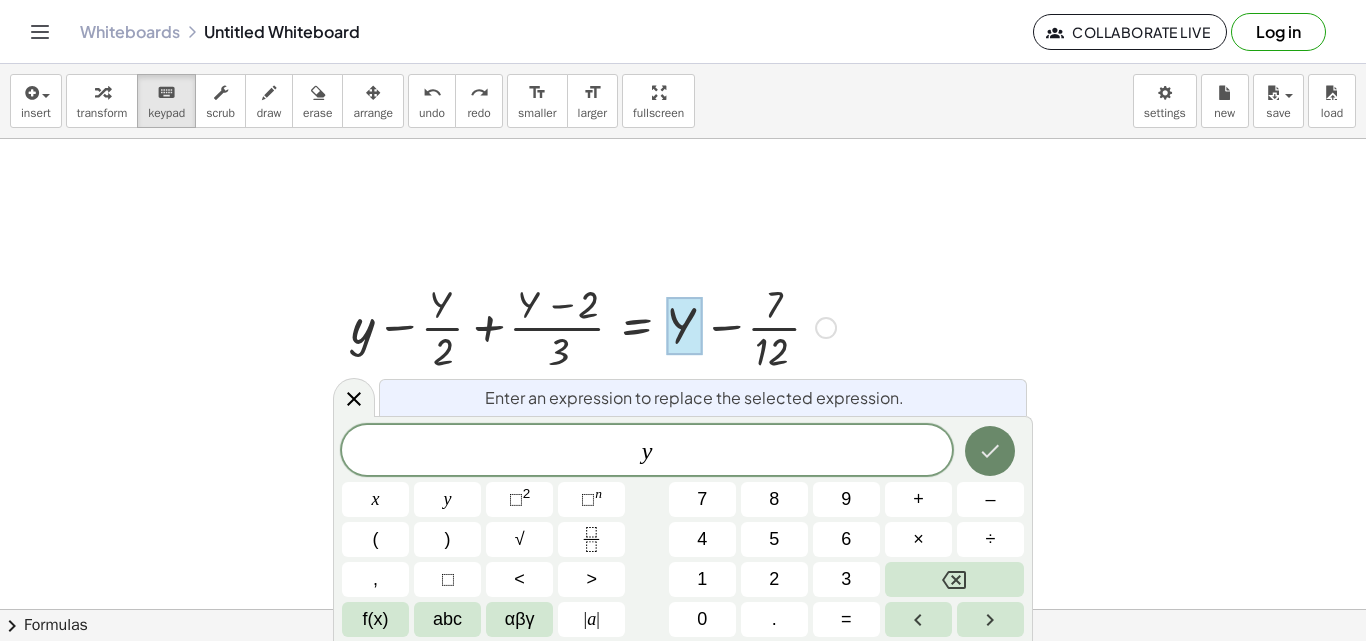 click at bounding box center [990, 451] 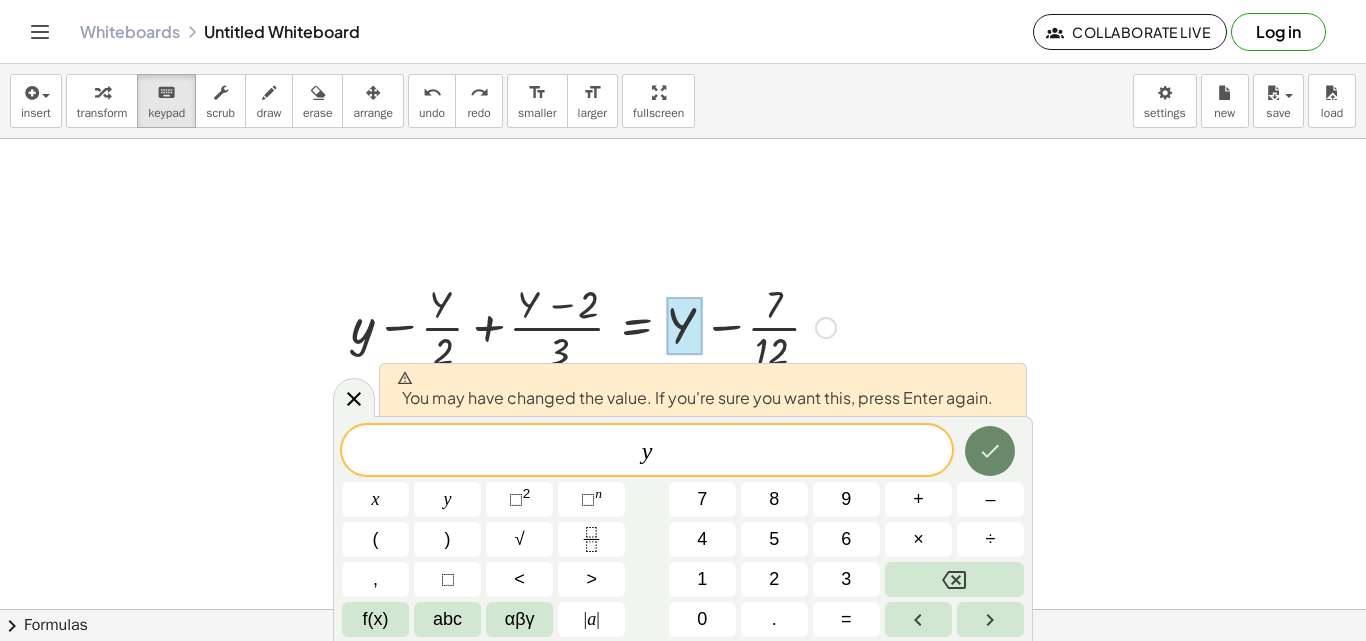 click 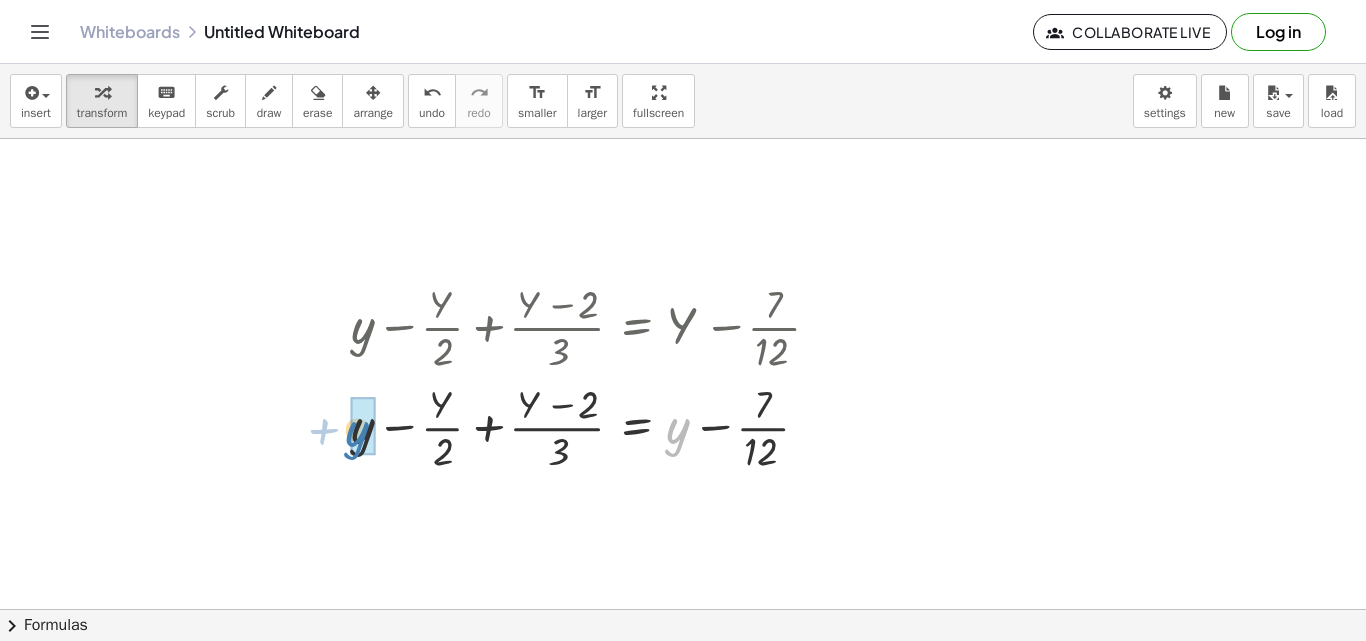 drag, startPoint x: 679, startPoint y: 423, endPoint x: 357, endPoint y: 427, distance: 322.02484 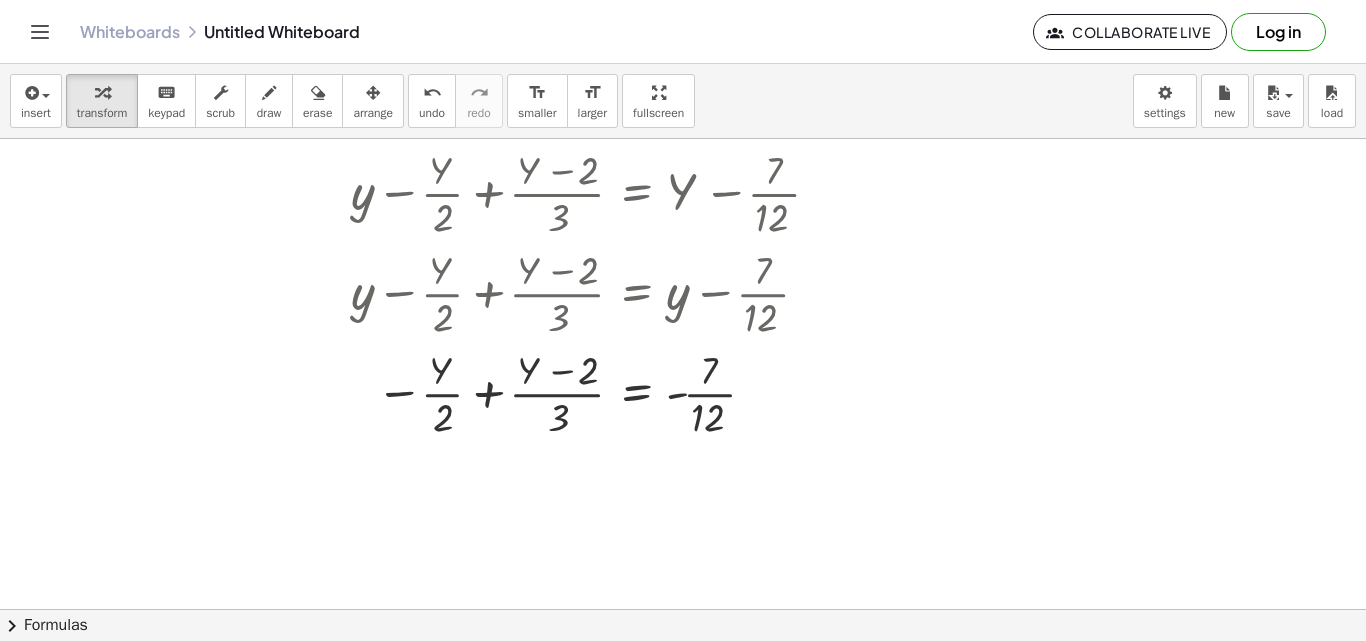 scroll, scrollTop: 915, scrollLeft: 0, axis: vertical 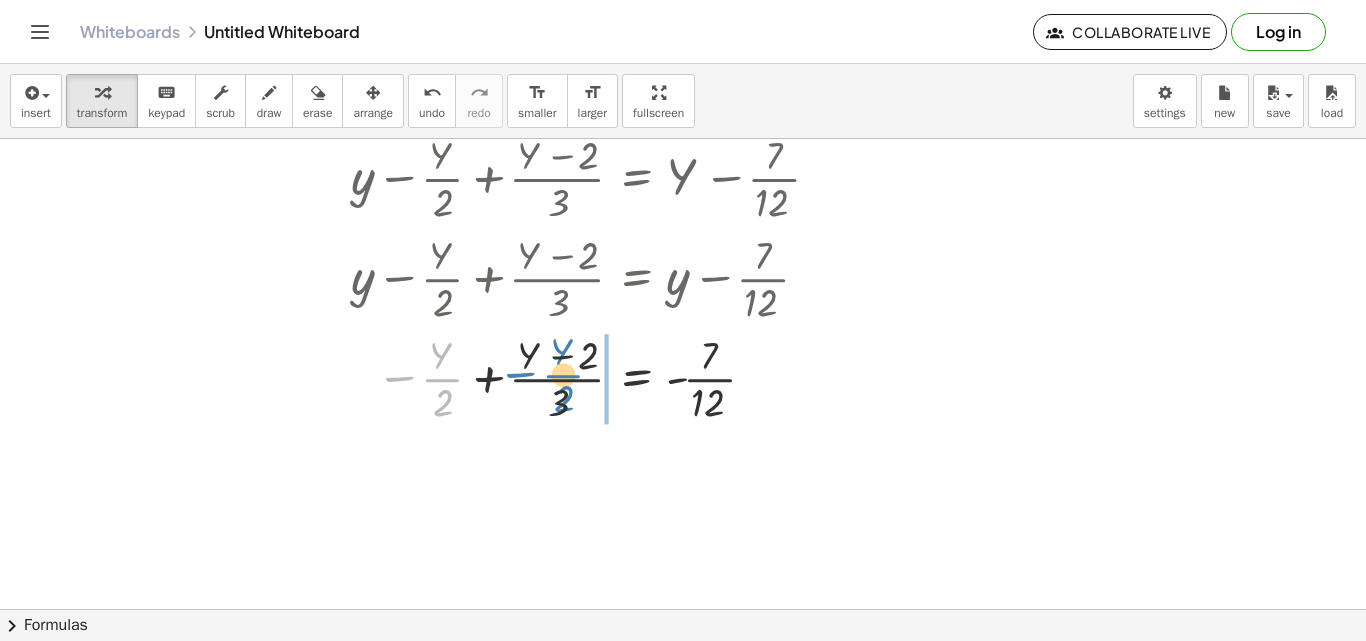 drag, startPoint x: 415, startPoint y: 376, endPoint x: 537, endPoint y: 371, distance: 122.10242 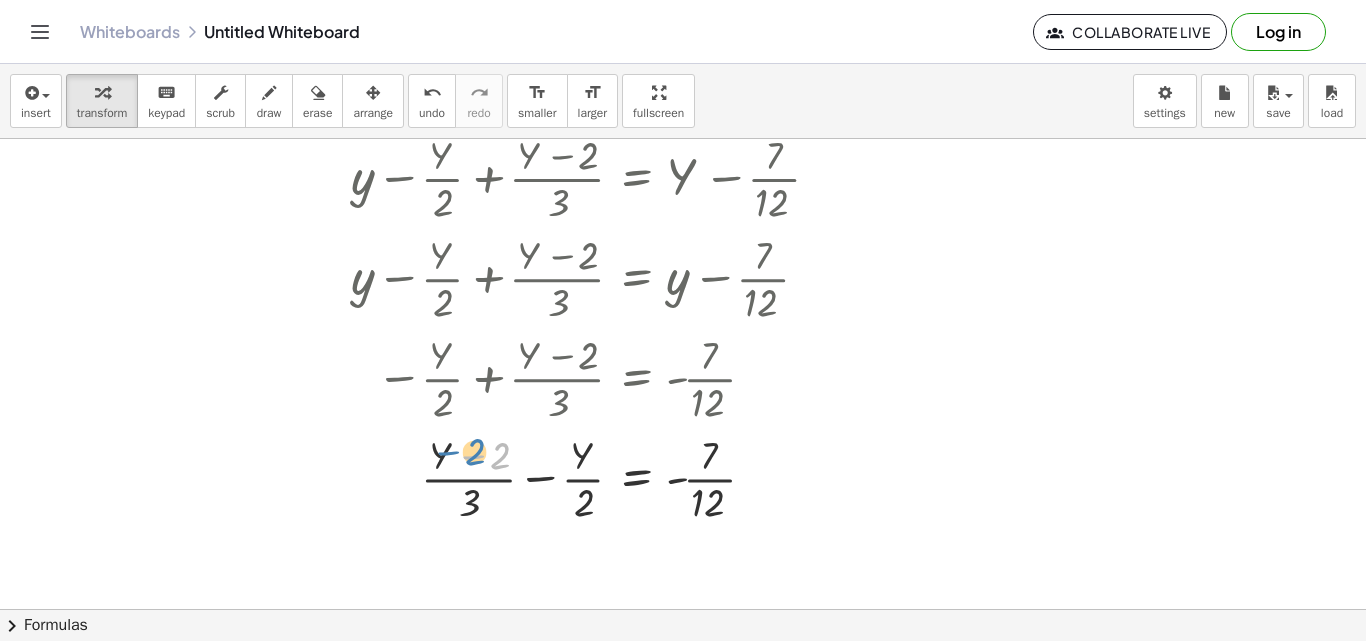 drag, startPoint x: 489, startPoint y: 463, endPoint x: 465, endPoint y: 461, distance: 24.083189 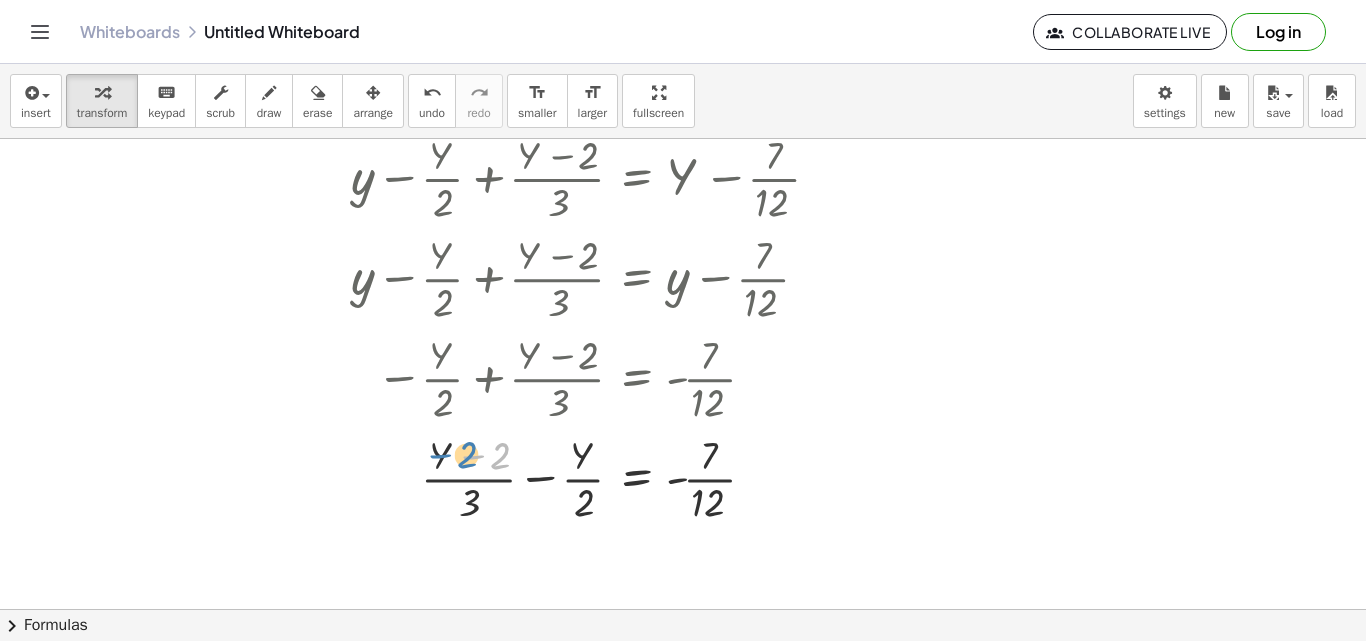 drag, startPoint x: 503, startPoint y: 459, endPoint x: 470, endPoint y: 459, distance: 33 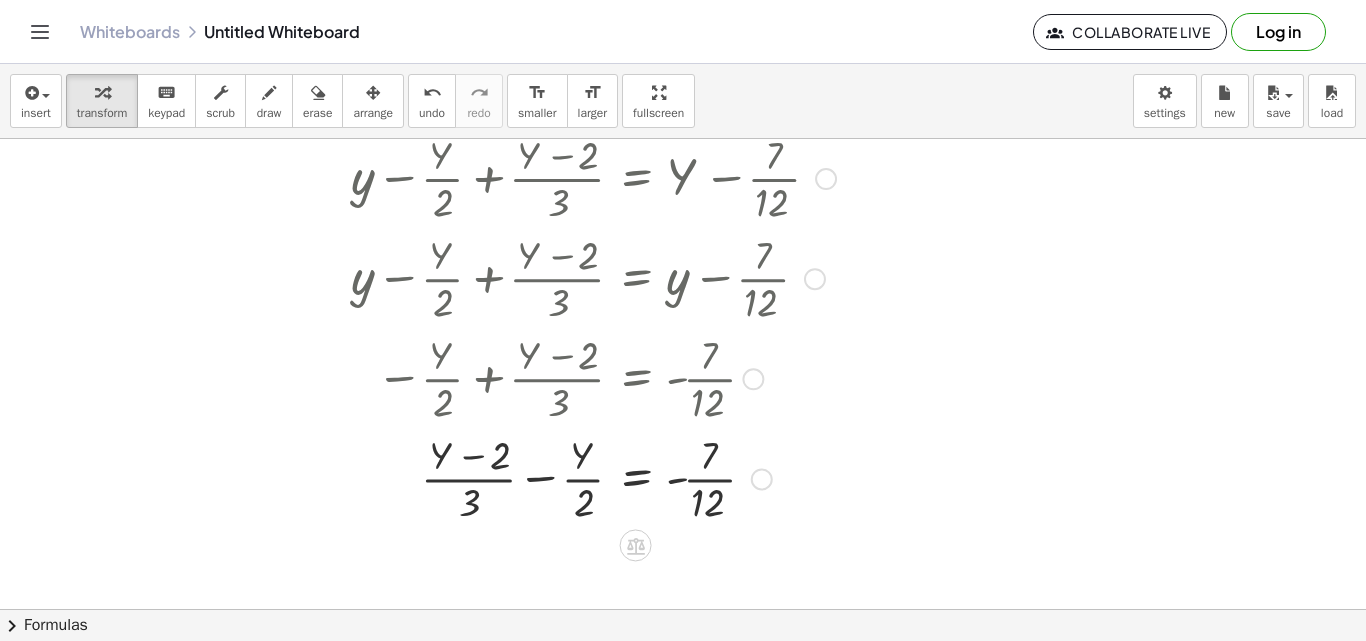 click at bounding box center [593, 477] 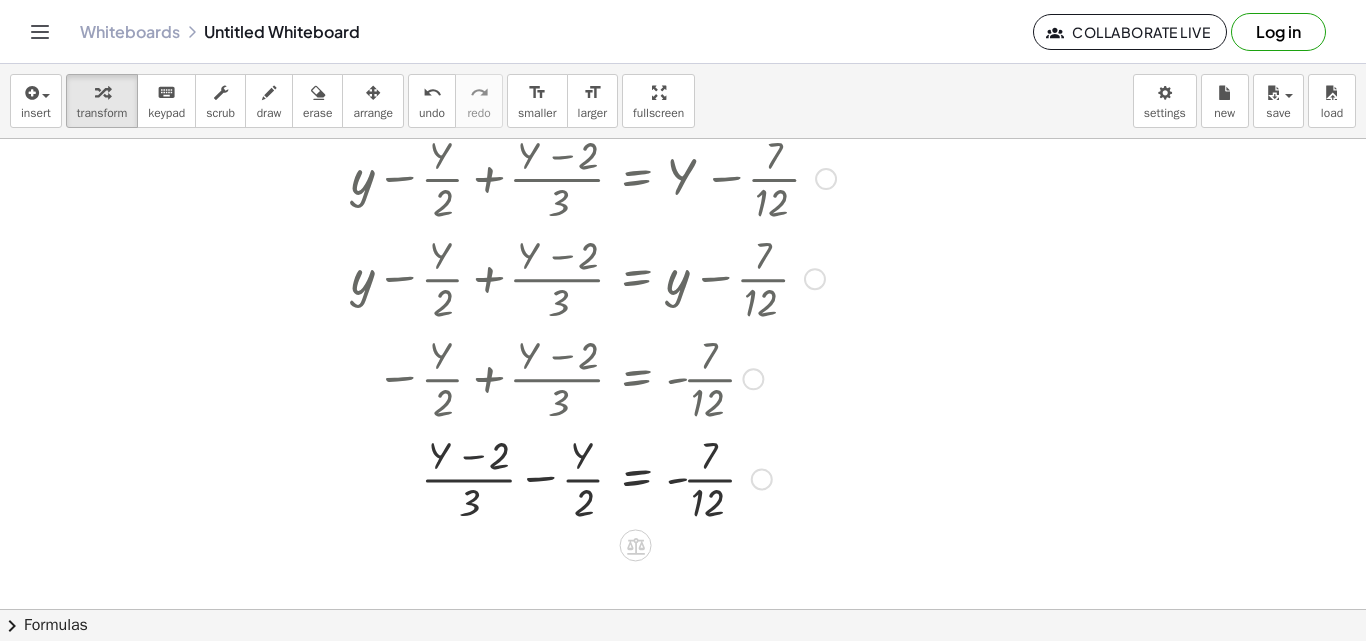 click at bounding box center [593, 477] 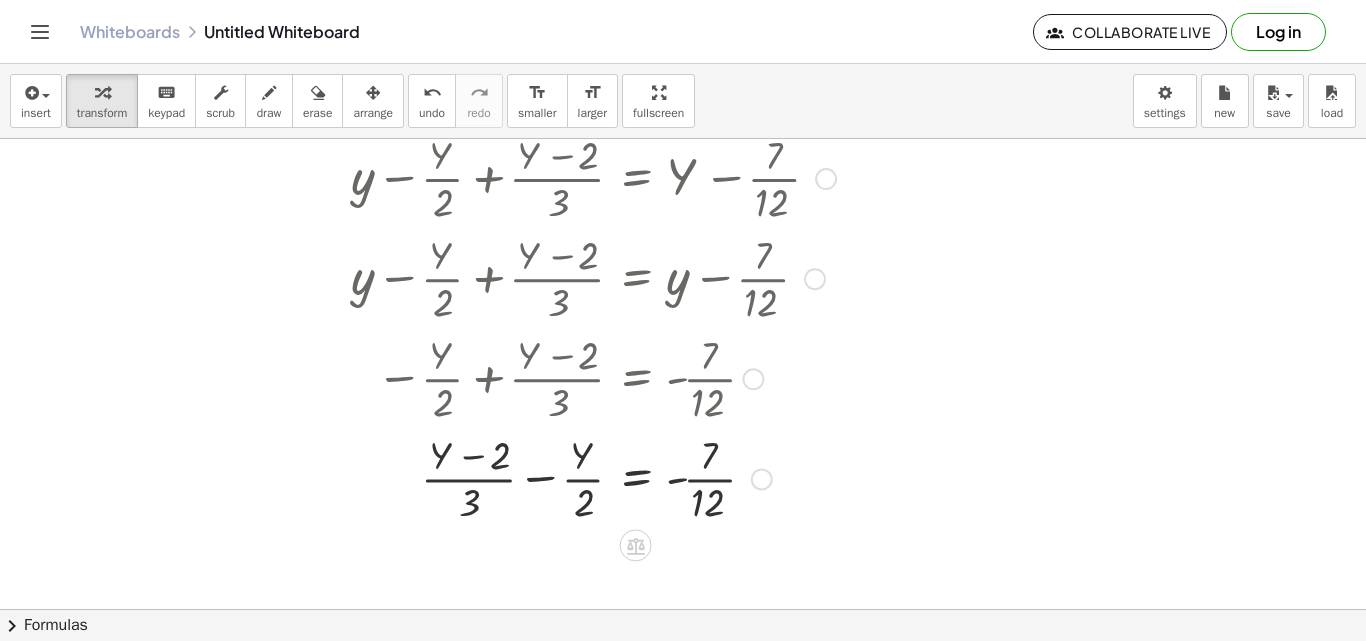 click at bounding box center [593, 477] 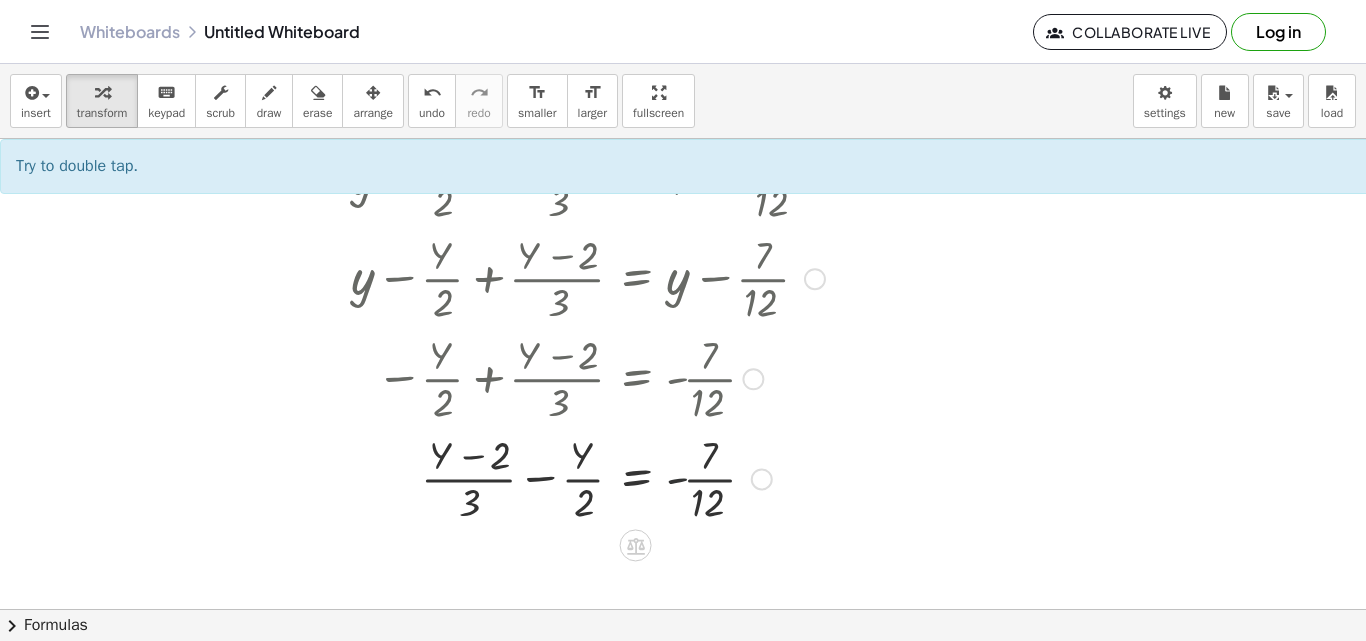 click at bounding box center [593, 477] 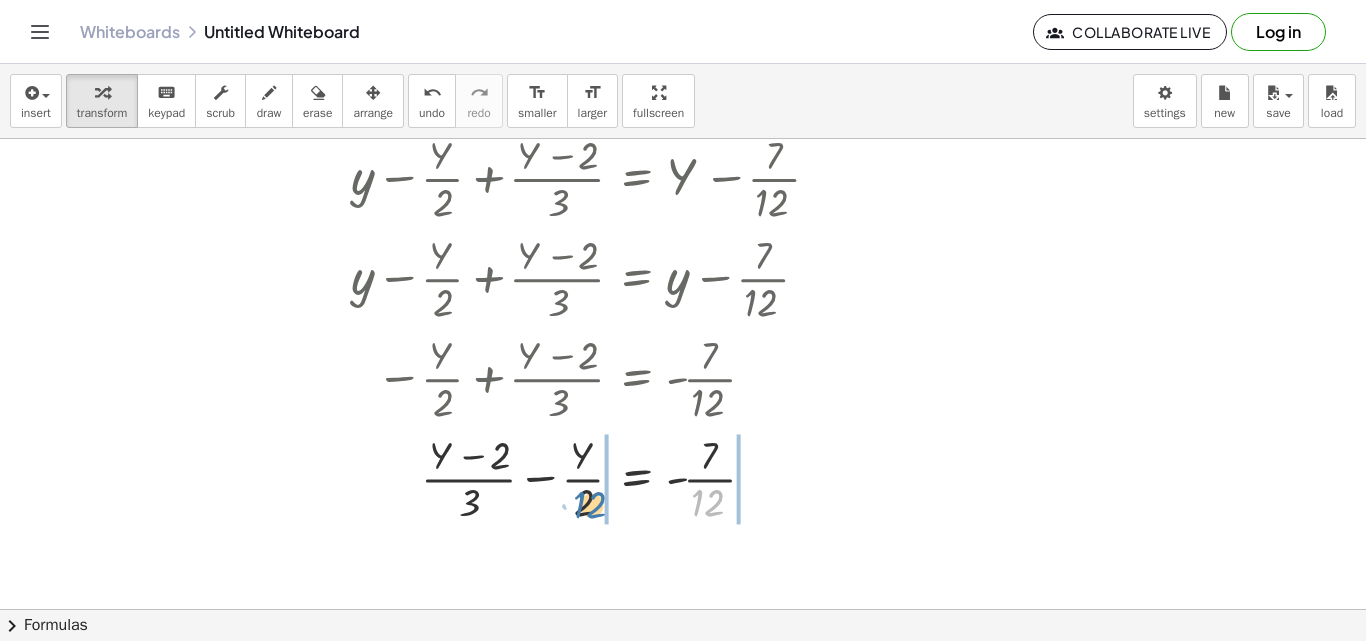 drag, startPoint x: 705, startPoint y: 505, endPoint x: 585, endPoint y: 507, distance: 120.01666 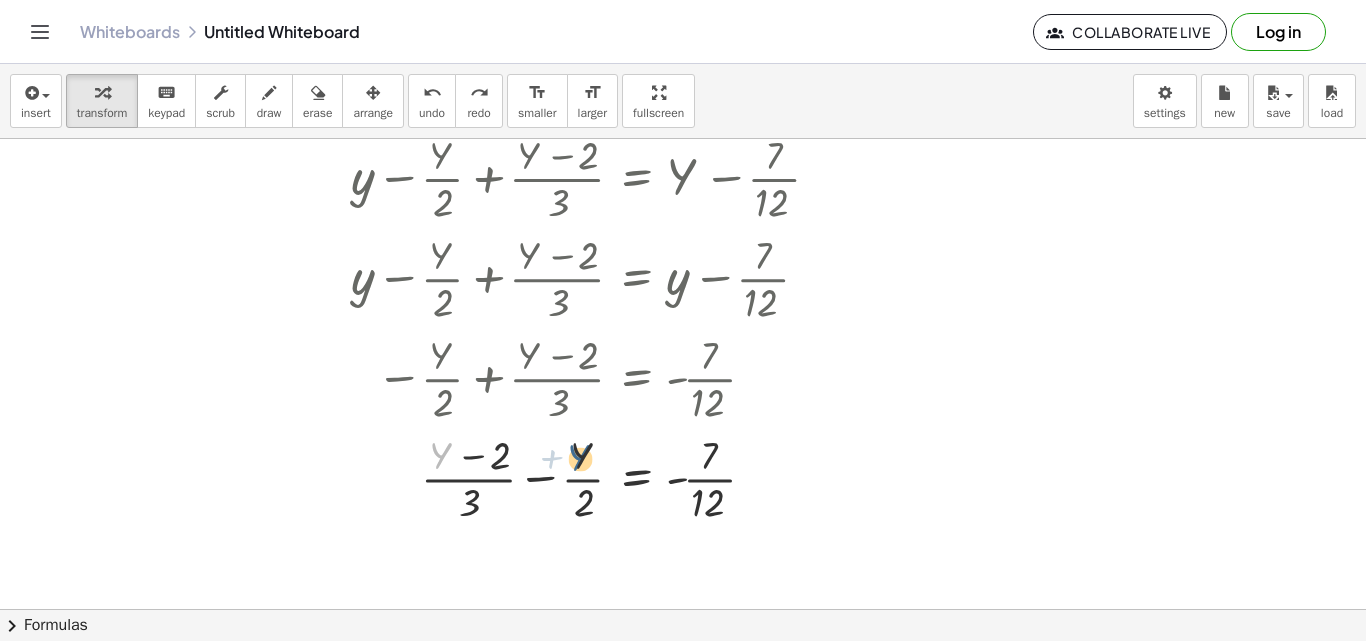 drag, startPoint x: 434, startPoint y: 460, endPoint x: 589, endPoint y: 462, distance: 155.01291 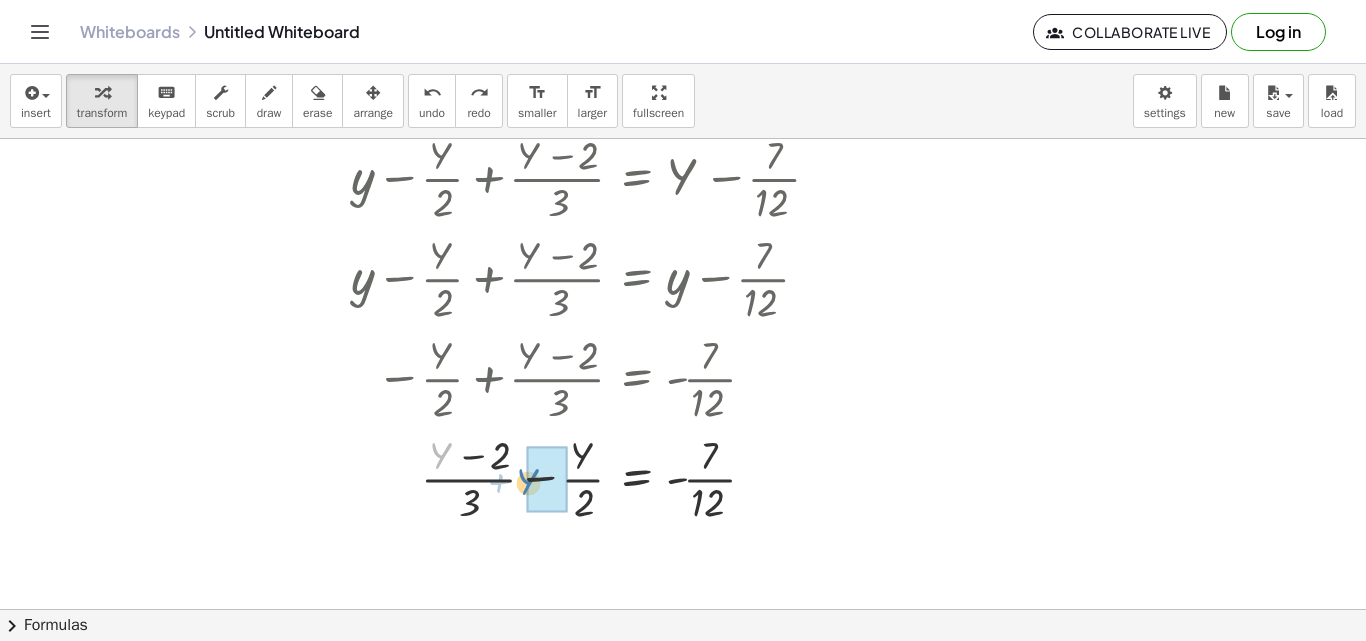 drag, startPoint x: 445, startPoint y: 450, endPoint x: 540, endPoint y: 474, distance: 97.984695 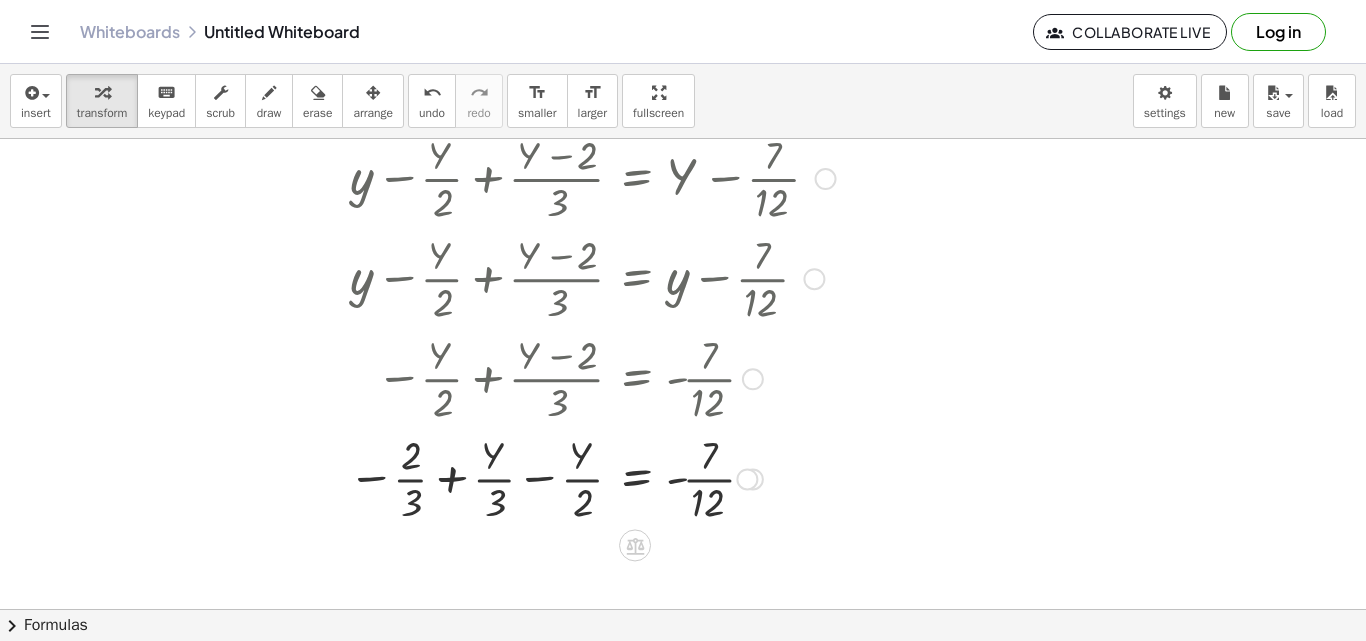 click at bounding box center [592, 477] 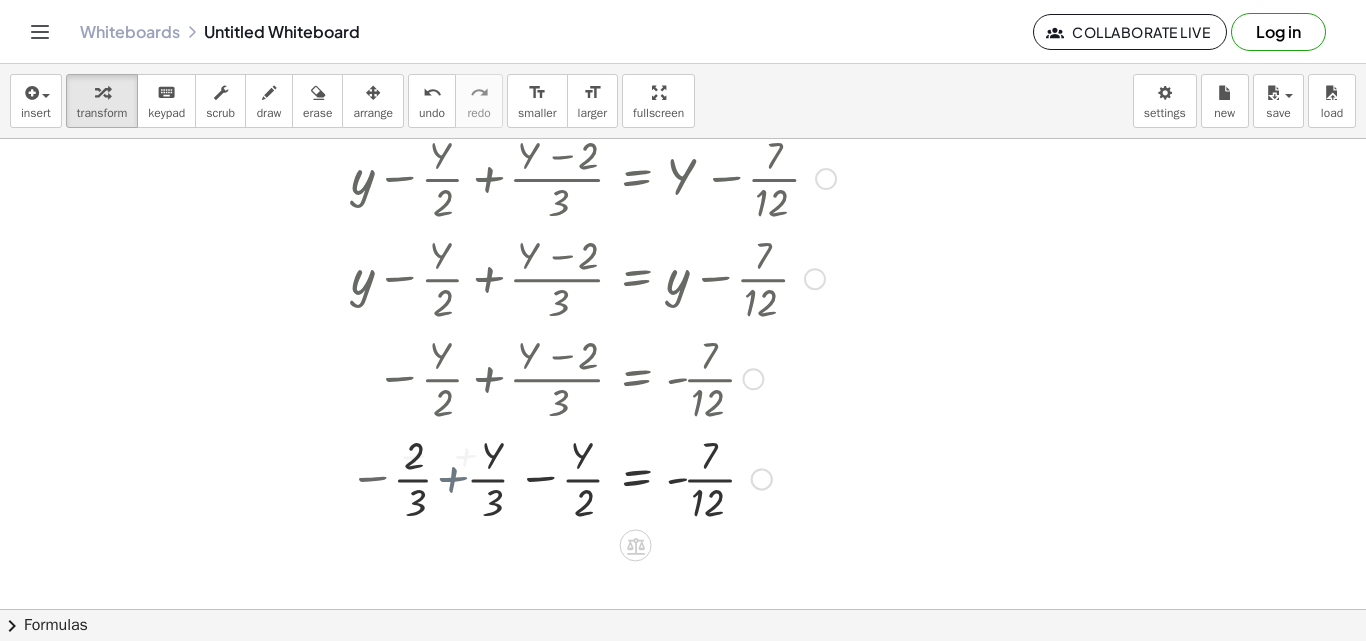 click at bounding box center (593, 477) 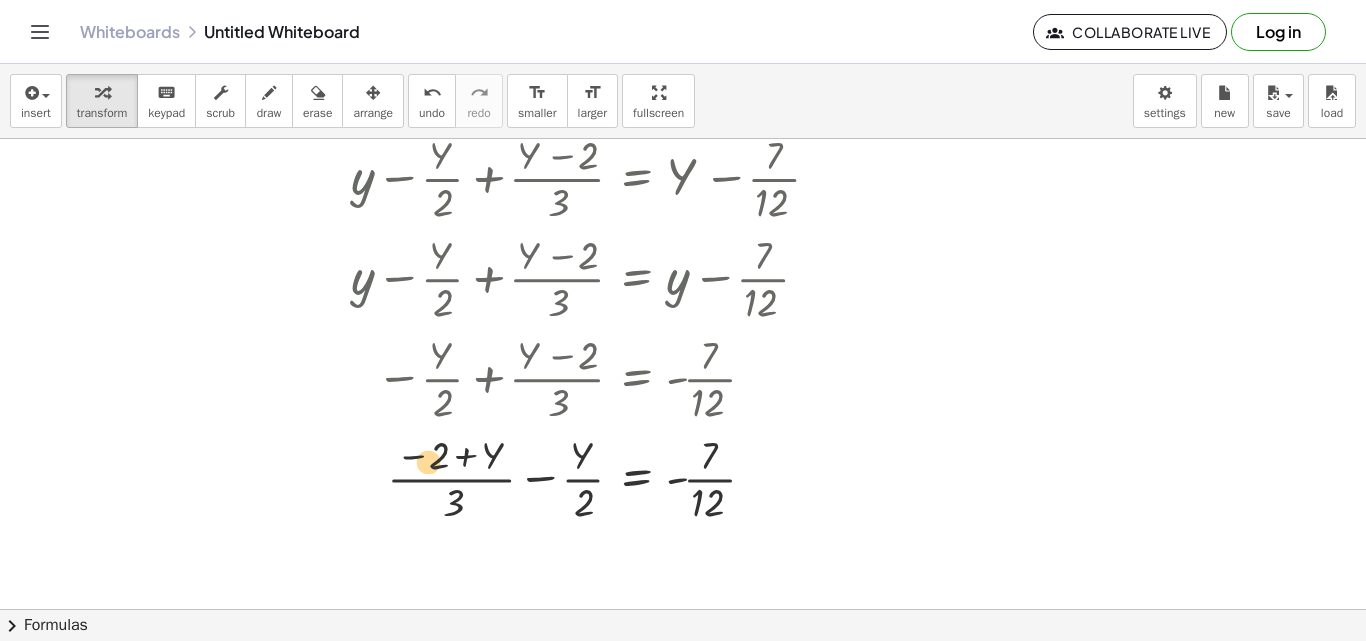 drag, startPoint x: 425, startPoint y: 450, endPoint x: 440, endPoint y: 444, distance: 16.155495 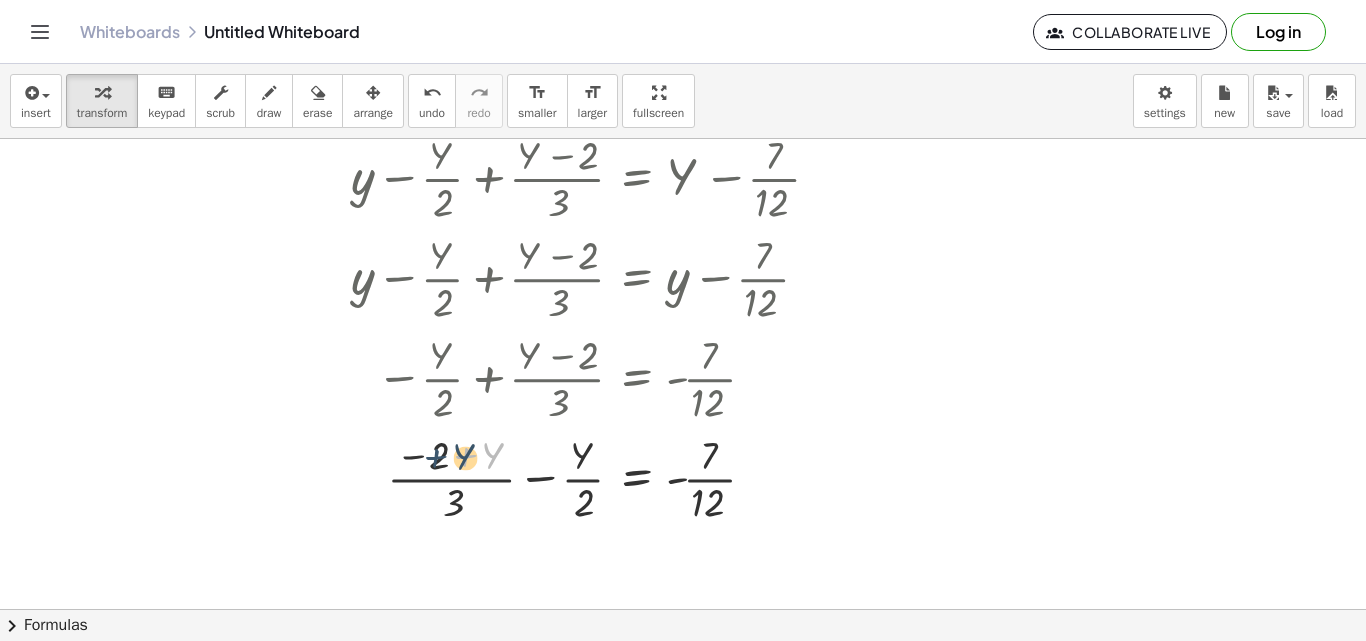 drag, startPoint x: 478, startPoint y: 456, endPoint x: 448, endPoint y: 457, distance: 30.016663 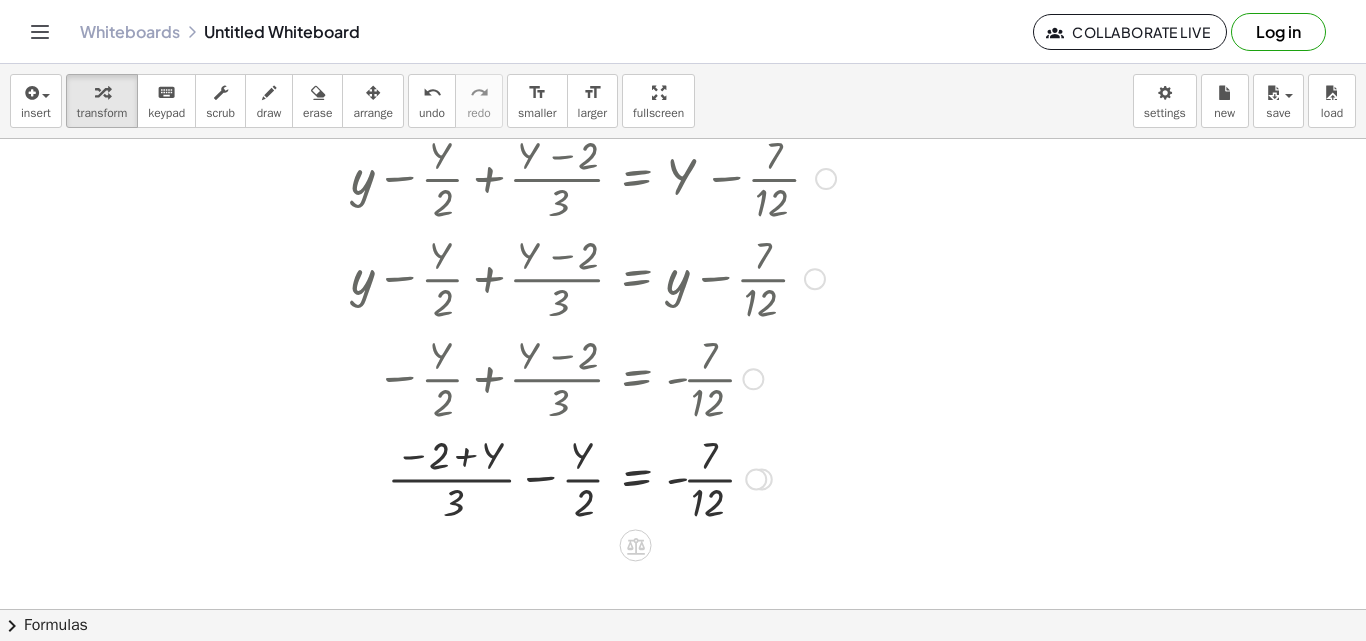 click at bounding box center (593, 477) 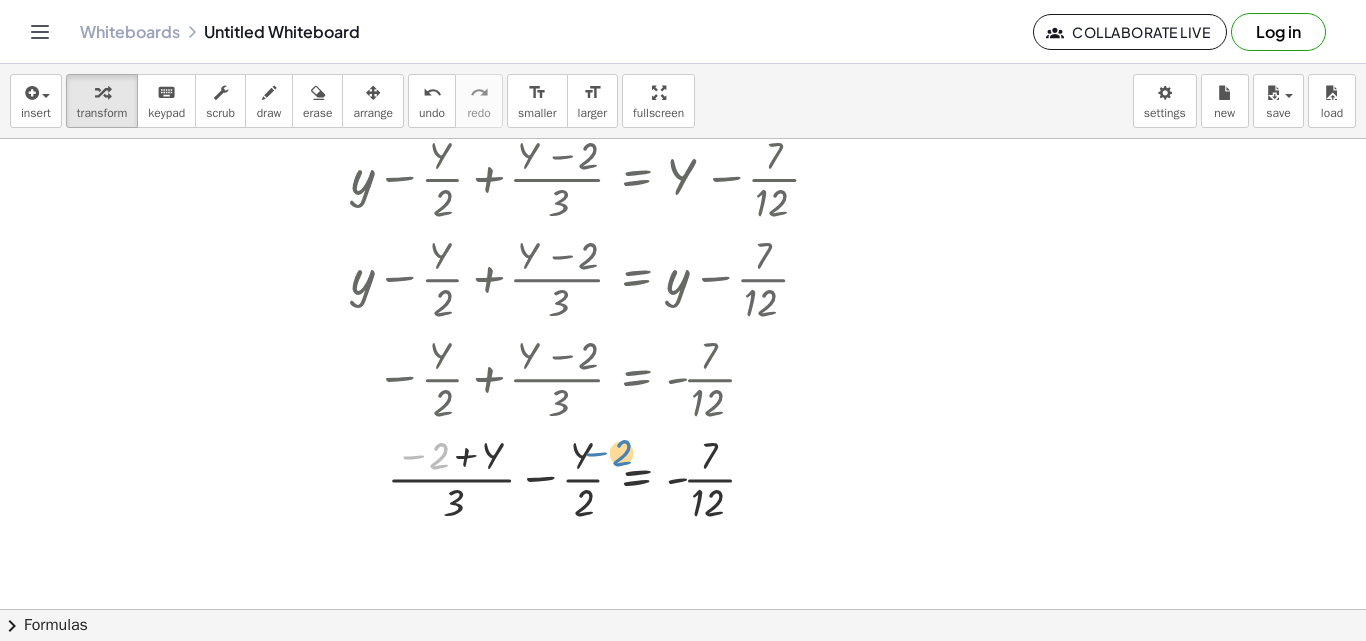 drag, startPoint x: 418, startPoint y: 463, endPoint x: 585, endPoint y: 463, distance: 167 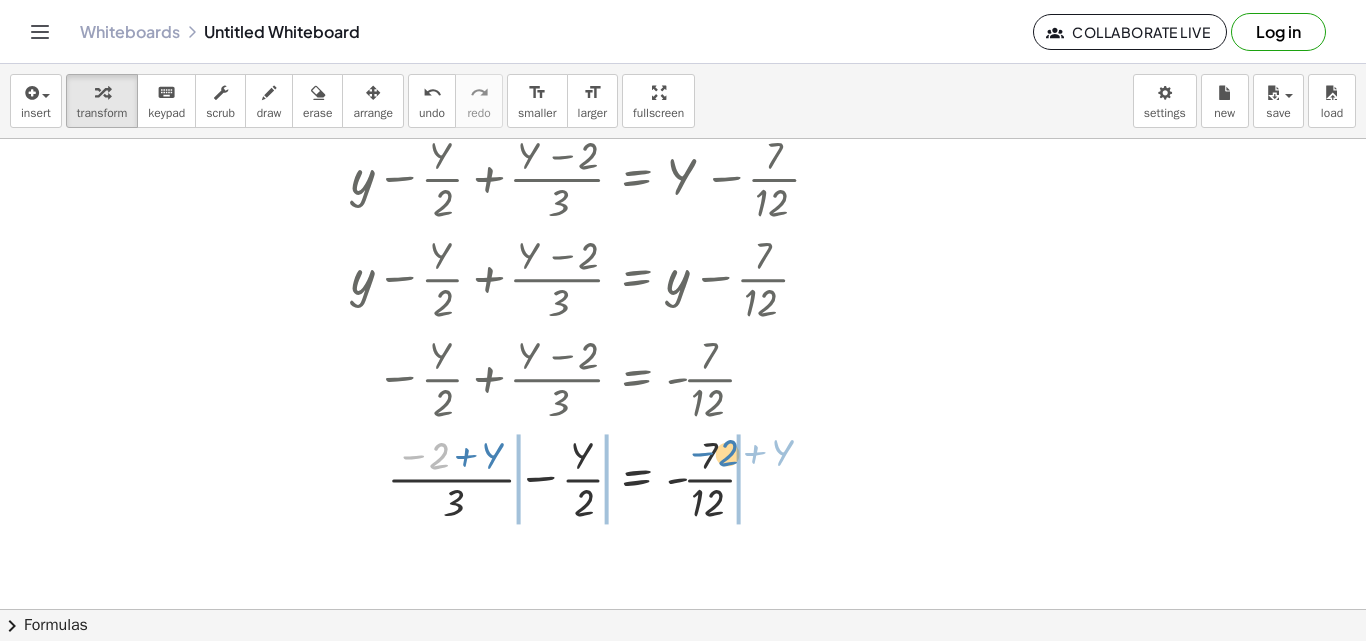 drag, startPoint x: 416, startPoint y: 453, endPoint x: 708, endPoint y: 450, distance: 292.0154 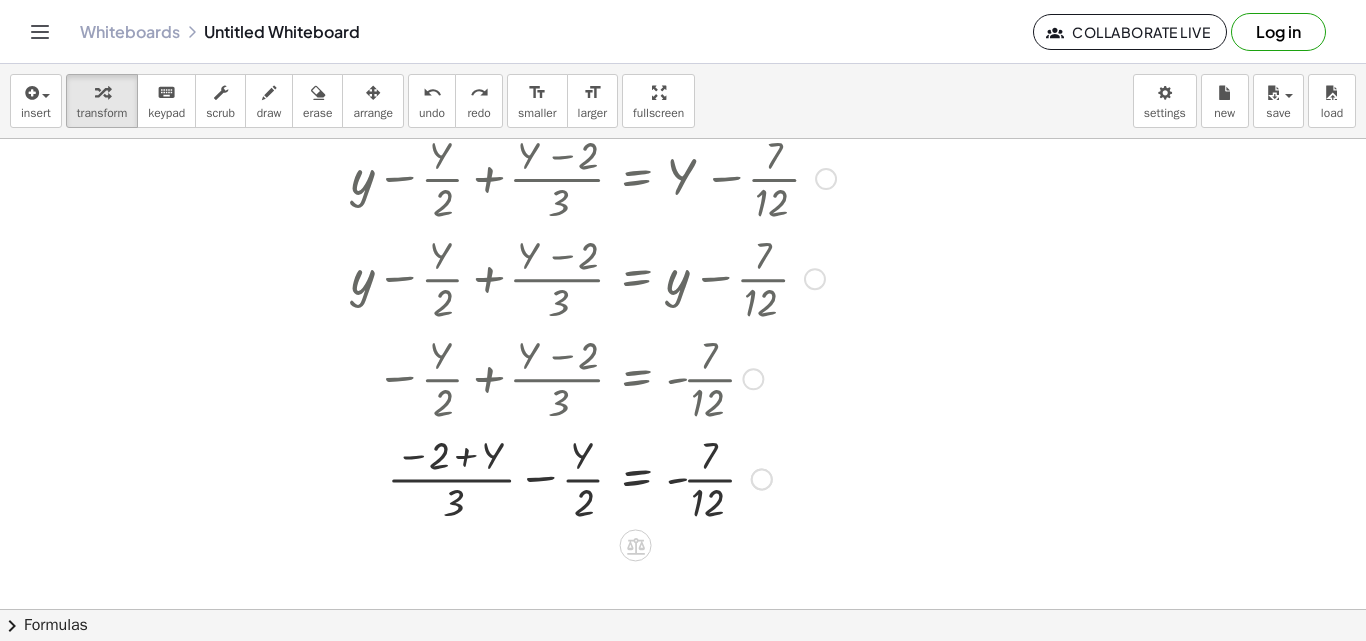 click at bounding box center [593, 477] 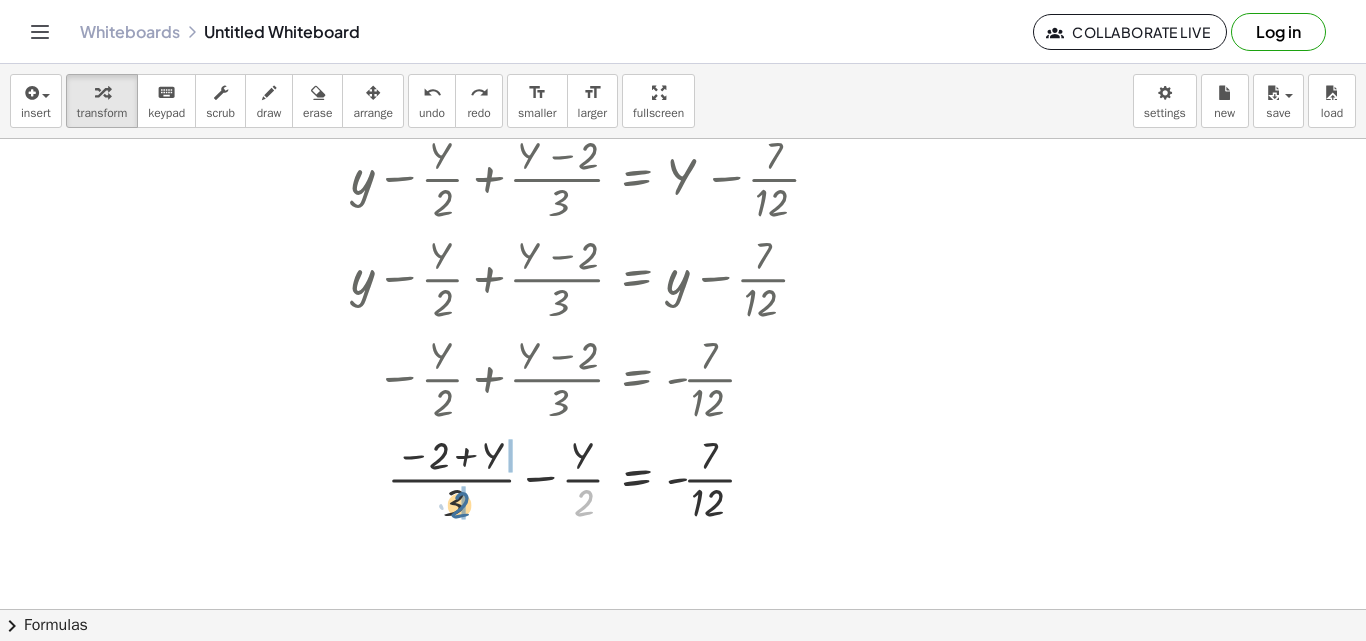 drag, startPoint x: 592, startPoint y: 501, endPoint x: 465, endPoint y: 502, distance: 127.00394 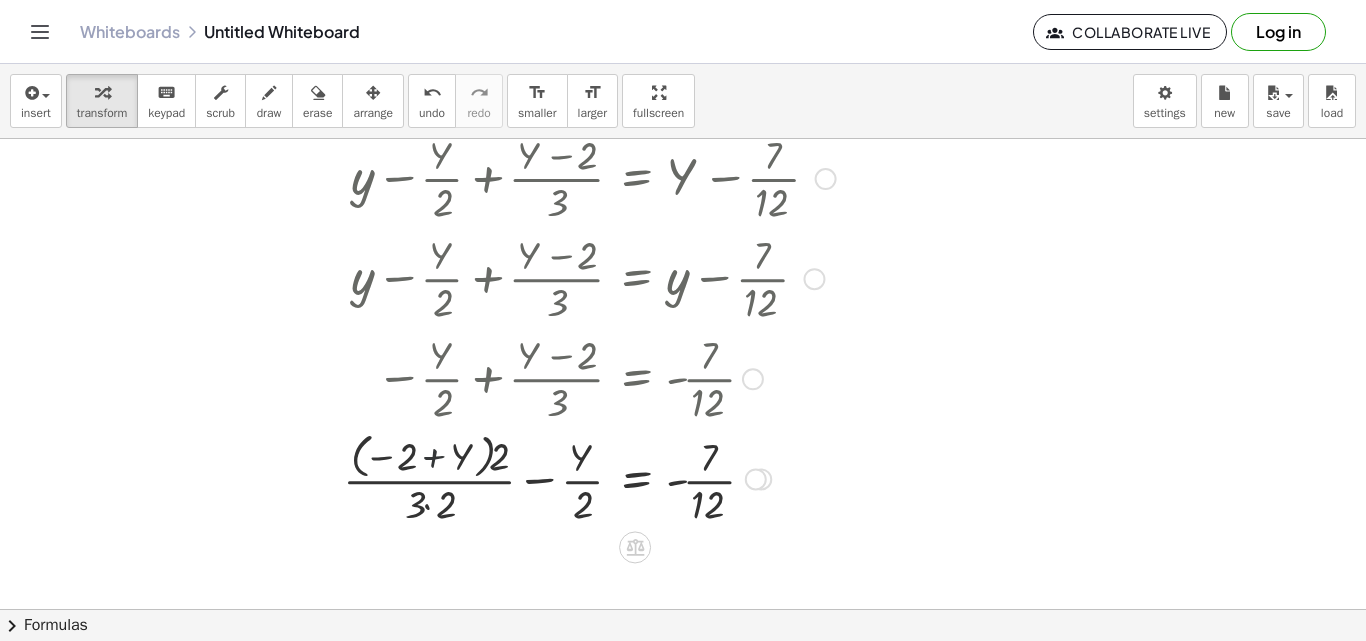 click at bounding box center [589, 478] 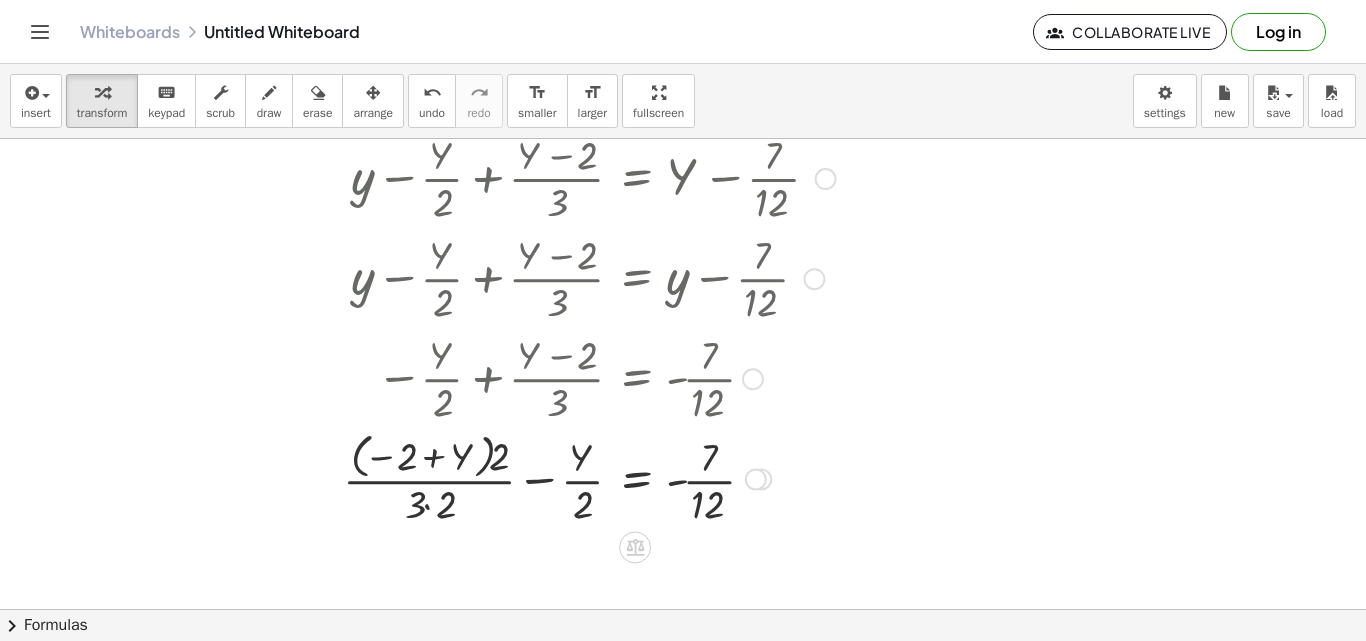 click at bounding box center [589, 478] 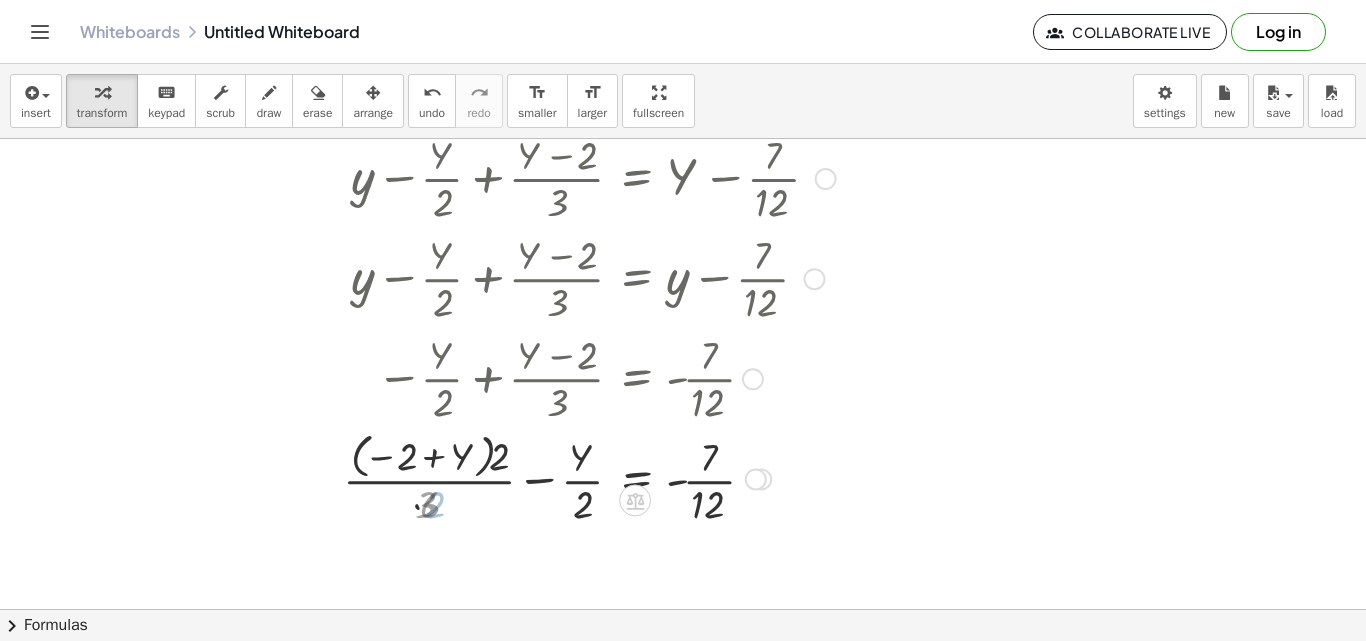 click at bounding box center [589, 478] 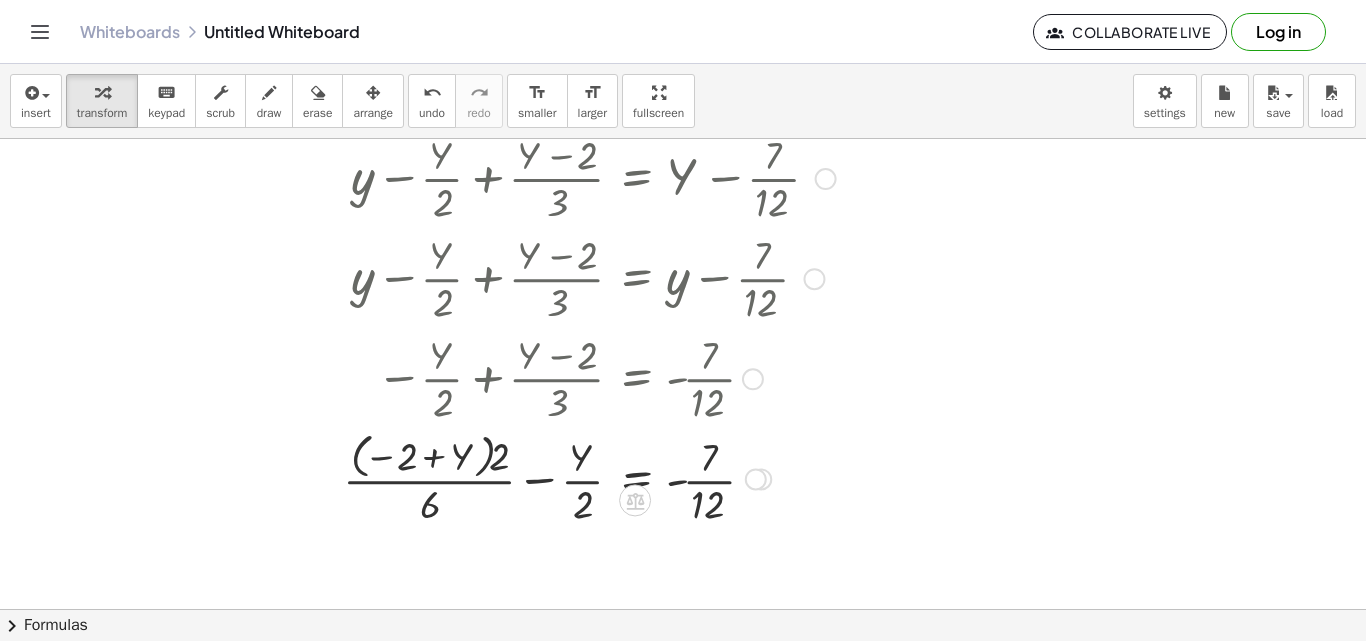 click at bounding box center [589, 478] 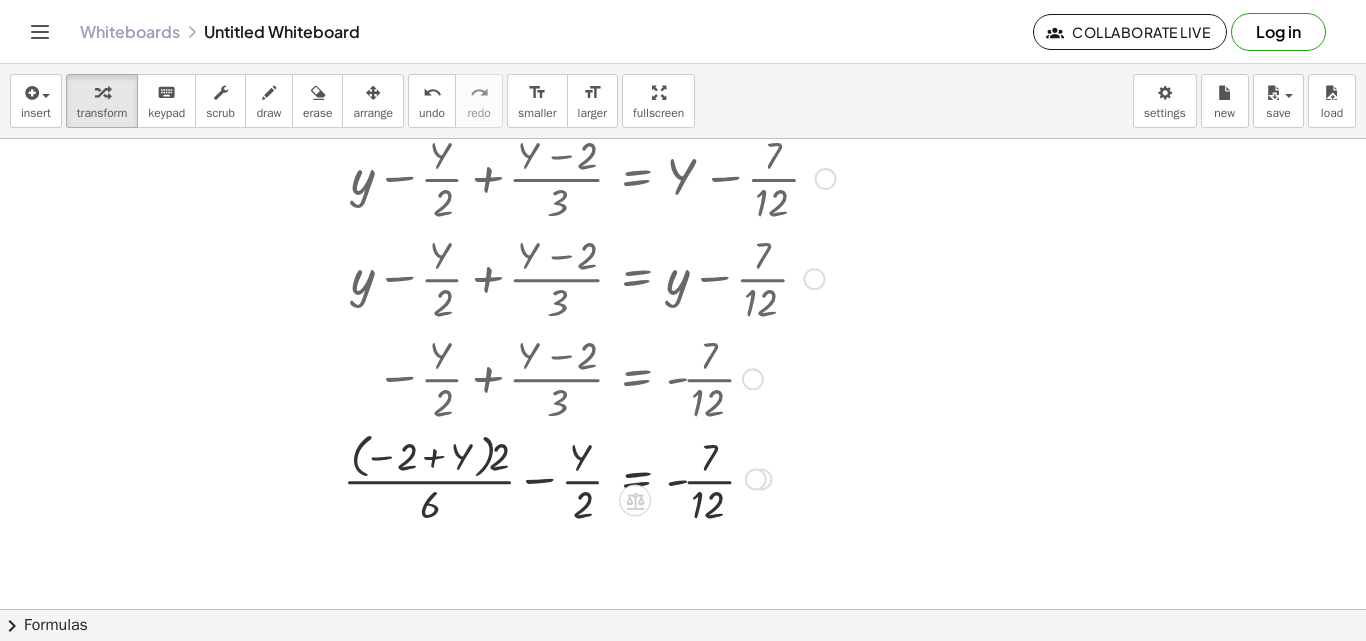 click at bounding box center (589, 478) 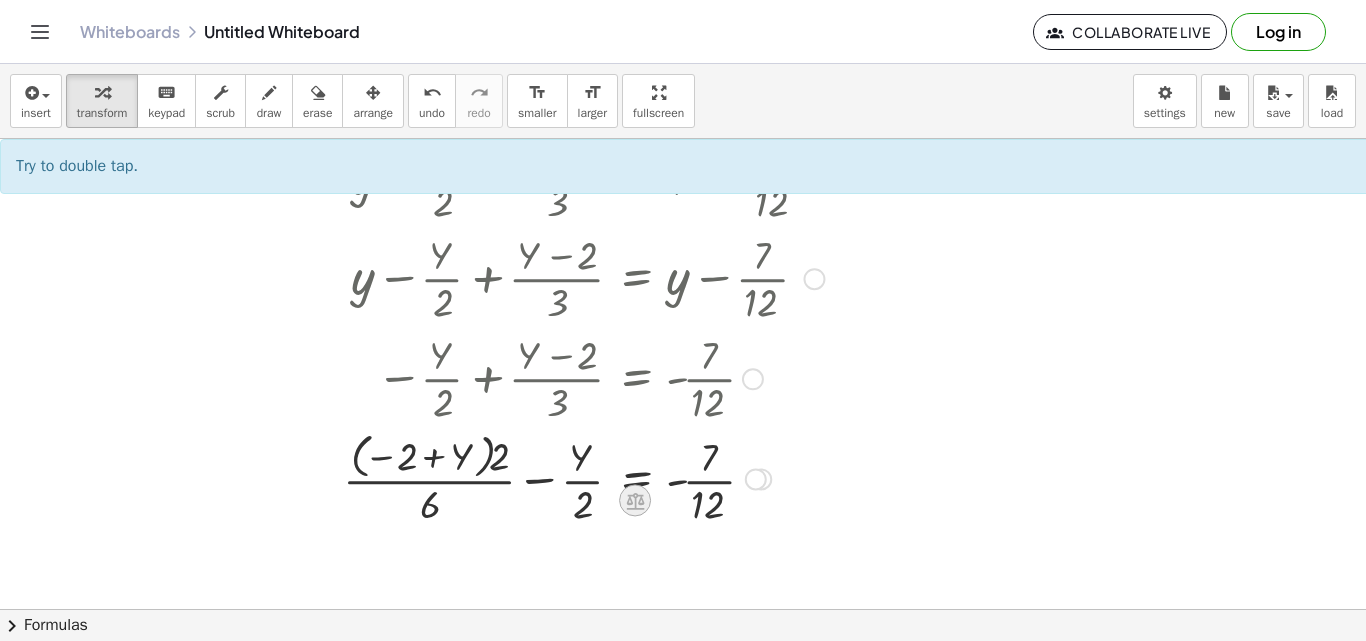 click 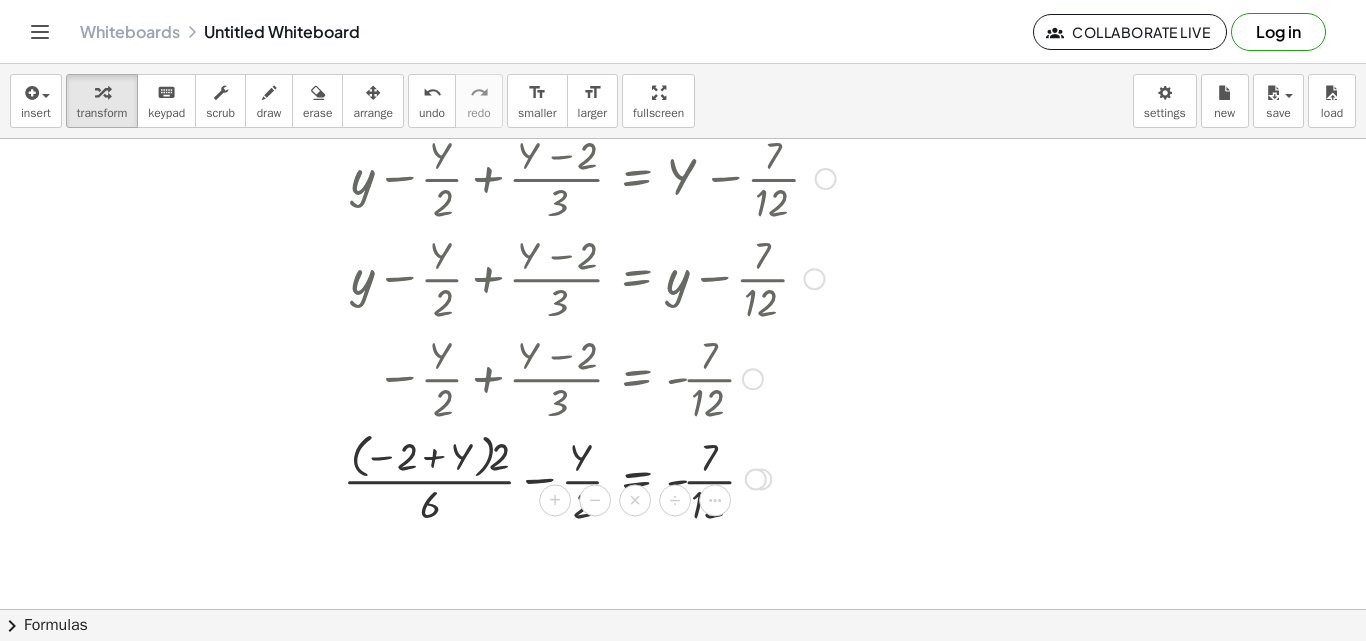 drag, startPoint x: 682, startPoint y: 537, endPoint x: 663, endPoint y: 537, distance: 19 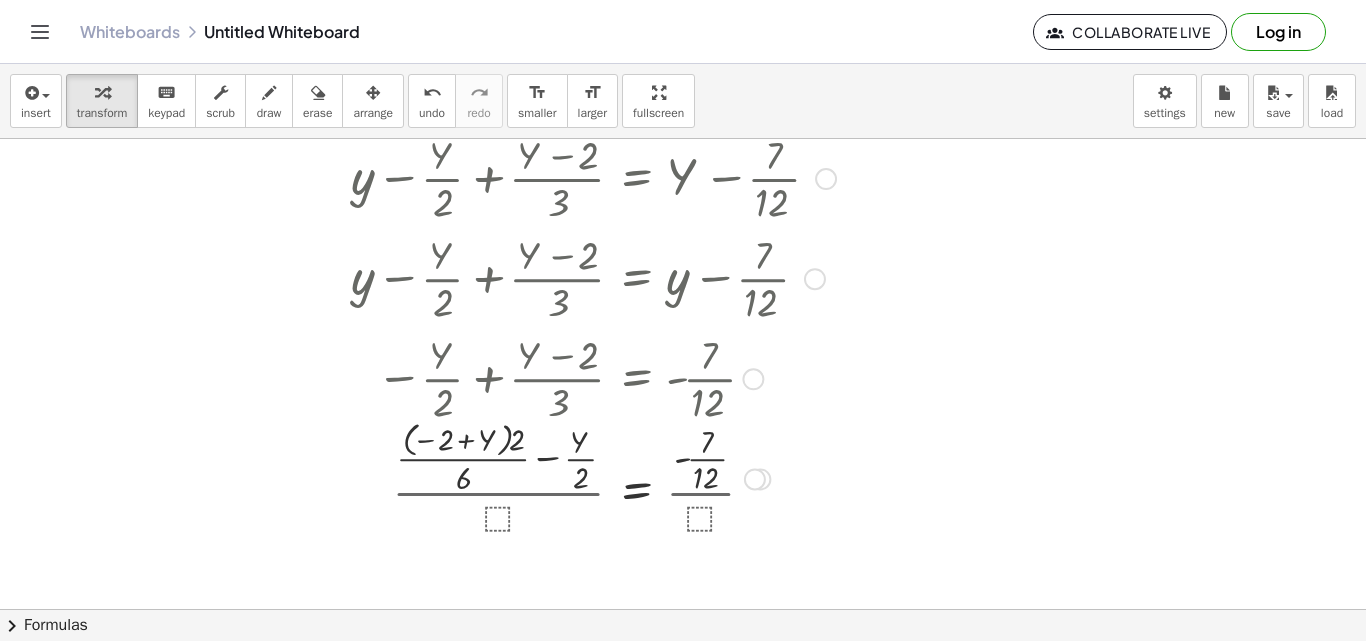 click at bounding box center [593, 477] 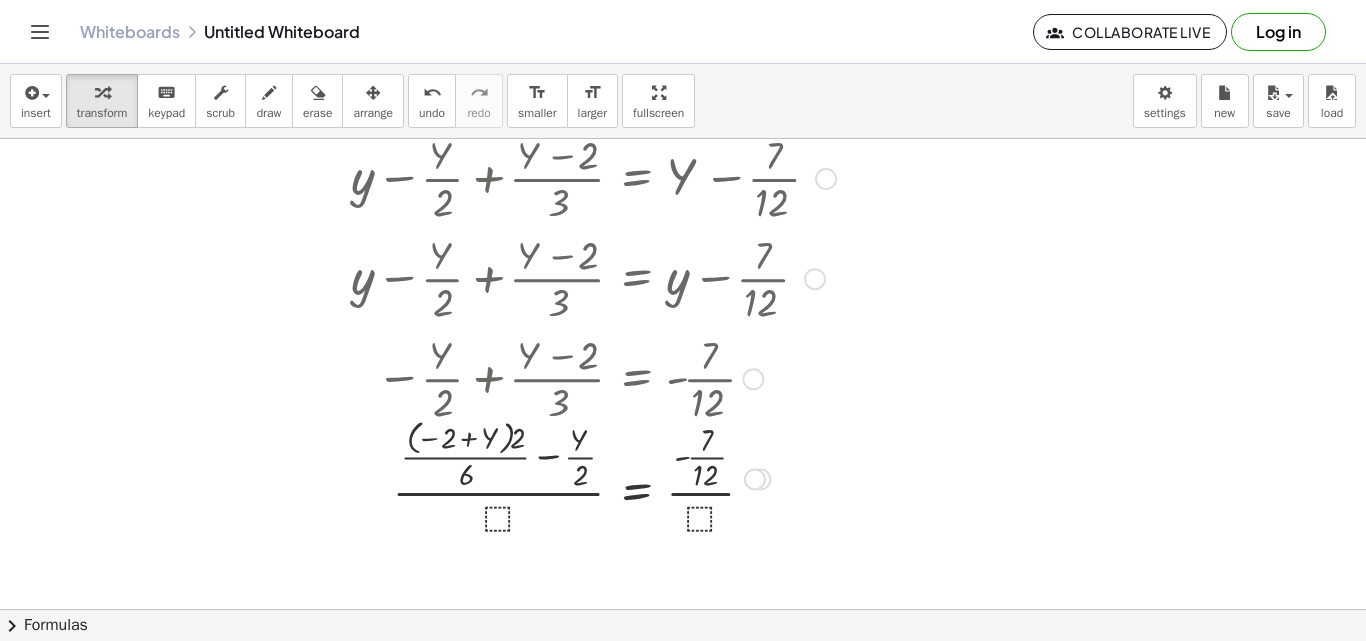 click at bounding box center (593, 477) 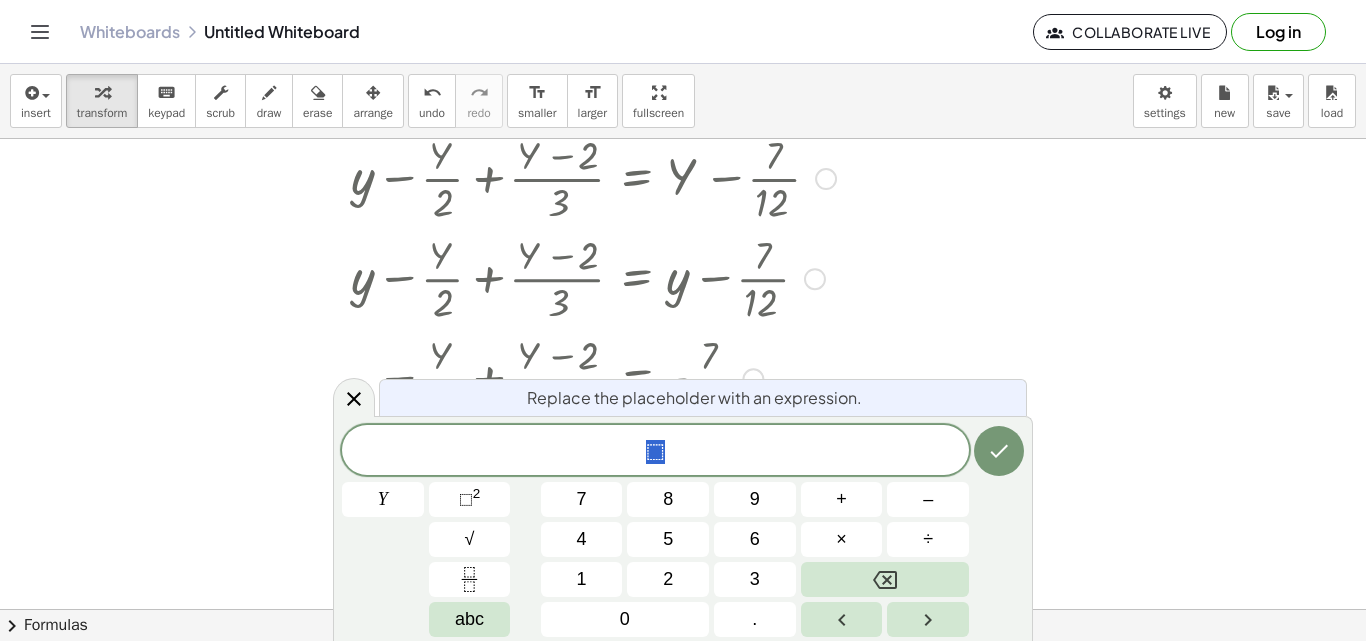 click at bounding box center (593, 377) 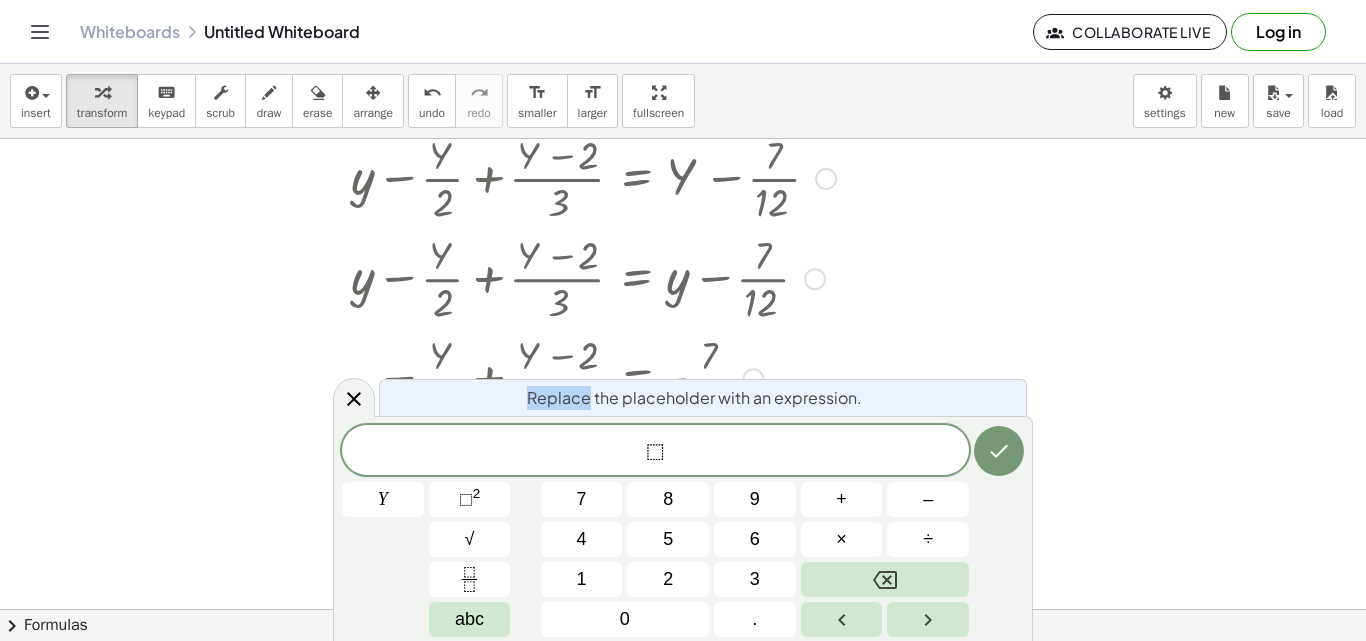 click at bounding box center (354, 397) 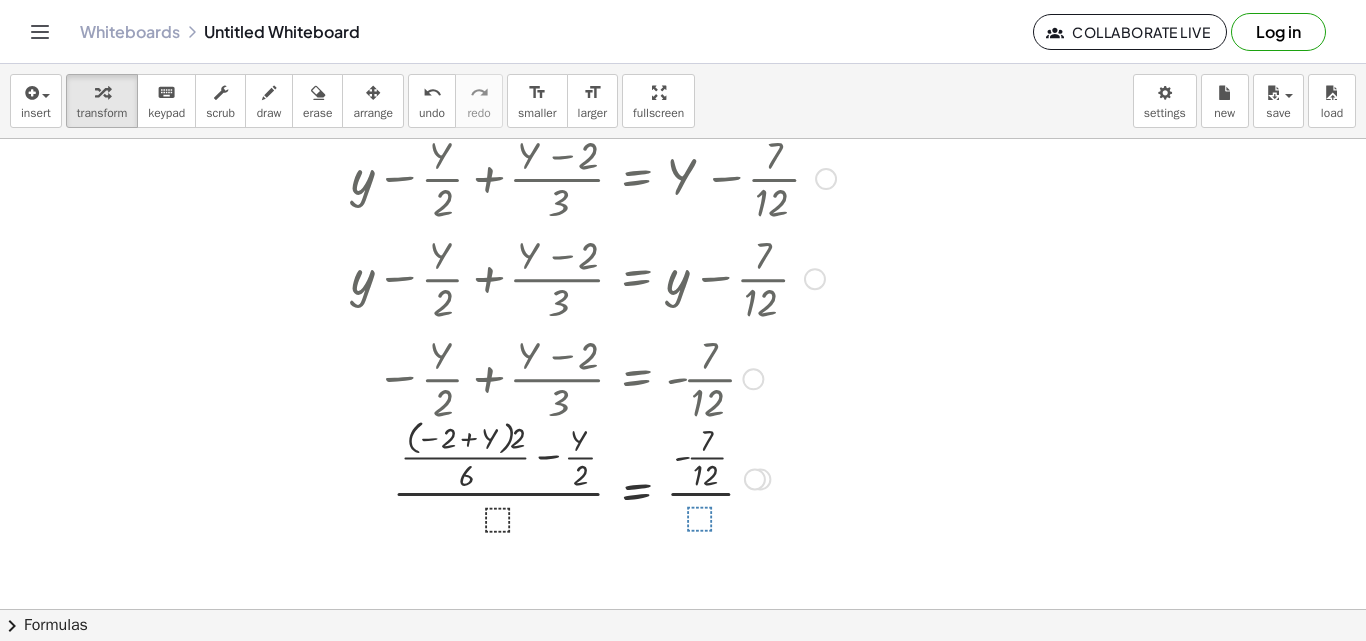 click at bounding box center (593, 377) 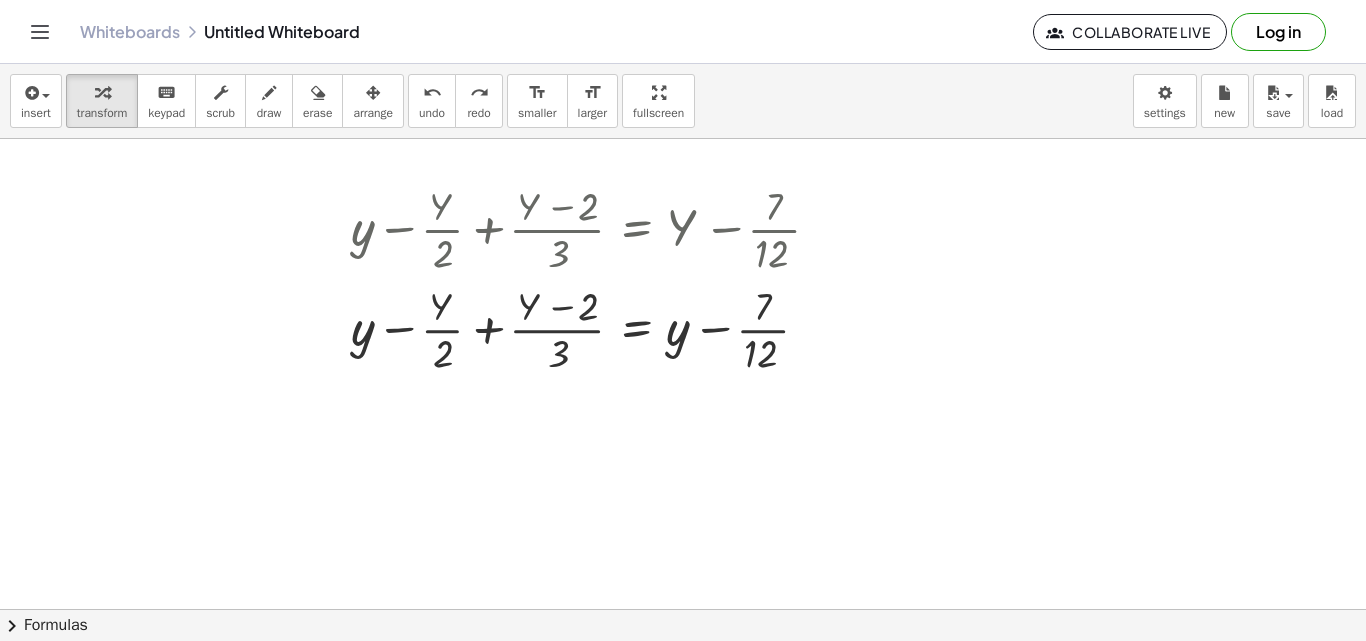 scroll, scrollTop: 815, scrollLeft: 0, axis: vertical 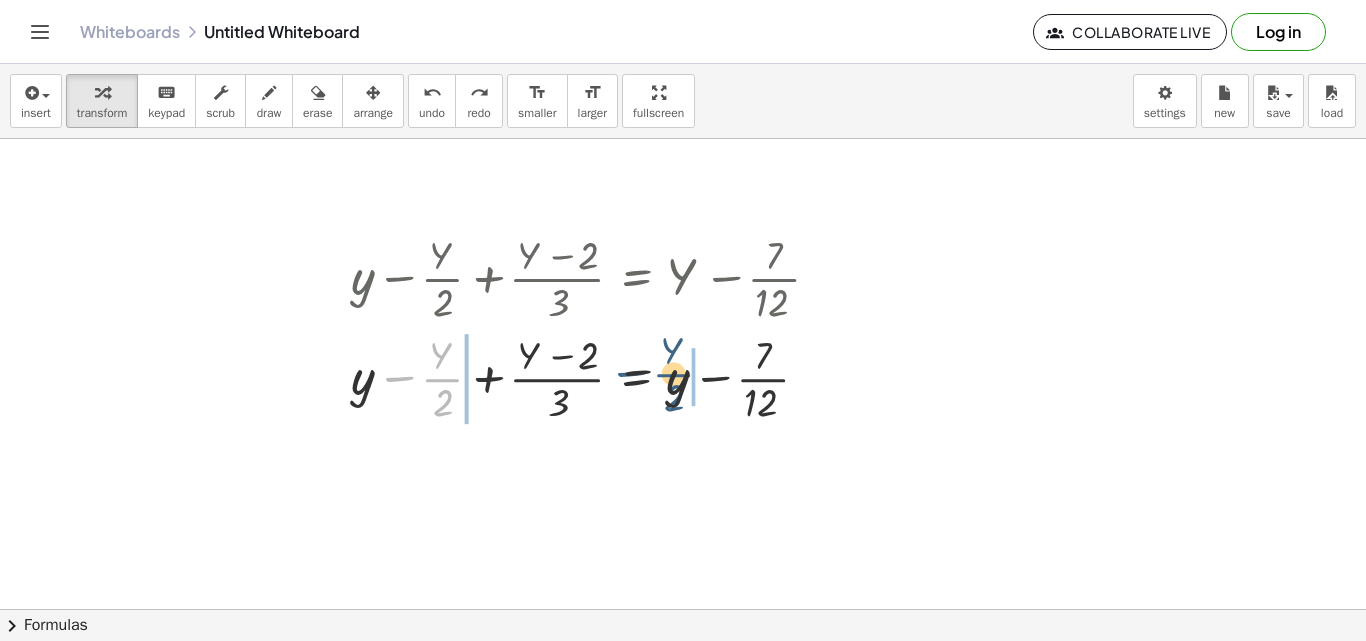 drag, startPoint x: 380, startPoint y: 391, endPoint x: 622, endPoint y: 386, distance: 242.05165 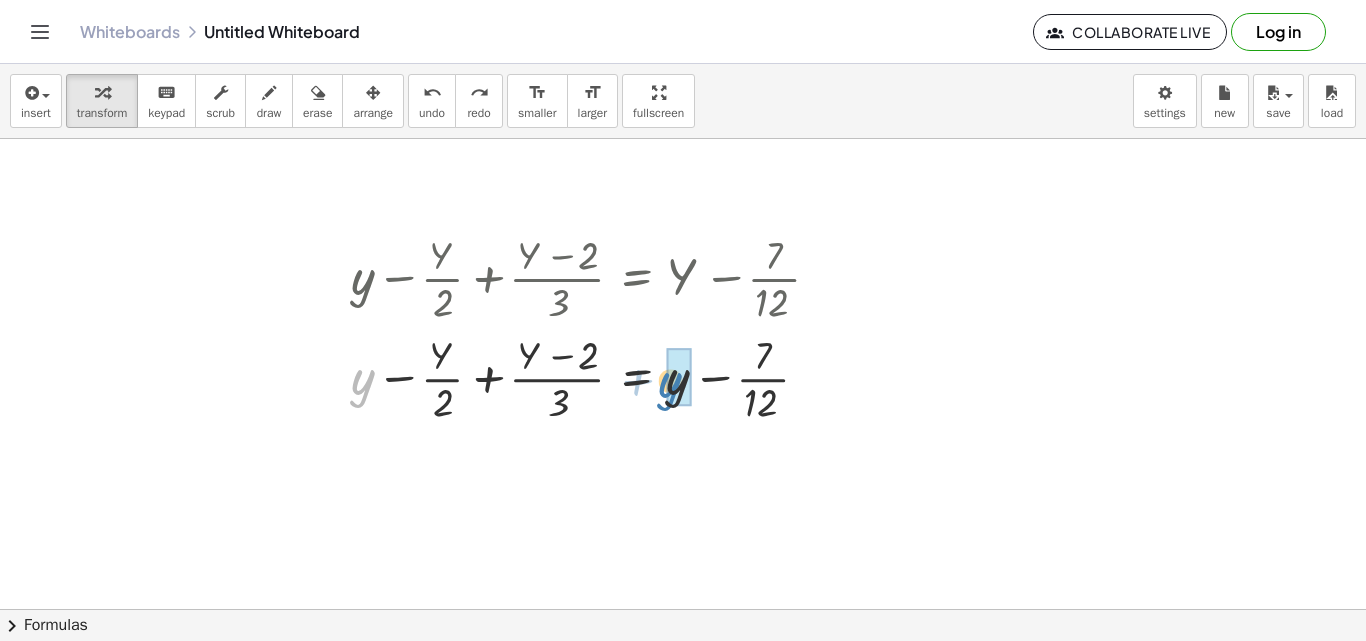drag, startPoint x: 370, startPoint y: 394, endPoint x: 679, endPoint y: 396, distance: 309.00647 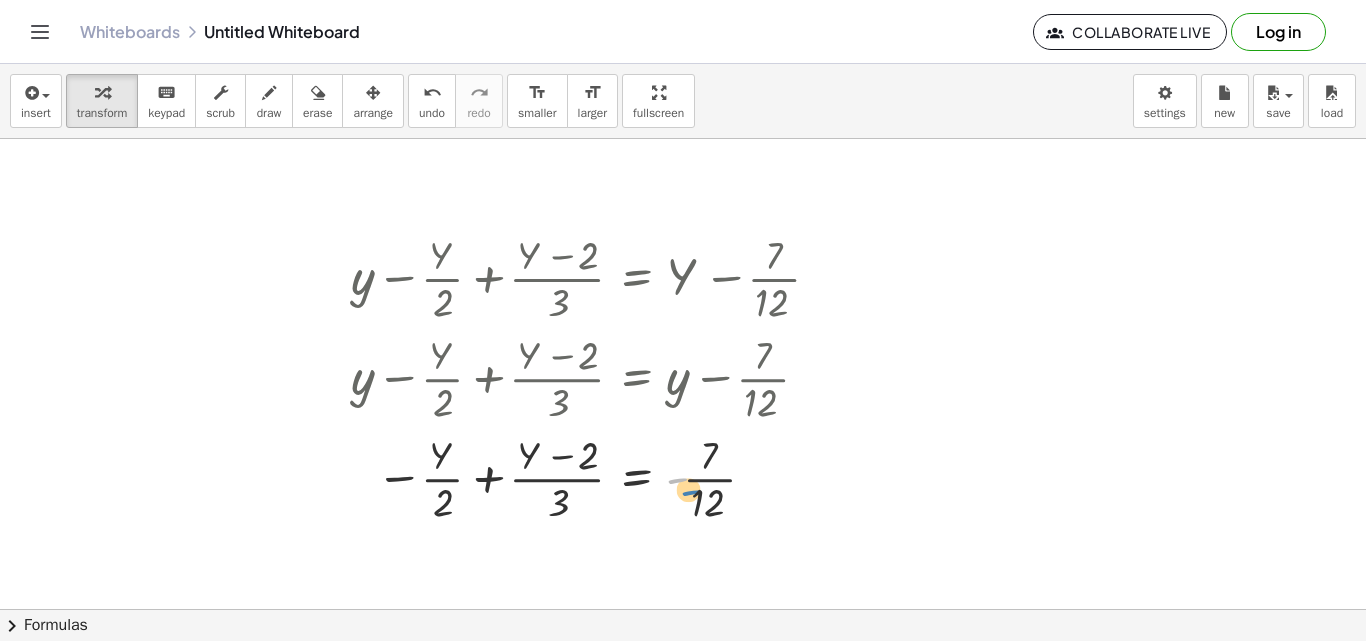 drag, startPoint x: 680, startPoint y: 471, endPoint x: 688, endPoint y: 482, distance: 13.601471 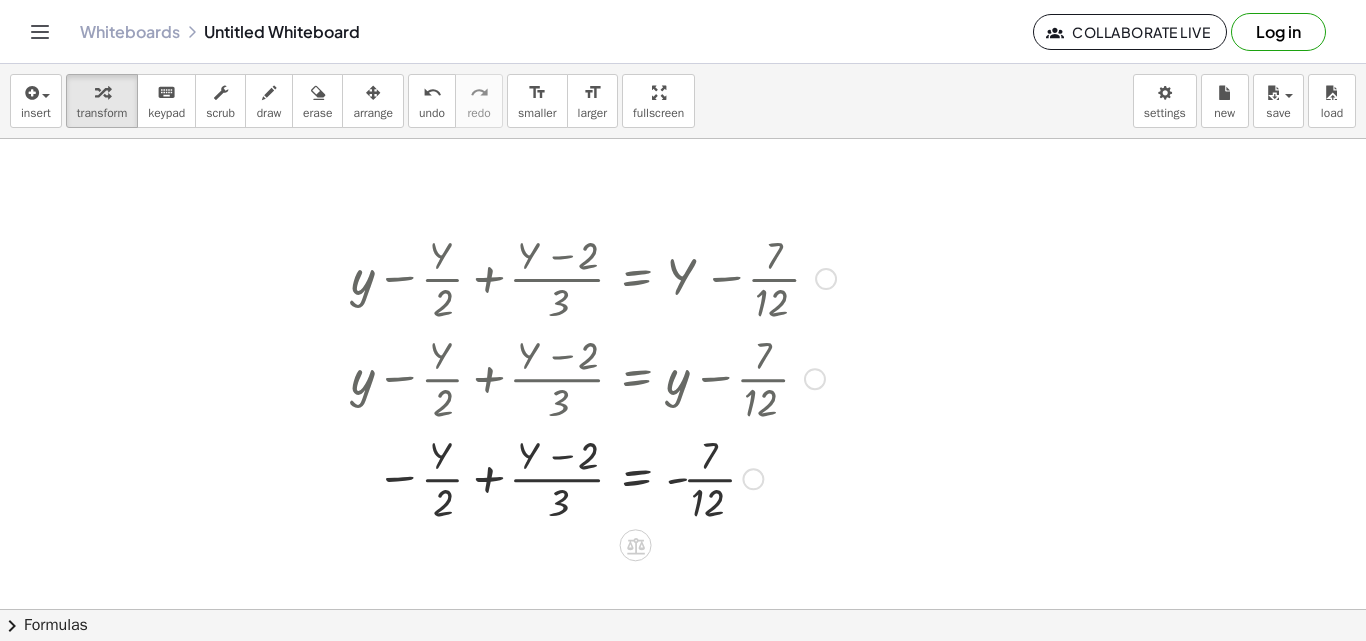 click at bounding box center [593, 477] 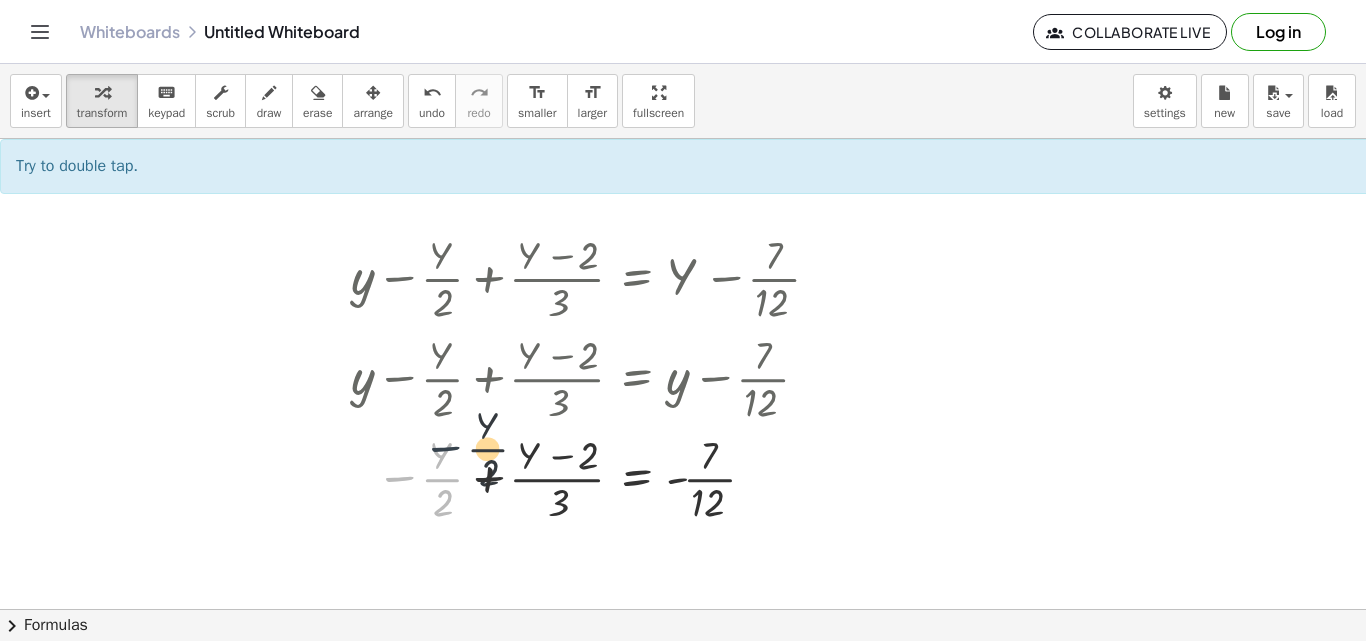 drag, startPoint x: 385, startPoint y: 484, endPoint x: 432, endPoint y: 452, distance: 56.859474 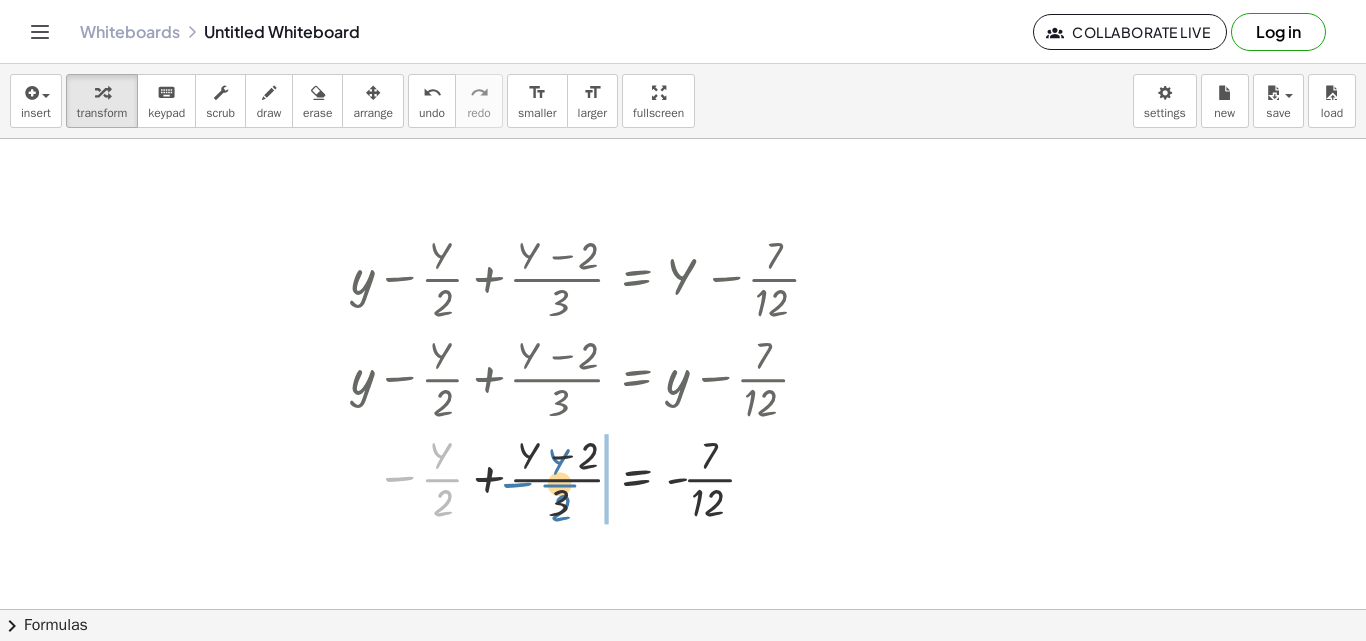 drag, startPoint x: 425, startPoint y: 474, endPoint x: 543, endPoint y: 478, distance: 118.06778 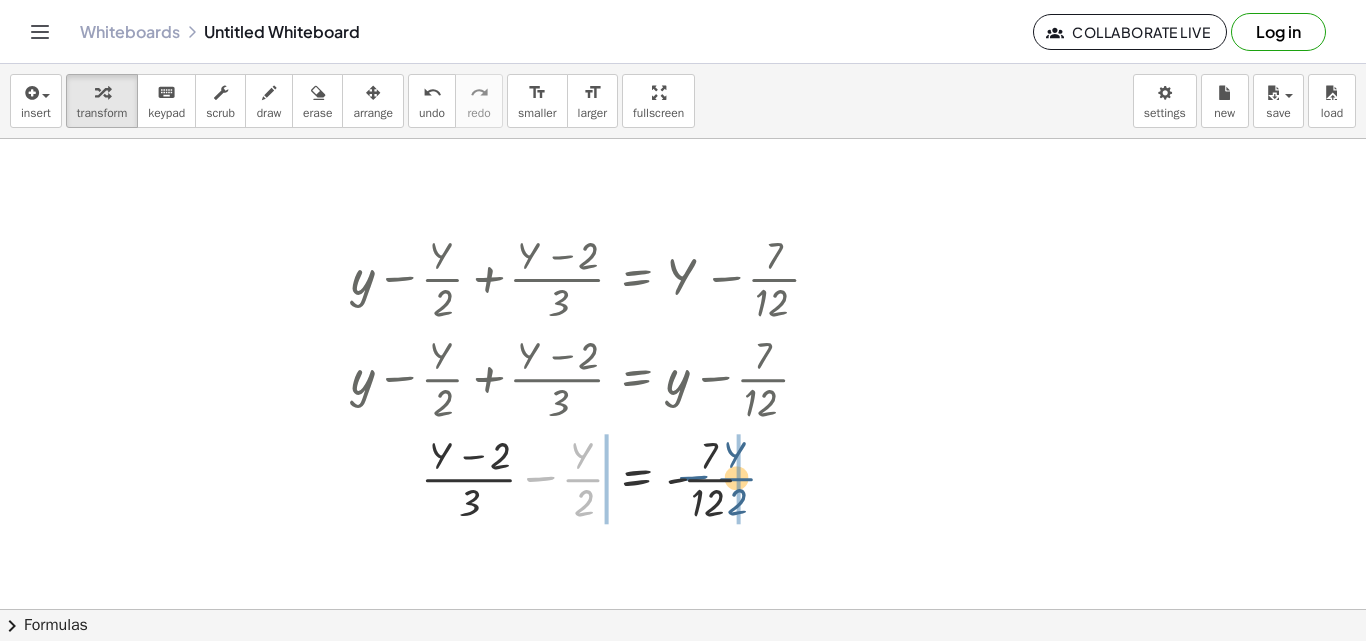 drag, startPoint x: 558, startPoint y: 475, endPoint x: 714, endPoint y: 474, distance: 156.0032 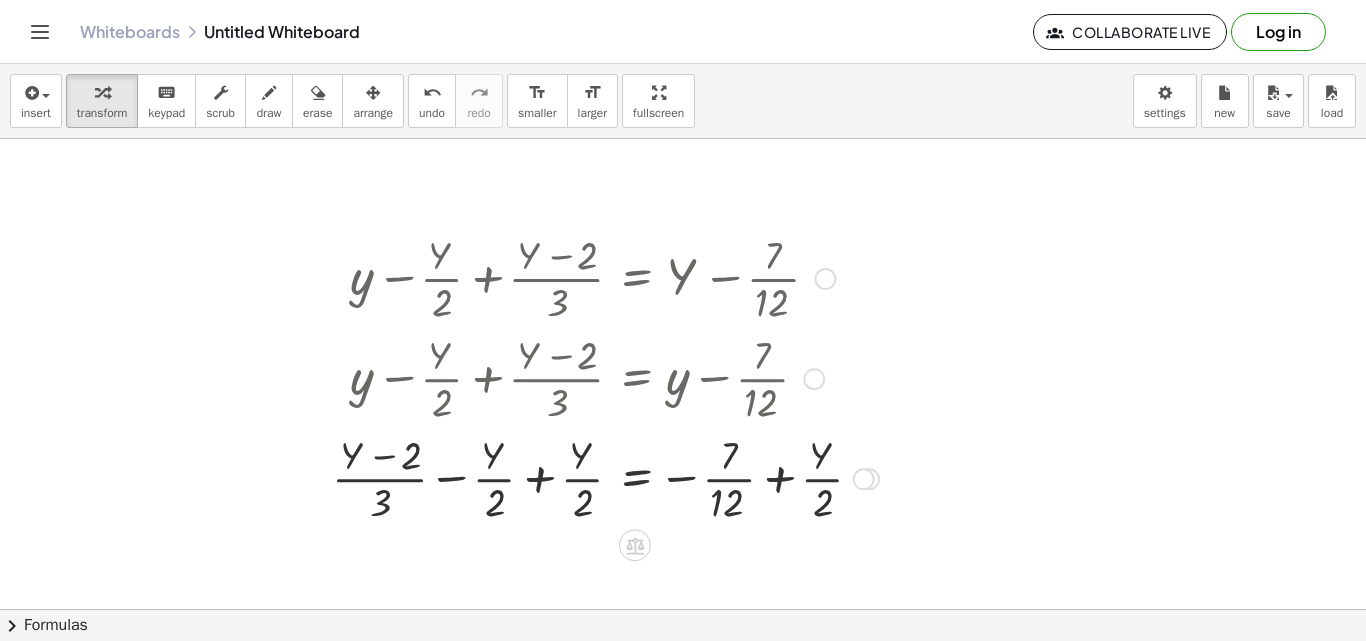 click at bounding box center [605, 477] 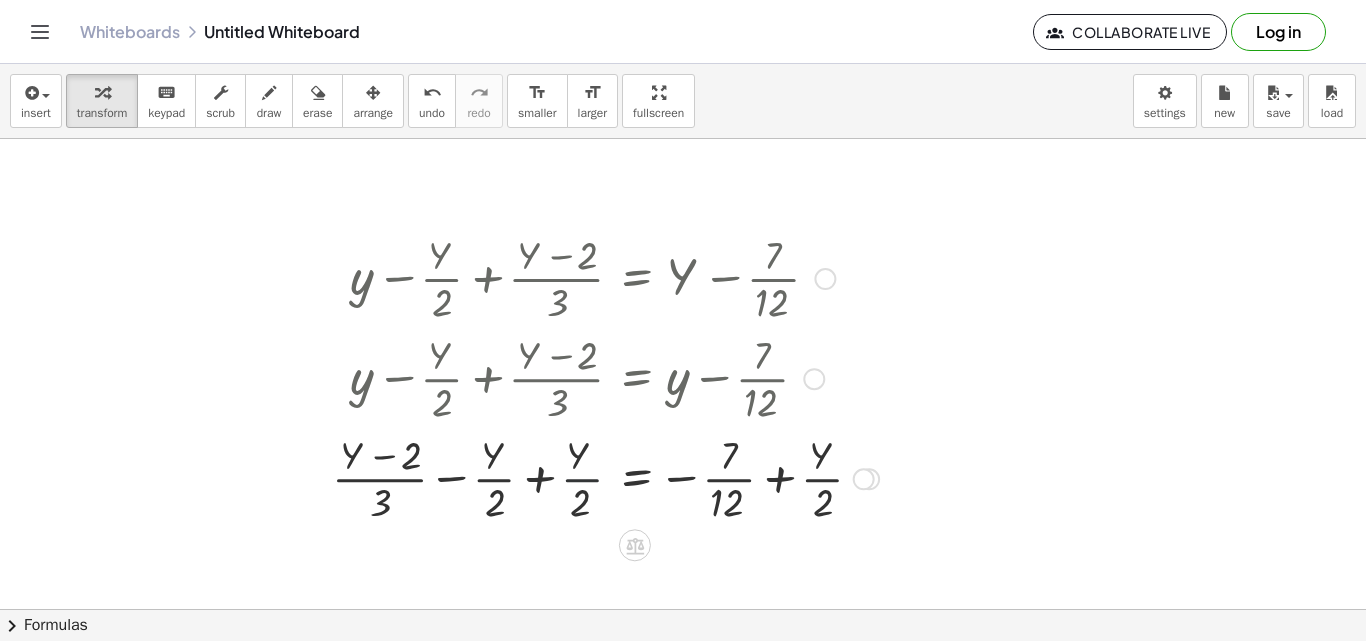 click at bounding box center [605, 477] 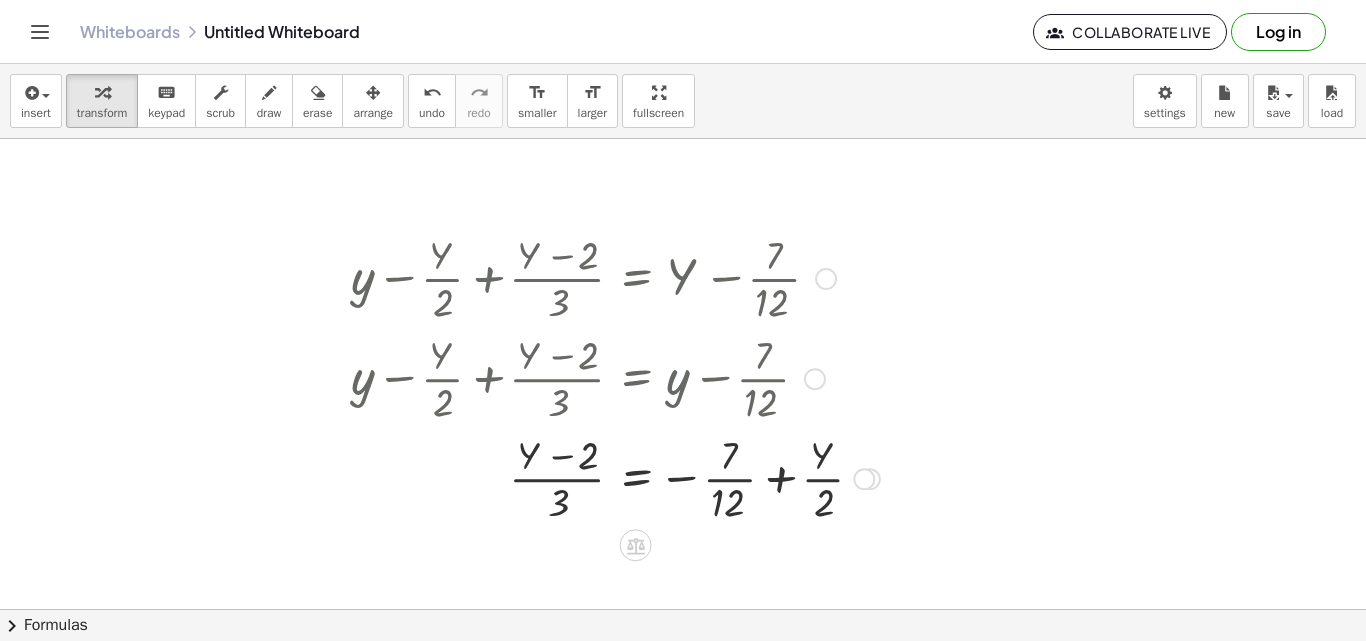 drag, startPoint x: 750, startPoint y: 503, endPoint x: 767, endPoint y: 485, distance: 24.758837 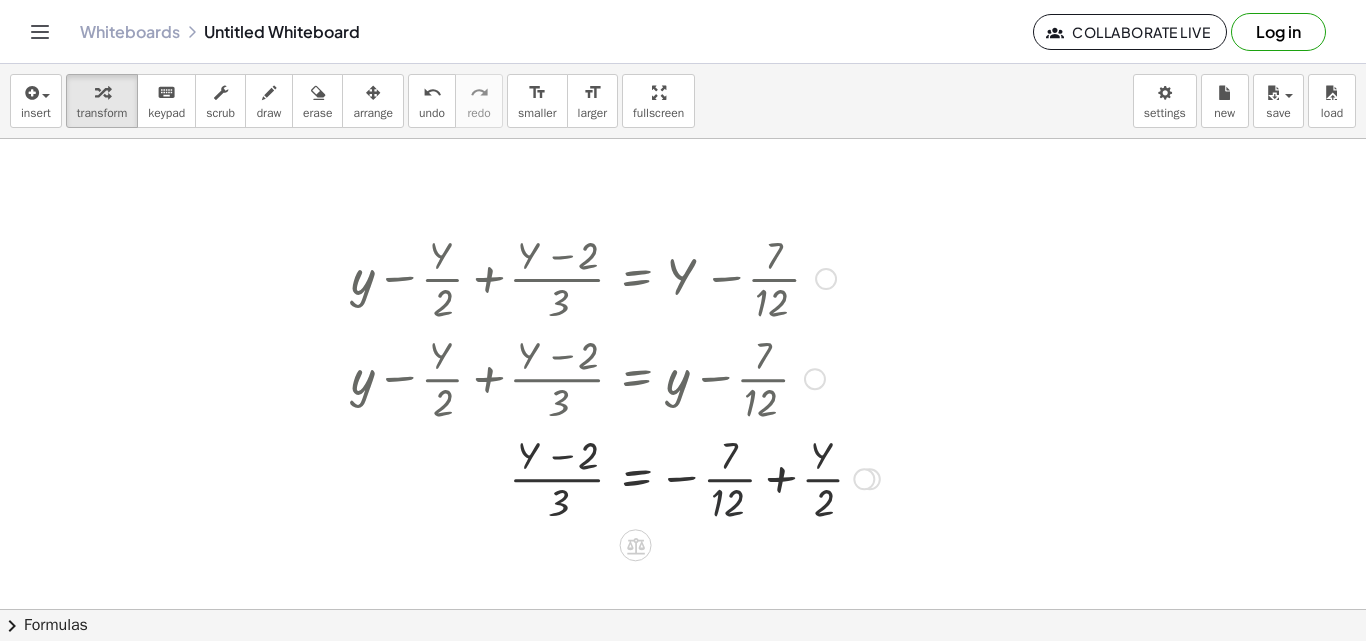 click at bounding box center [615, 477] 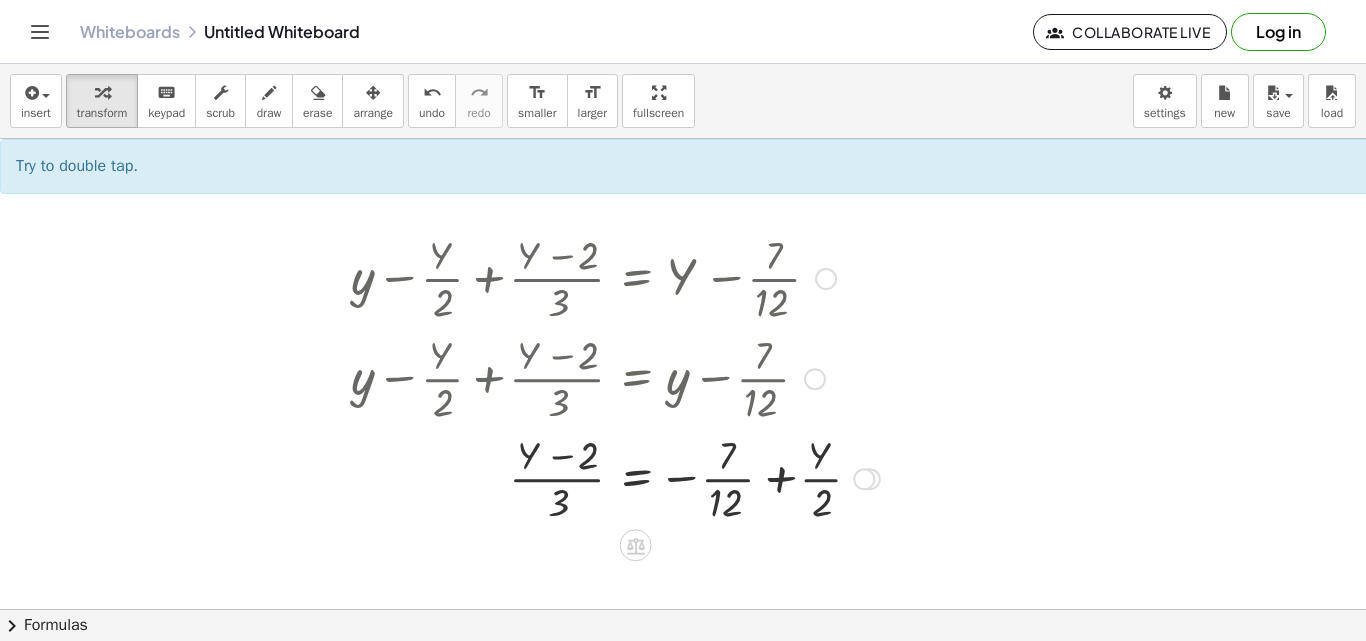 drag, startPoint x: 776, startPoint y: 481, endPoint x: 766, endPoint y: 491, distance: 14.142136 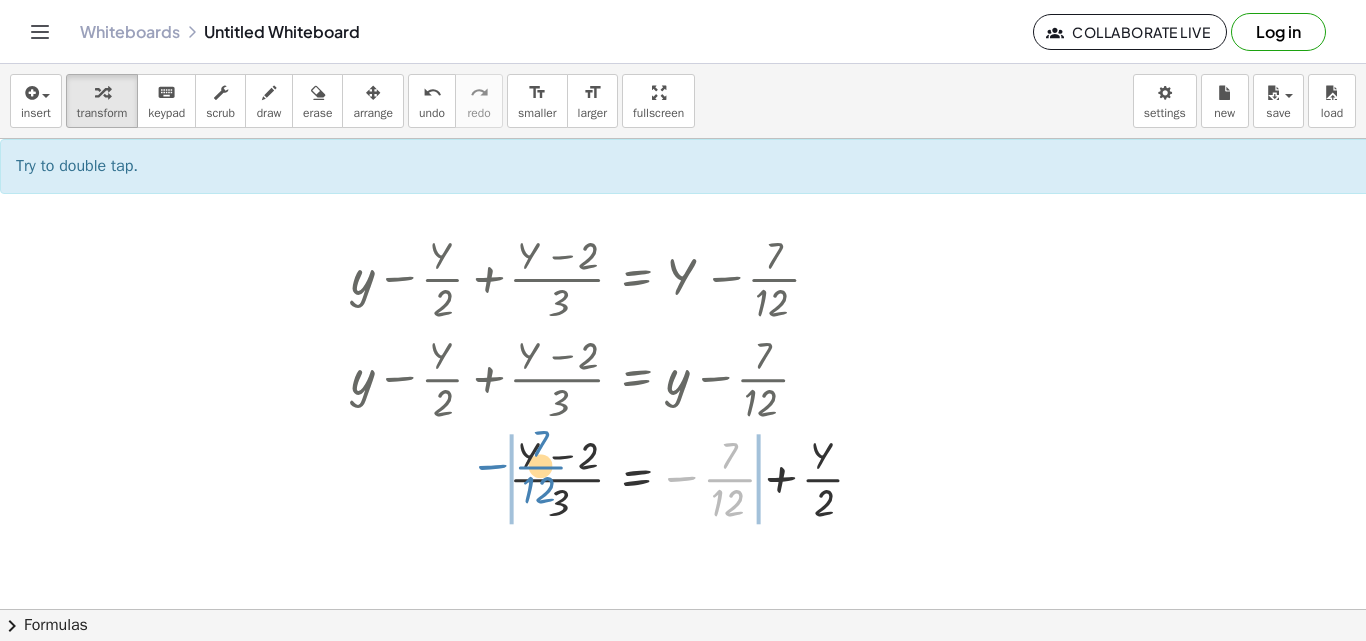 drag, startPoint x: 682, startPoint y: 504, endPoint x: 493, endPoint y: 494, distance: 189.26436 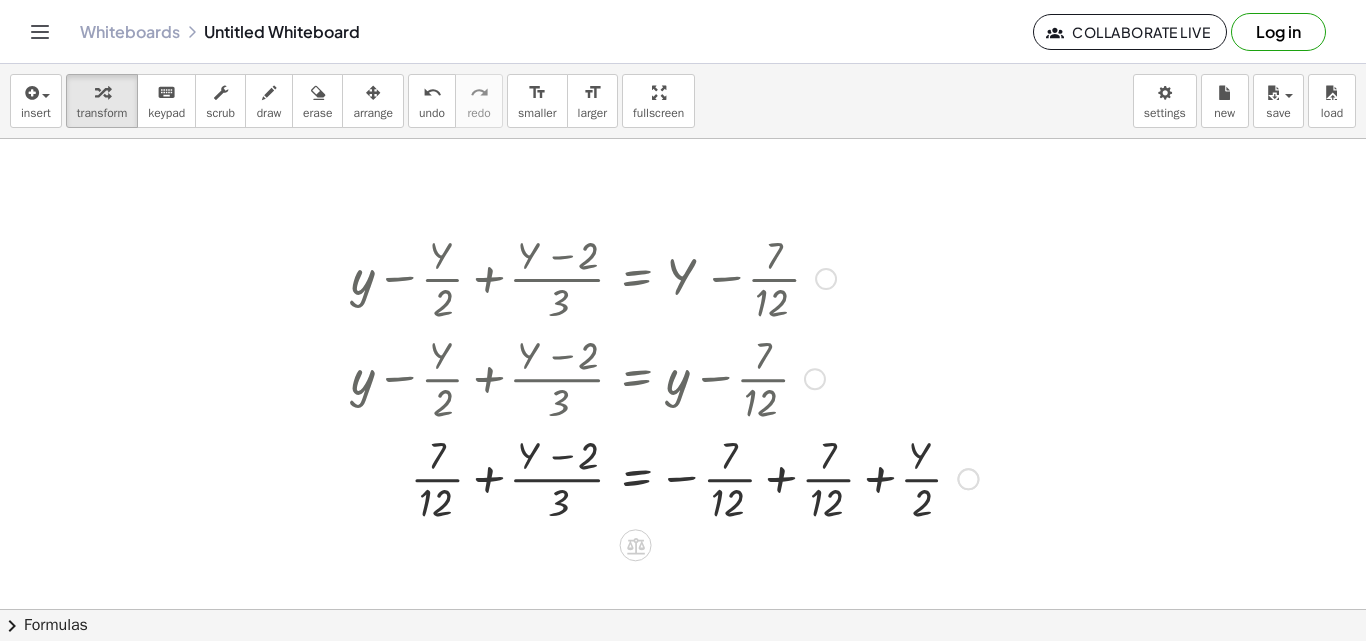 click at bounding box center (664, 477) 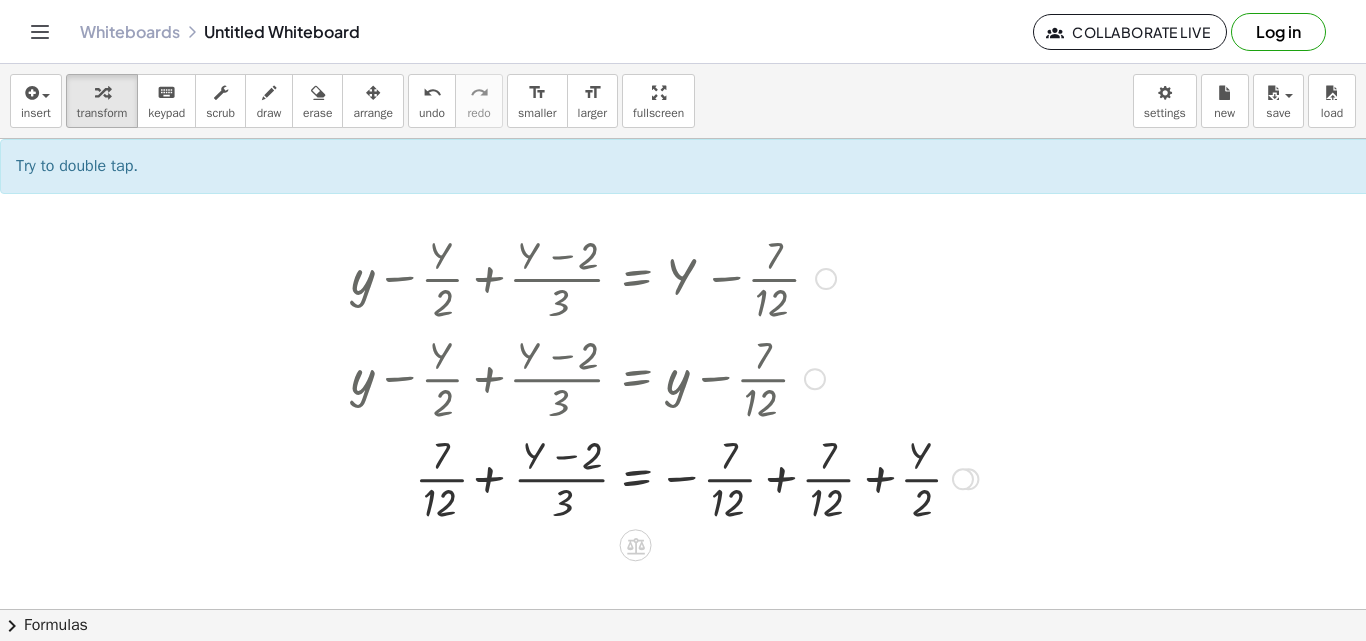 click at bounding box center [664, 477] 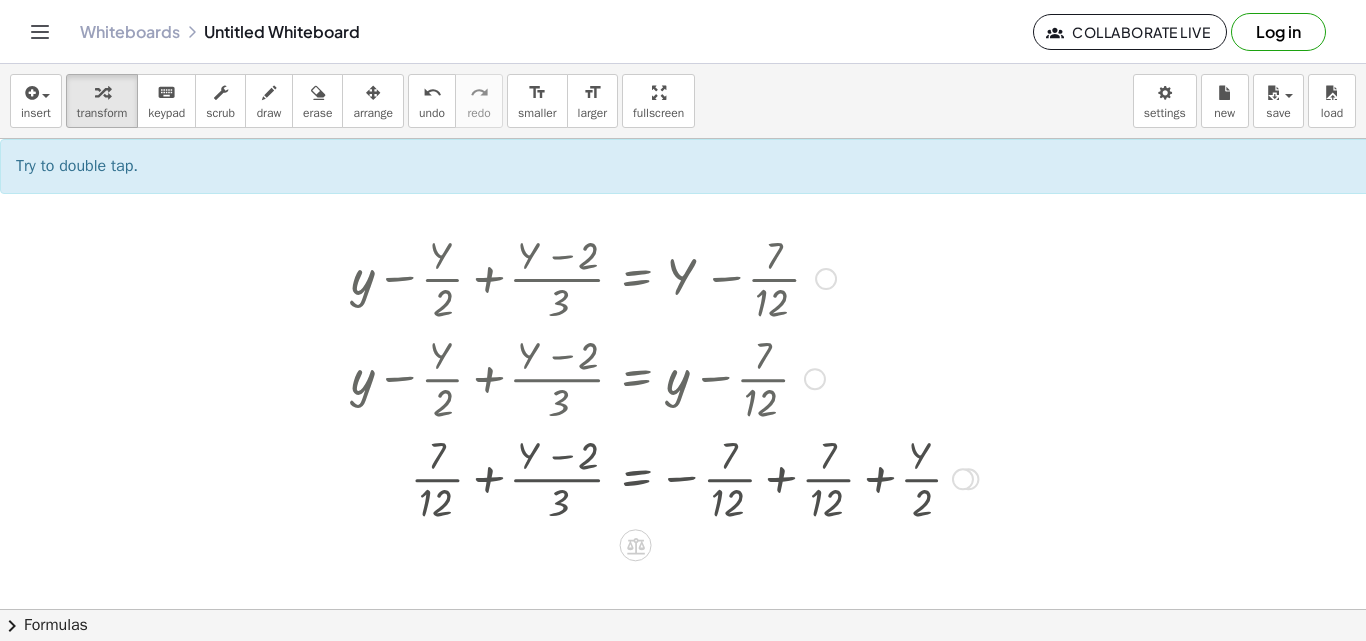 click at bounding box center (664, 477) 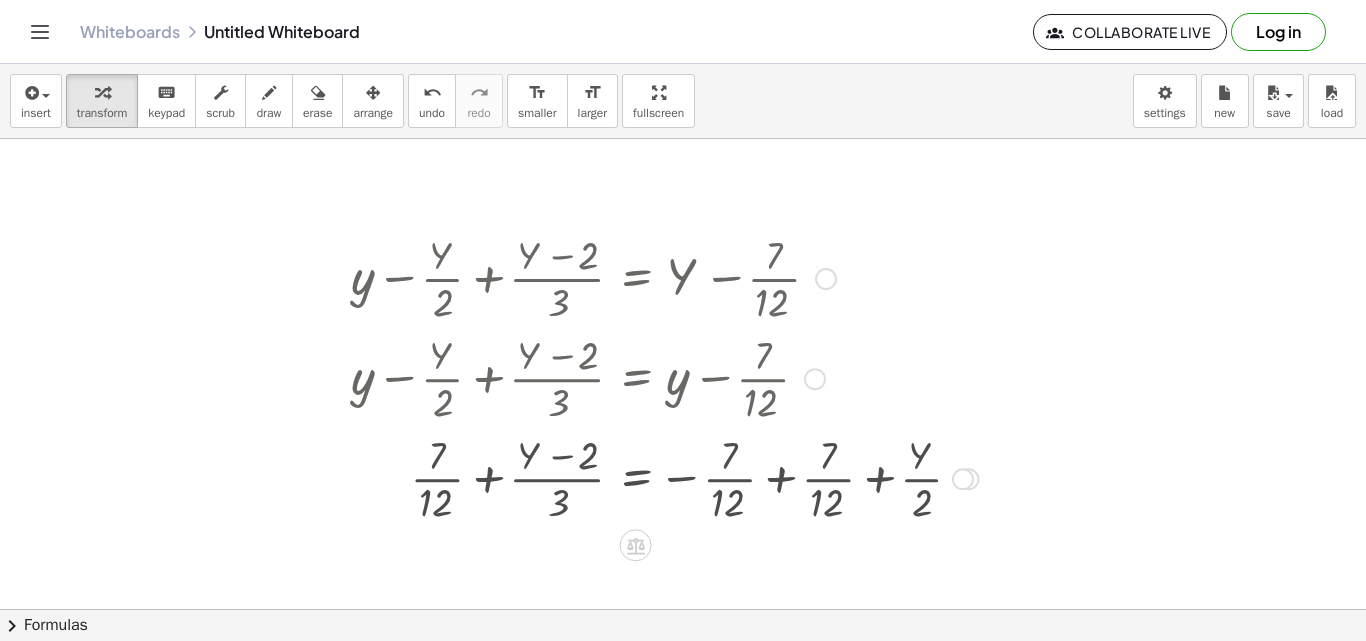 click at bounding box center (664, 477) 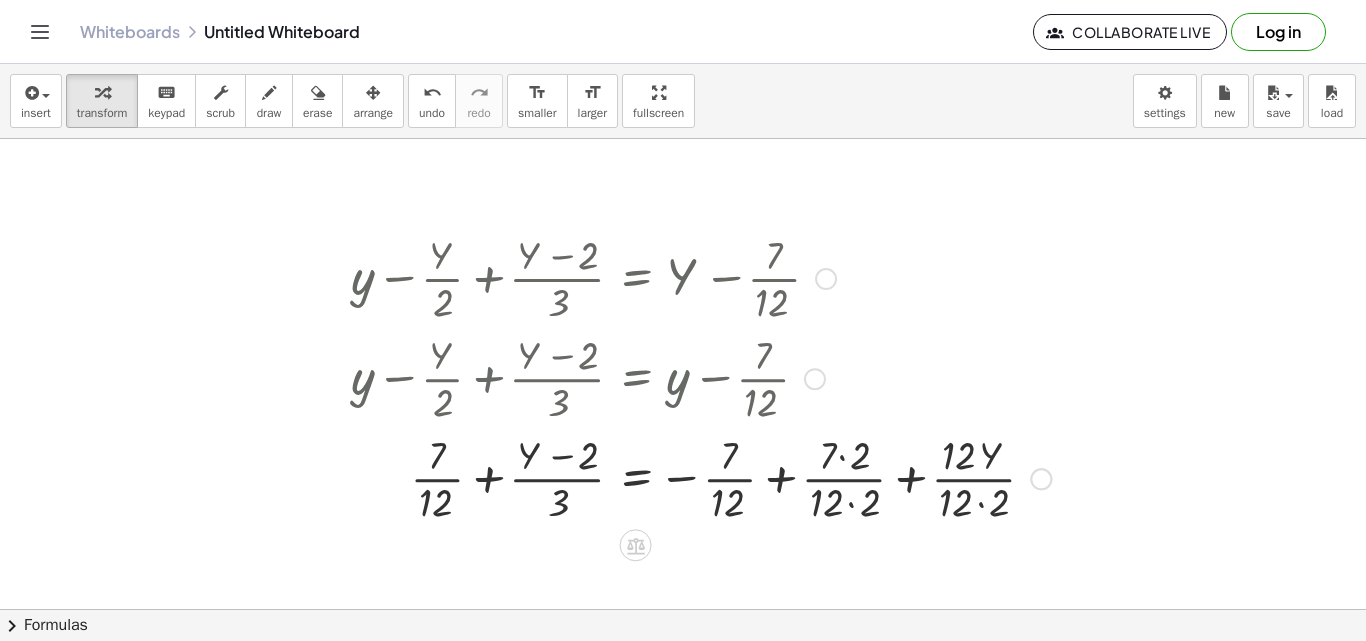 click at bounding box center (701, 477) 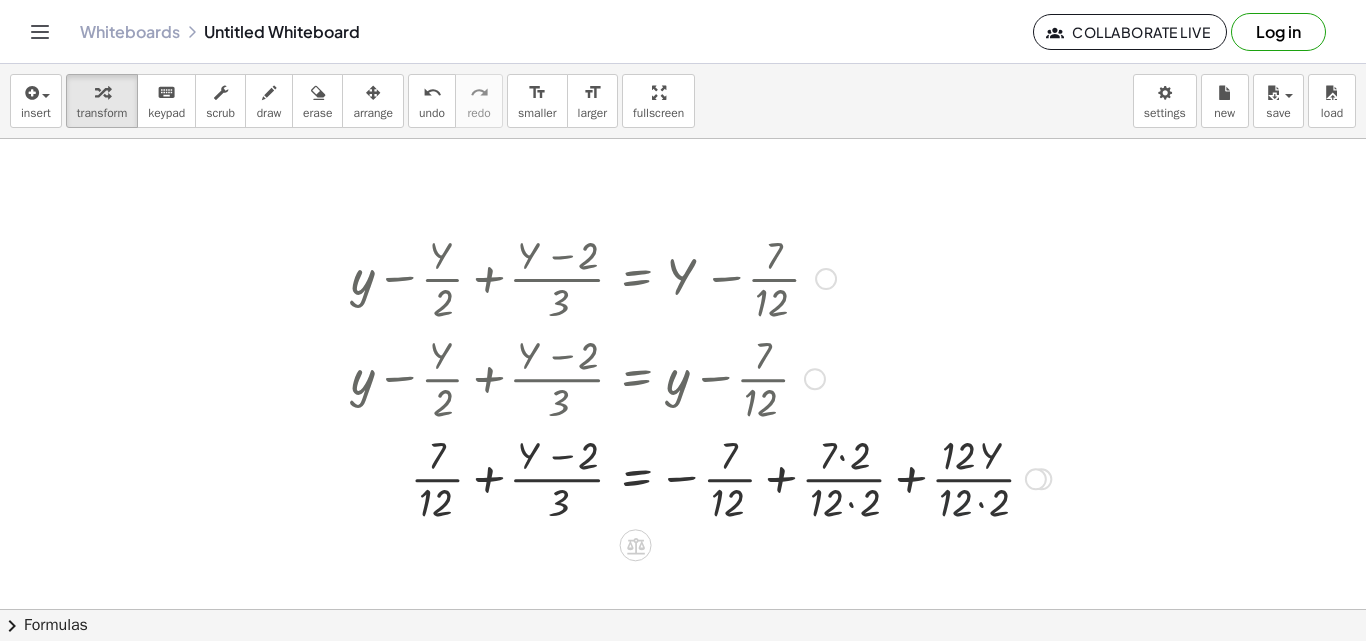 click at bounding box center (701, 477) 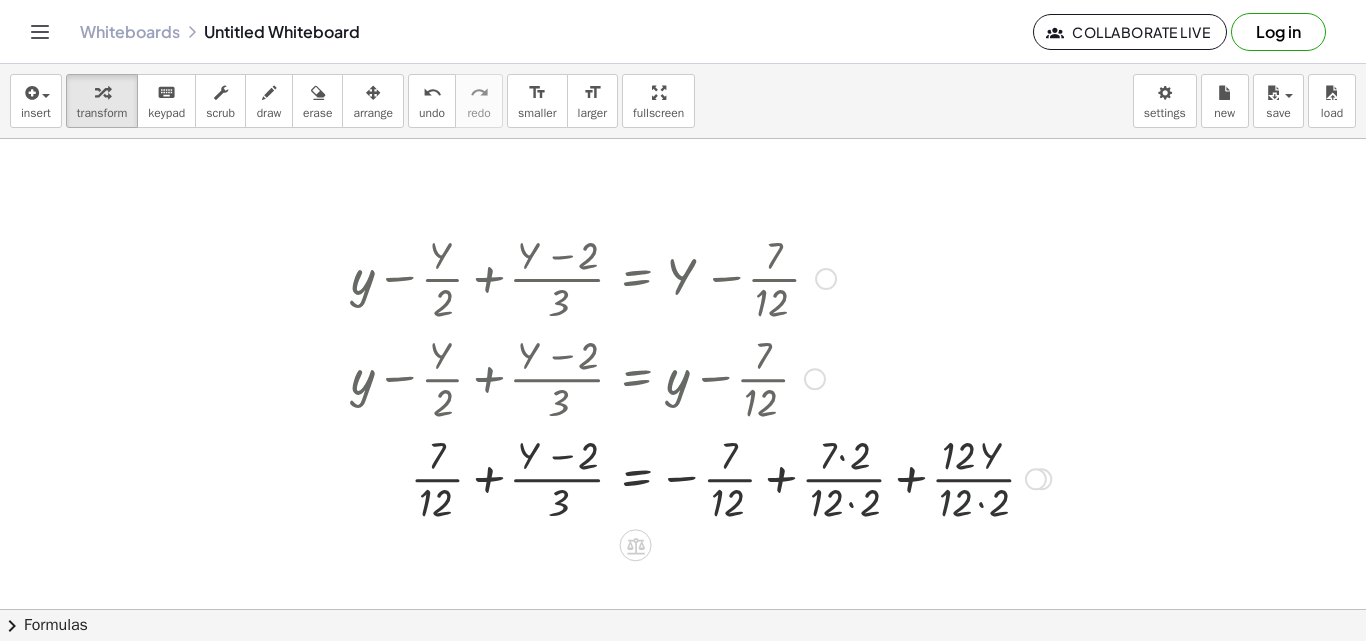 click at bounding box center (701, 477) 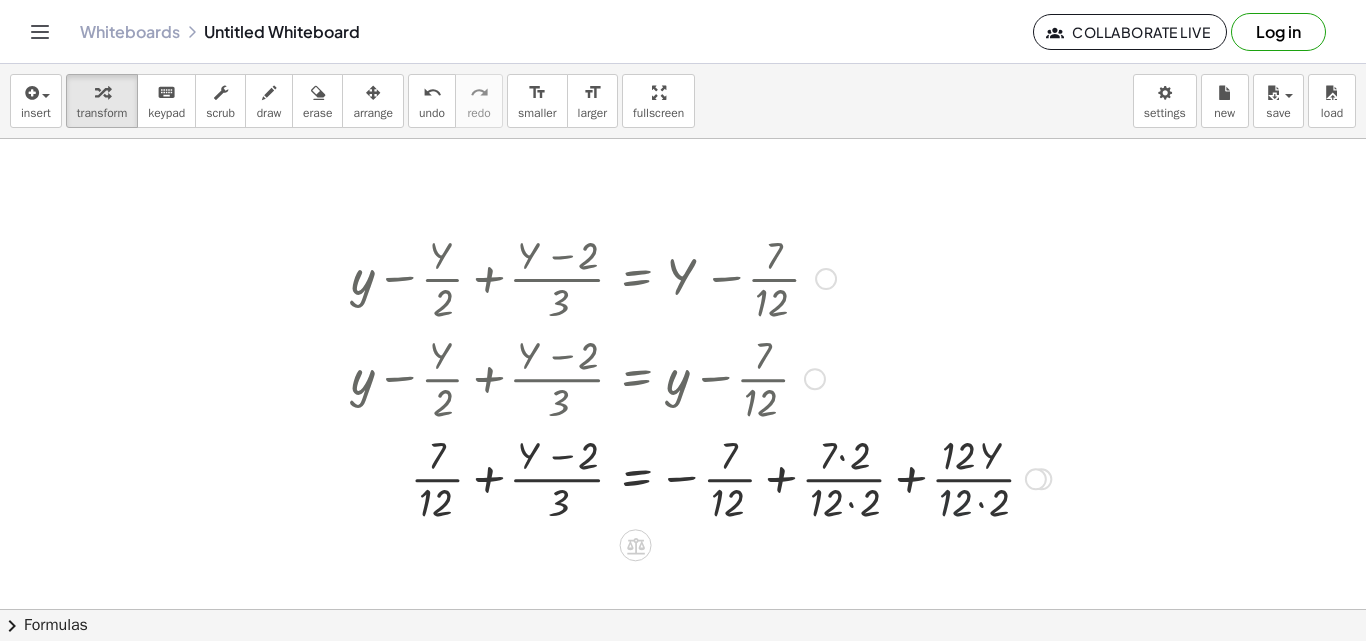 click at bounding box center [701, 477] 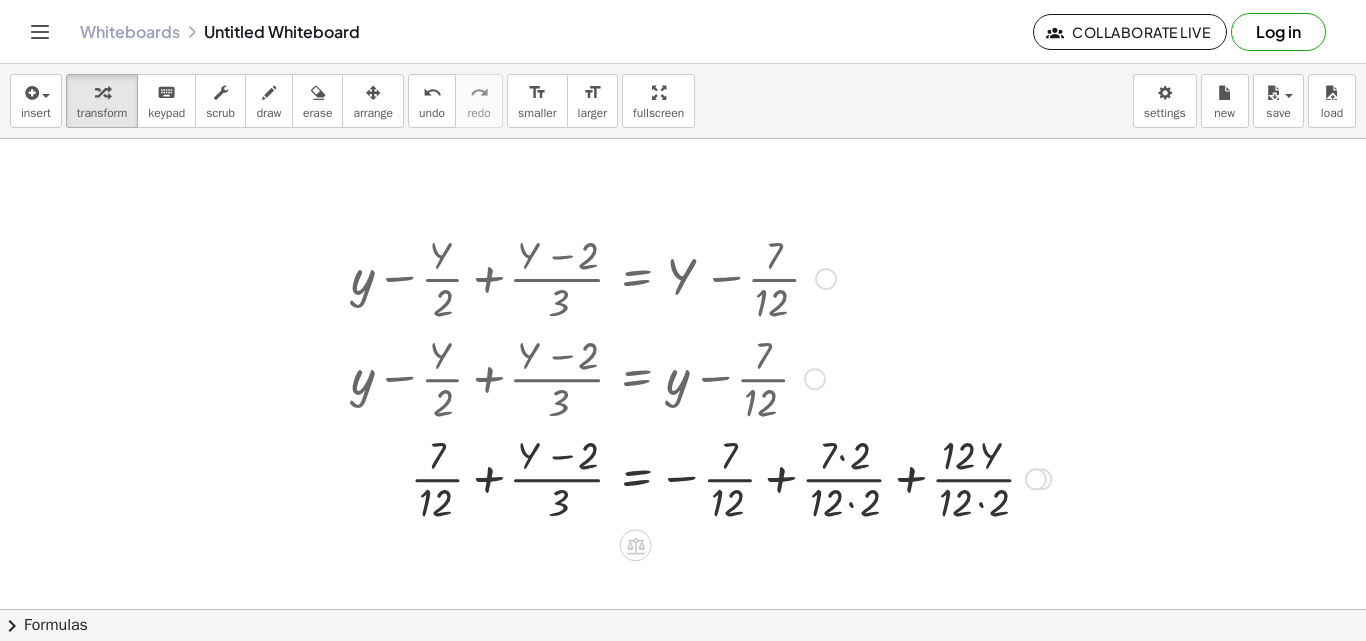 click at bounding box center (701, 477) 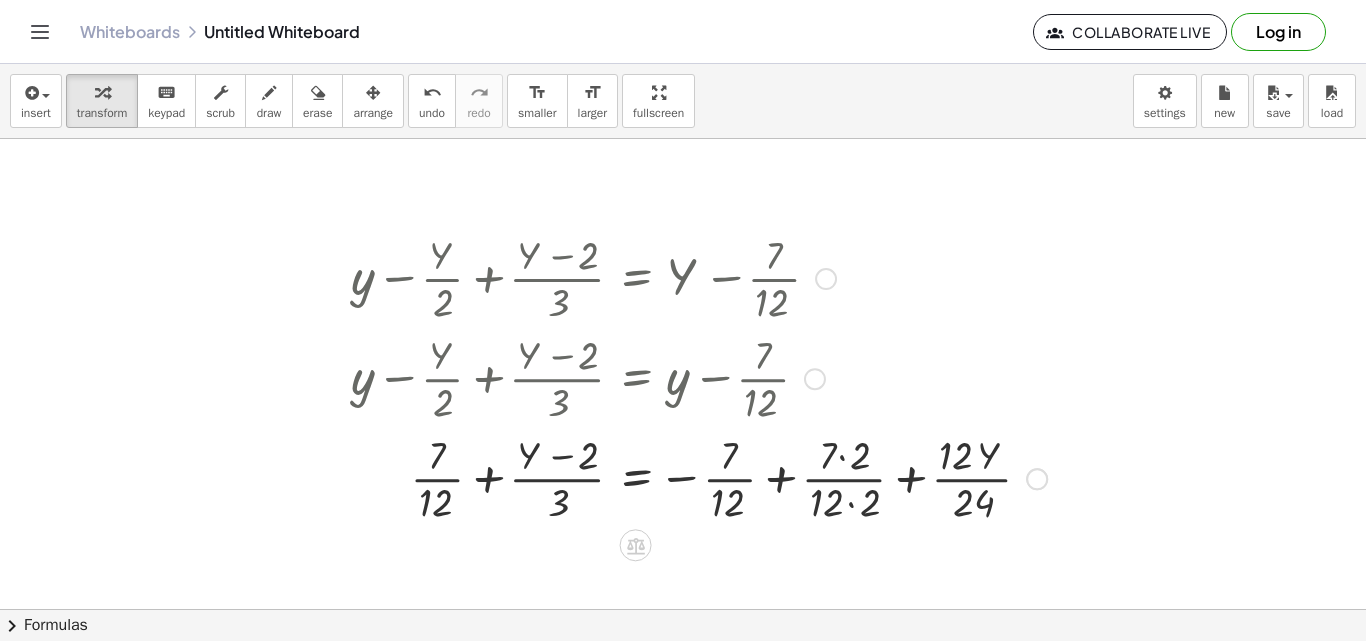 click at bounding box center (699, 477) 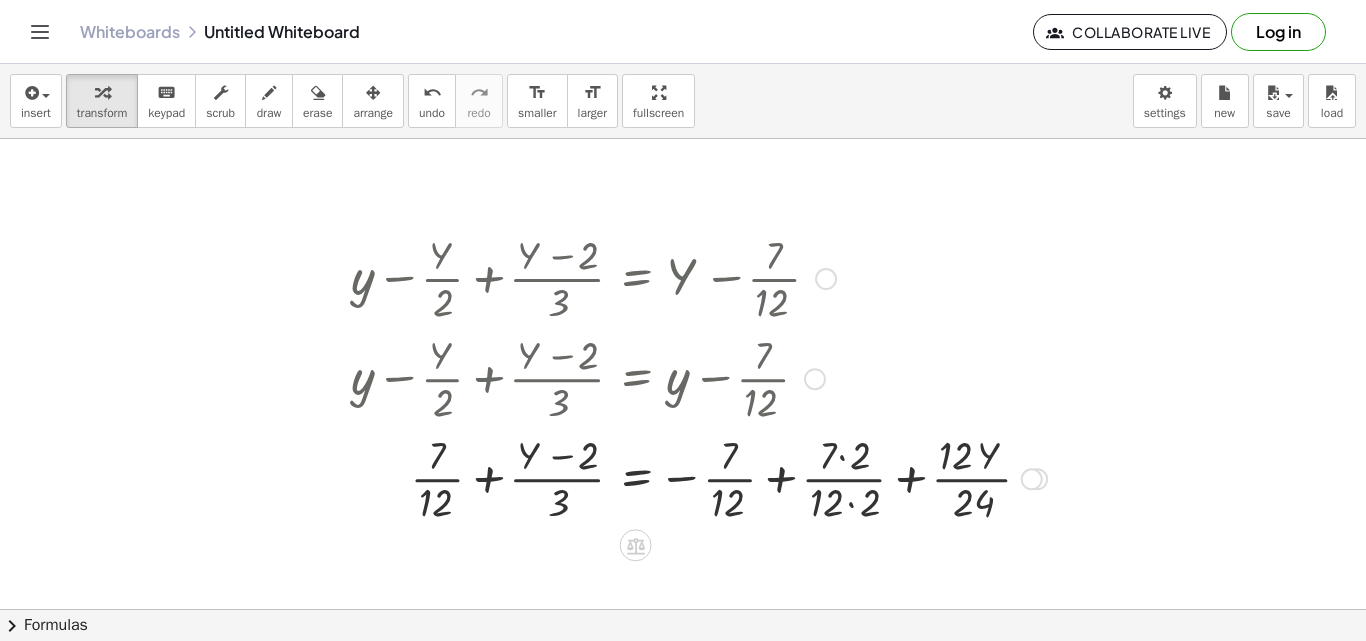 click at bounding box center (699, 477) 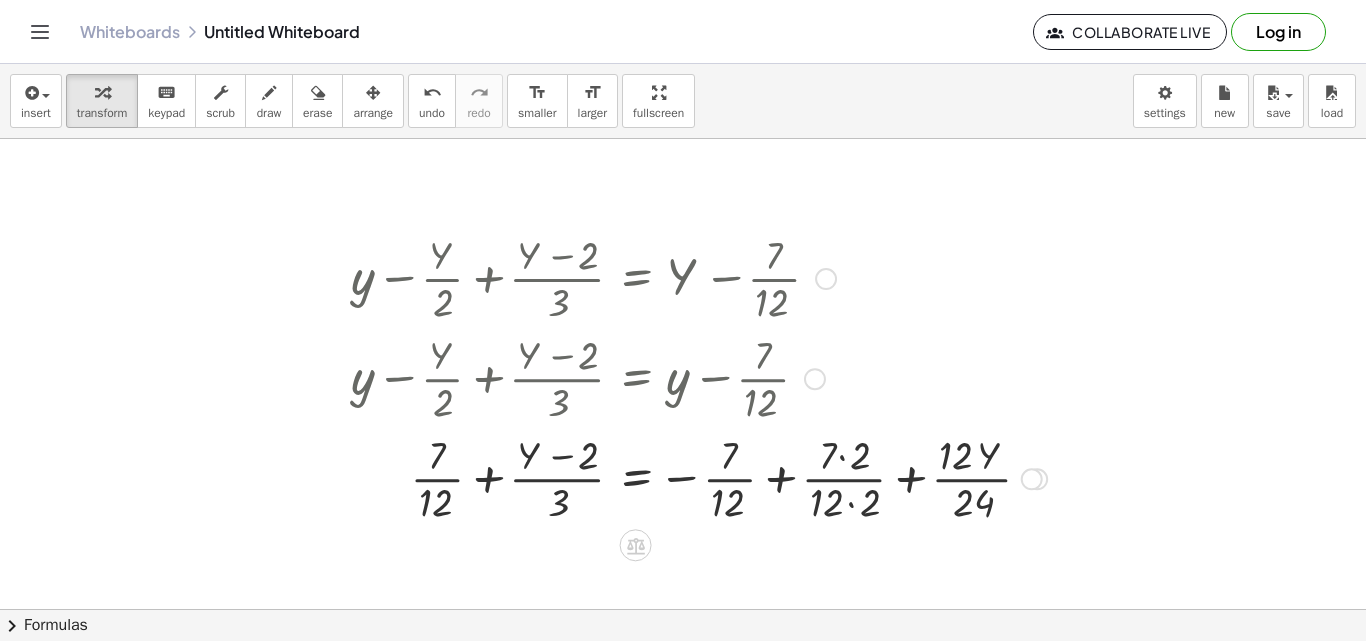 click at bounding box center [699, 477] 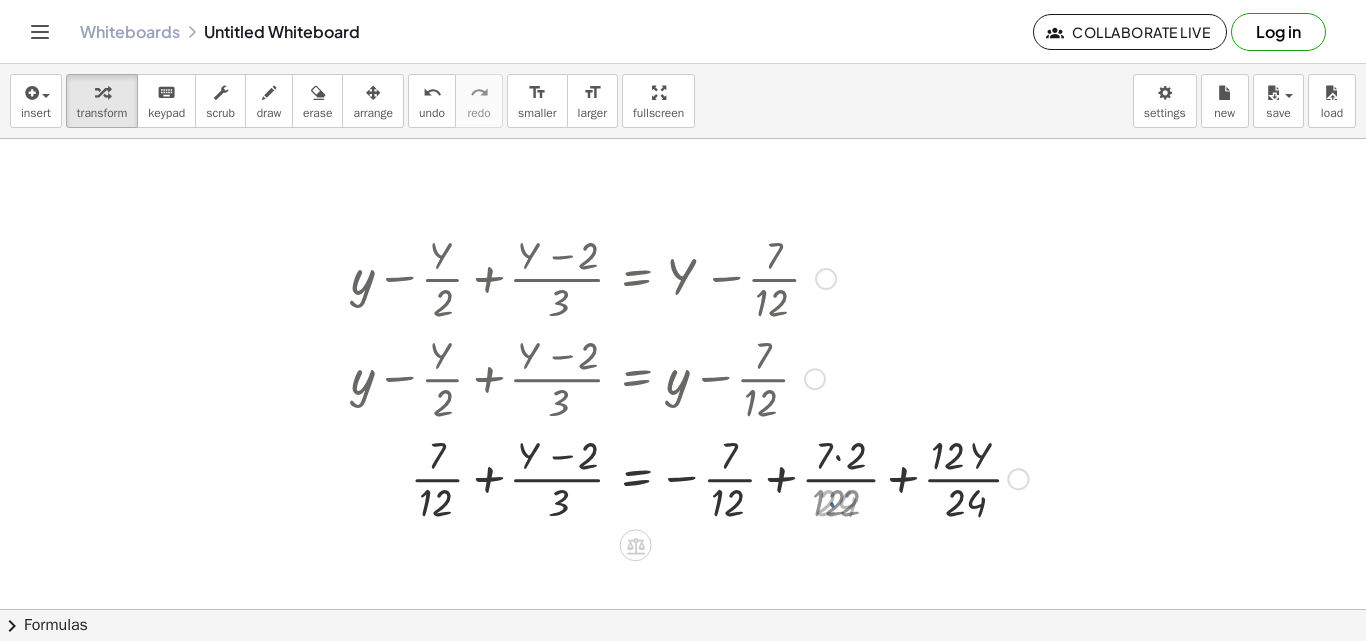 click at bounding box center [689, 477] 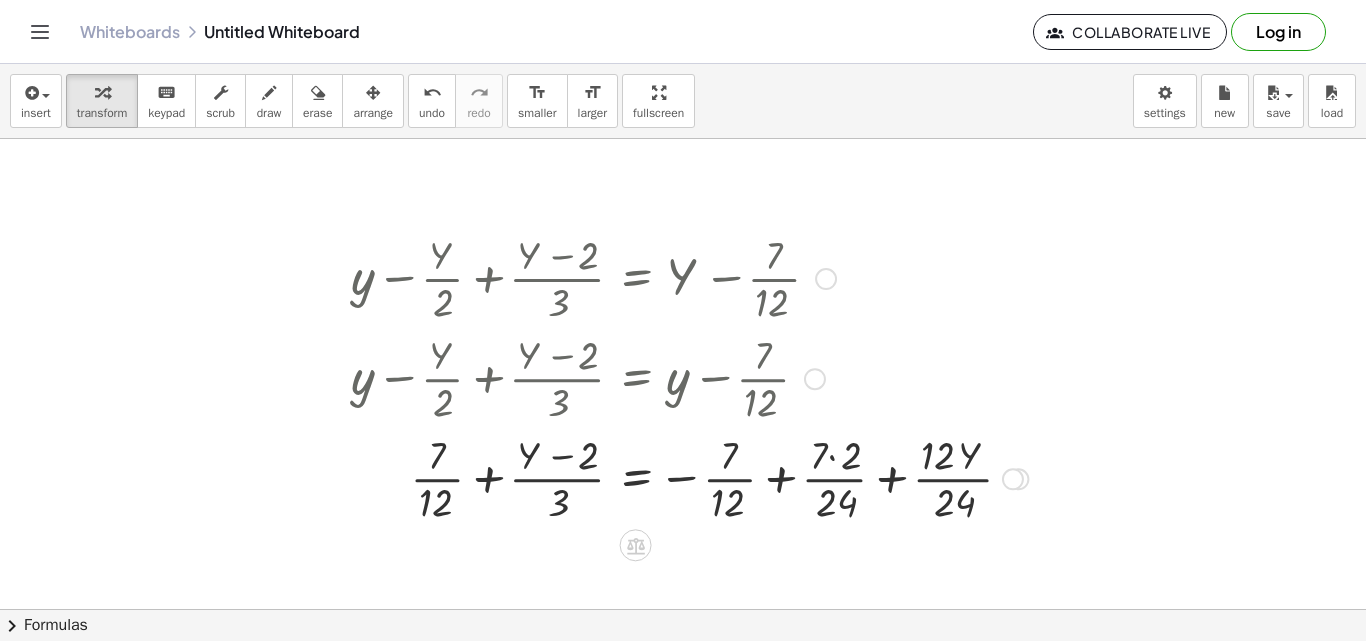 drag, startPoint x: 824, startPoint y: 459, endPoint x: 835, endPoint y: 454, distance: 12.083046 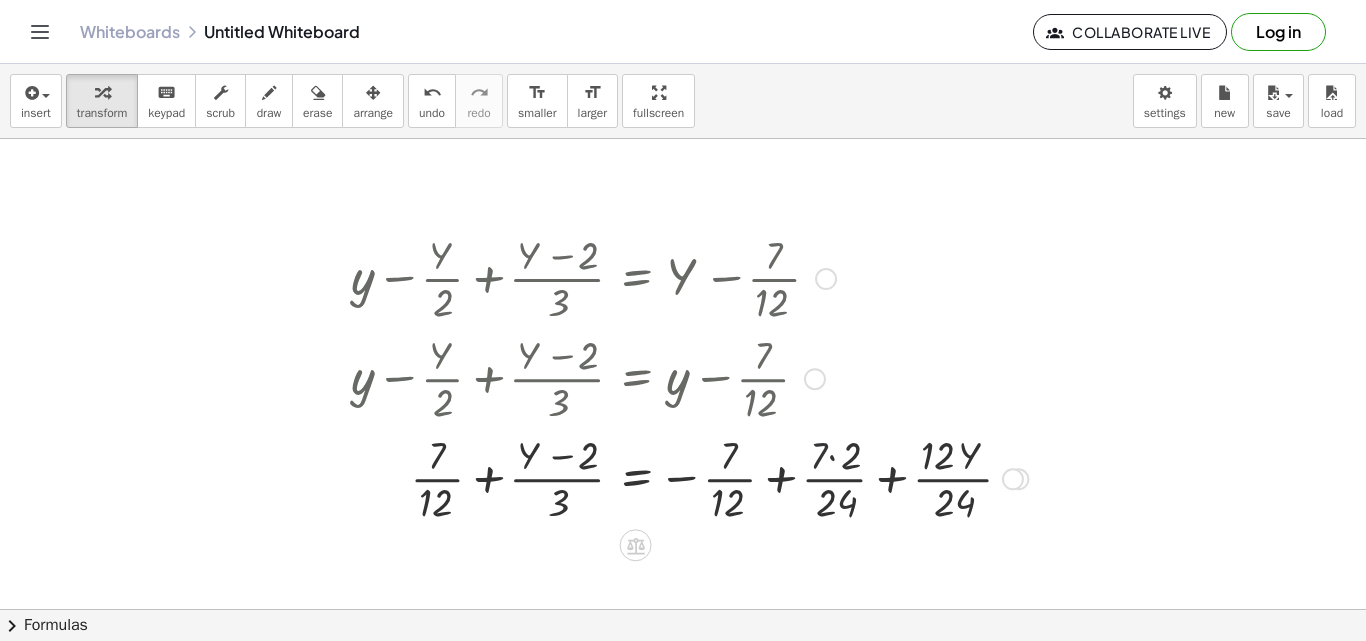 click at bounding box center (689, 477) 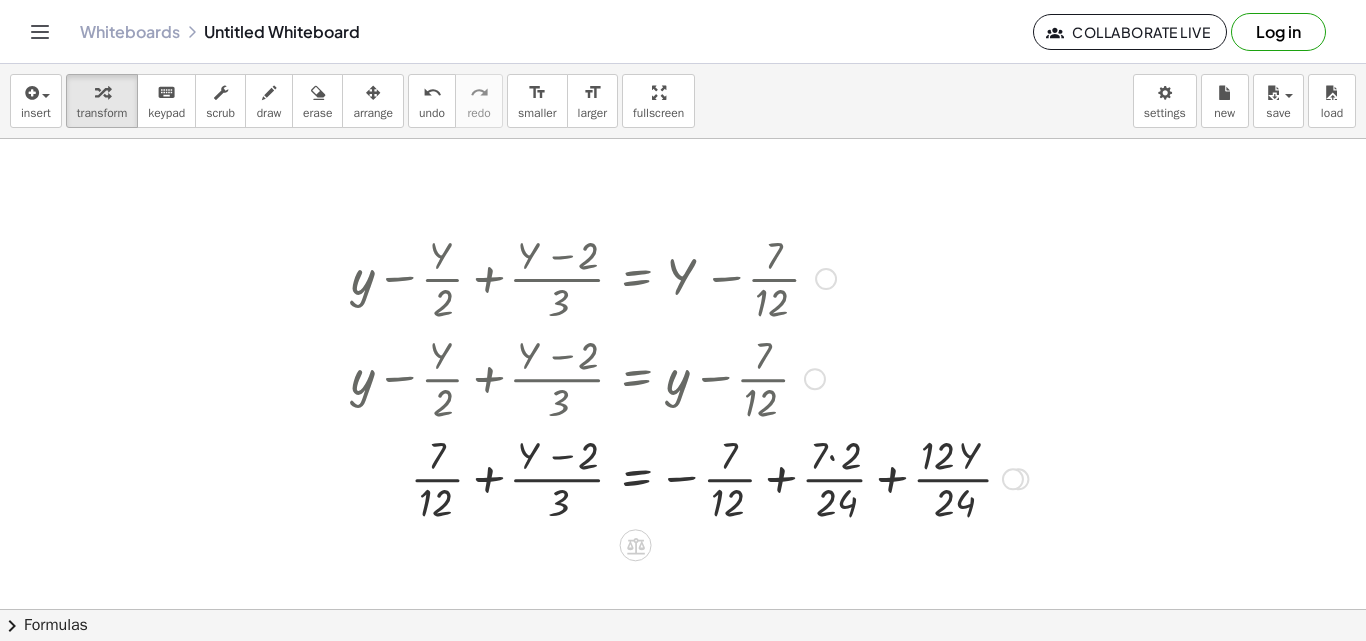 click at bounding box center (689, 477) 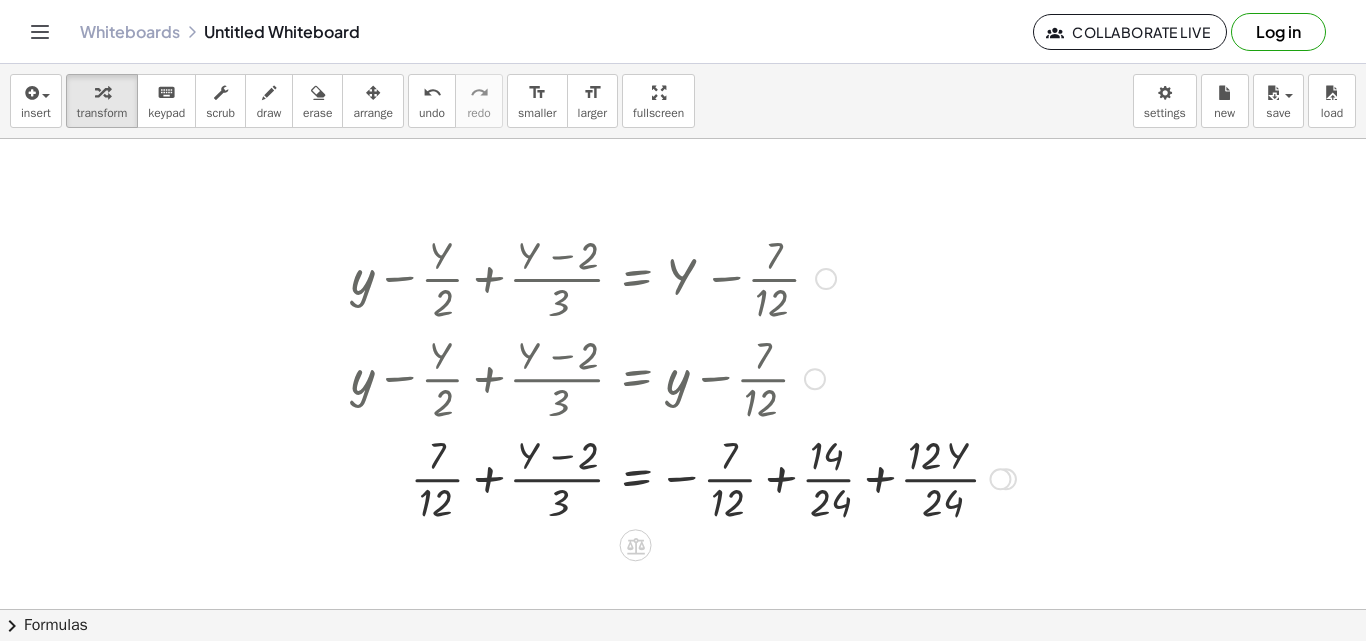 drag, startPoint x: 867, startPoint y: 481, endPoint x: 879, endPoint y: 475, distance: 13.416408 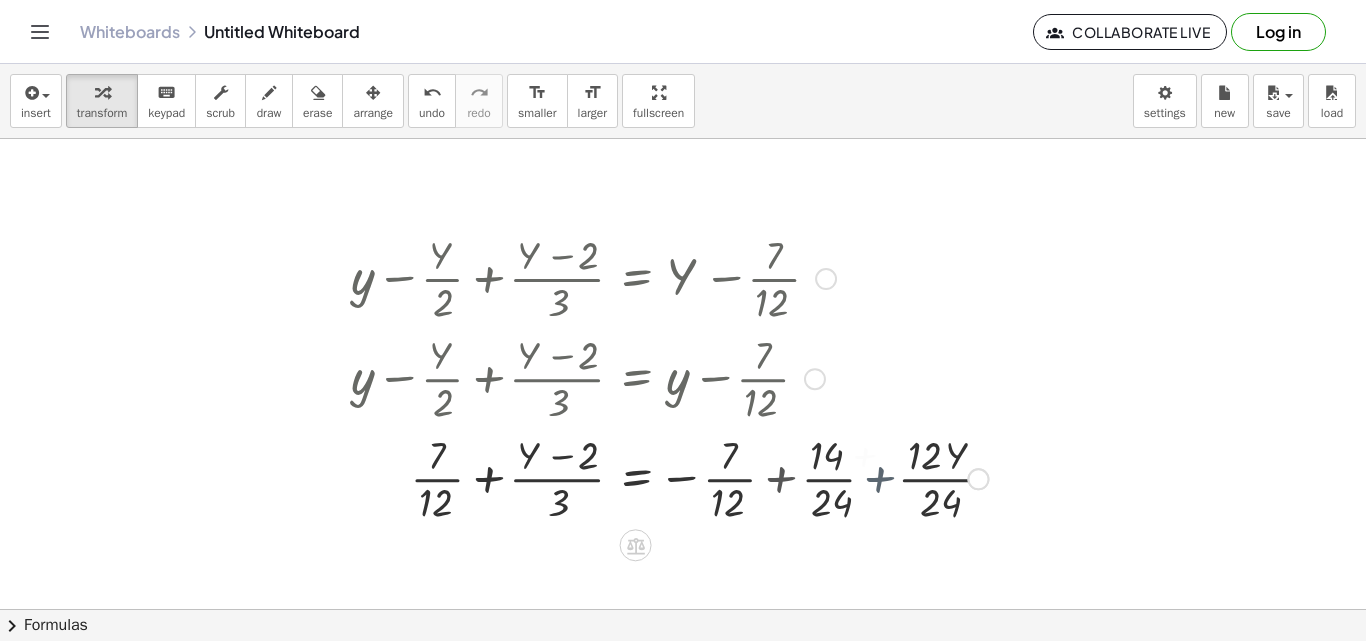 click at bounding box center (669, 477) 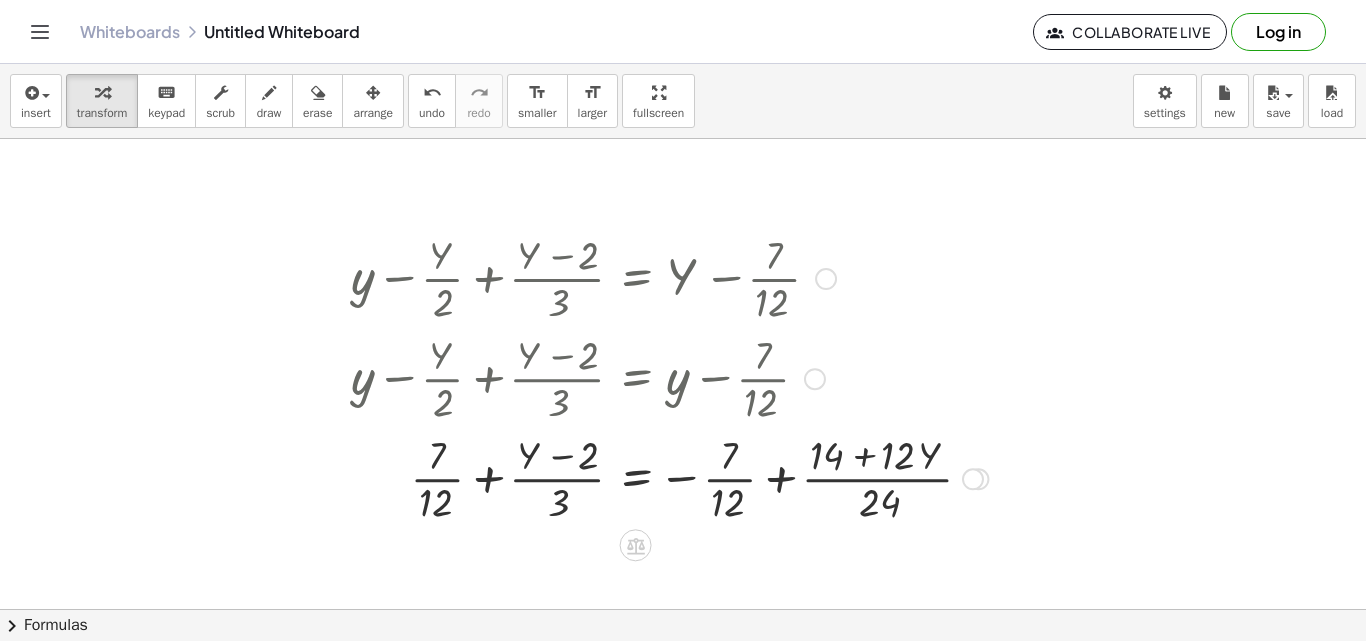 click at bounding box center [669, 477] 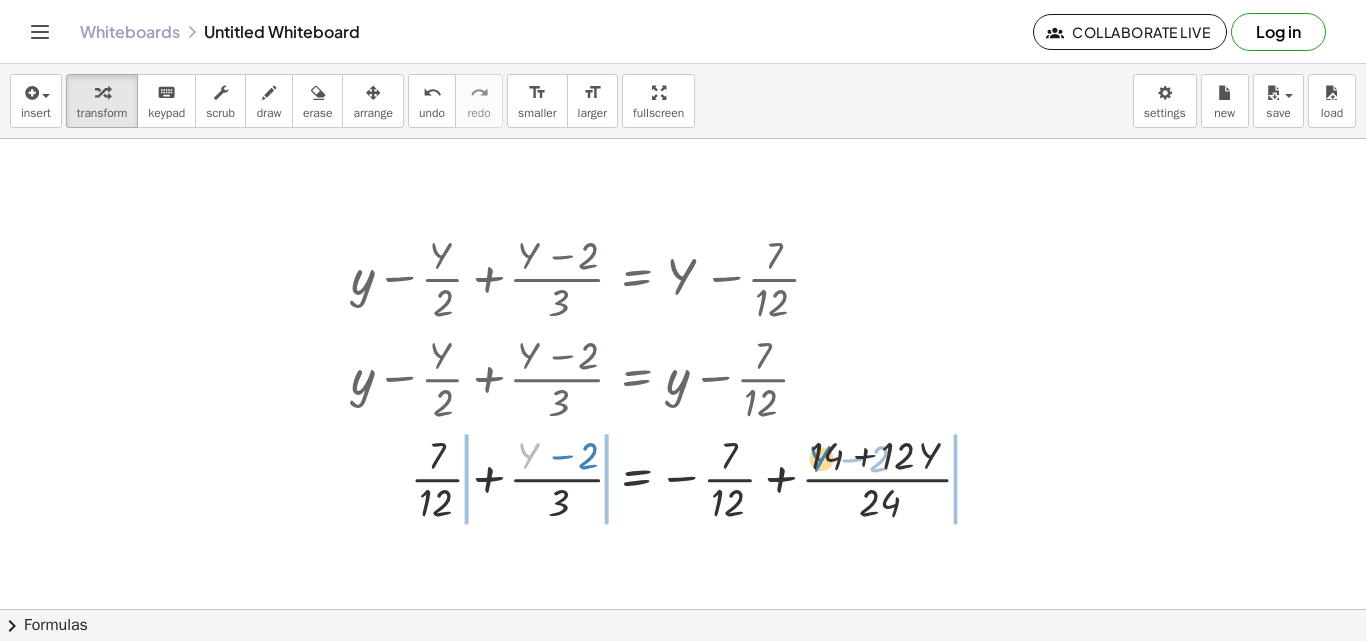 drag, startPoint x: 541, startPoint y: 453, endPoint x: 832, endPoint y: 455, distance: 291.00687 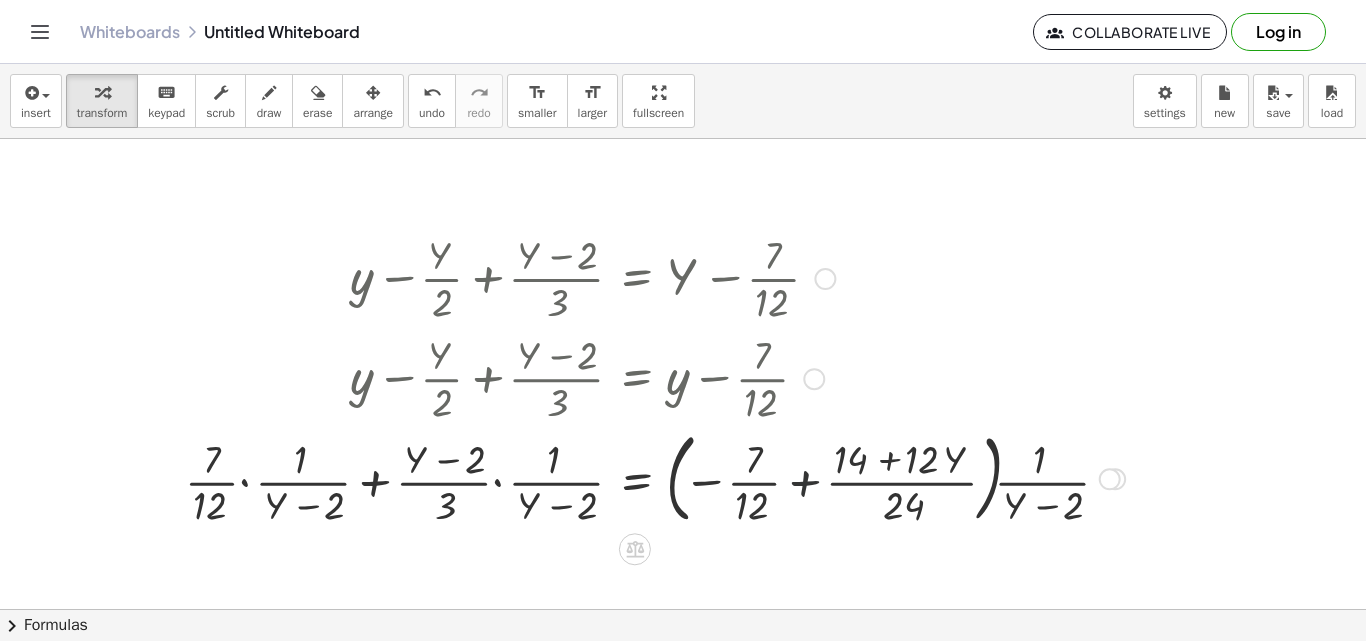 click at bounding box center [655, 478] 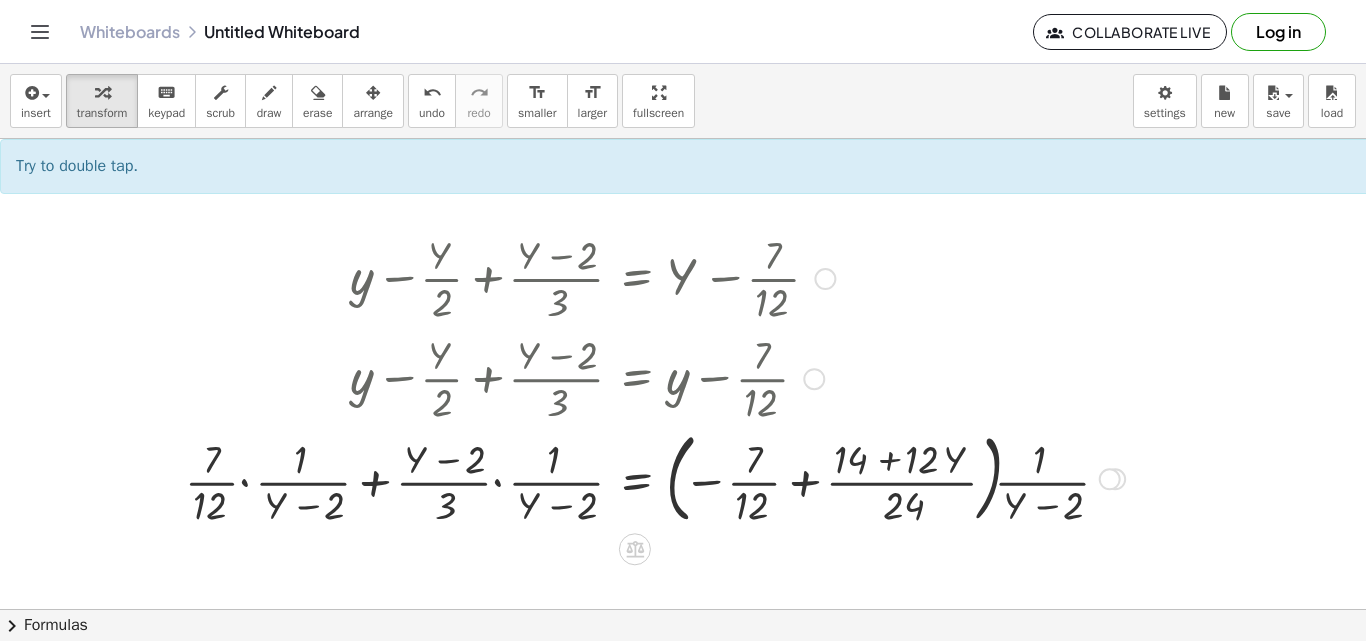 click at bounding box center (655, 478) 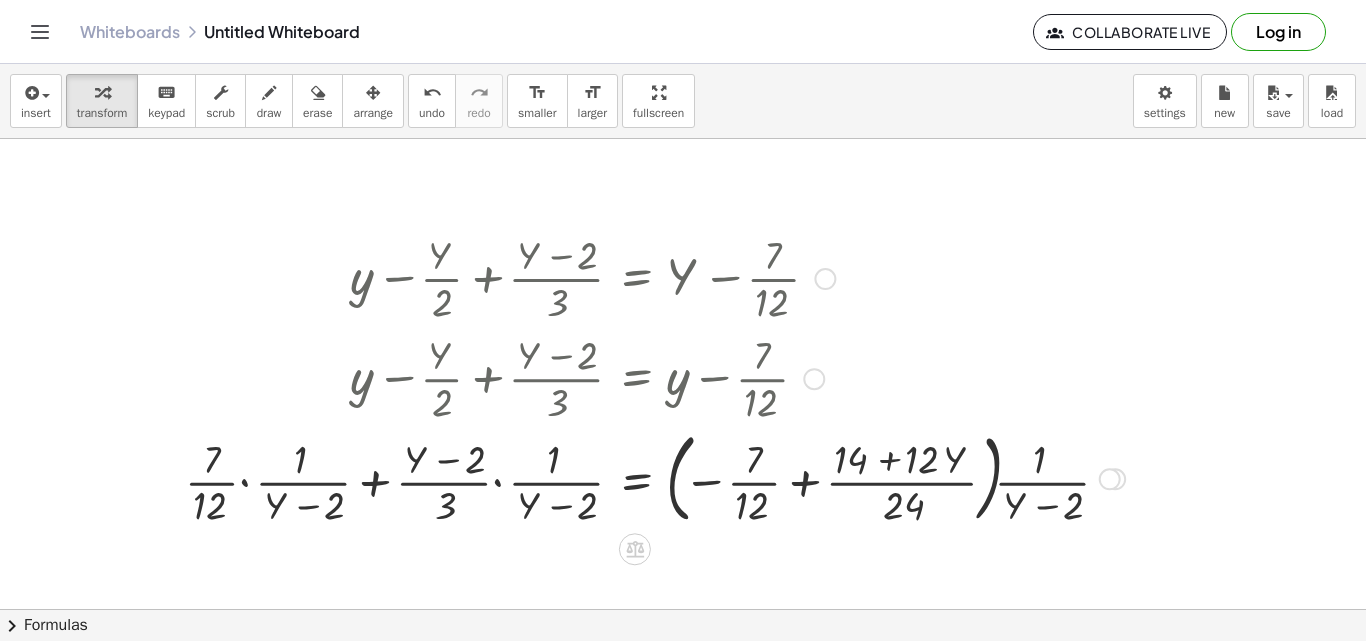 click at bounding box center [655, 478] 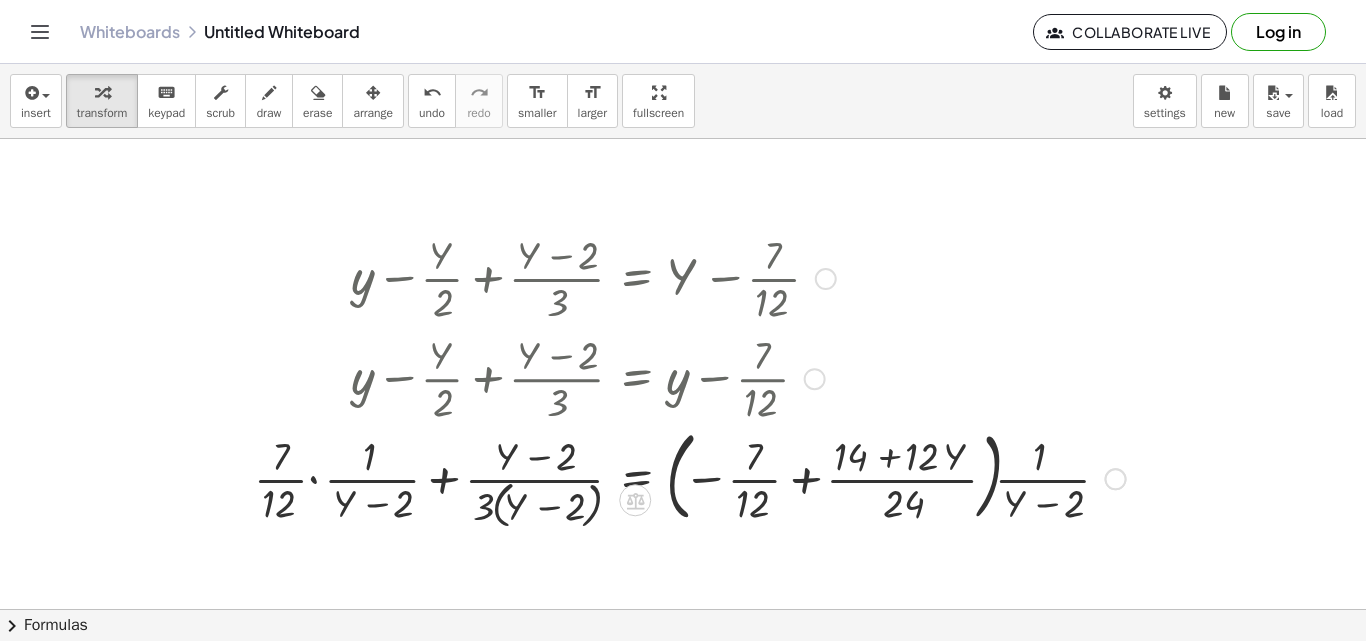 click at bounding box center (690, 477) 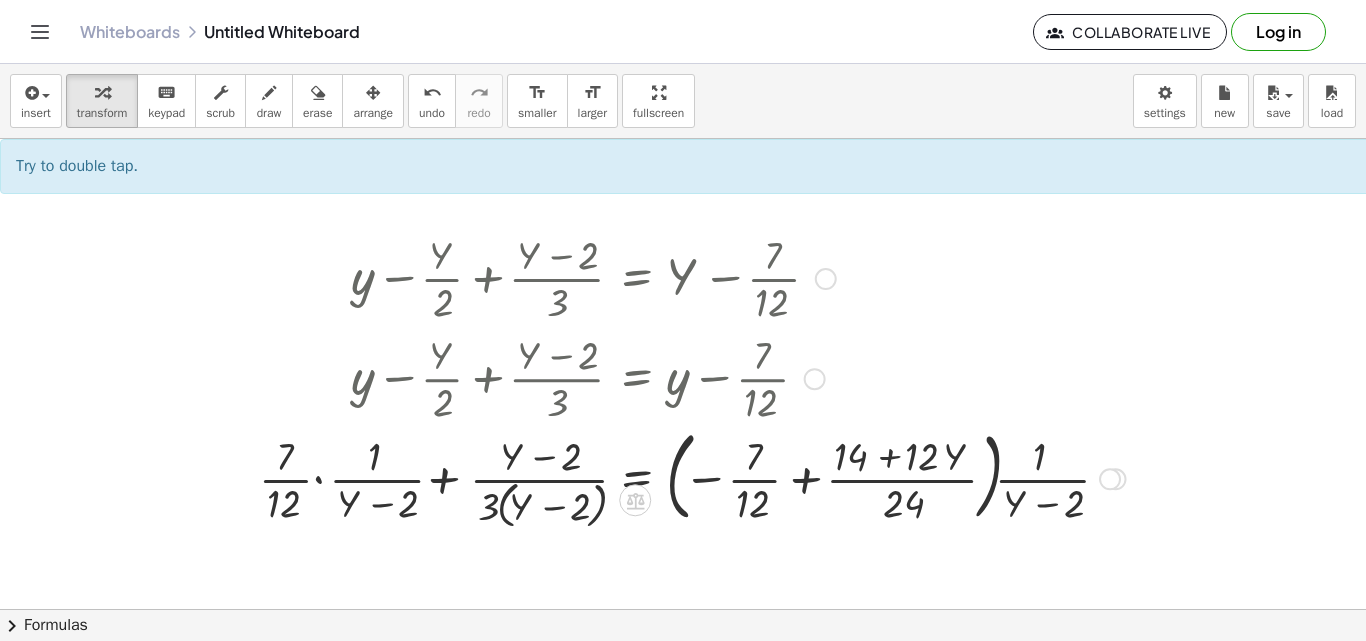 click at bounding box center (690, 477) 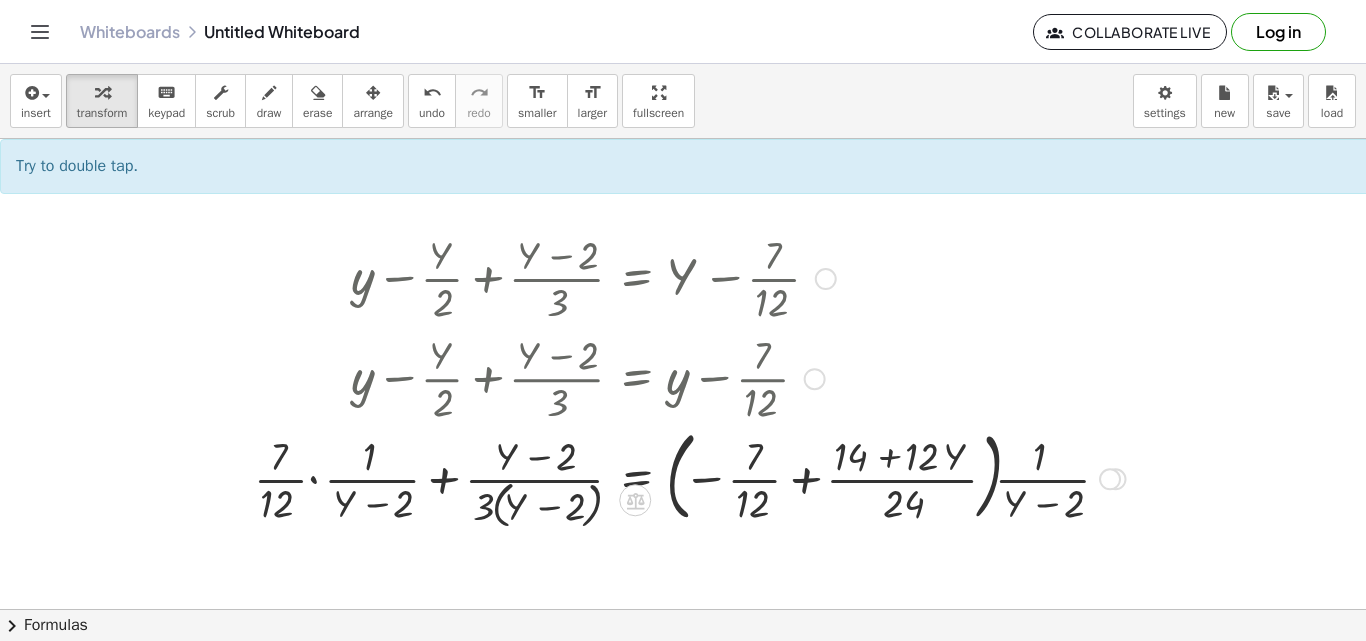 click at bounding box center (690, 477) 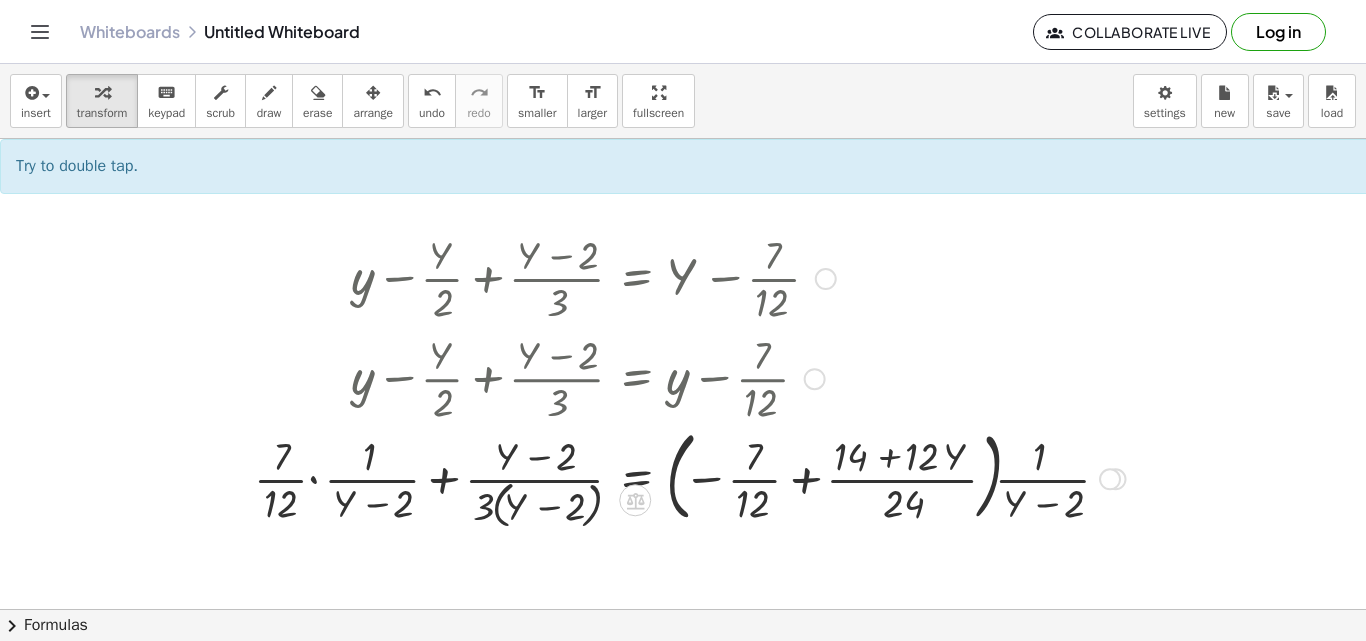 click at bounding box center [690, 477] 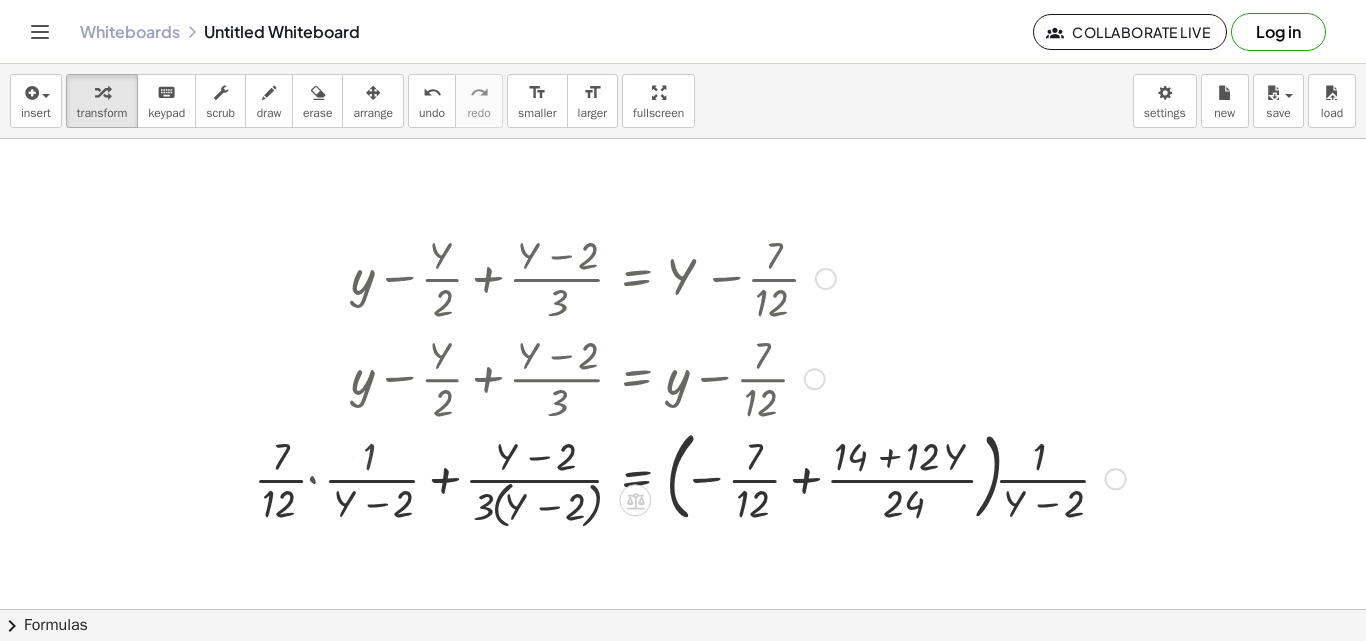 click at bounding box center [694, 477] 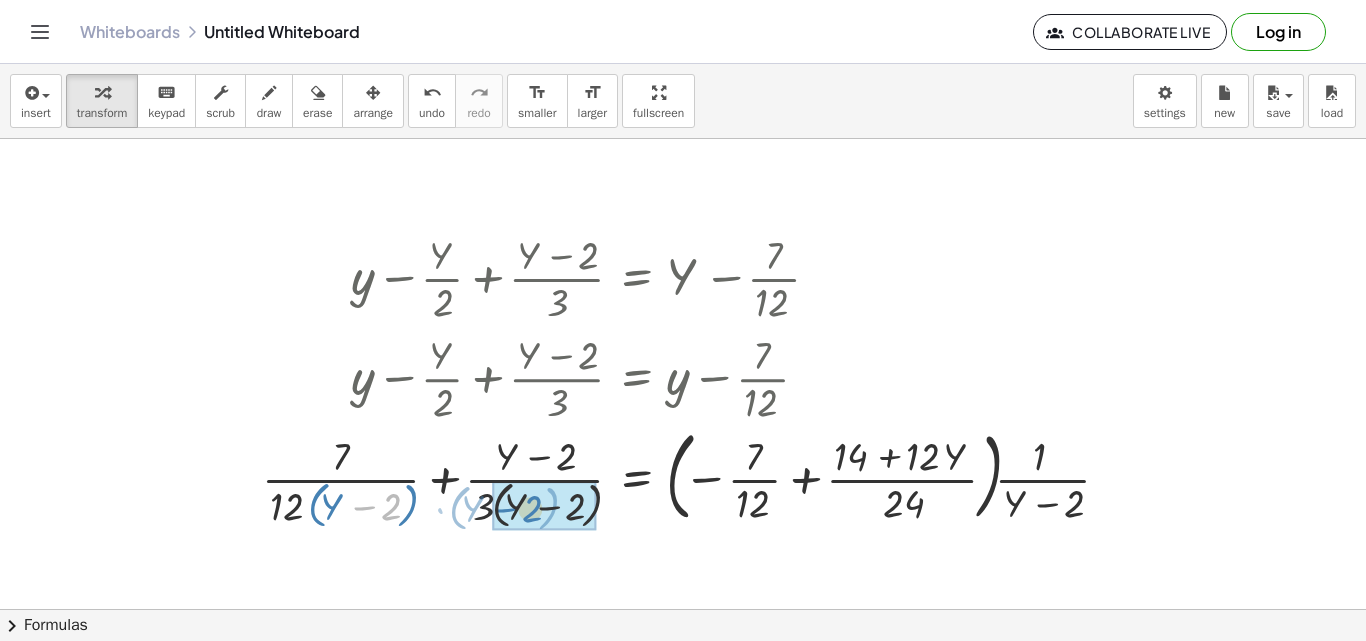 drag, startPoint x: 394, startPoint y: 507, endPoint x: 546, endPoint y: 508, distance: 152.0033 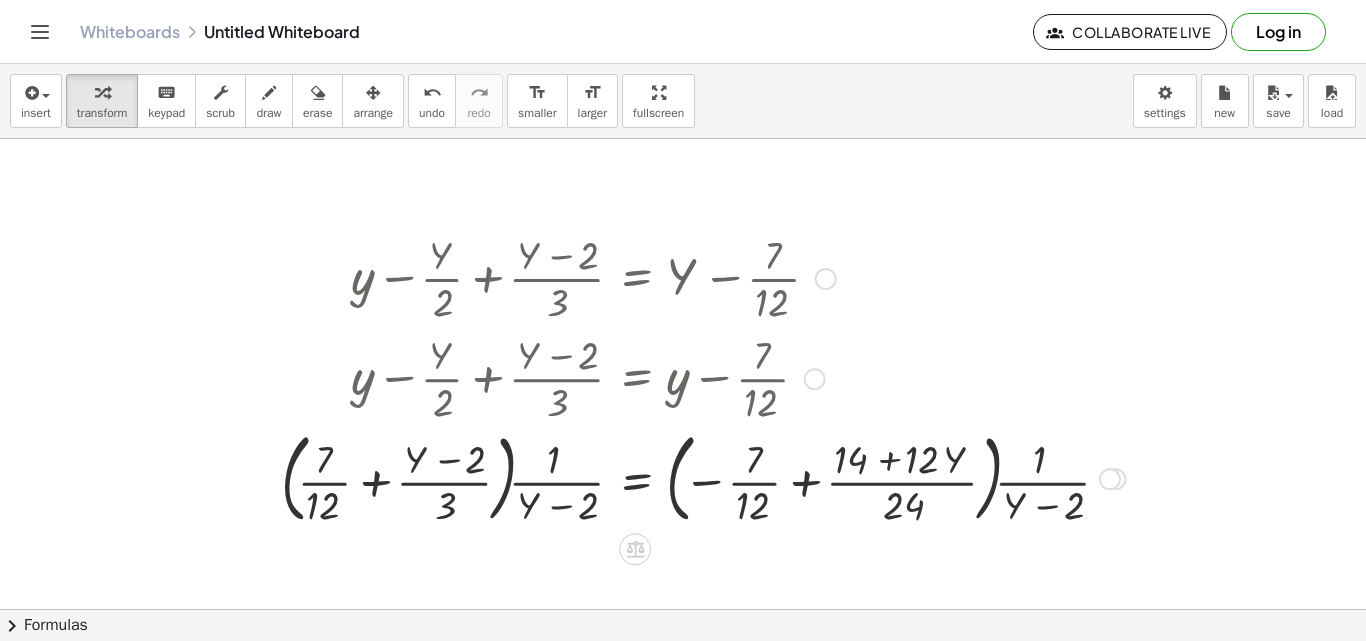 click at bounding box center (703, 478) 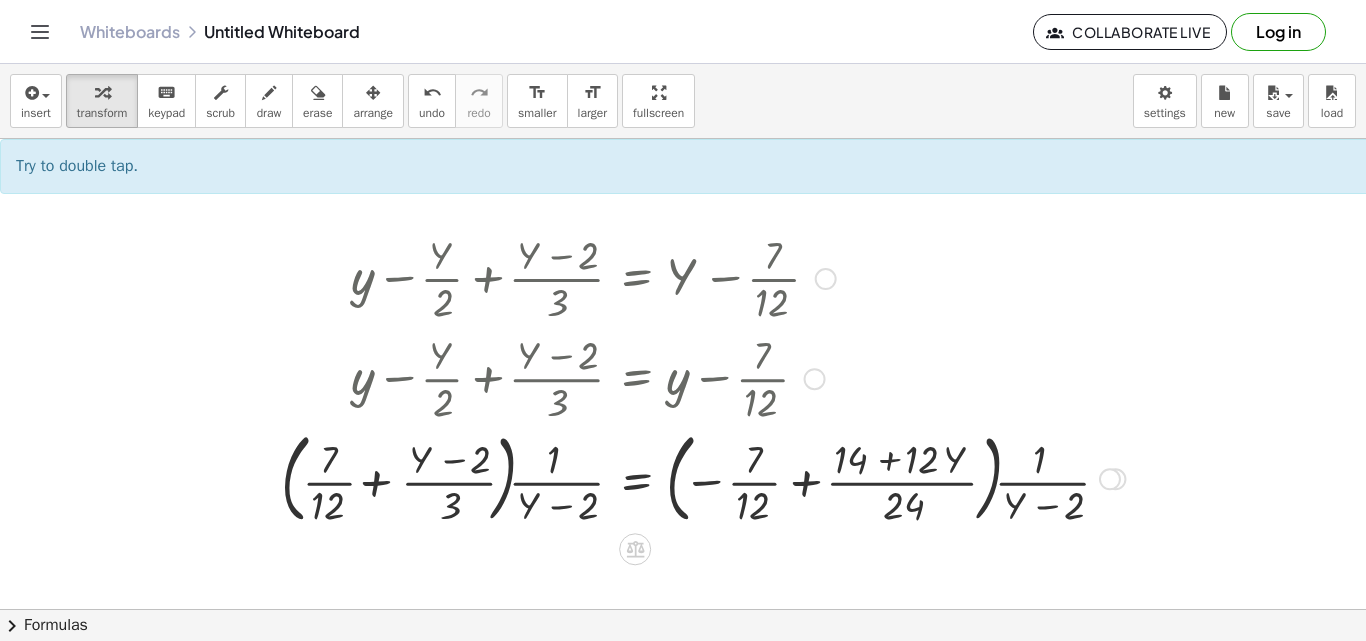 click at bounding box center (703, 478) 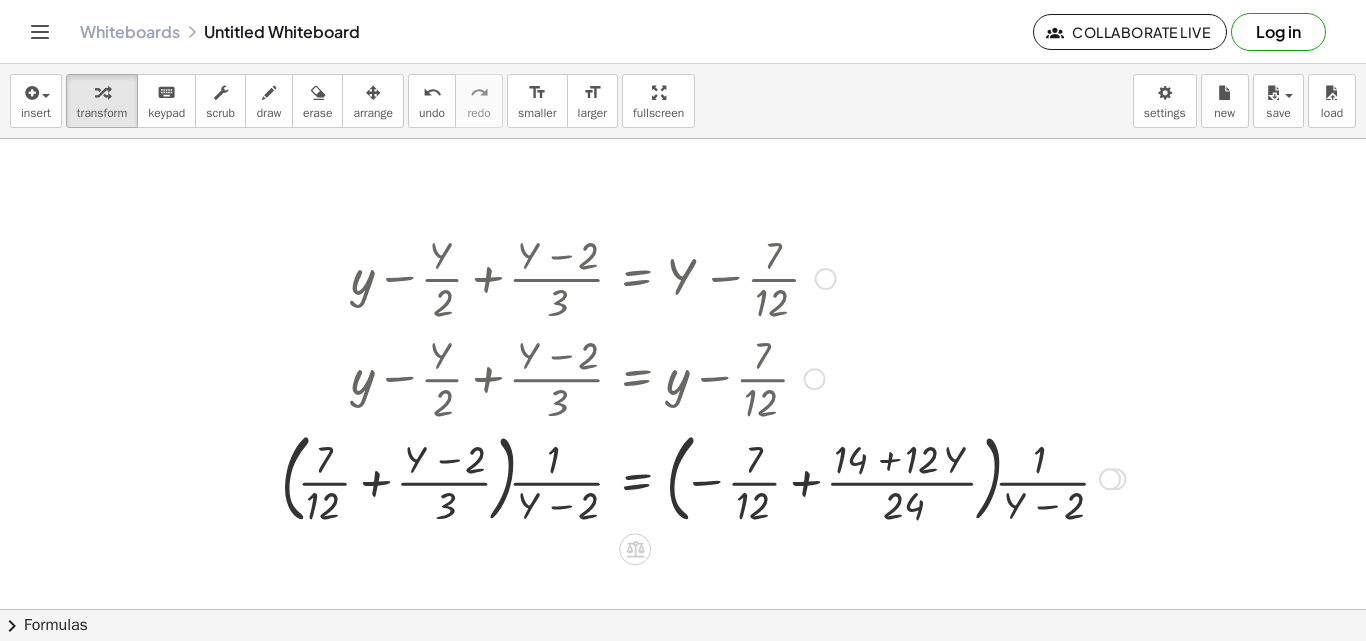 click at bounding box center (703, 478) 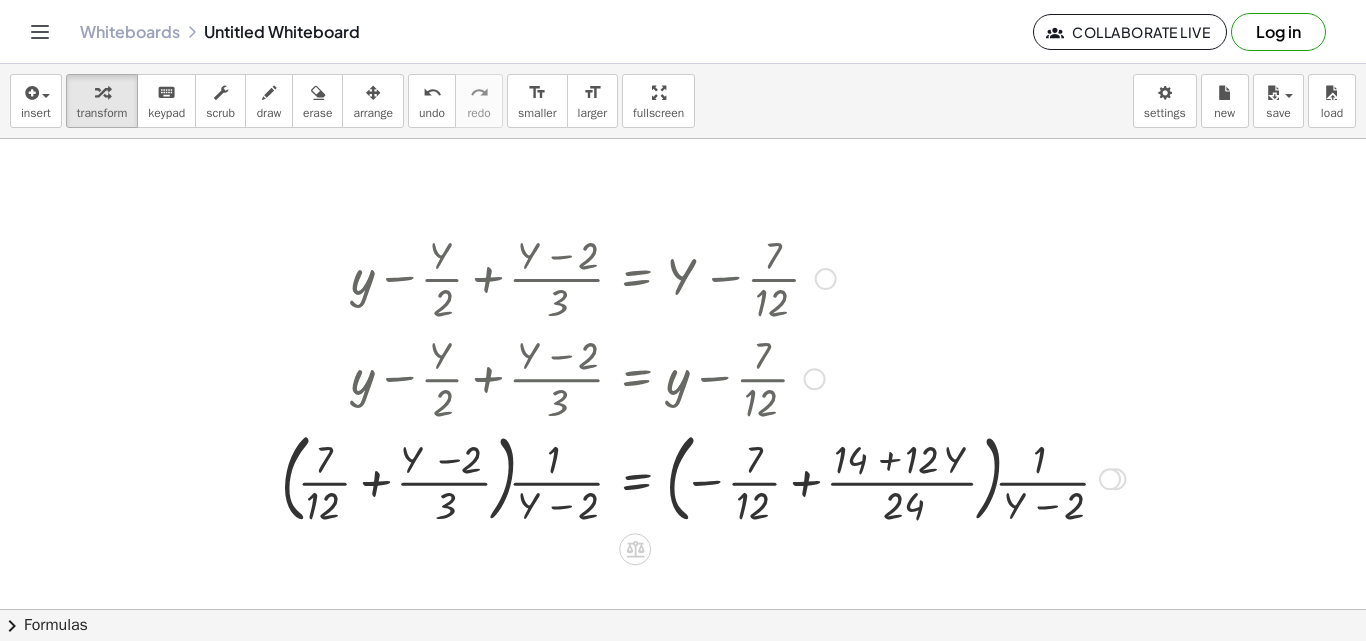 click at bounding box center [703, 478] 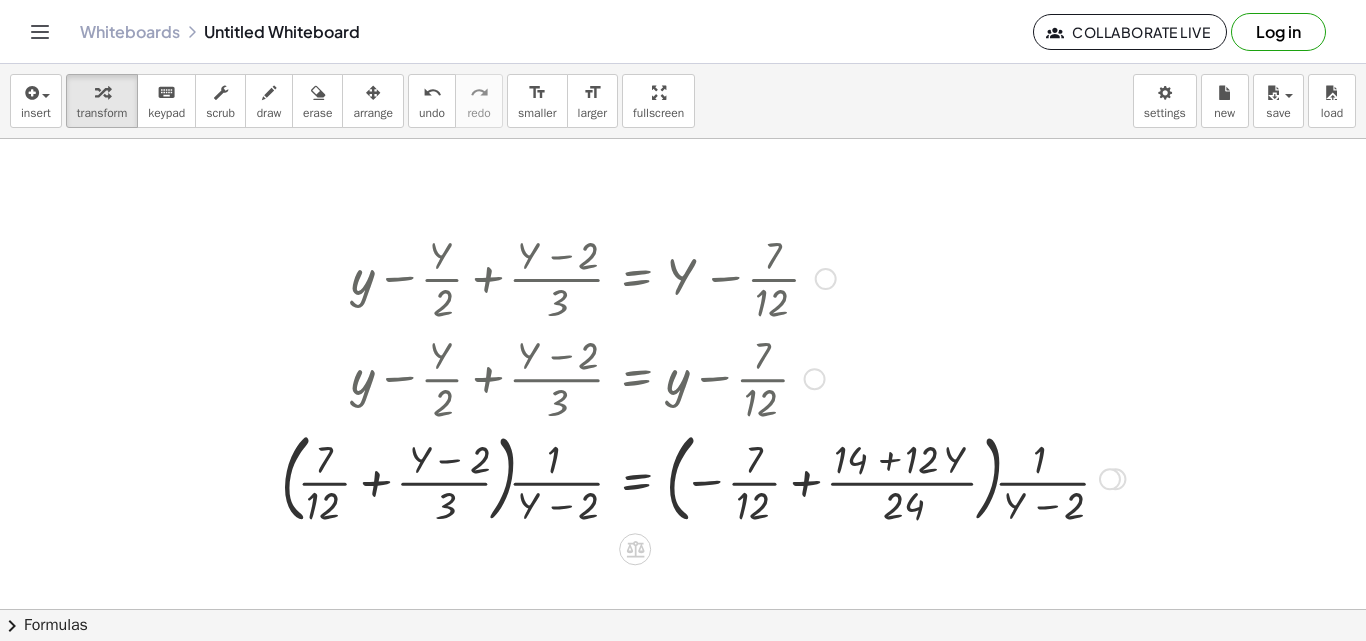 click at bounding box center (703, 478) 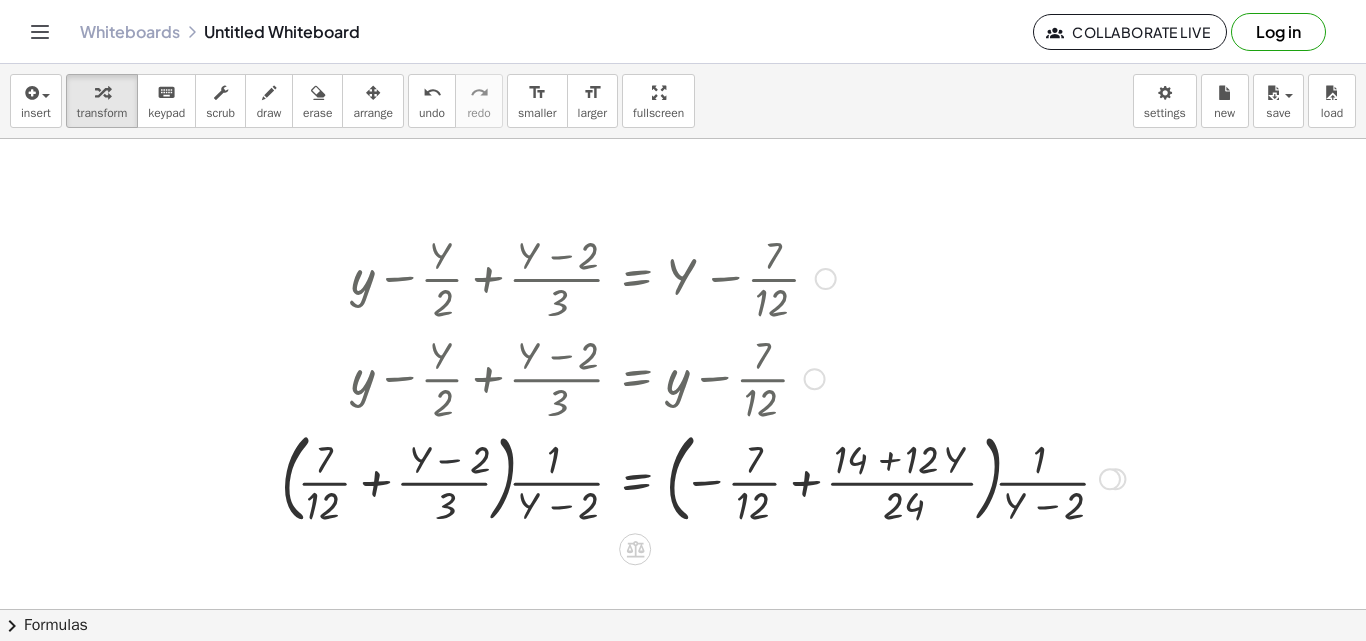 click at bounding box center [703, 478] 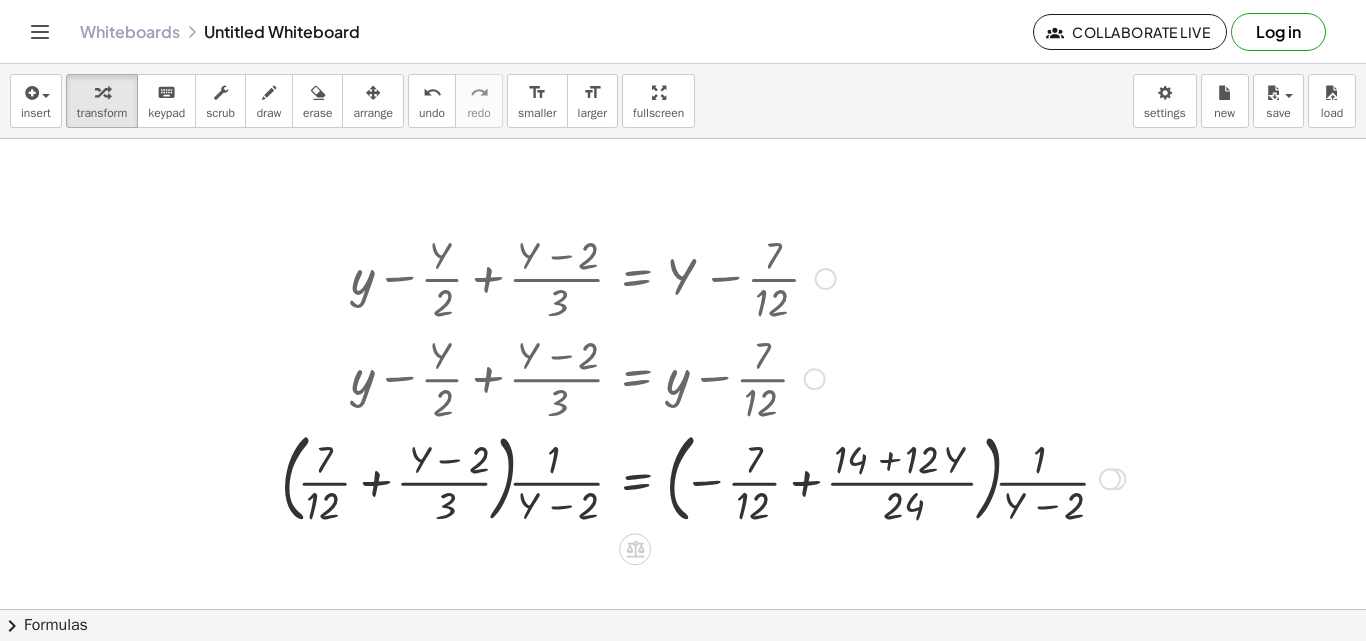click at bounding box center [703, 478] 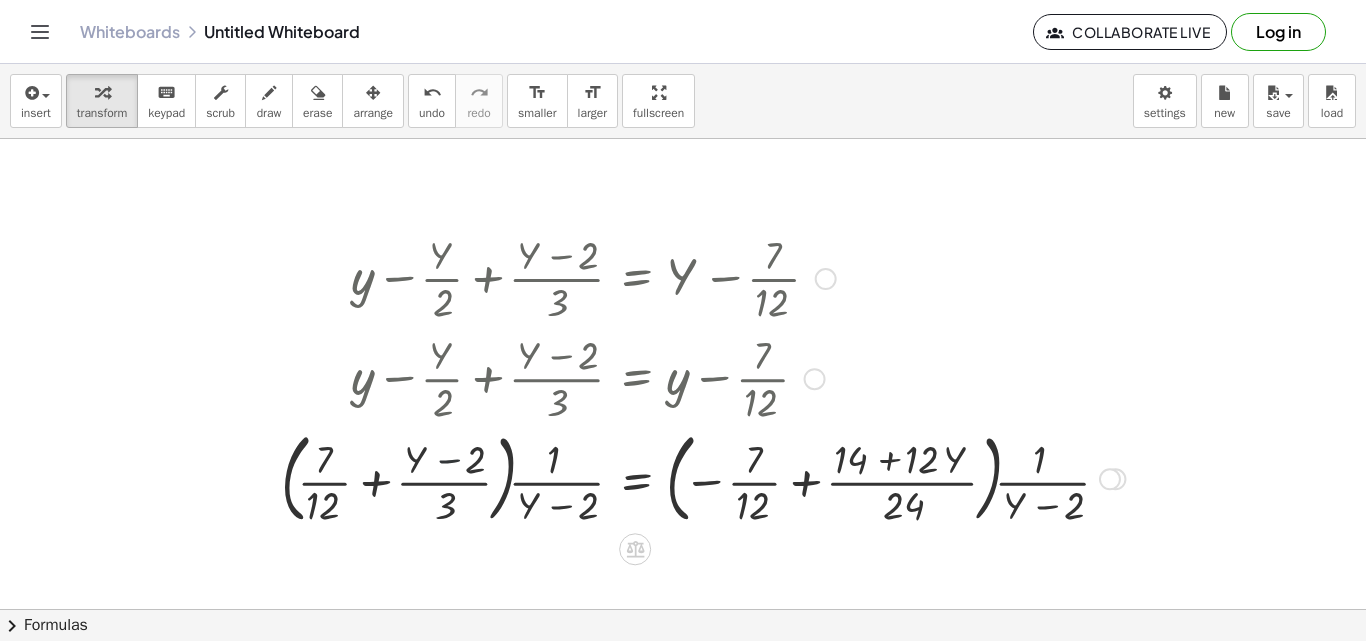 click at bounding box center (703, 478) 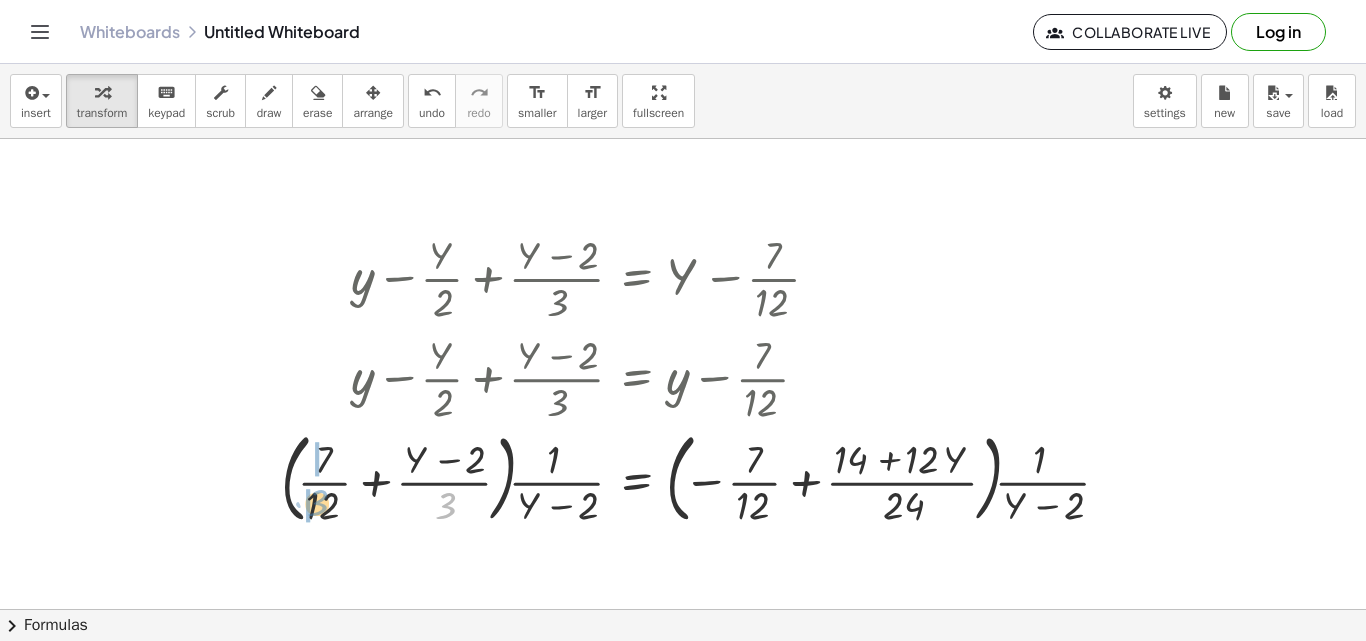 drag, startPoint x: 435, startPoint y: 510, endPoint x: 302, endPoint y: 507, distance: 133.03383 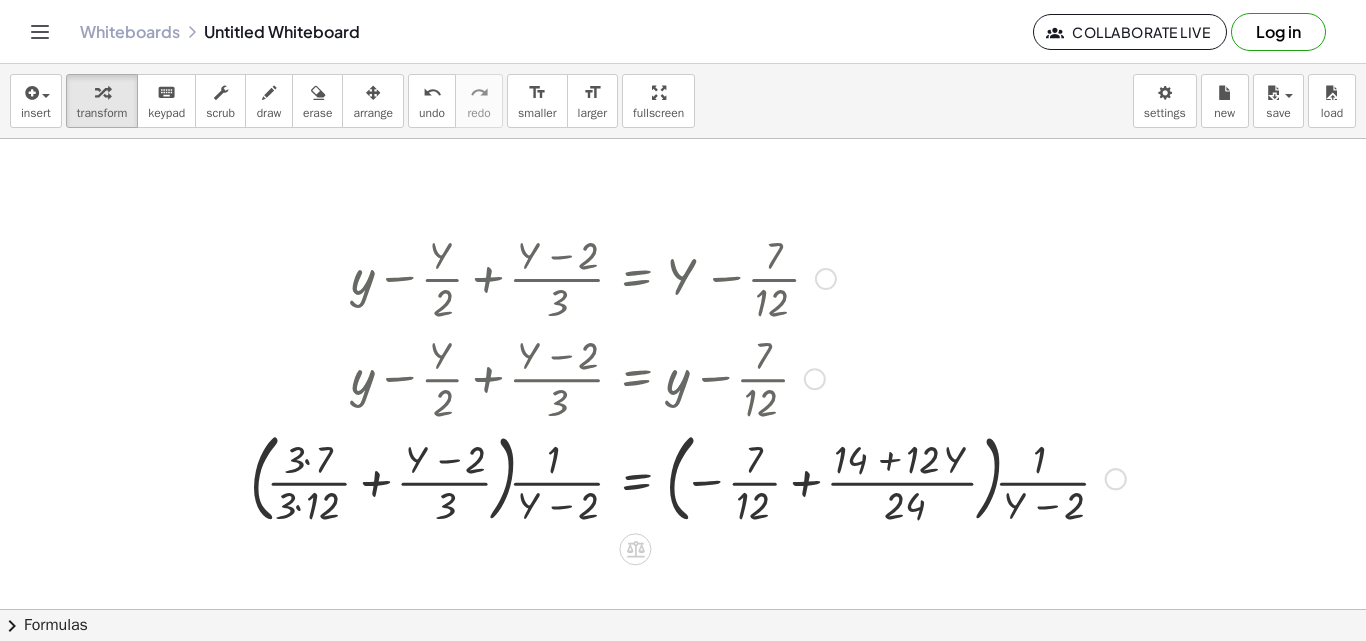 click at bounding box center (688, 478) 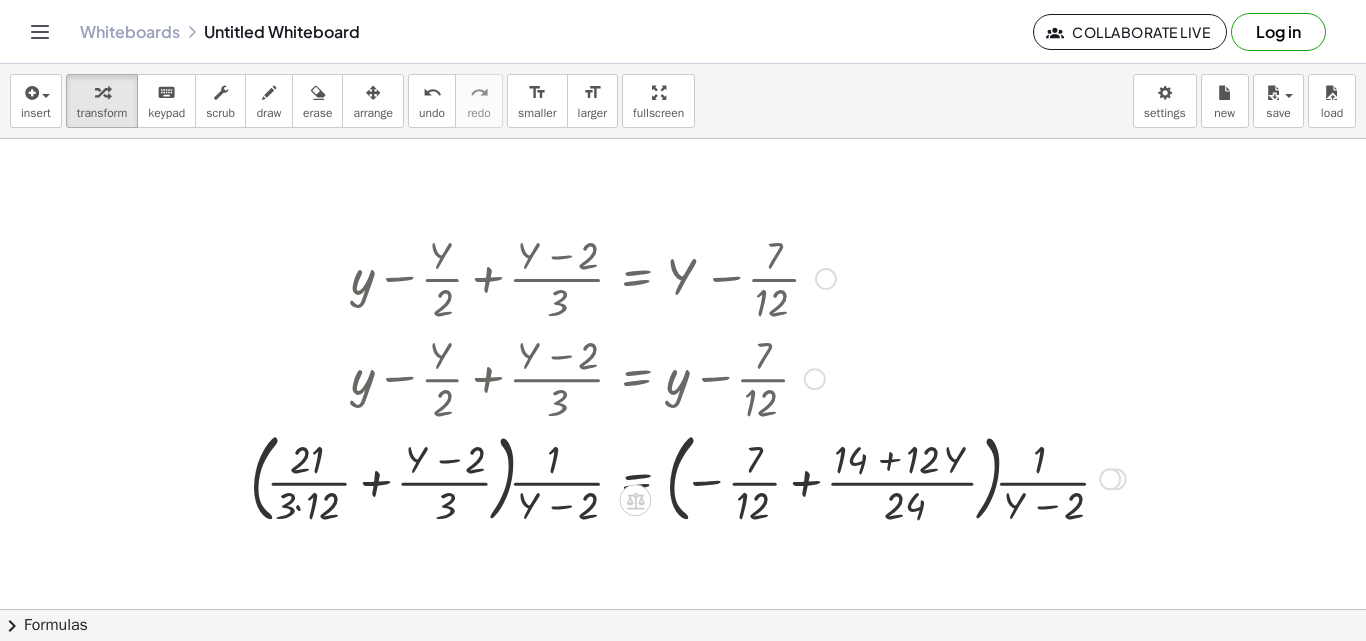 click at bounding box center [688, 478] 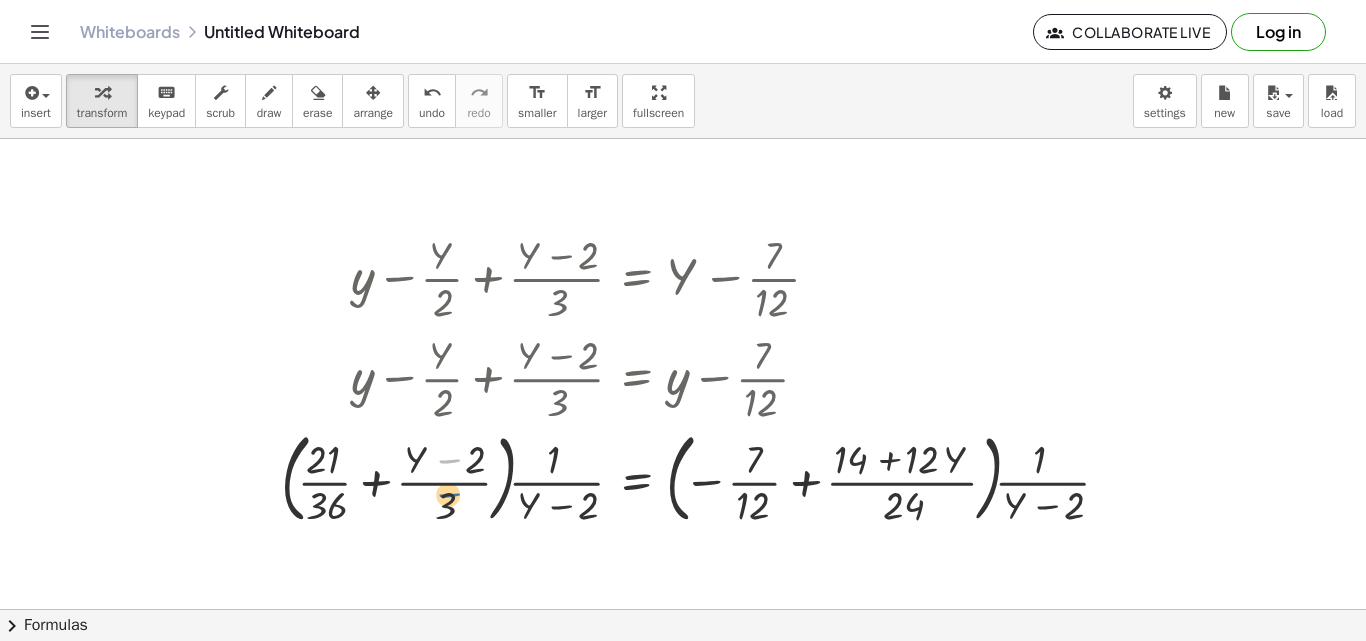 drag, startPoint x: 438, startPoint y: 472, endPoint x: 438, endPoint y: 500, distance: 28 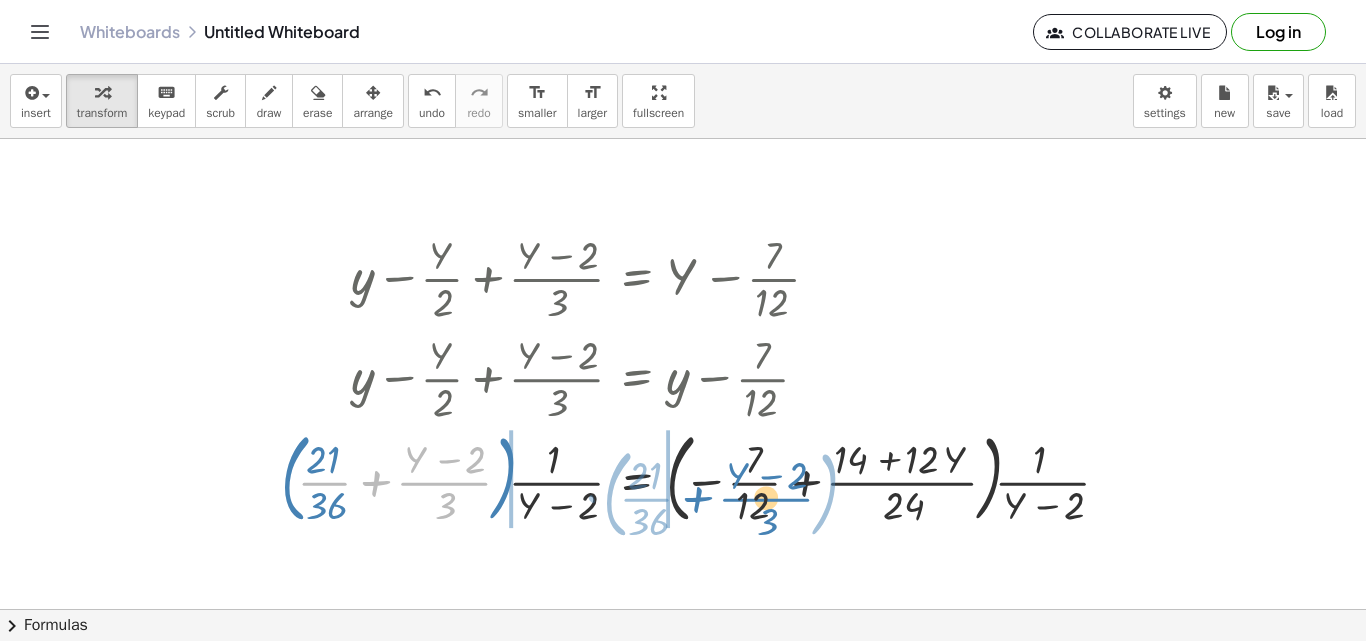drag, startPoint x: 374, startPoint y: 484, endPoint x: 696, endPoint y: 500, distance: 322.39728 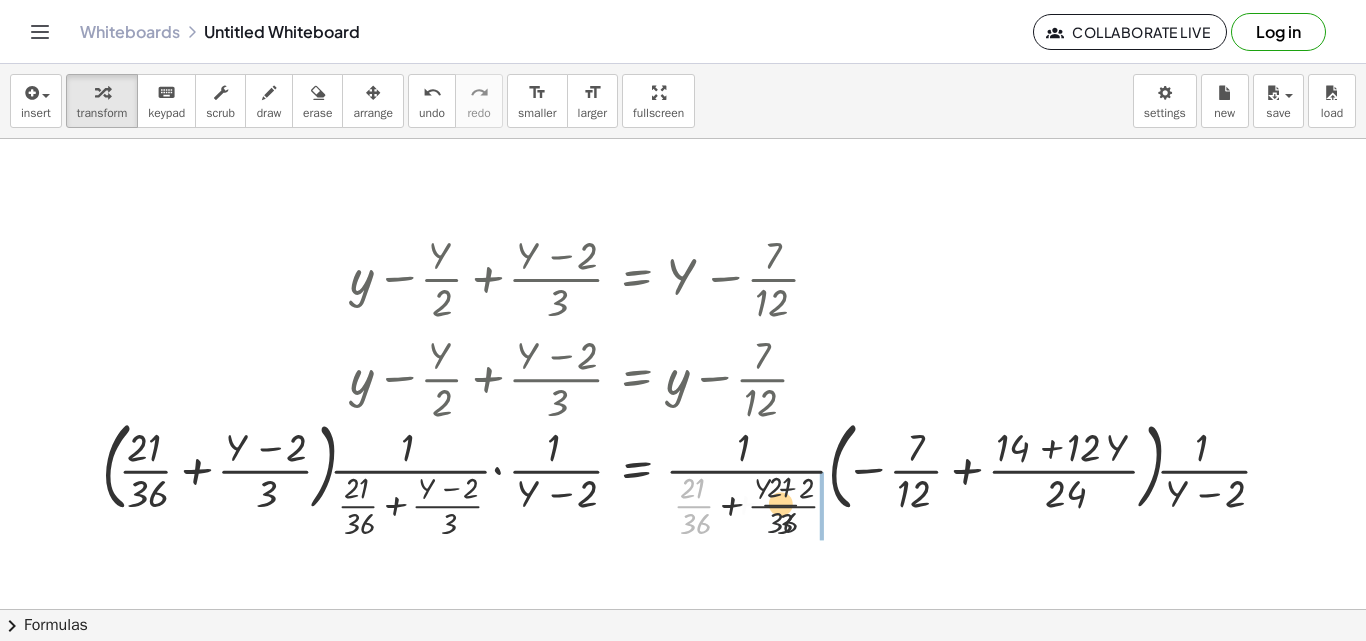 click at bounding box center (694, 477) 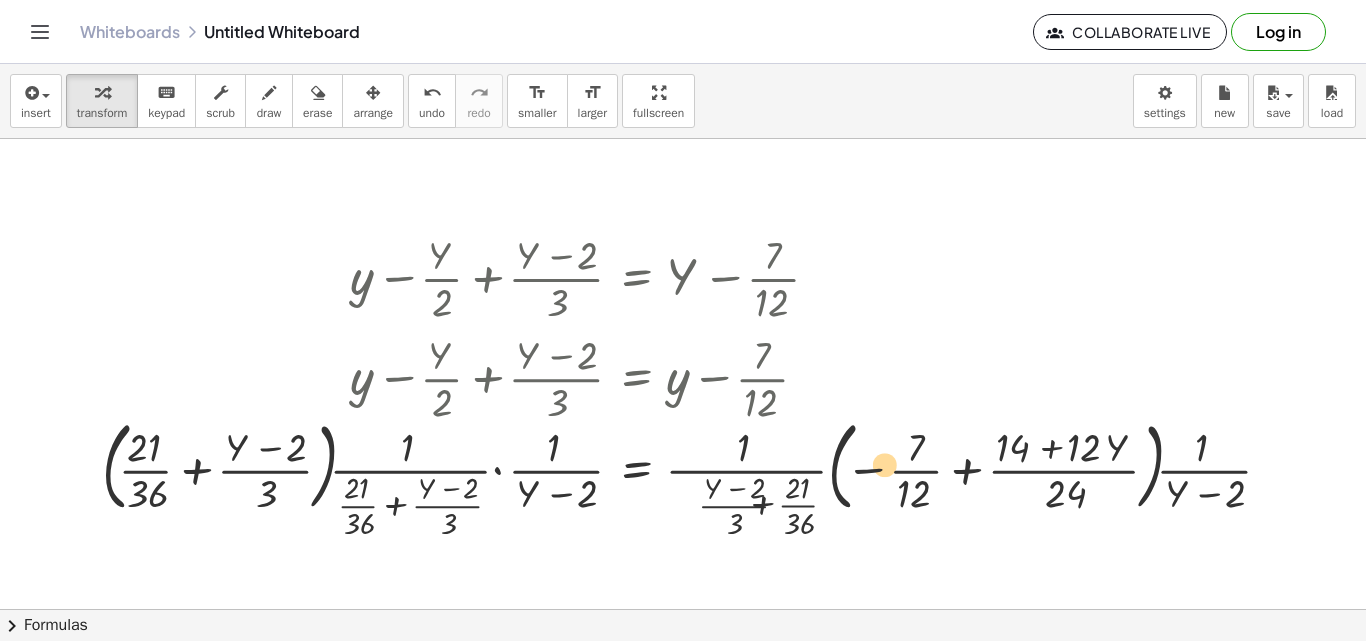 drag, startPoint x: 789, startPoint y: 485, endPoint x: 909, endPoint y: 455, distance: 123.69317 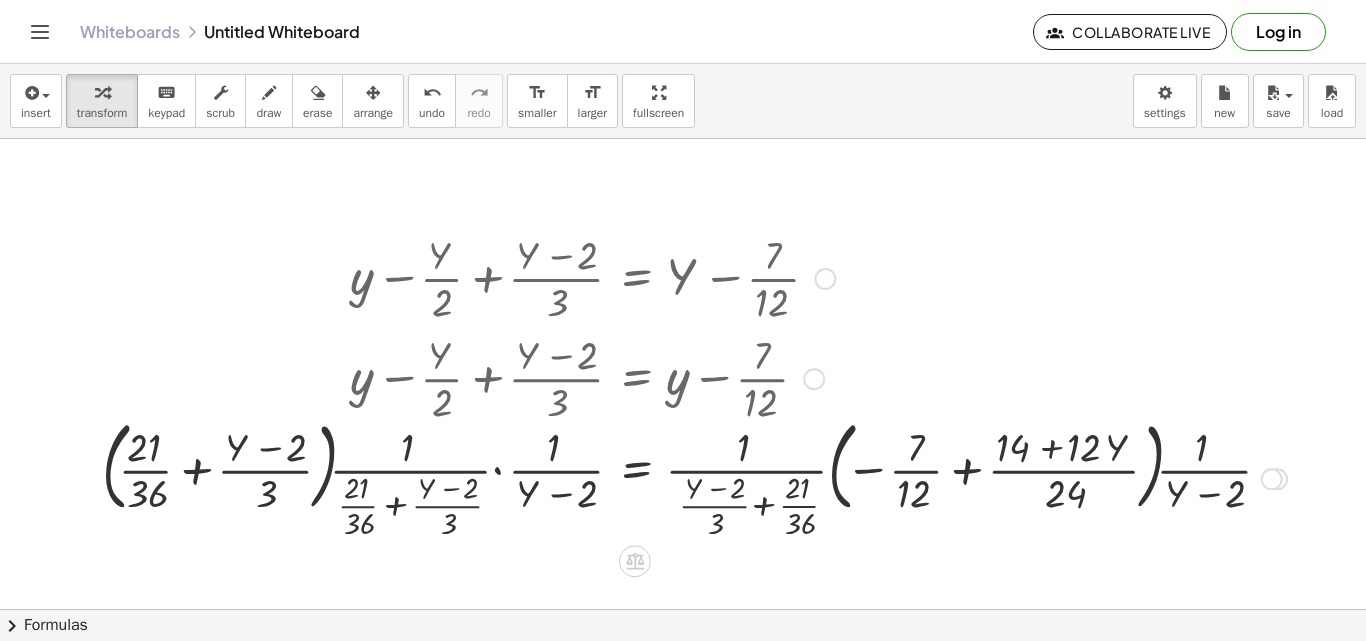 drag, startPoint x: 883, startPoint y: 469, endPoint x: 984, endPoint y: 489, distance: 102.96116 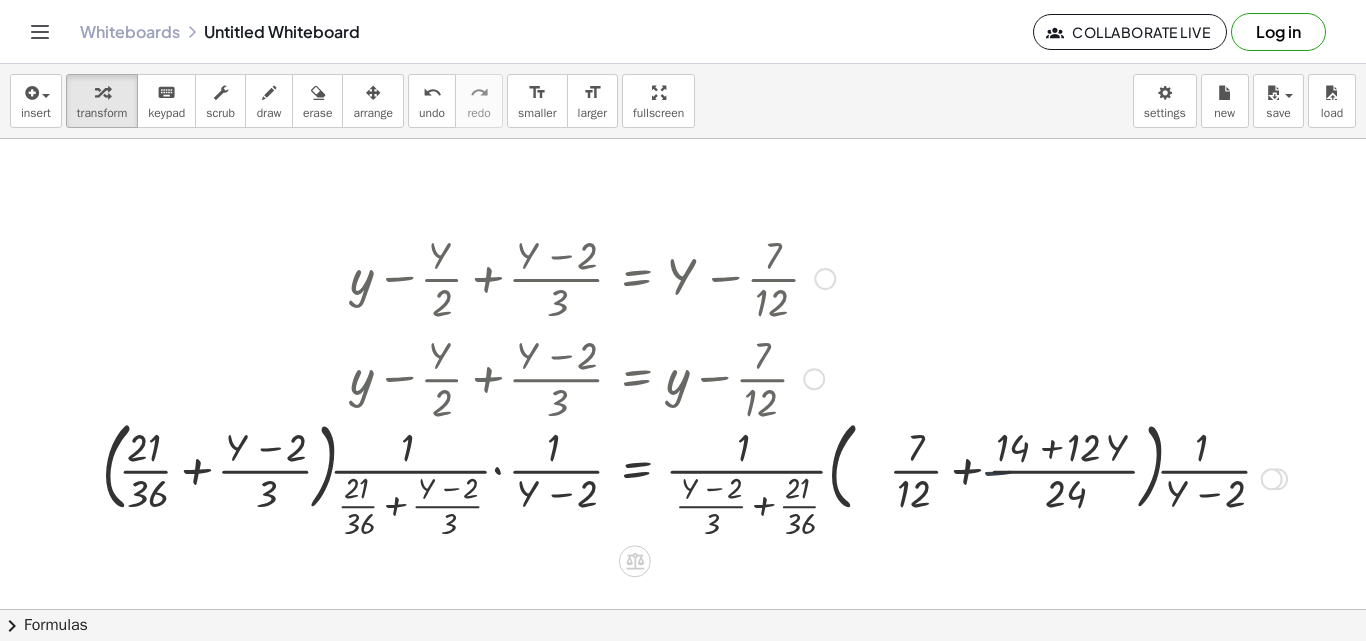 drag, startPoint x: 973, startPoint y: 496, endPoint x: 863, endPoint y: 516, distance: 111.8034 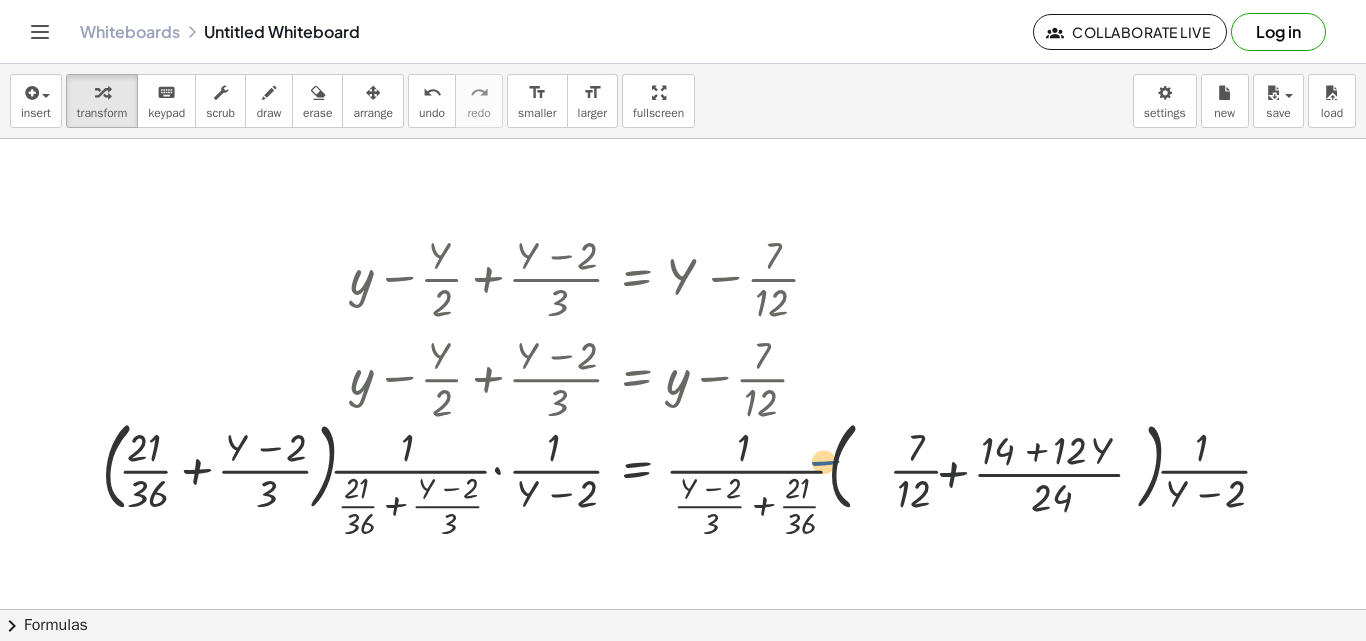 drag, startPoint x: 863, startPoint y: 516, endPoint x: 947, endPoint y: 501, distance: 85.32877 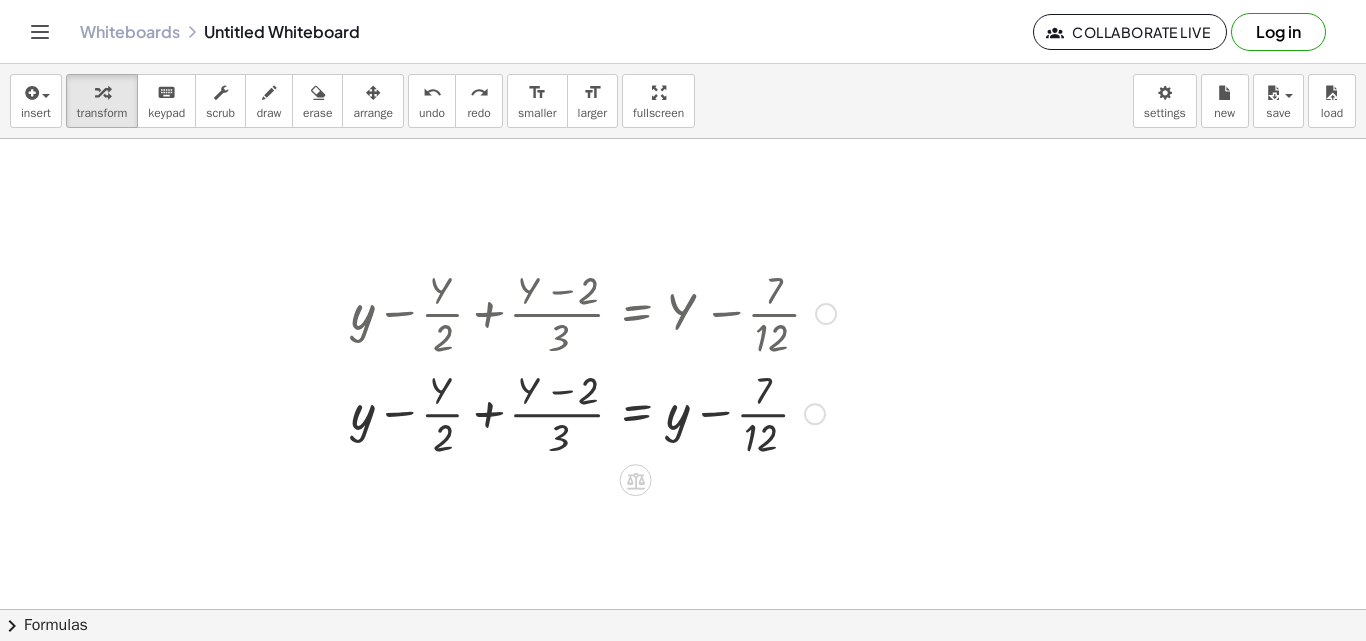 scroll, scrollTop: 815, scrollLeft: 0, axis: vertical 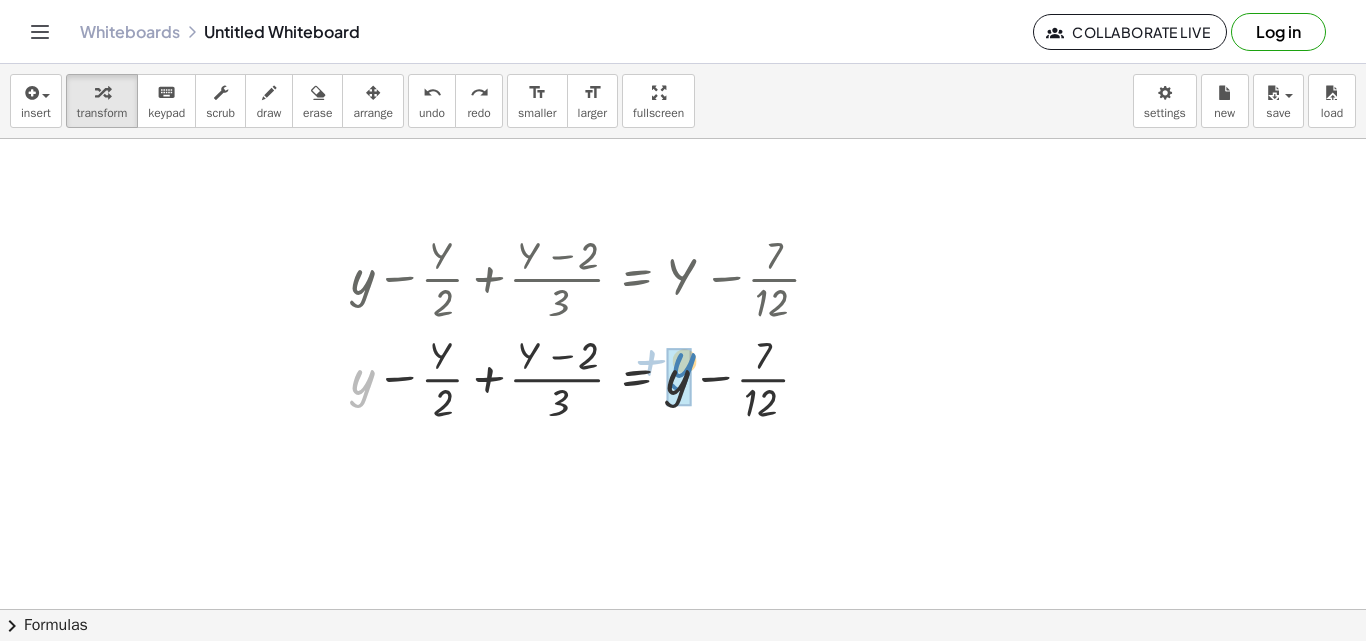 drag, startPoint x: 368, startPoint y: 384, endPoint x: 689, endPoint y: 367, distance: 321.44983 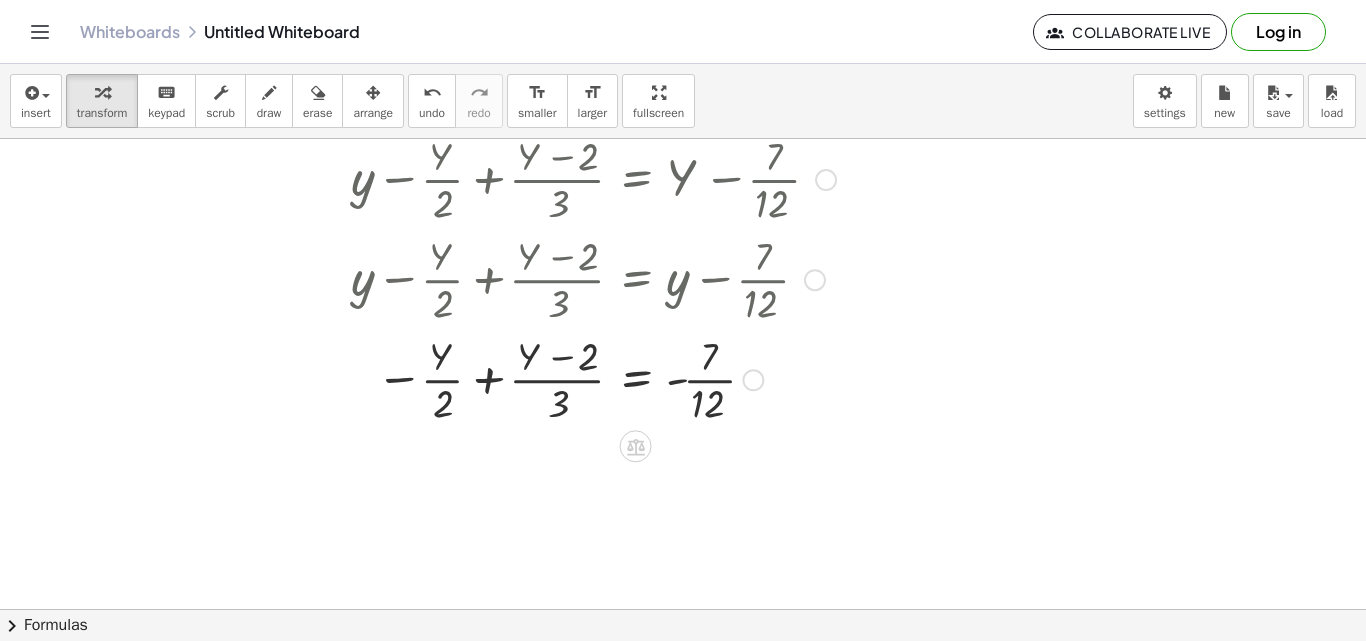 scroll, scrollTop: 915, scrollLeft: 0, axis: vertical 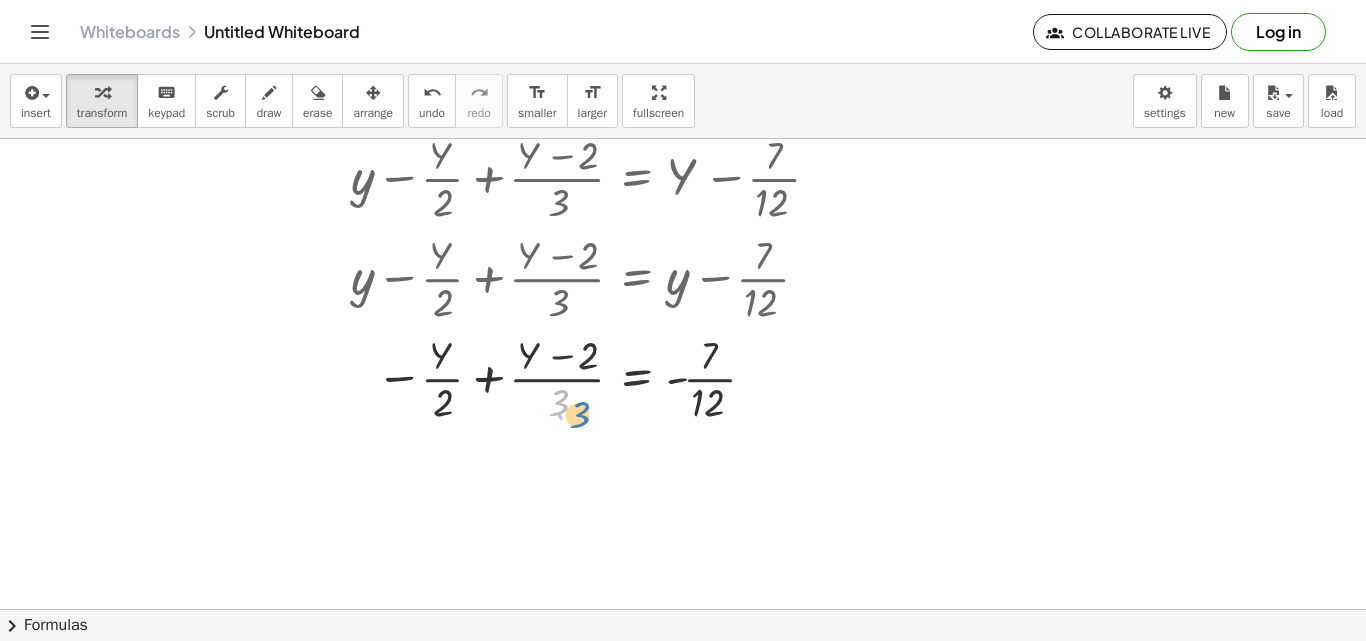 drag, startPoint x: 562, startPoint y: 396, endPoint x: 580, endPoint y: 407, distance: 21.095022 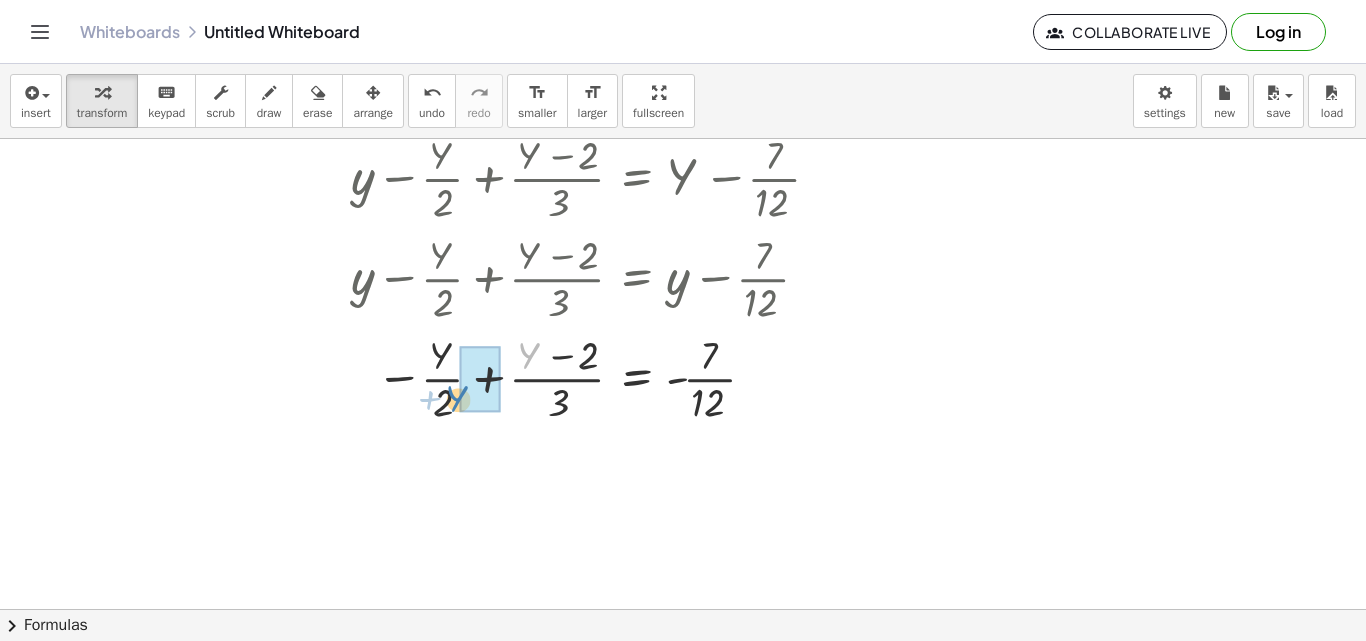 drag, startPoint x: 532, startPoint y: 358, endPoint x: 460, endPoint y: 401, distance: 83.86298 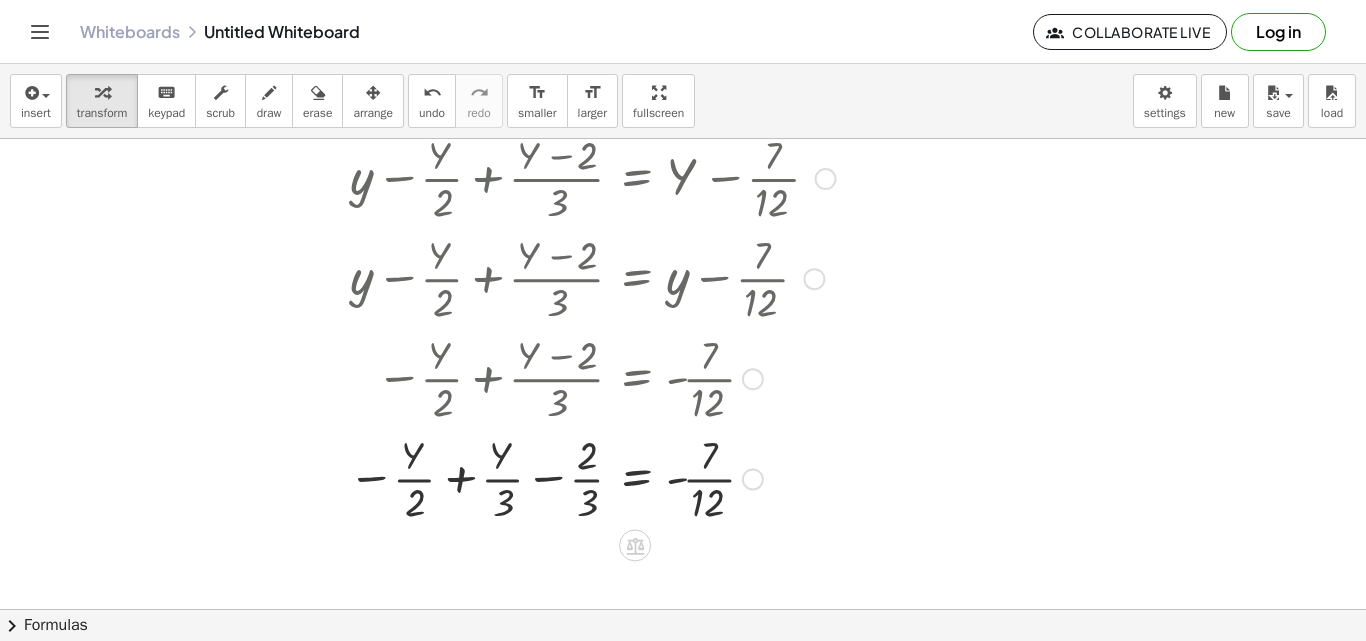 click at bounding box center [592, 477] 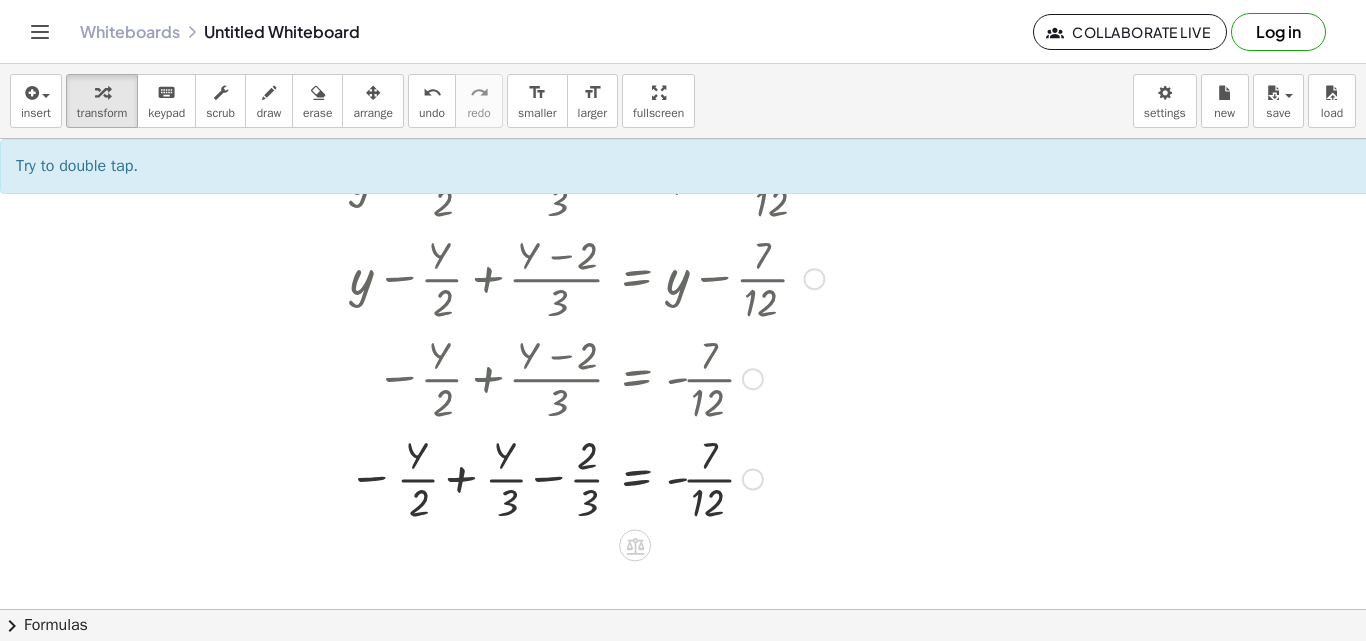 click at bounding box center [592, 477] 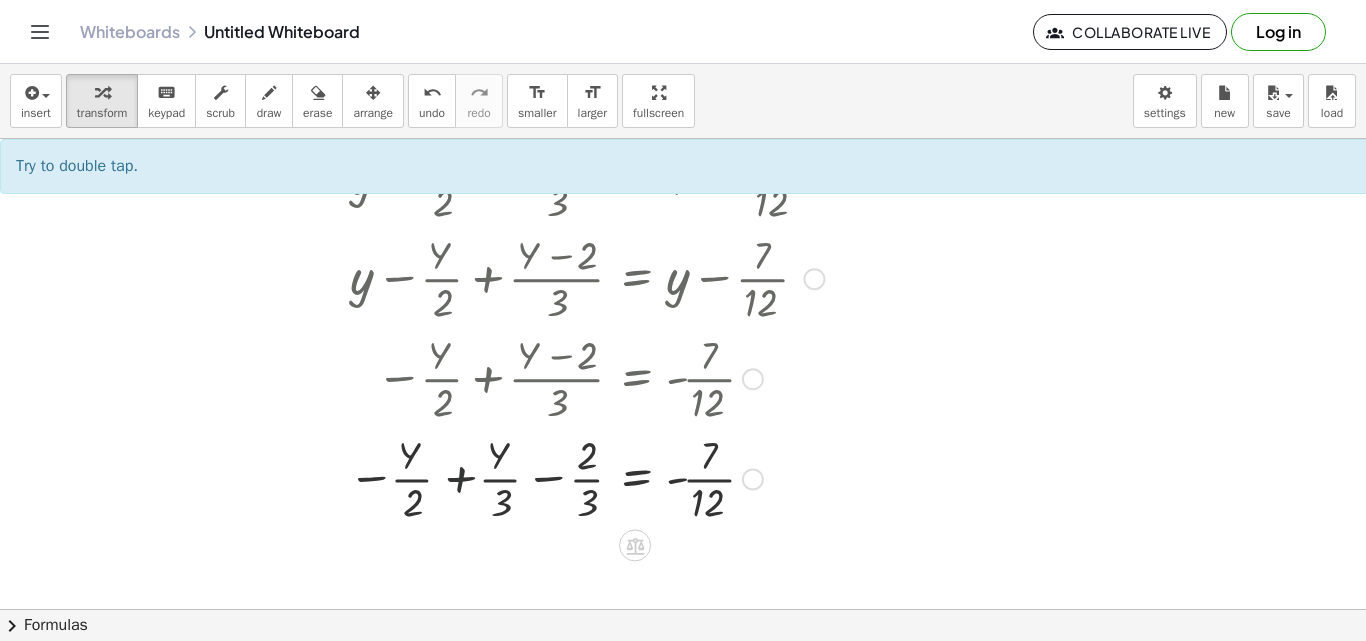 click at bounding box center (592, 477) 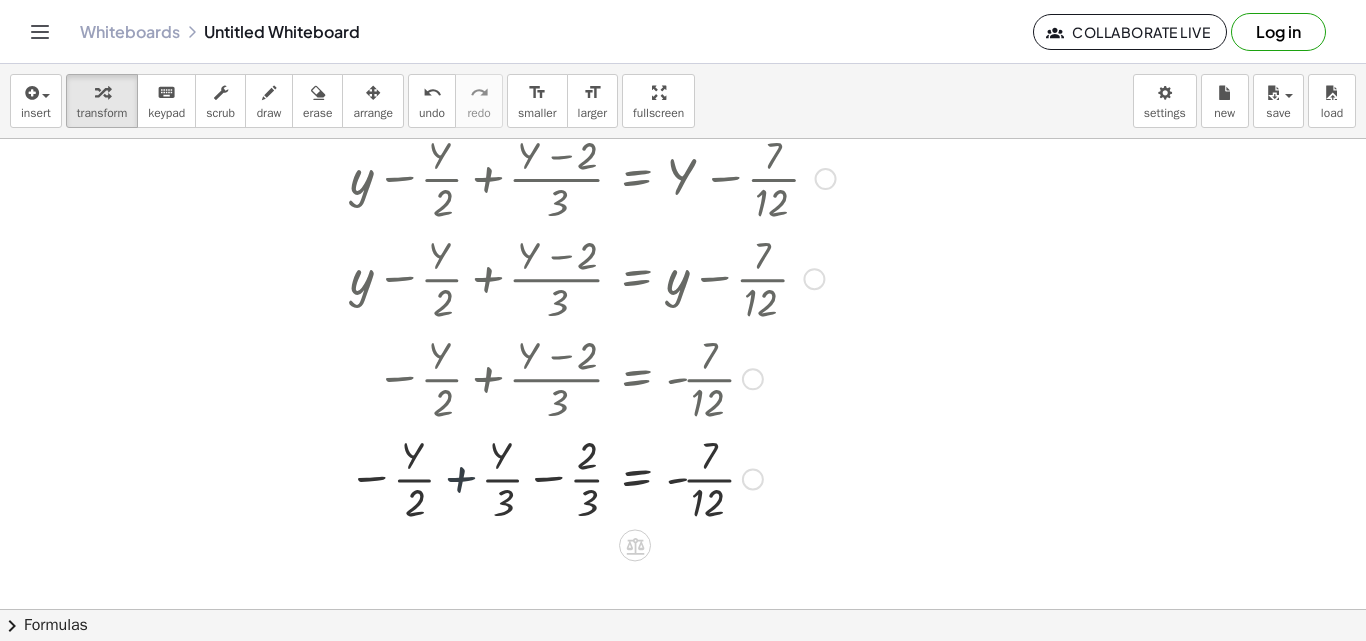 click at bounding box center [592, 477] 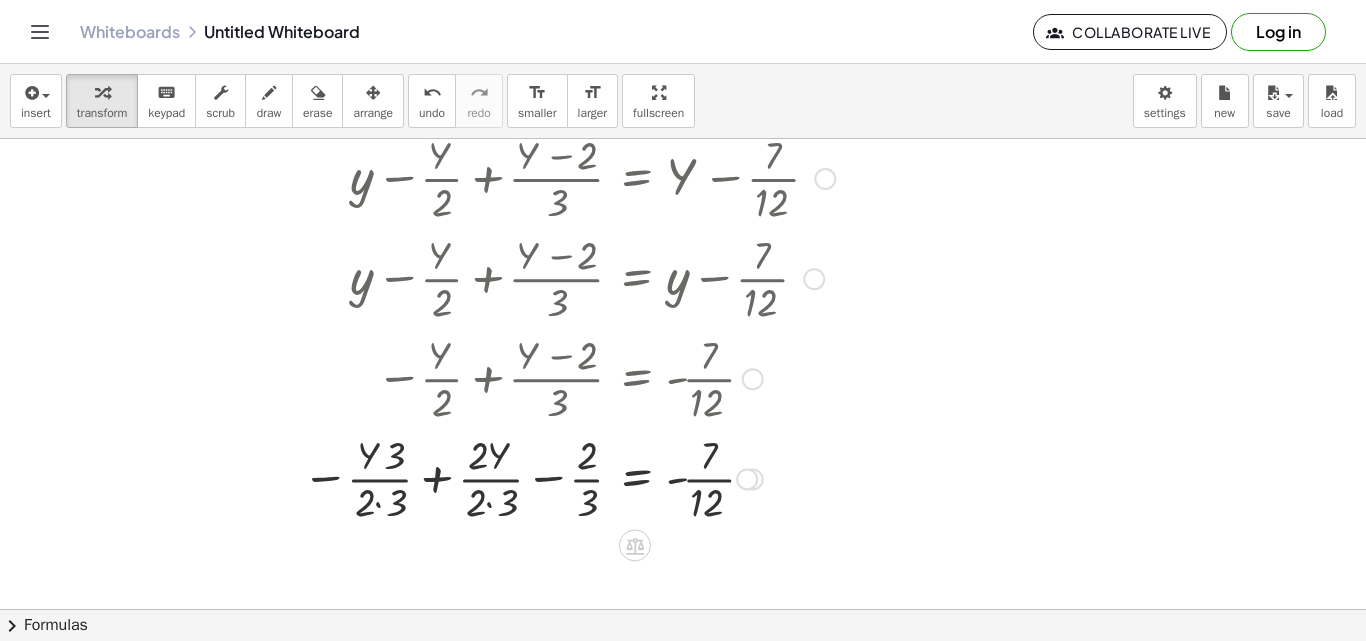click at bounding box center (568, 477) 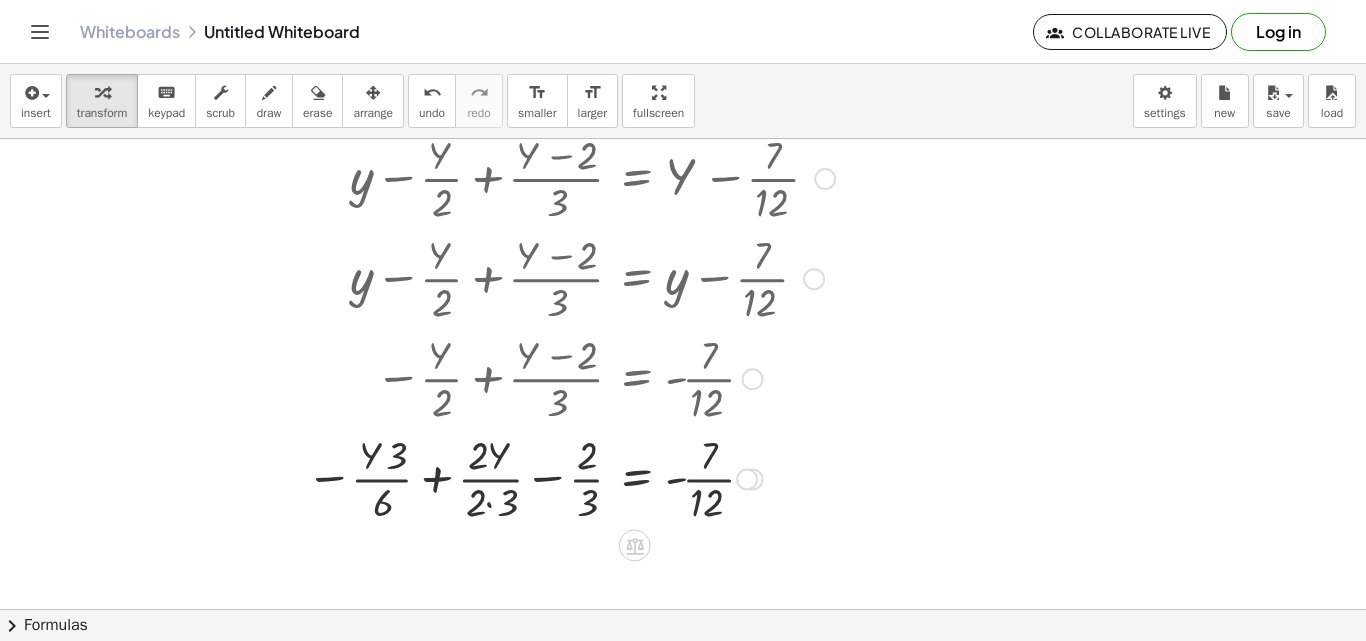 click at bounding box center (570, 477) 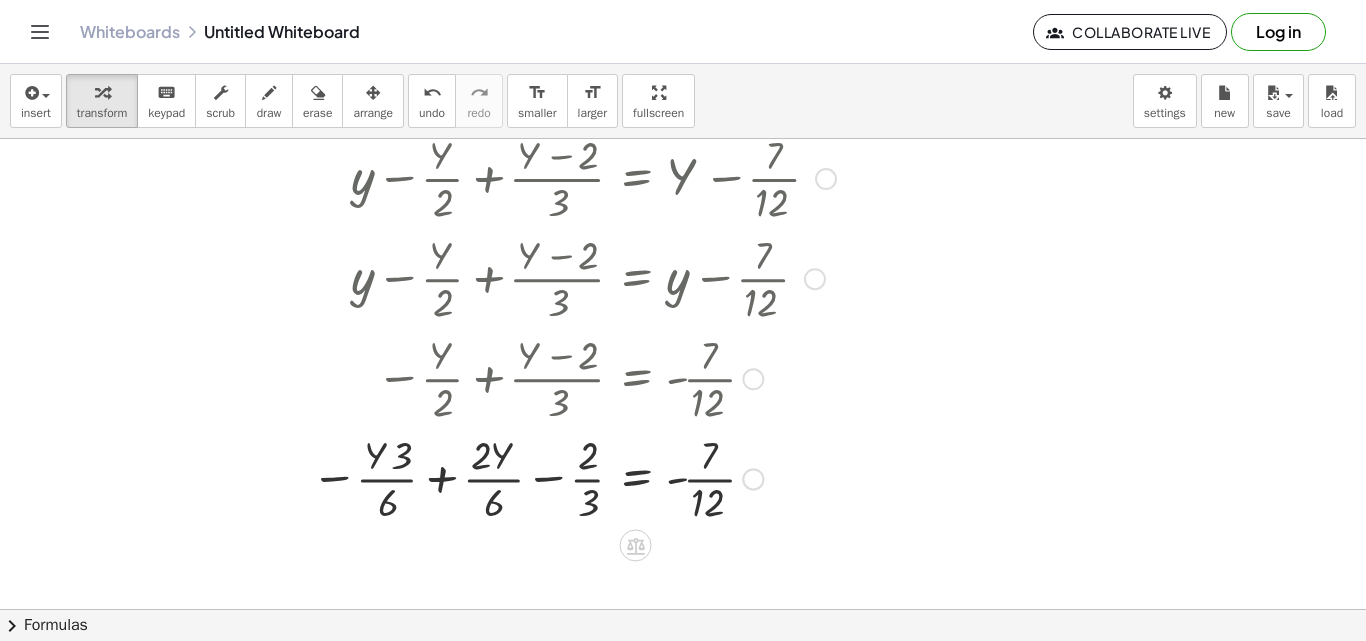click at bounding box center [573, 477] 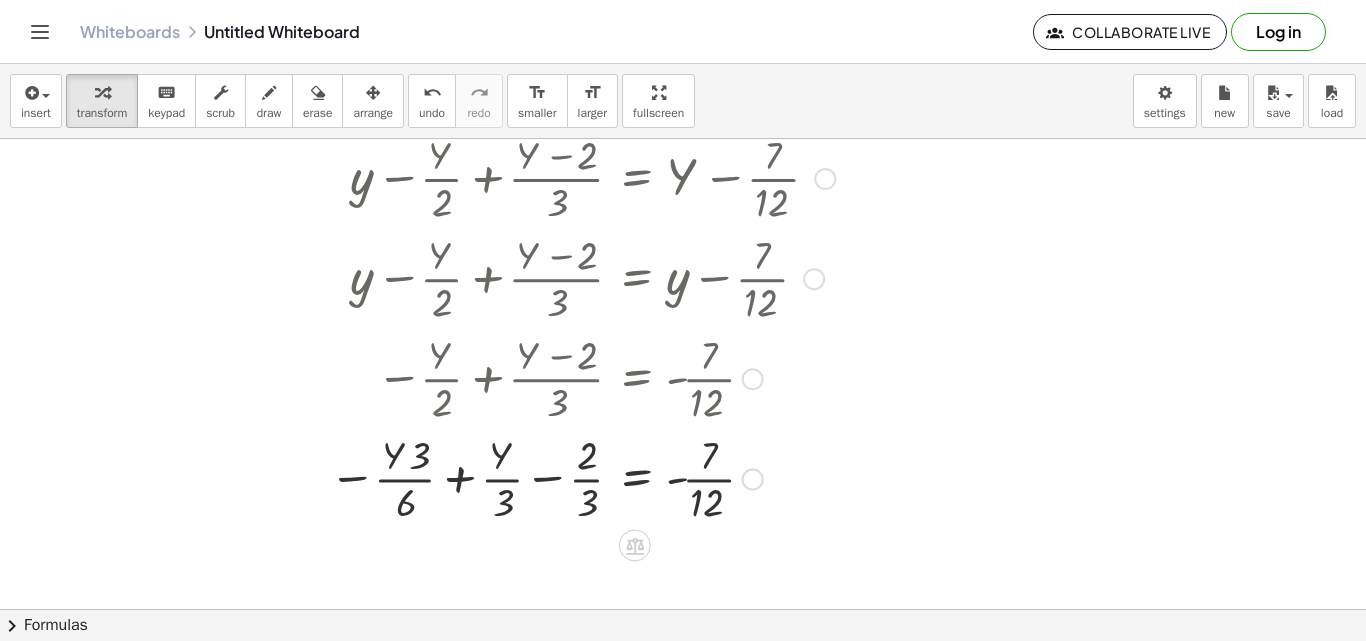 click at bounding box center [582, 477] 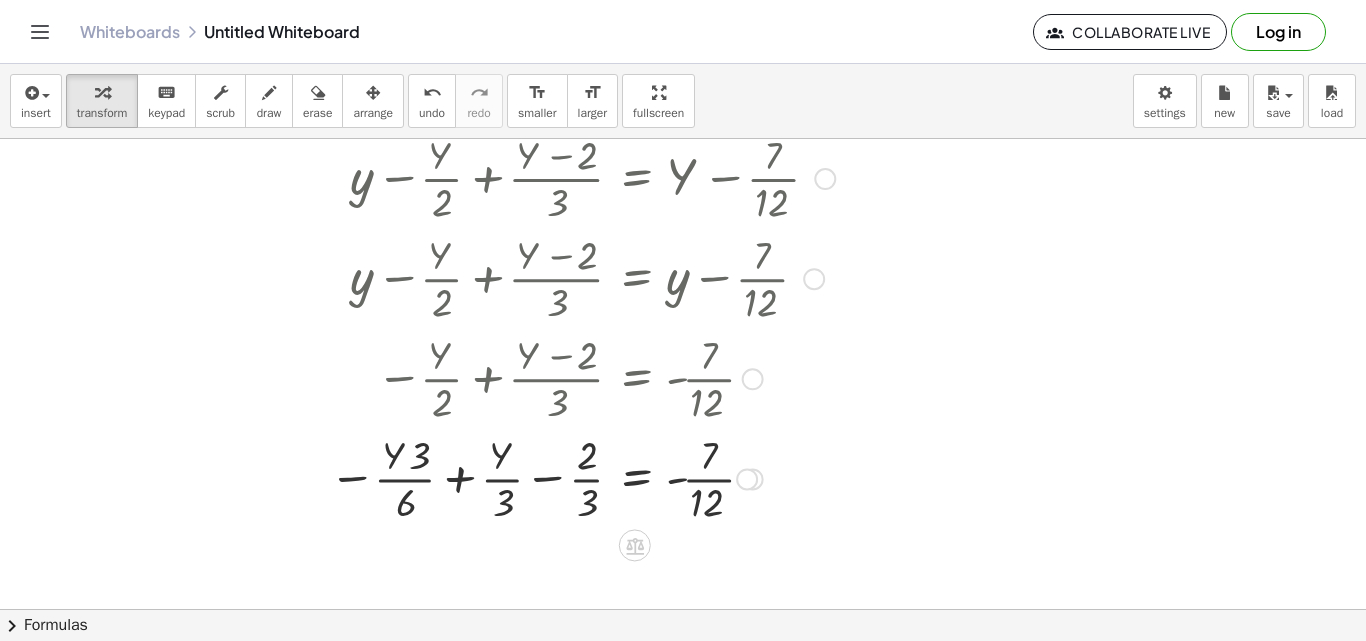 click at bounding box center (582, 477) 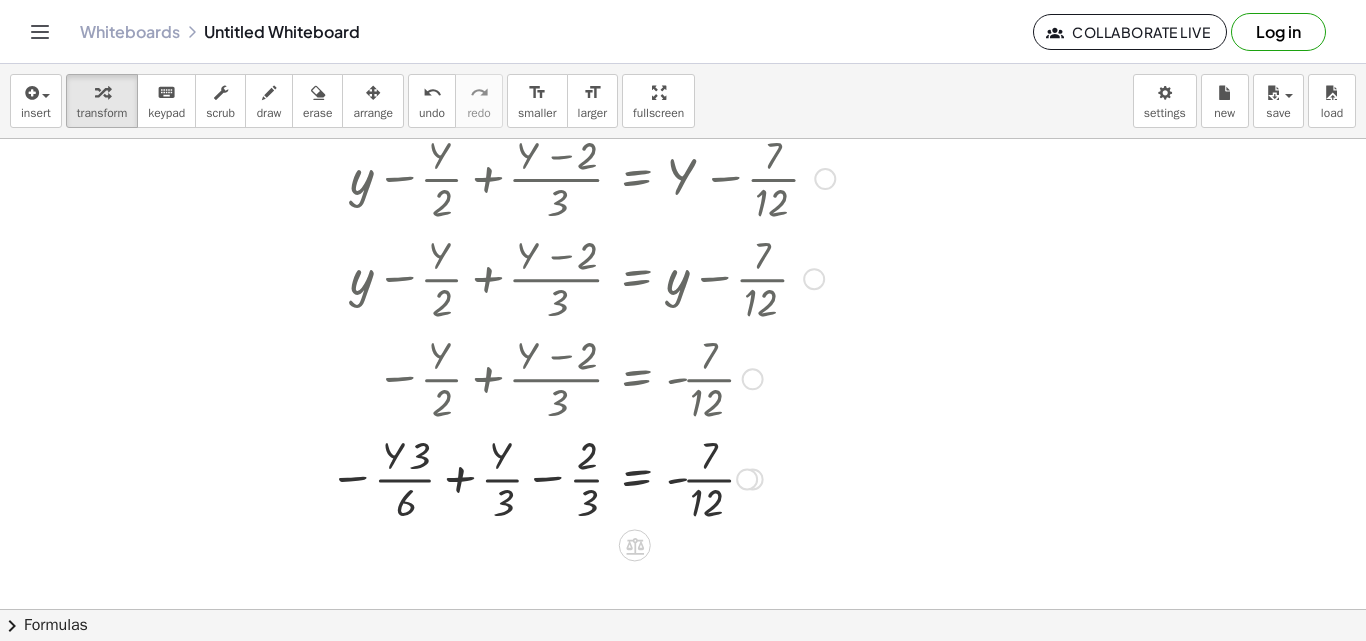 click at bounding box center [582, 477] 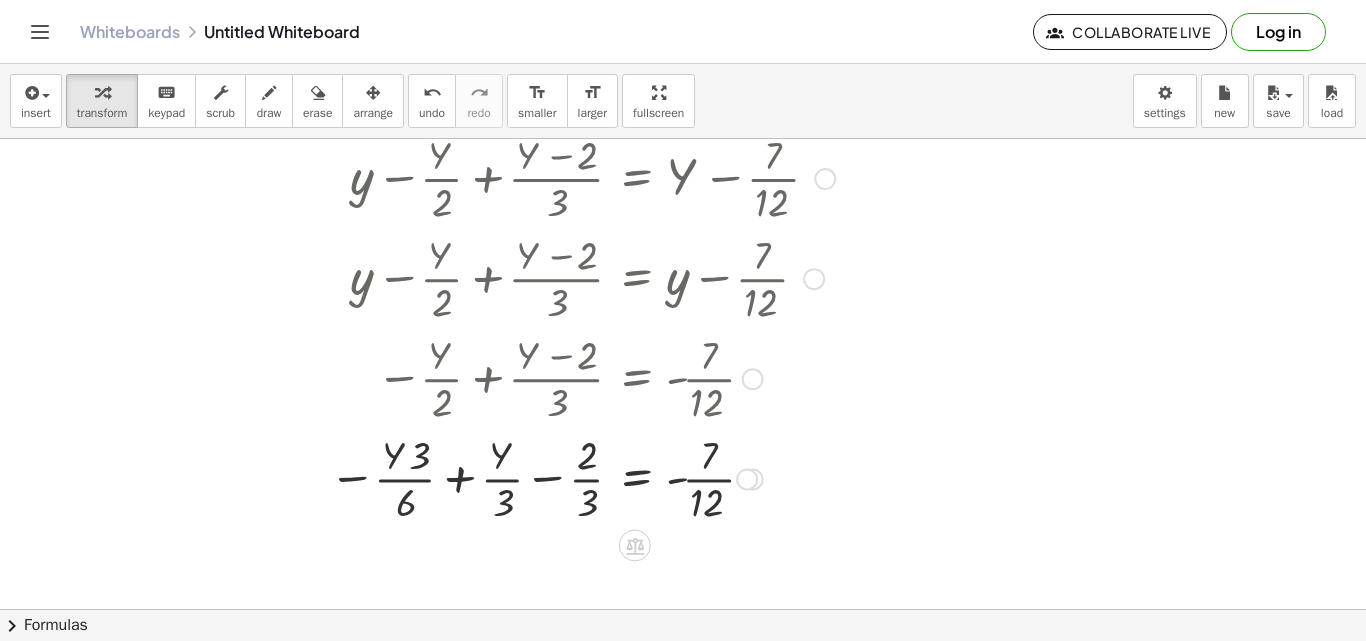 click at bounding box center [582, 477] 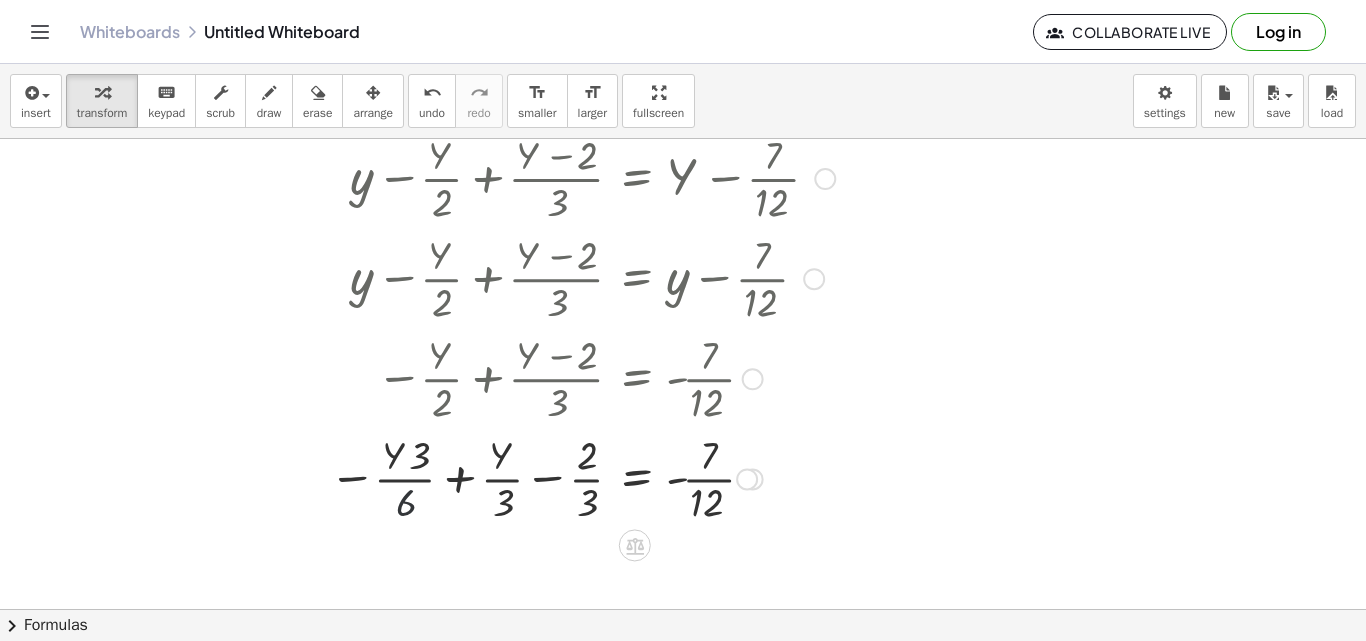 click at bounding box center [582, 477] 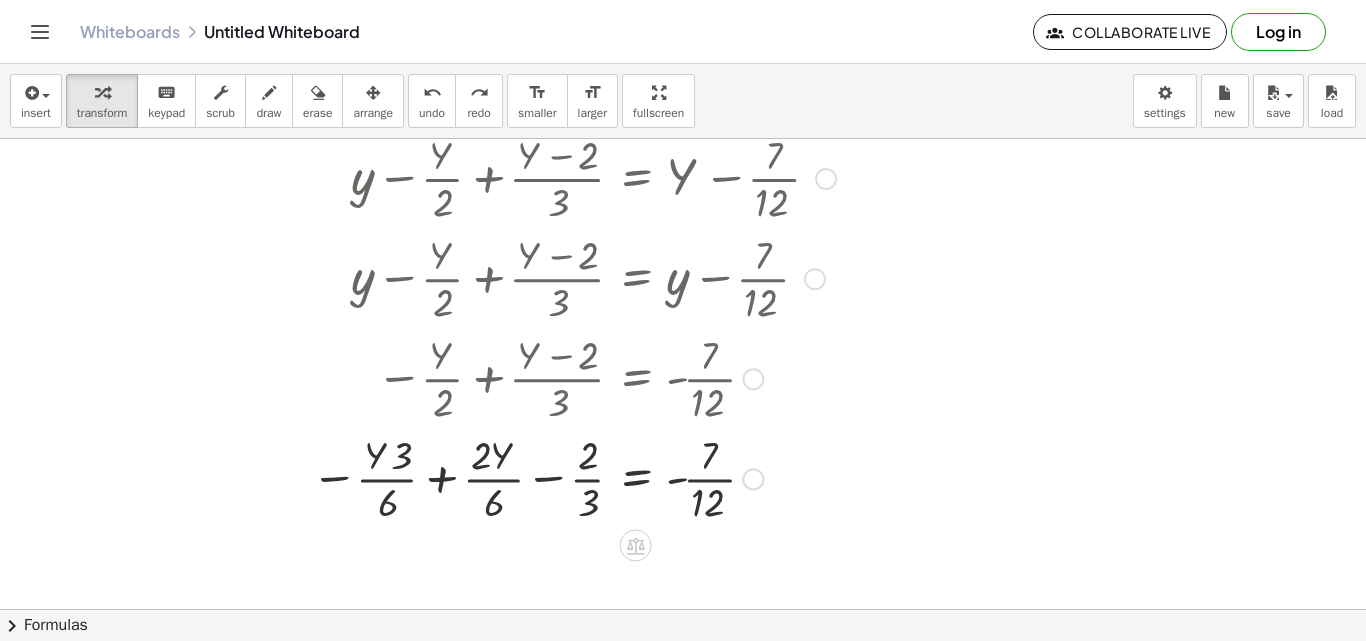 click at bounding box center [573, 477] 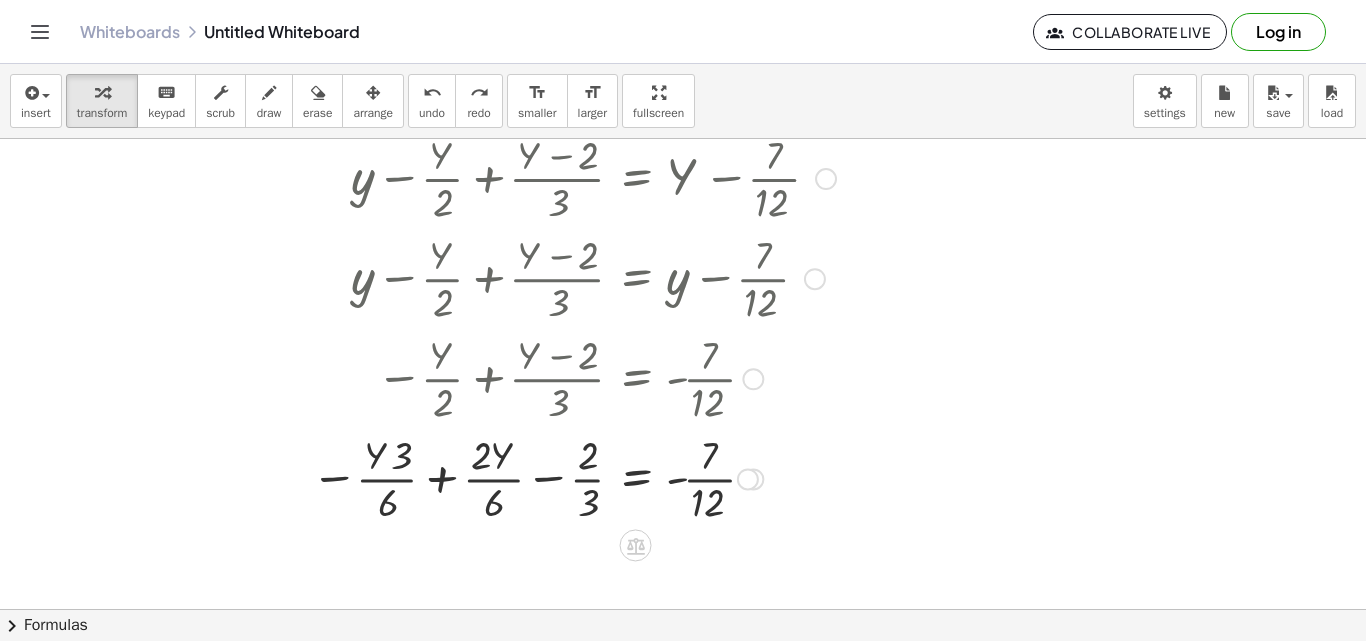 click at bounding box center (573, 477) 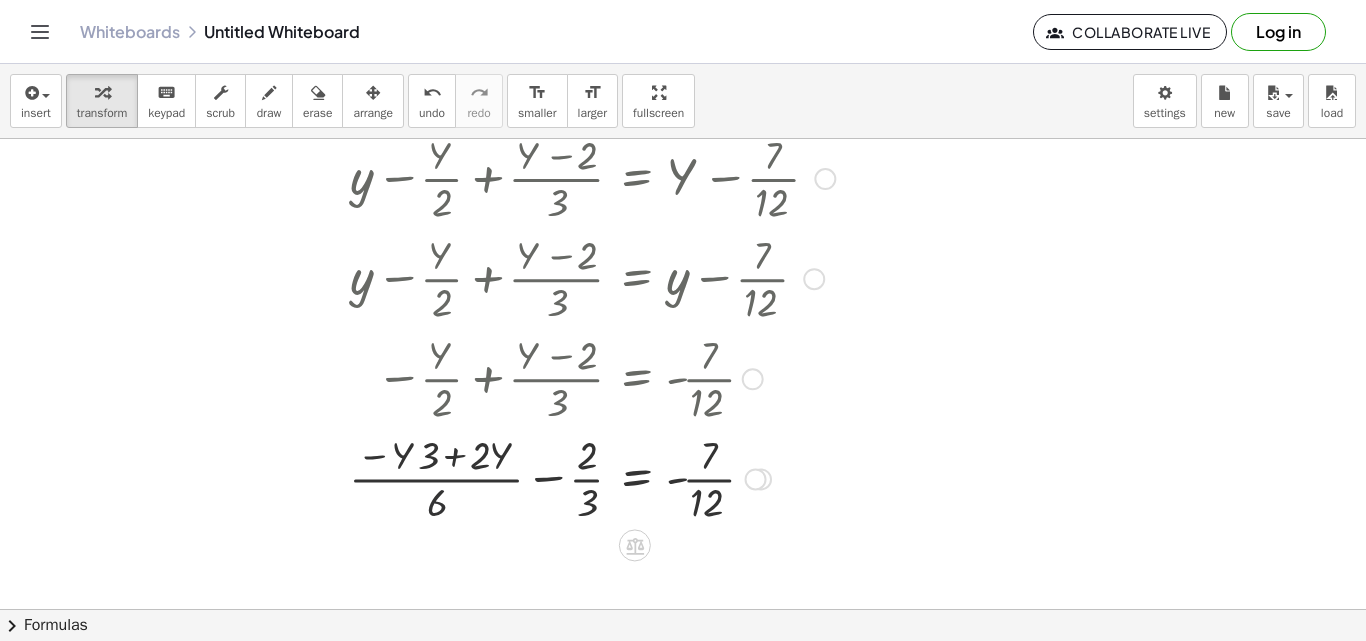click at bounding box center [592, 477] 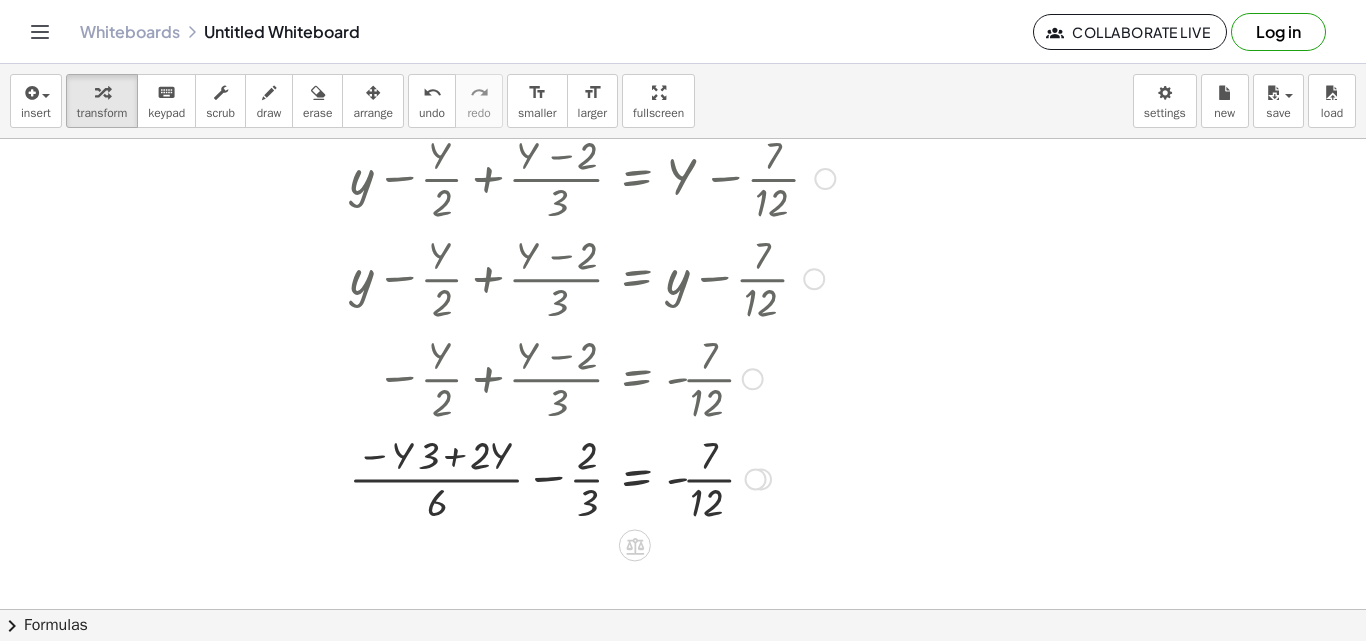 click at bounding box center [592, 477] 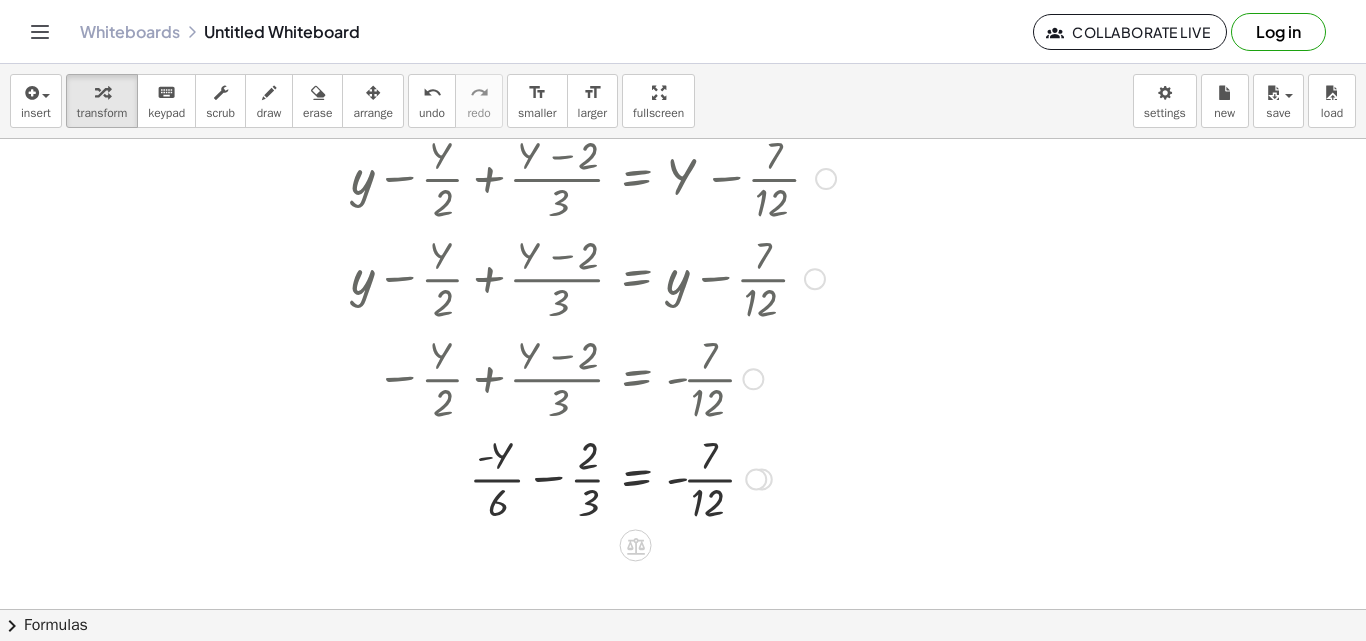 drag, startPoint x: 533, startPoint y: 508, endPoint x: 560, endPoint y: 486, distance: 34.828148 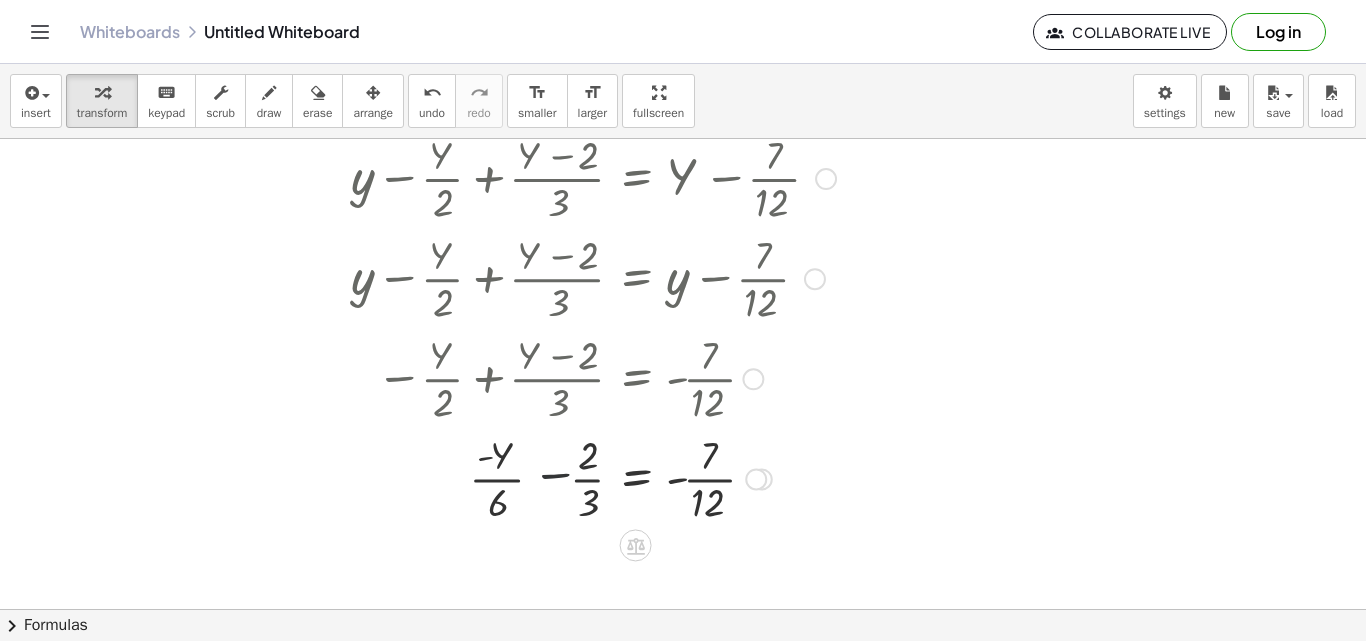 click at bounding box center (593, 477) 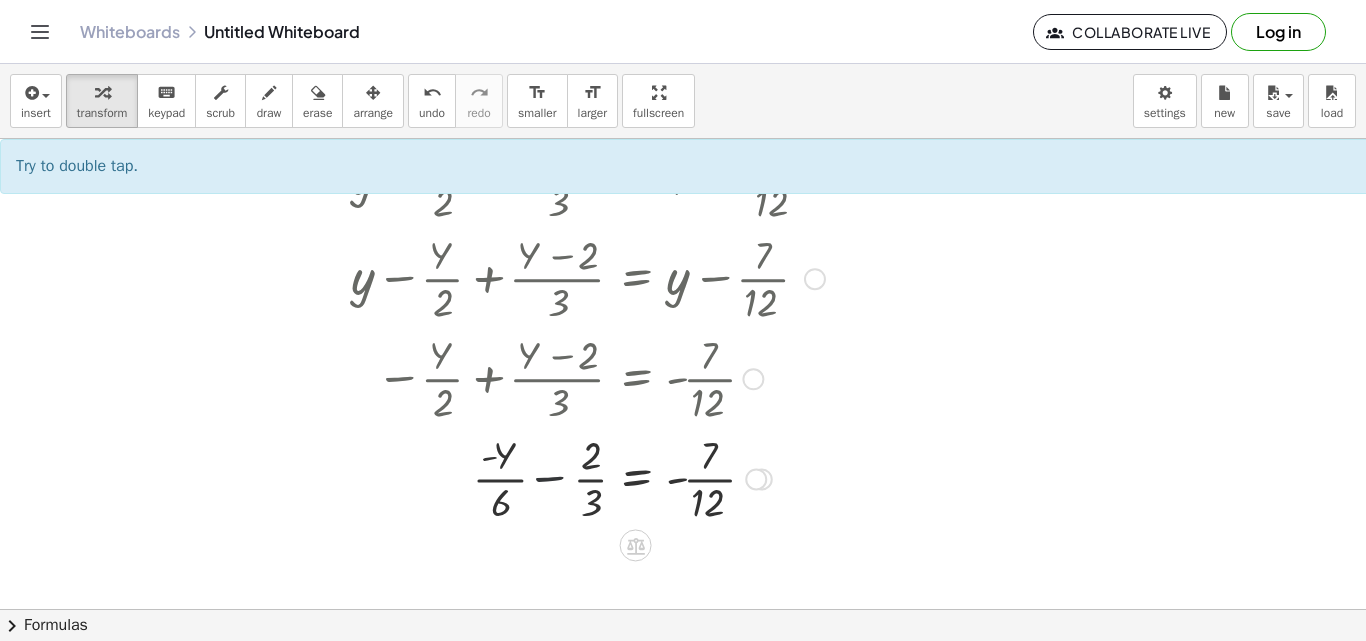 click at bounding box center [593, 477] 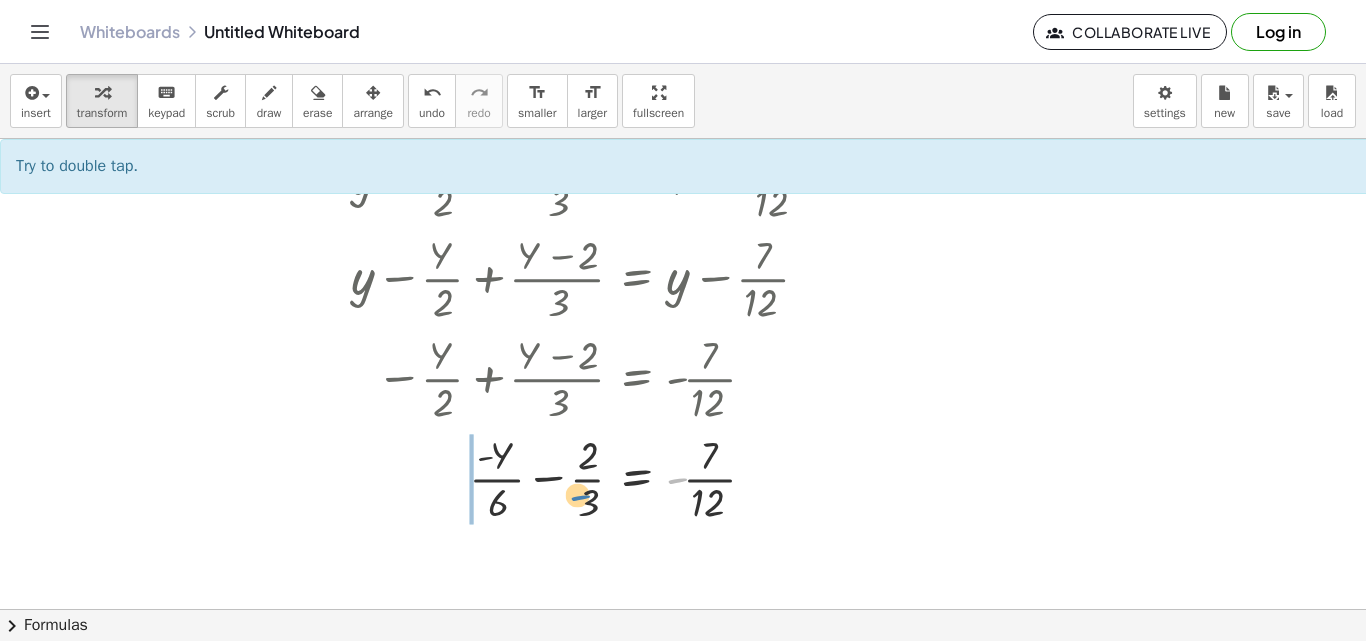 drag, startPoint x: 677, startPoint y: 477, endPoint x: 547, endPoint y: 481, distance: 130.06152 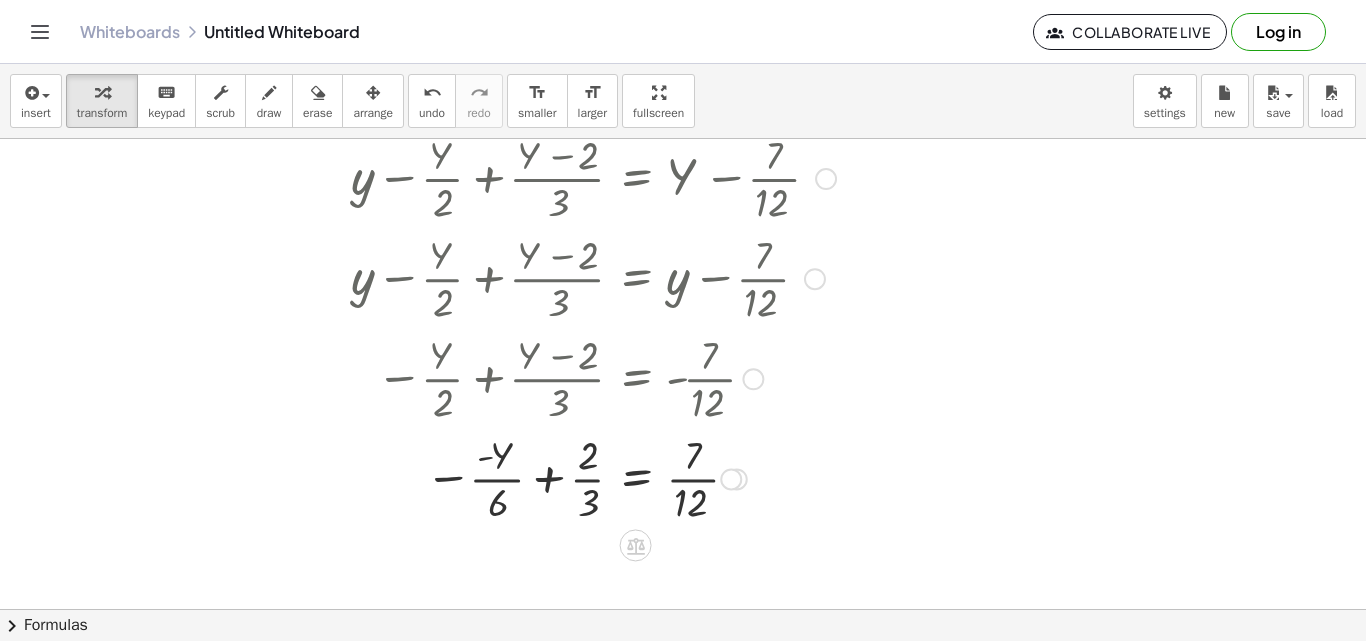 click at bounding box center (593, 477) 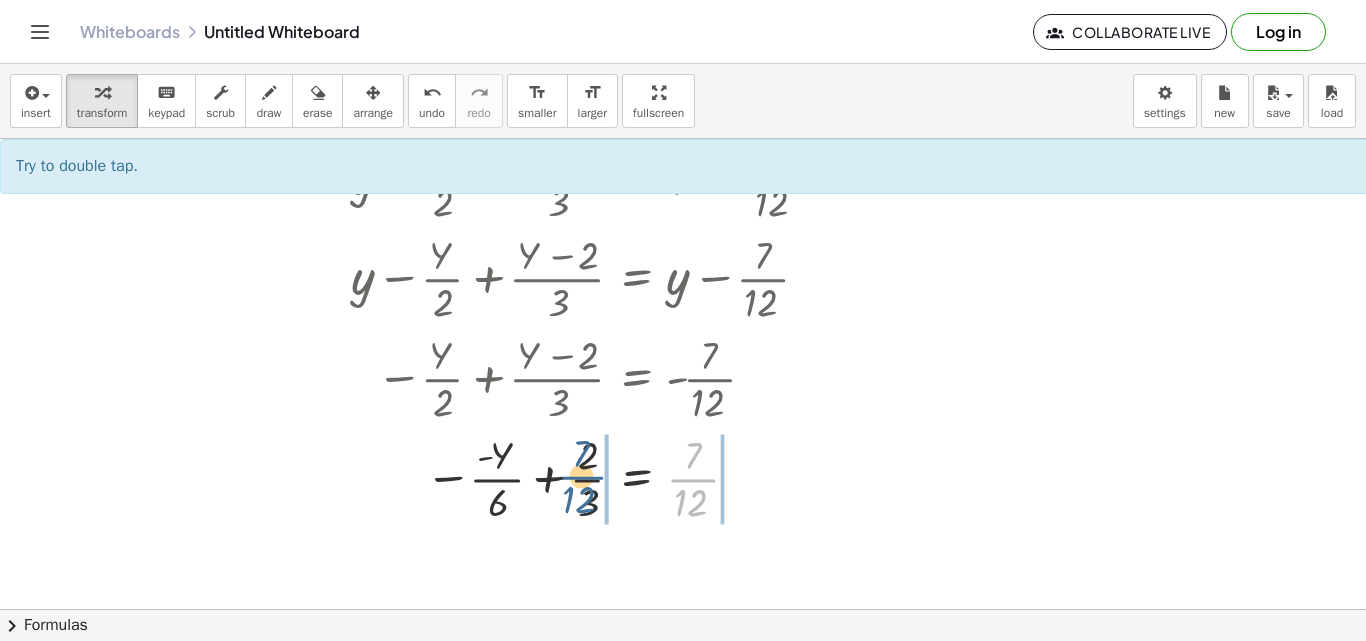 drag, startPoint x: 696, startPoint y: 482, endPoint x: 587, endPoint y: 476, distance: 109.165016 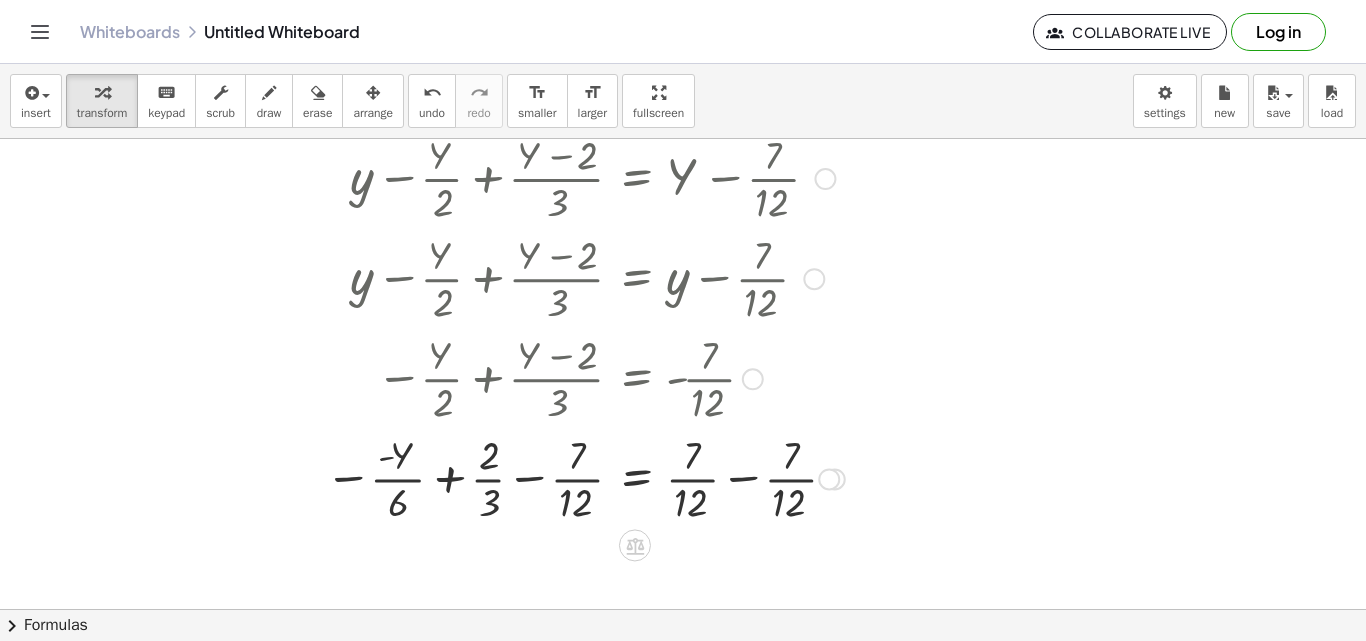 click at bounding box center (585, 477) 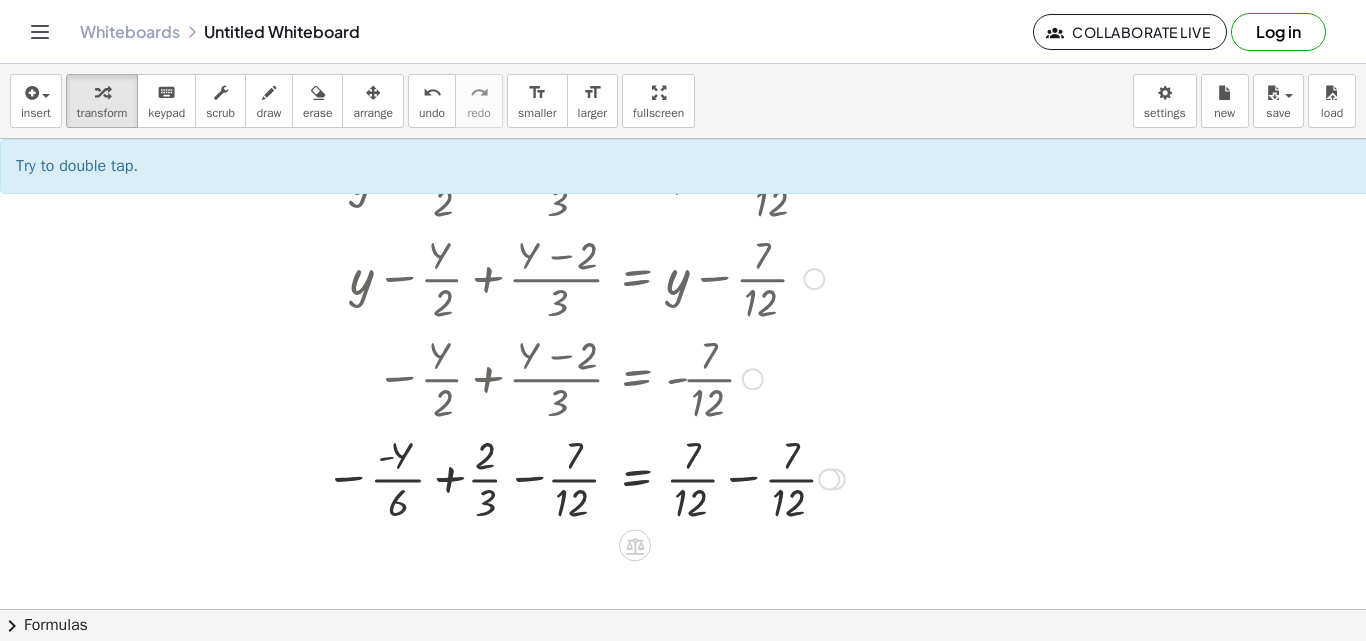 click at bounding box center [585, 477] 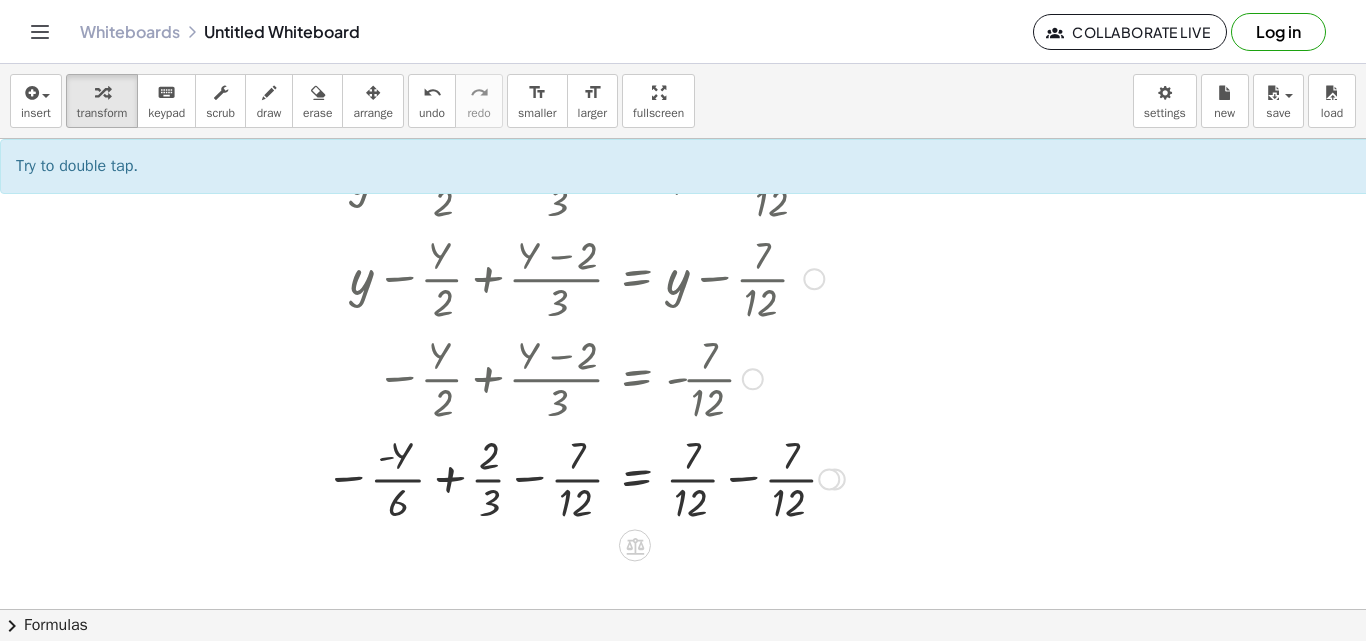 click at bounding box center (585, 477) 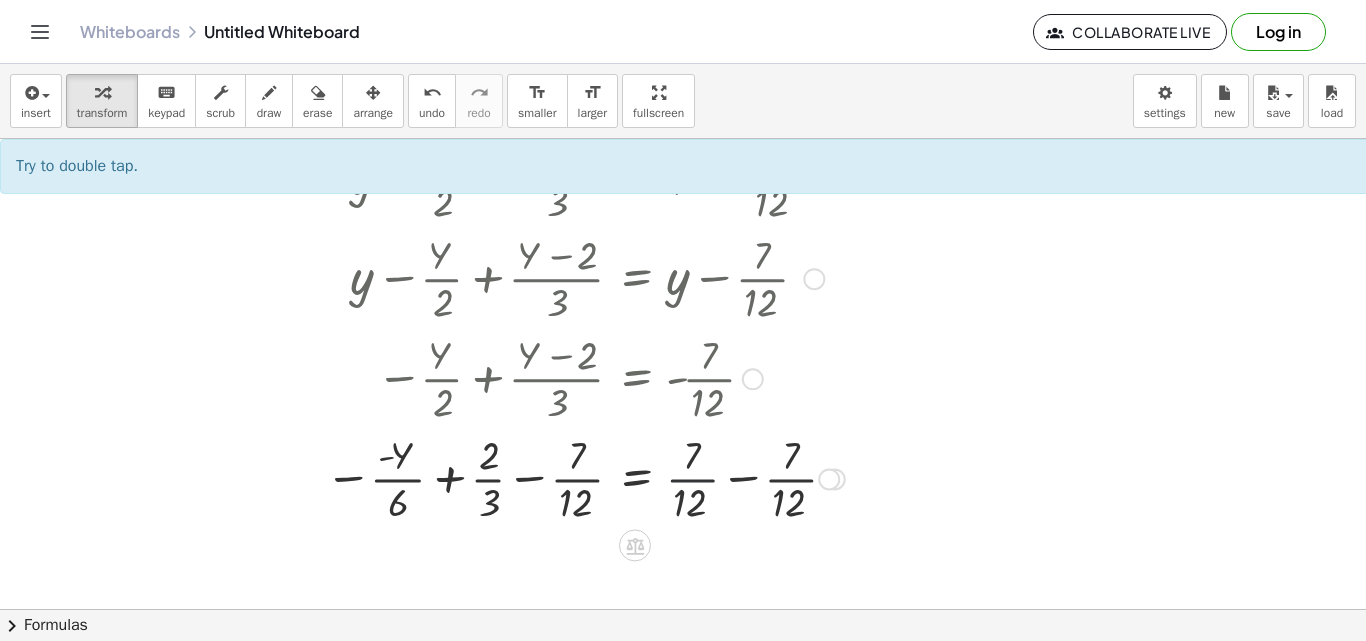 click at bounding box center (585, 477) 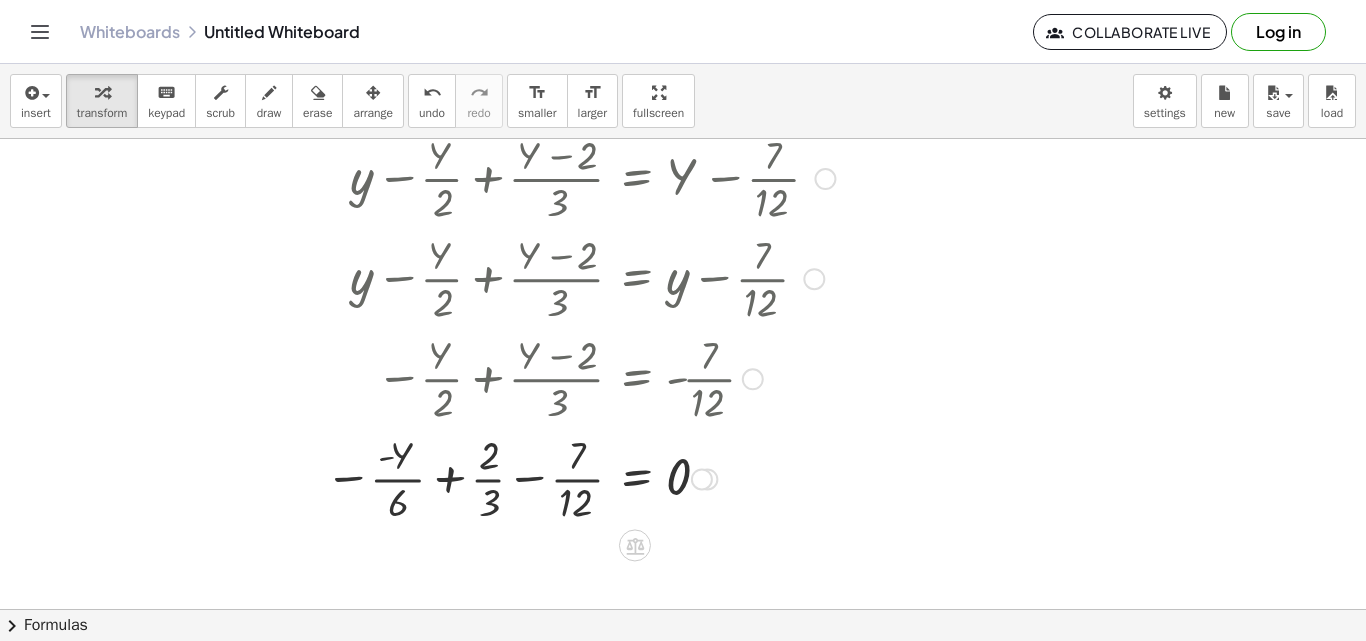 click at bounding box center (580, 477) 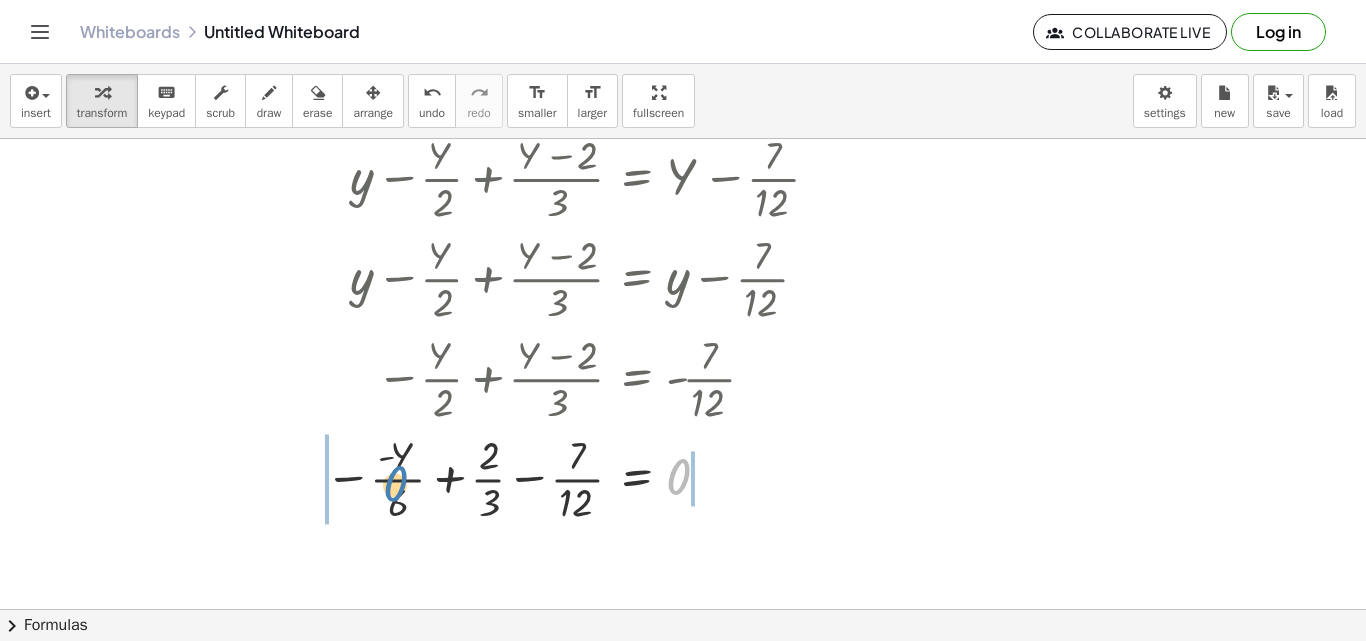 drag, startPoint x: 672, startPoint y: 491, endPoint x: 355, endPoint y: 496, distance: 317.03943 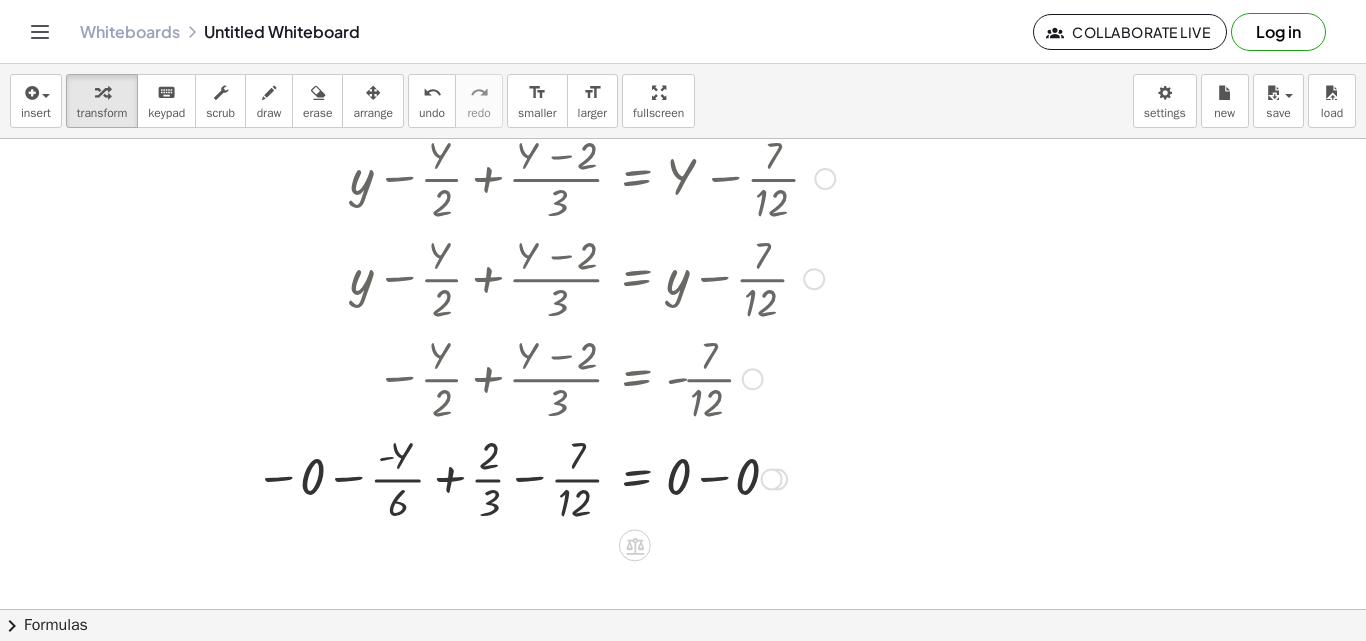 click at bounding box center (545, 477) 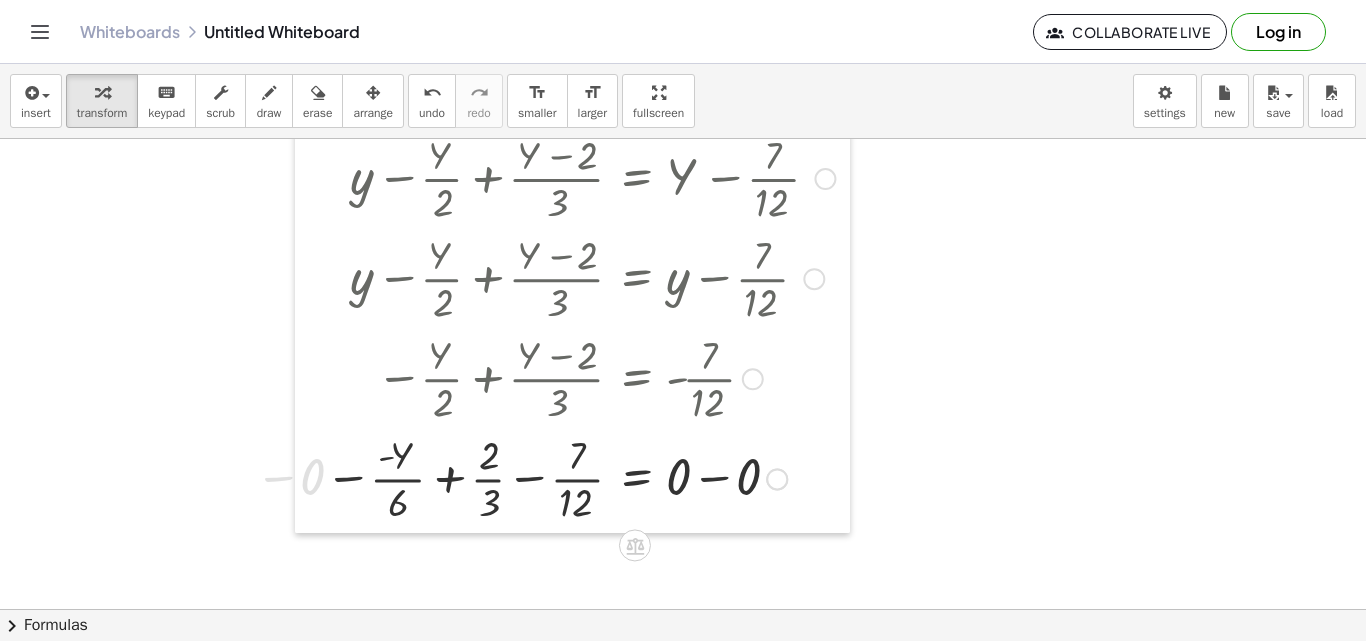 click at bounding box center [310, 327] 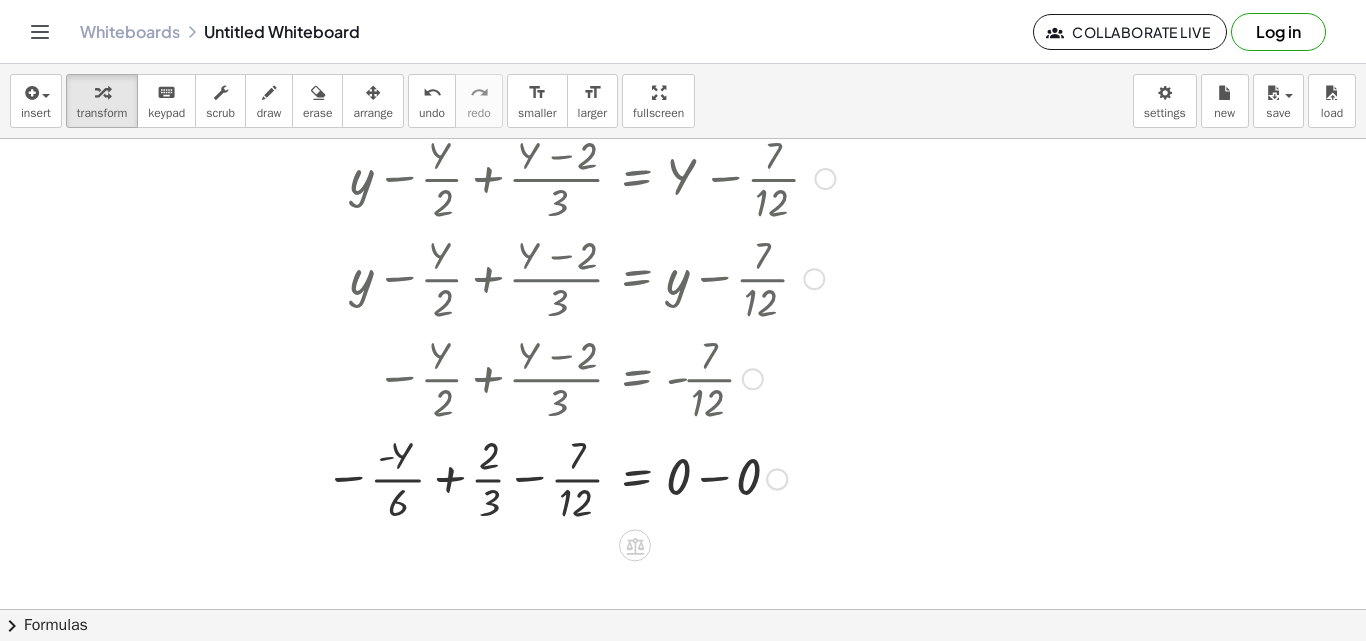 click at bounding box center (580, 477) 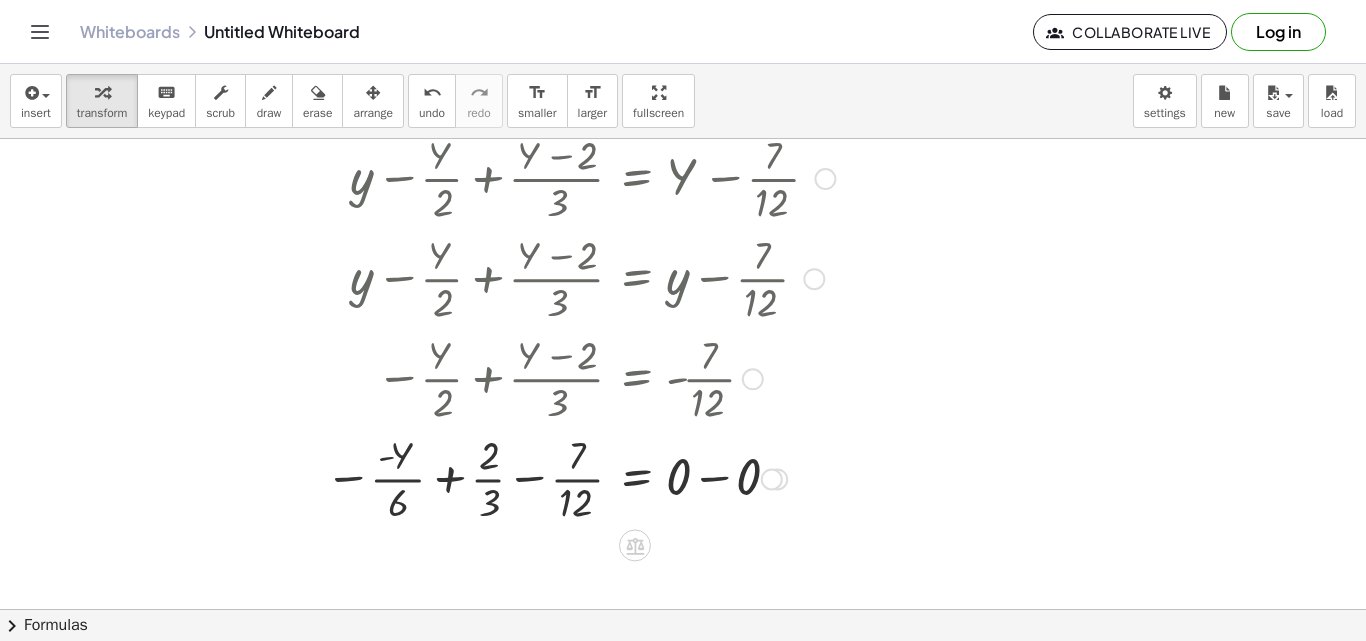 drag, startPoint x: 398, startPoint y: 467, endPoint x: 407, endPoint y: 484, distance: 19.235384 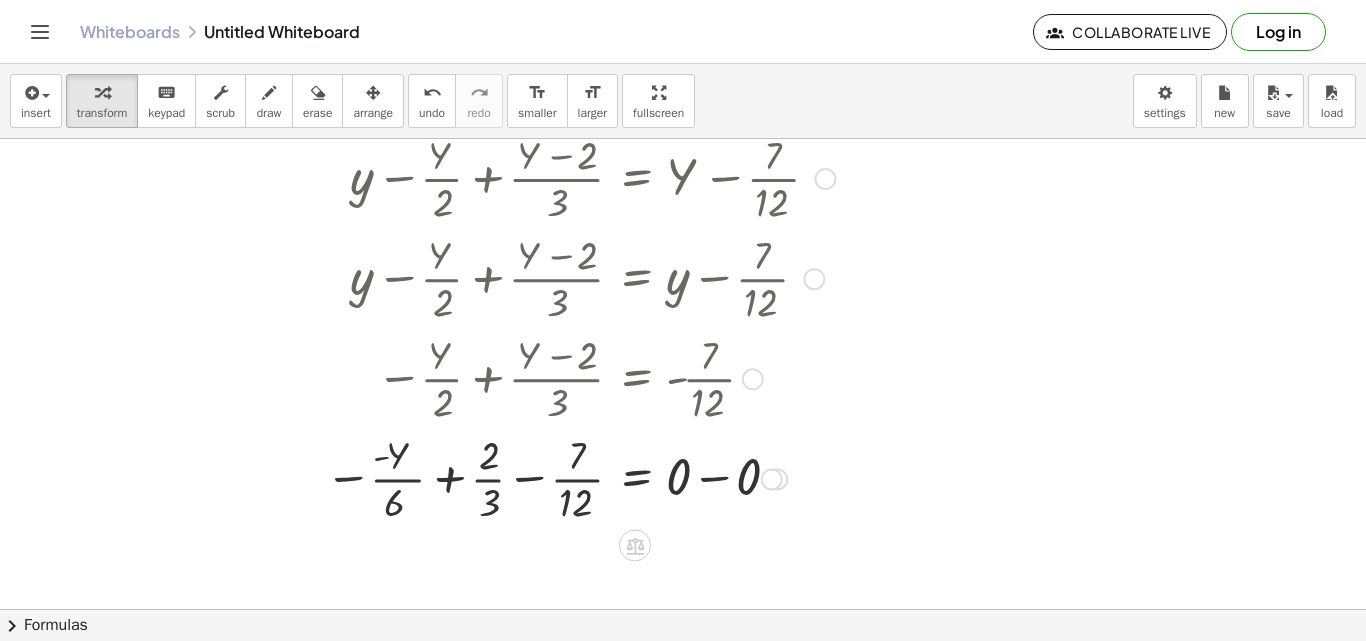 click at bounding box center [580, 477] 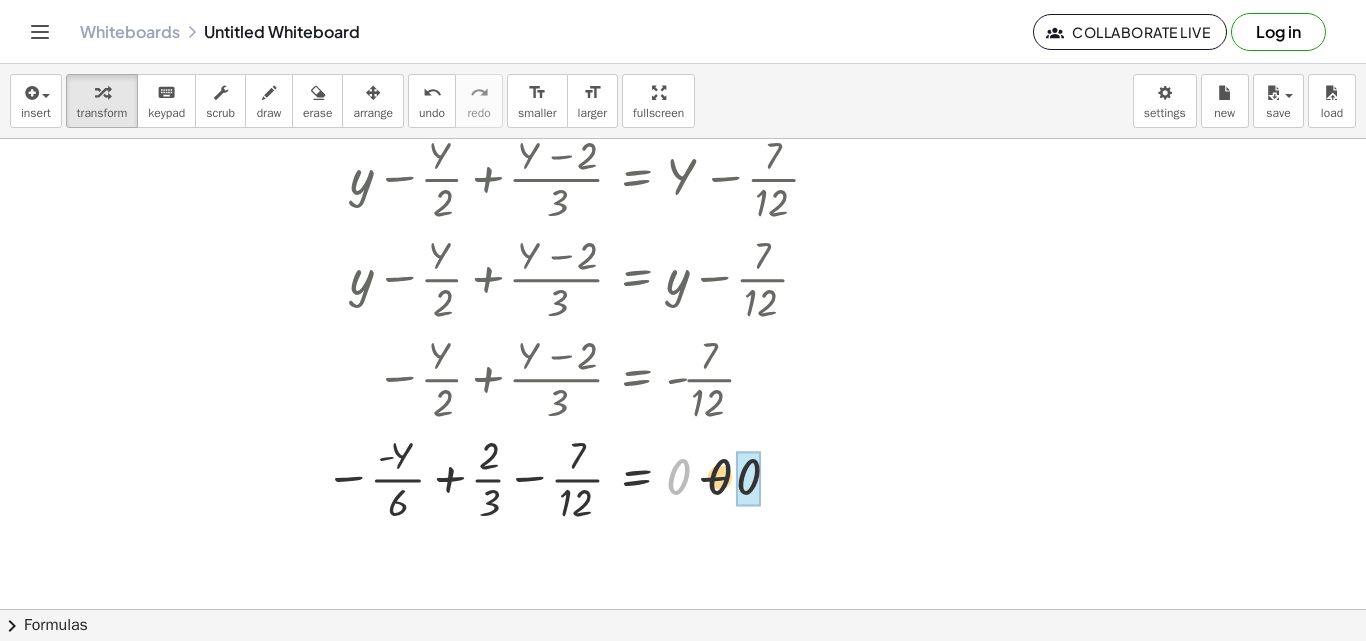 drag, startPoint x: 679, startPoint y: 485, endPoint x: 731, endPoint y: 484, distance: 52.009613 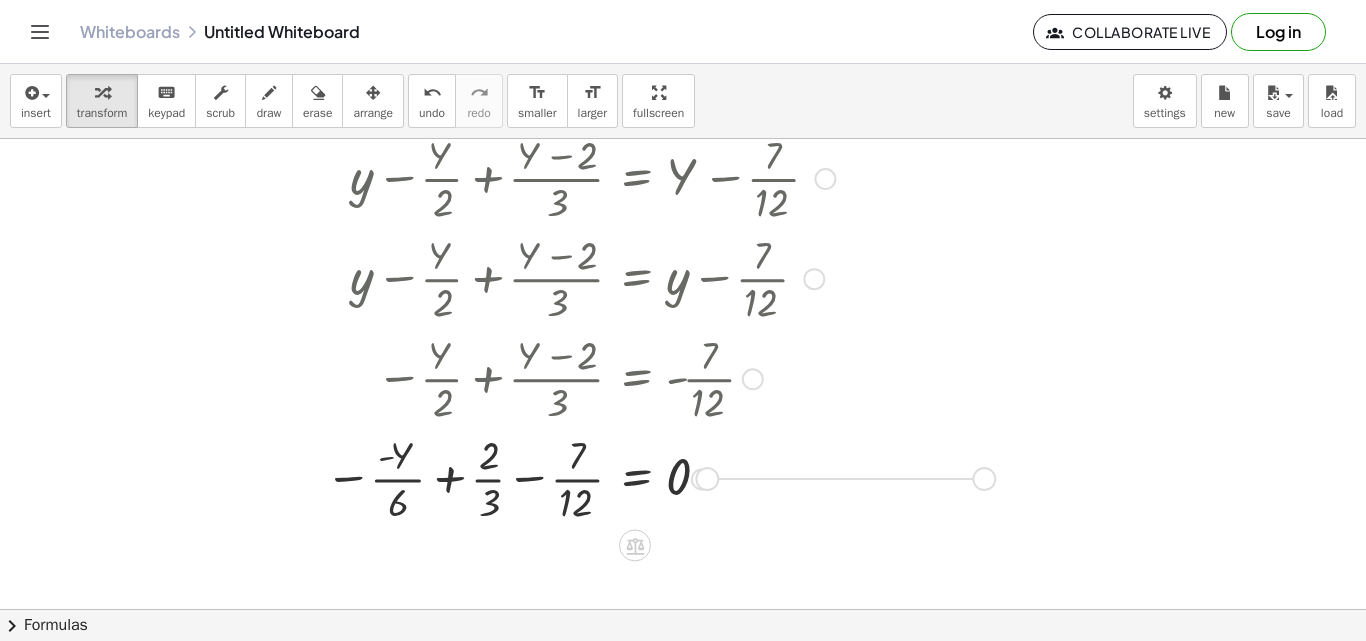 drag, startPoint x: 701, startPoint y: 479, endPoint x: 1039, endPoint y: 479, distance: 338 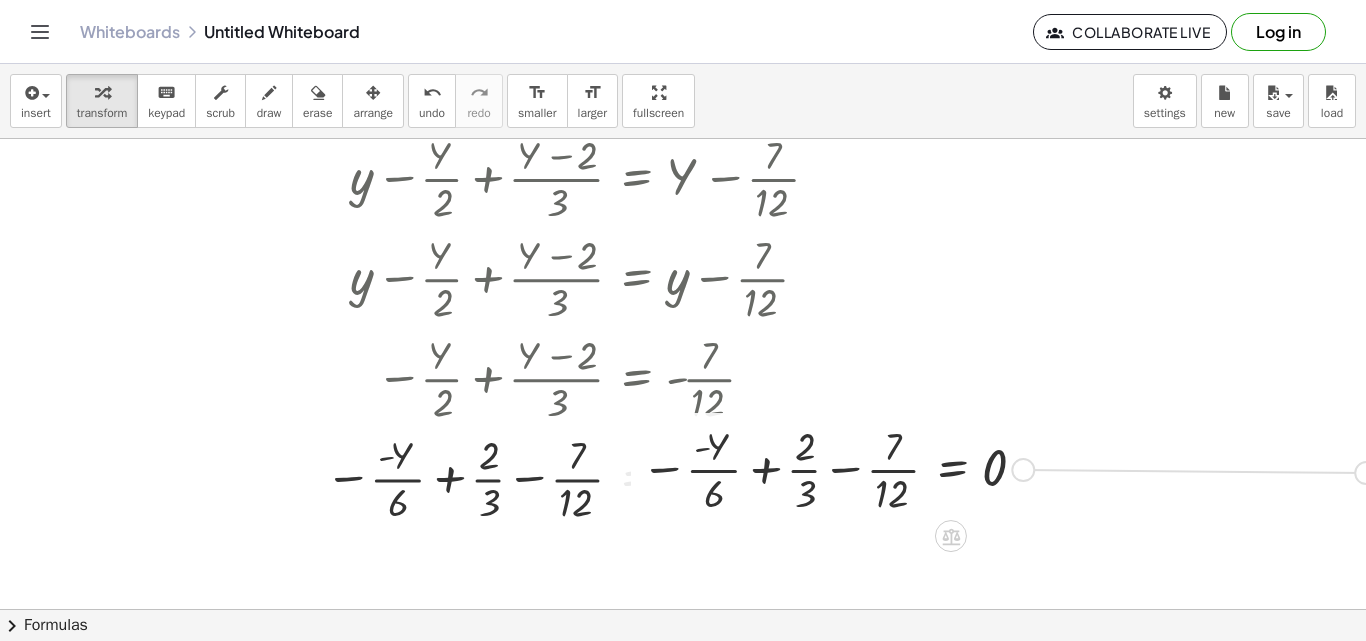 drag, startPoint x: 1018, startPoint y: 470, endPoint x: 1365, endPoint y: 472, distance: 347.00577 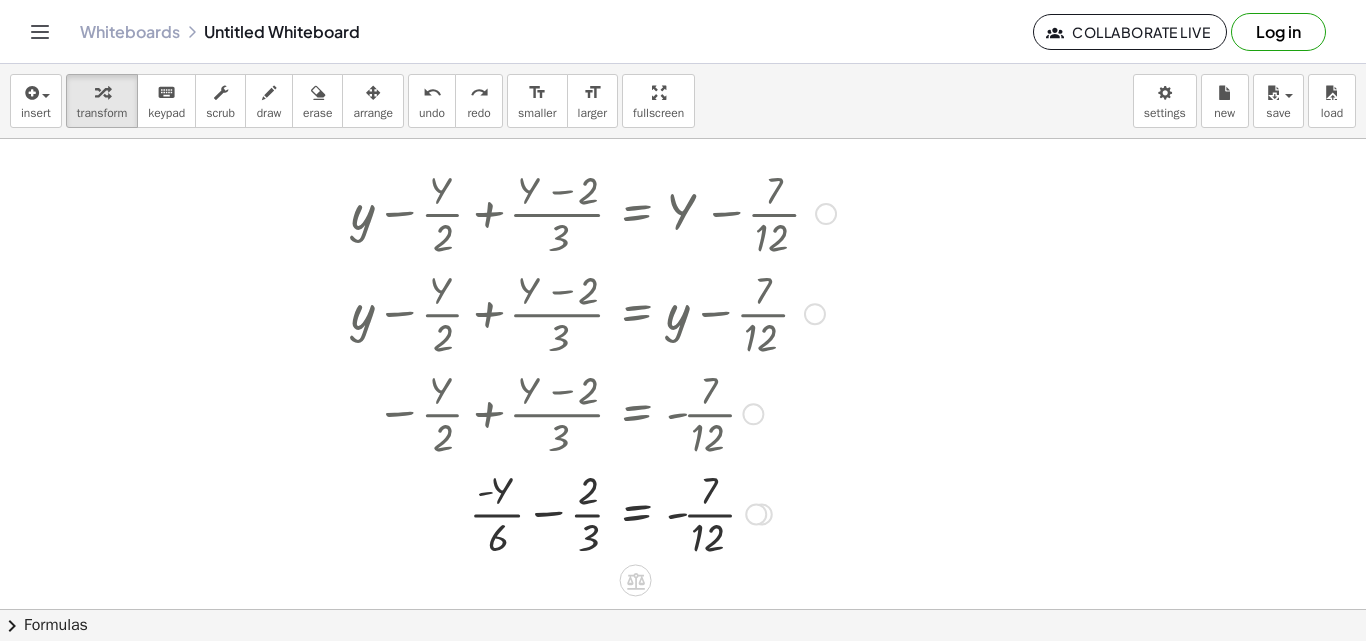 scroll, scrollTop: 865, scrollLeft: 0, axis: vertical 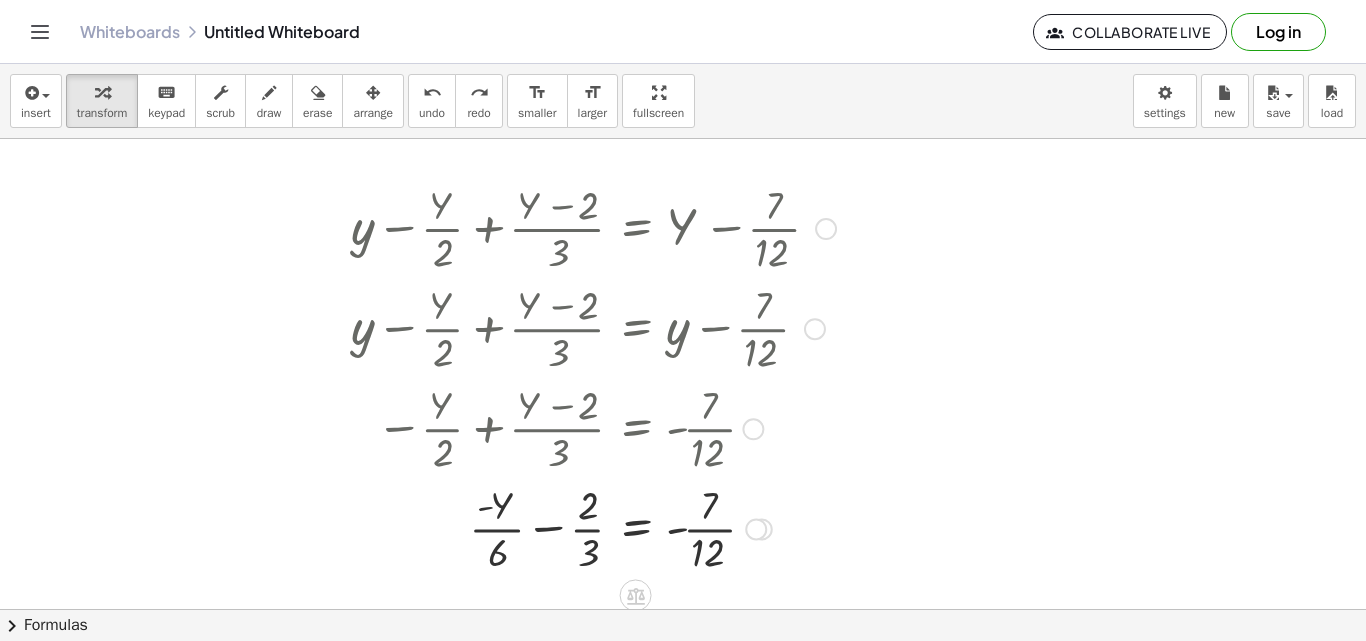 click at bounding box center [593, 527] 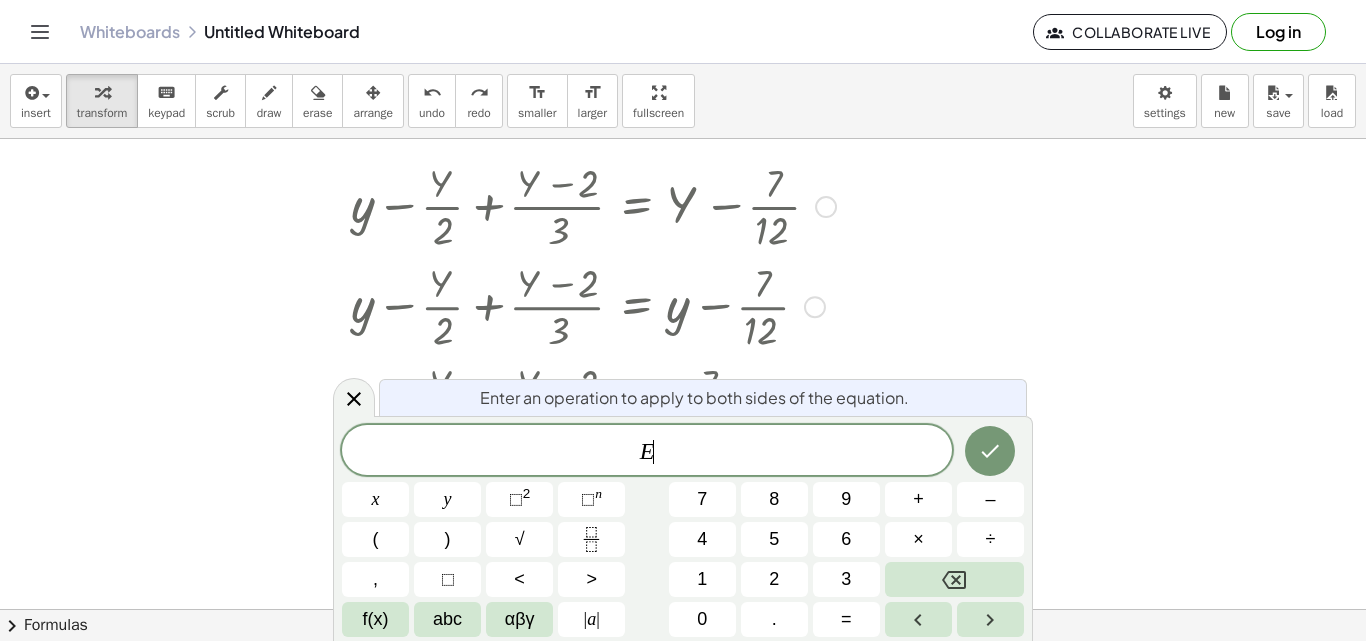 scroll, scrollTop: 888, scrollLeft: 0, axis: vertical 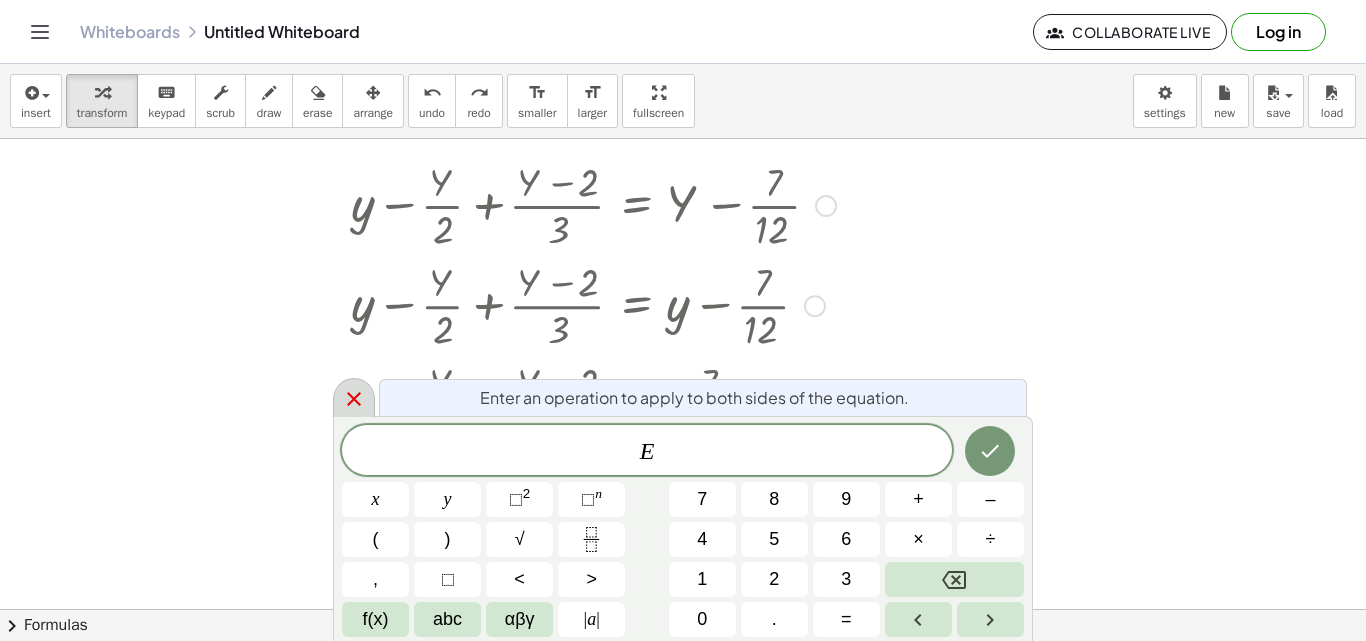 click 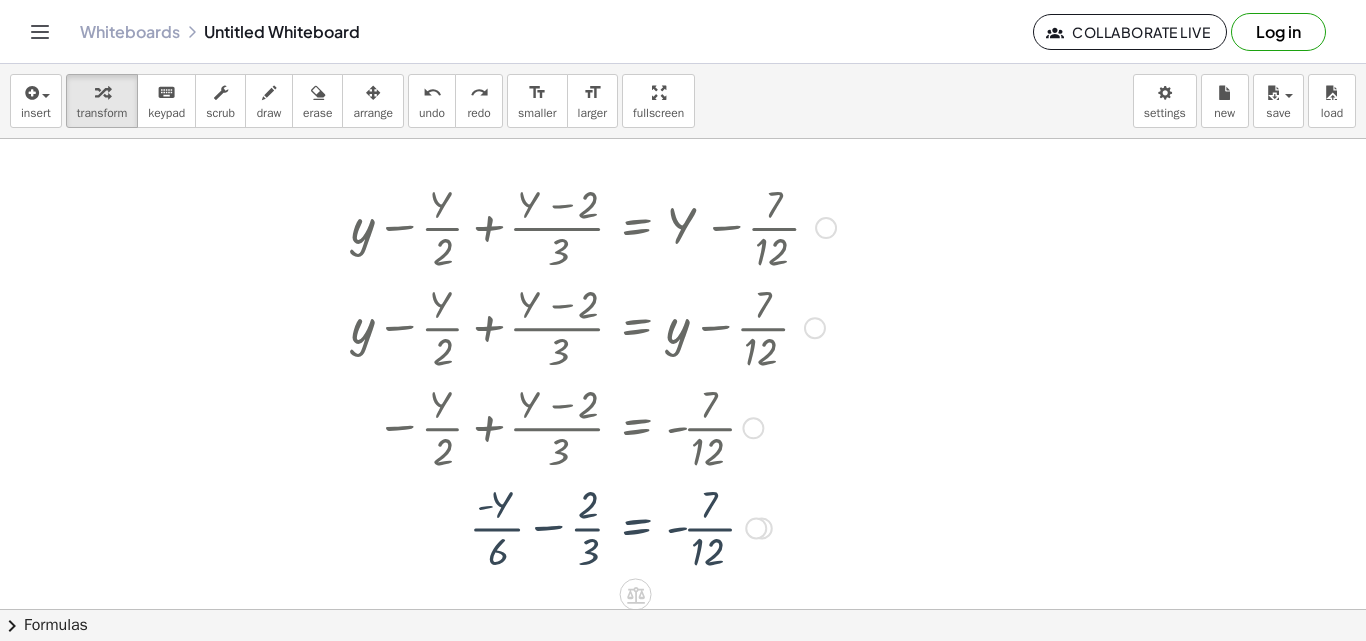 scroll, scrollTop: 865, scrollLeft: 0, axis: vertical 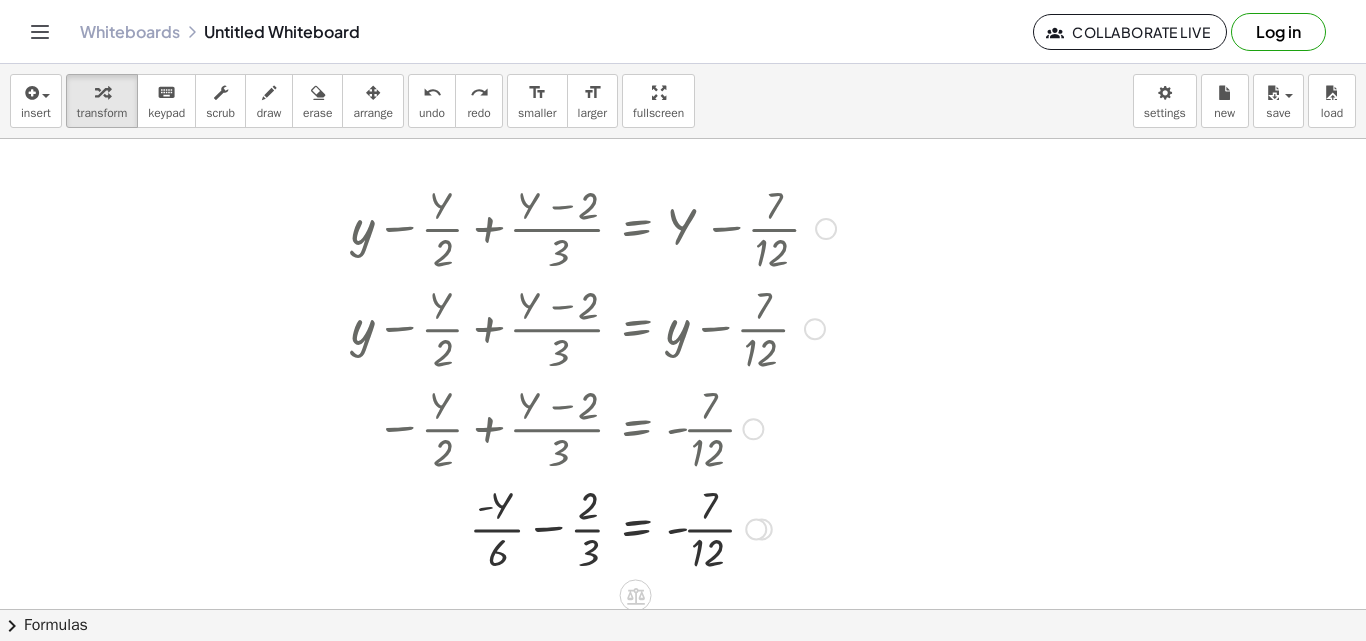click at bounding box center (593, 527) 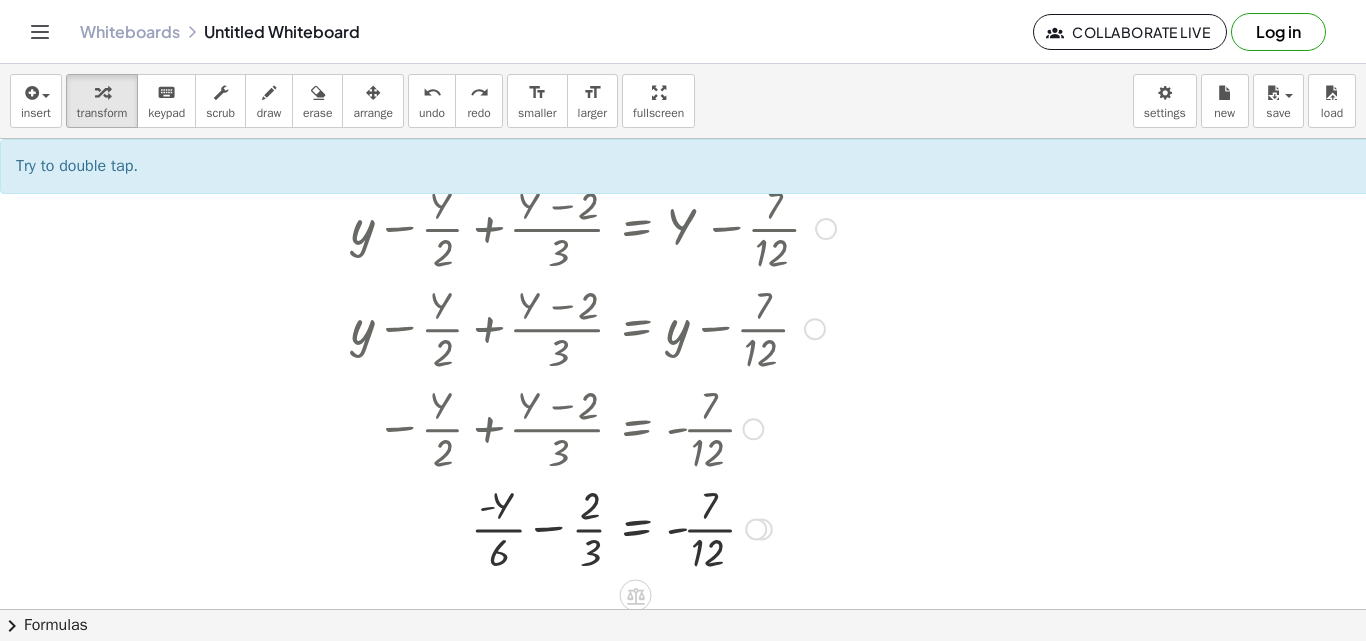 click at bounding box center (593, 527) 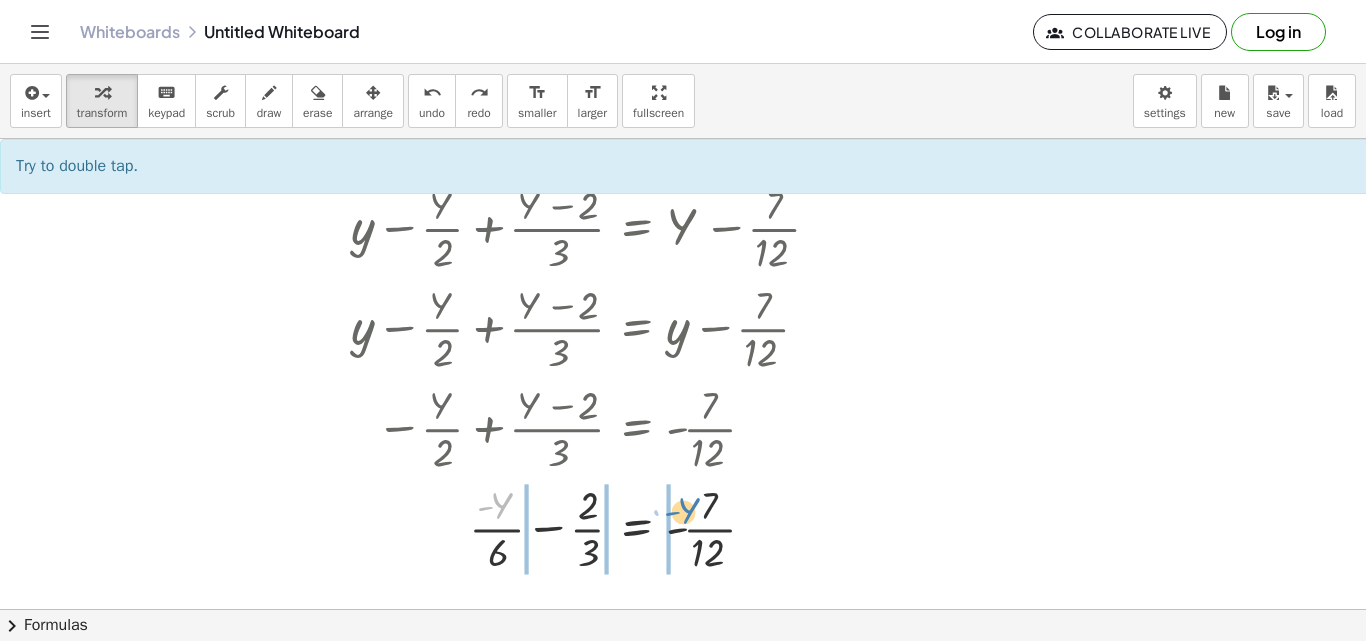 drag, startPoint x: 523, startPoint y: 514, endPoint x: 710, endPoint y: 519, distance: 187.06683 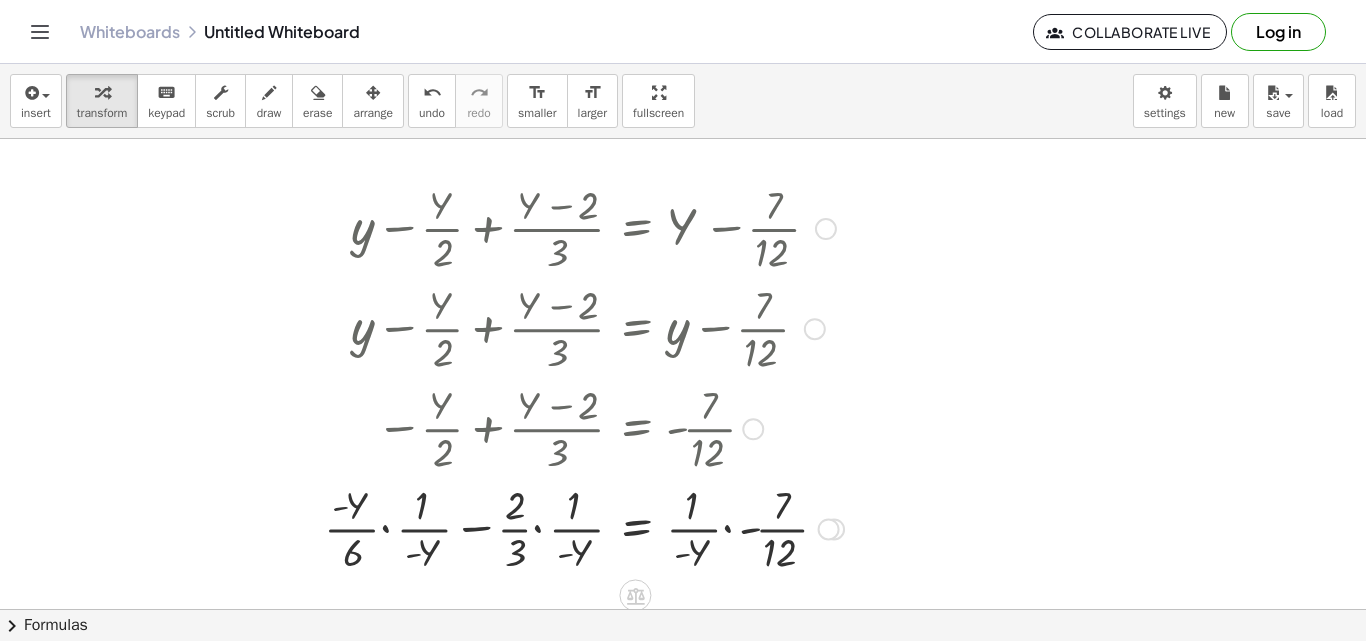 click at bounding box center (584, 527) 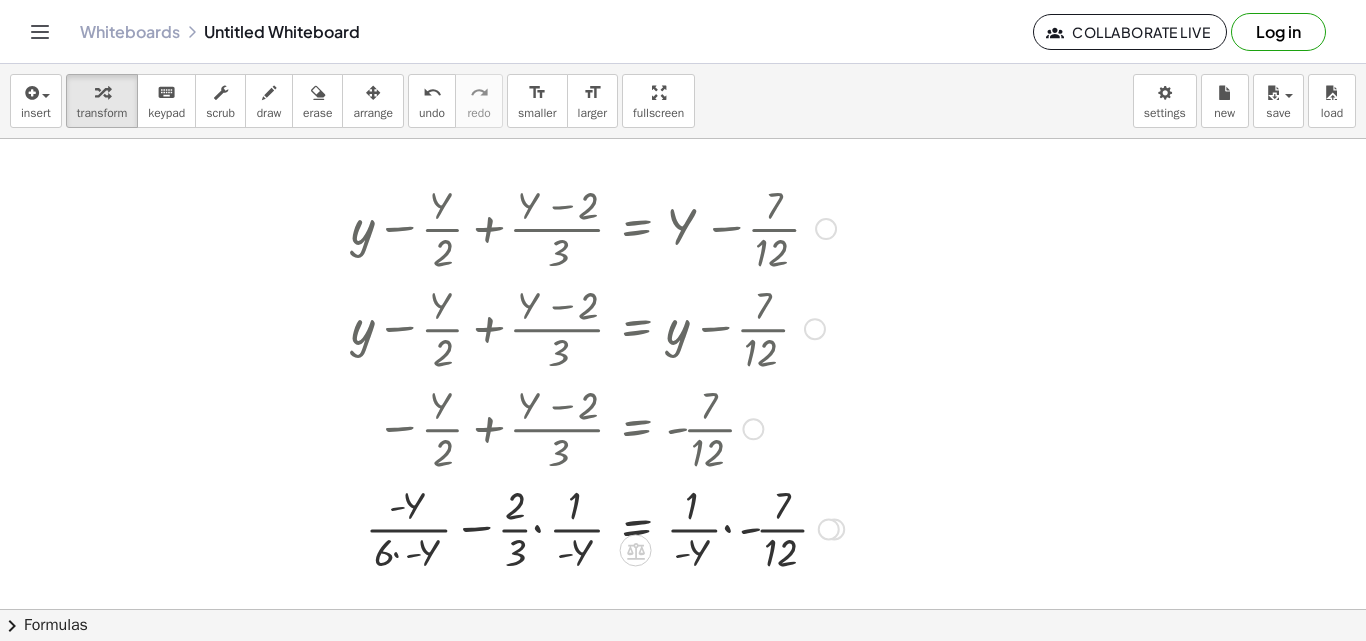 click at bounding box center [597, 527] 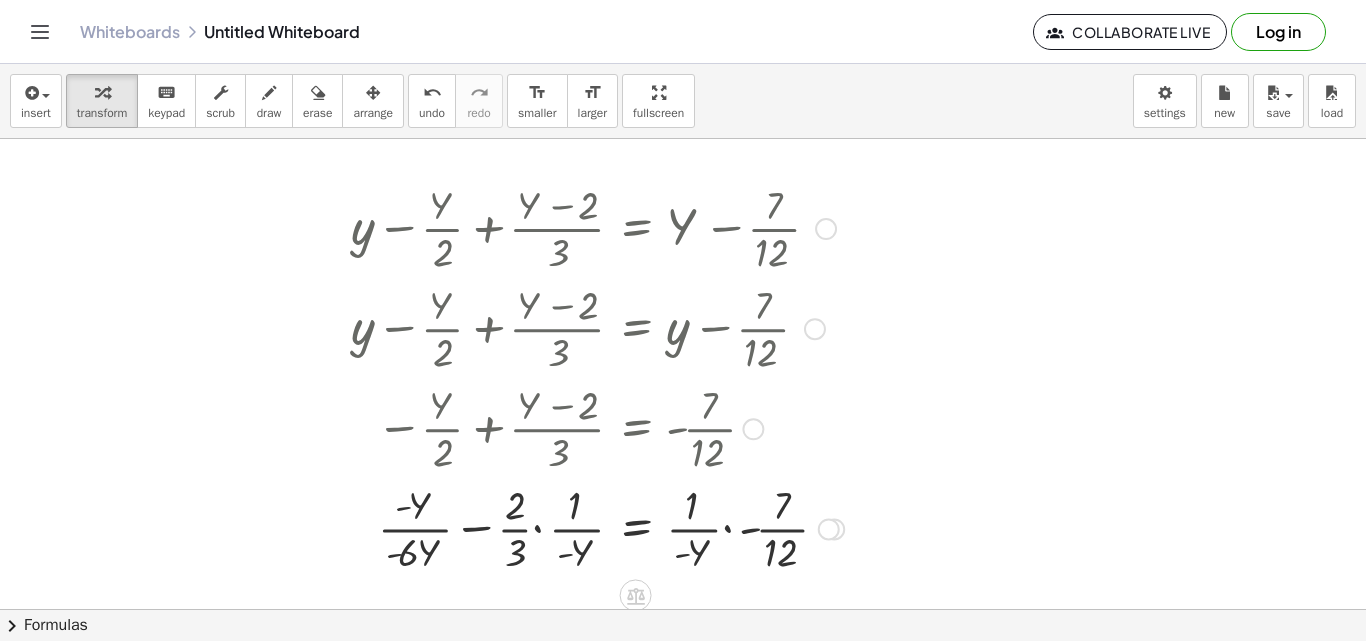 click at bounding box center [597, 527] 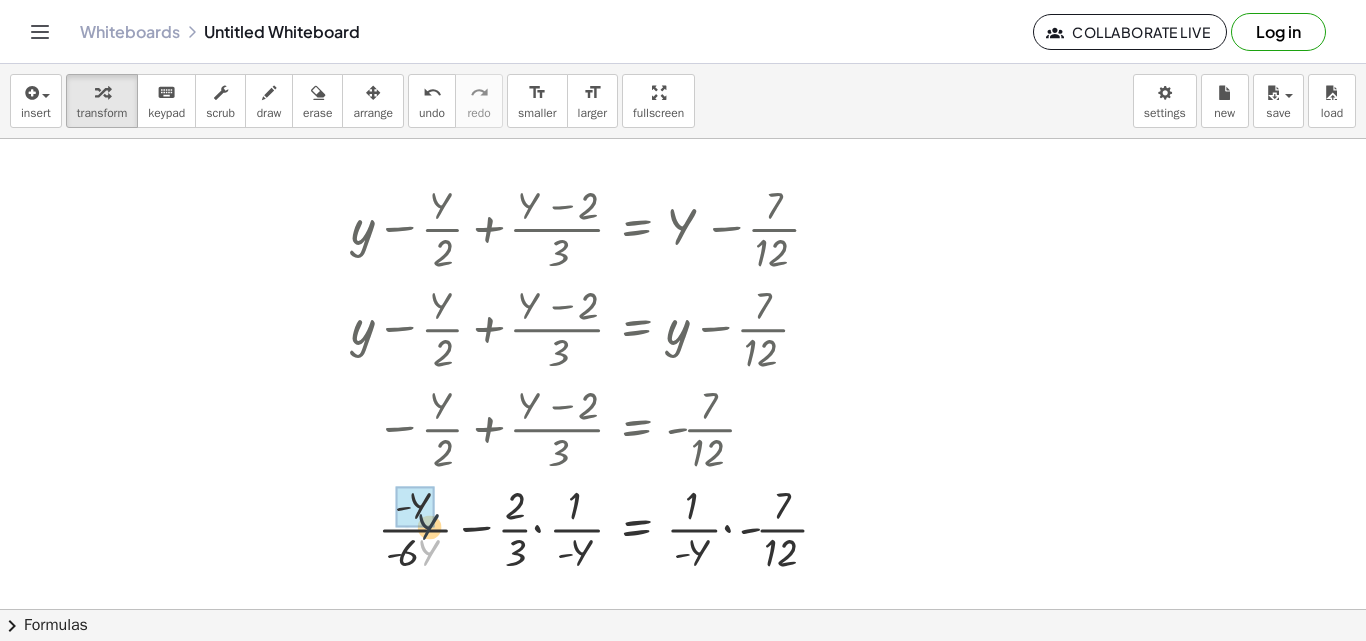 drag, startPoint x: 427, startPoint y: 567, endPoint x: 425, endPoint y: 537, distance: 30.066593 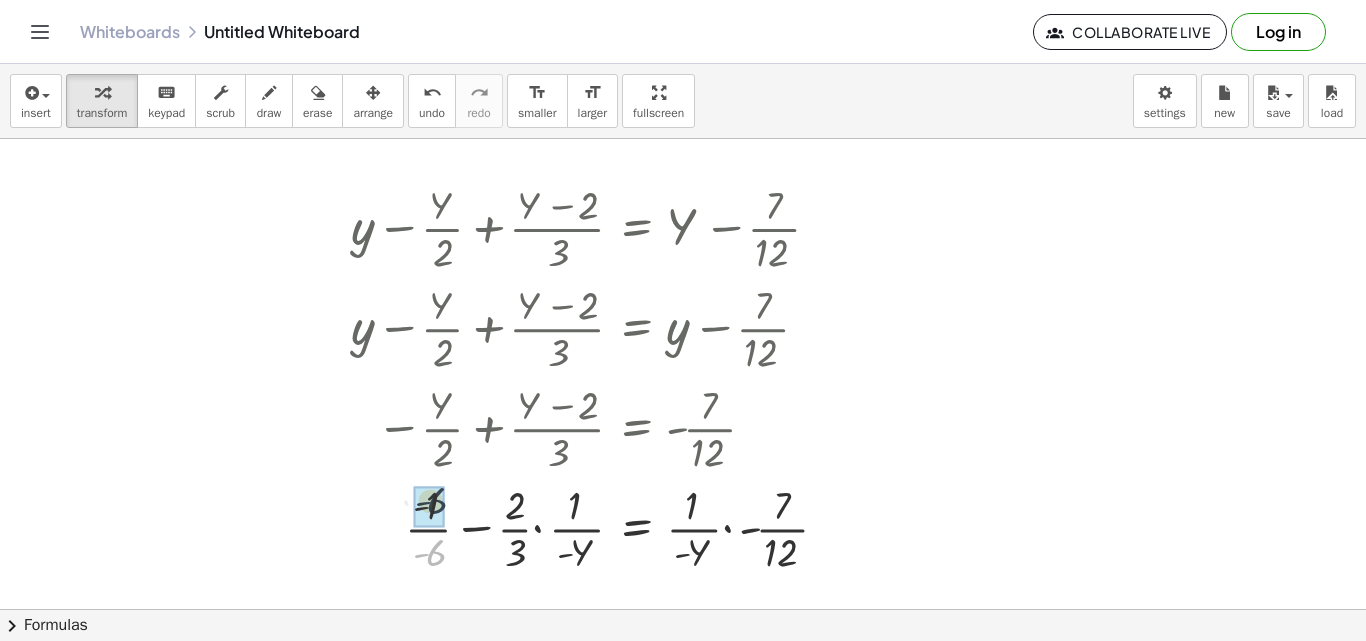drag, startPoint x: 433, startPoint y: 532, endPoint x: 424, endPoint y: 498, distance: 35.17101 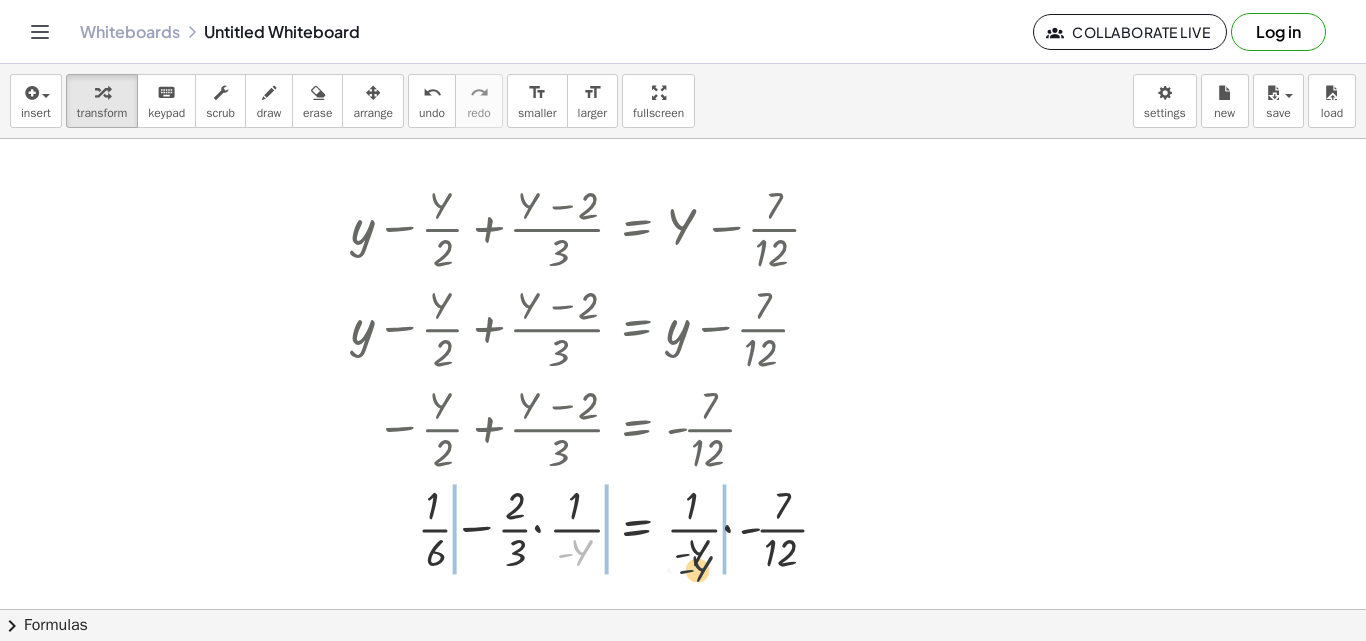drag, startPoint x: 579, startPoint y: 550, endPoint x: 705, endPoint y: 563, distance: 126.66886 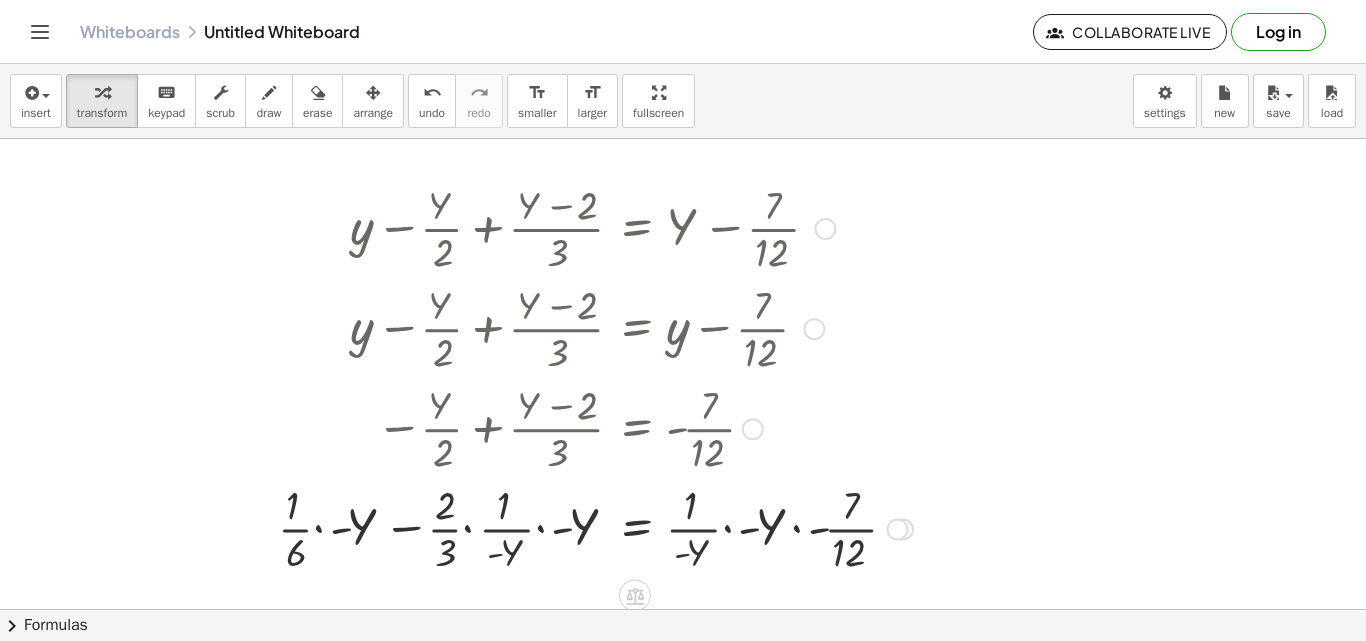click at bounding box center (595, 527) 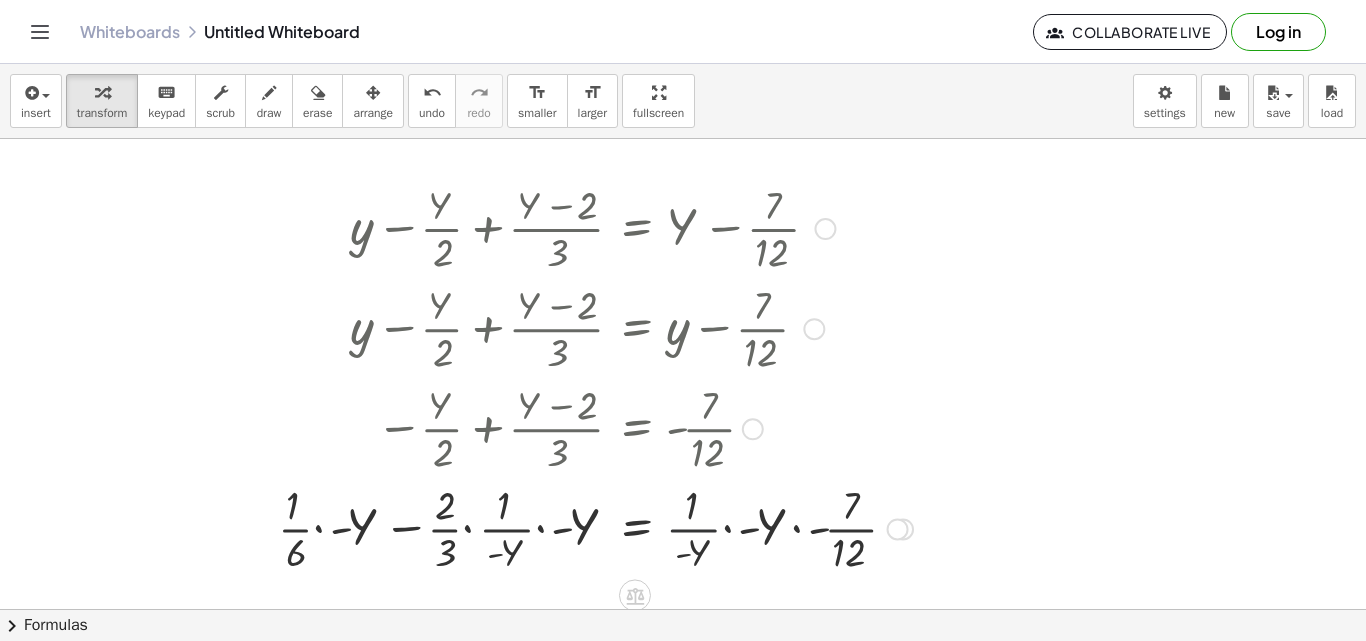 click at bounding box center (595, 527) 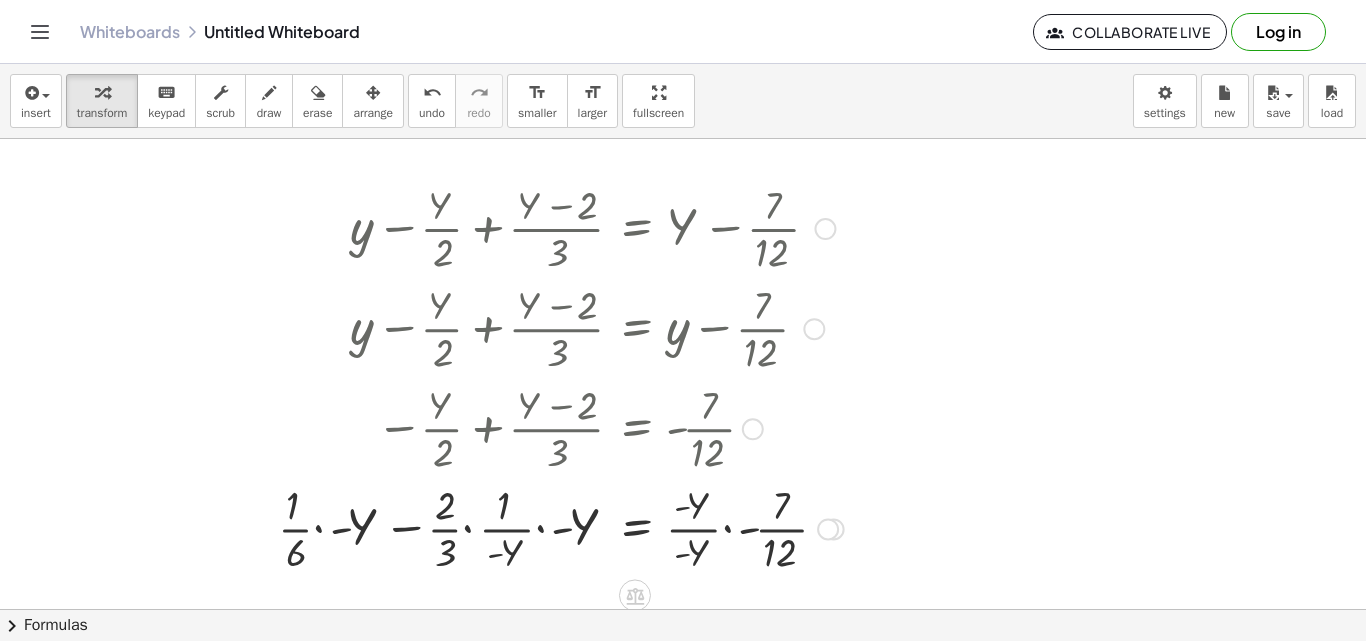 click at bounding box center [561, 527] 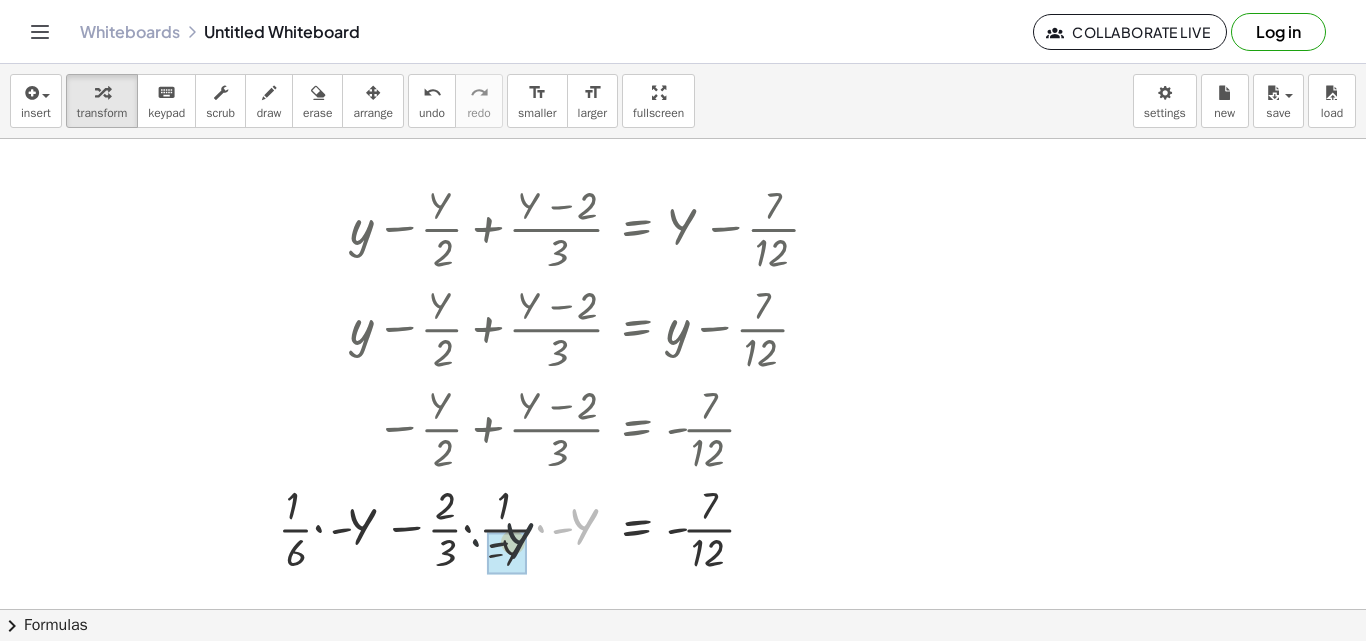 drag, startPoint x: 572, startPoint y: 530, endPoint x: 522, endPoint y: 539, distance: 50.803543 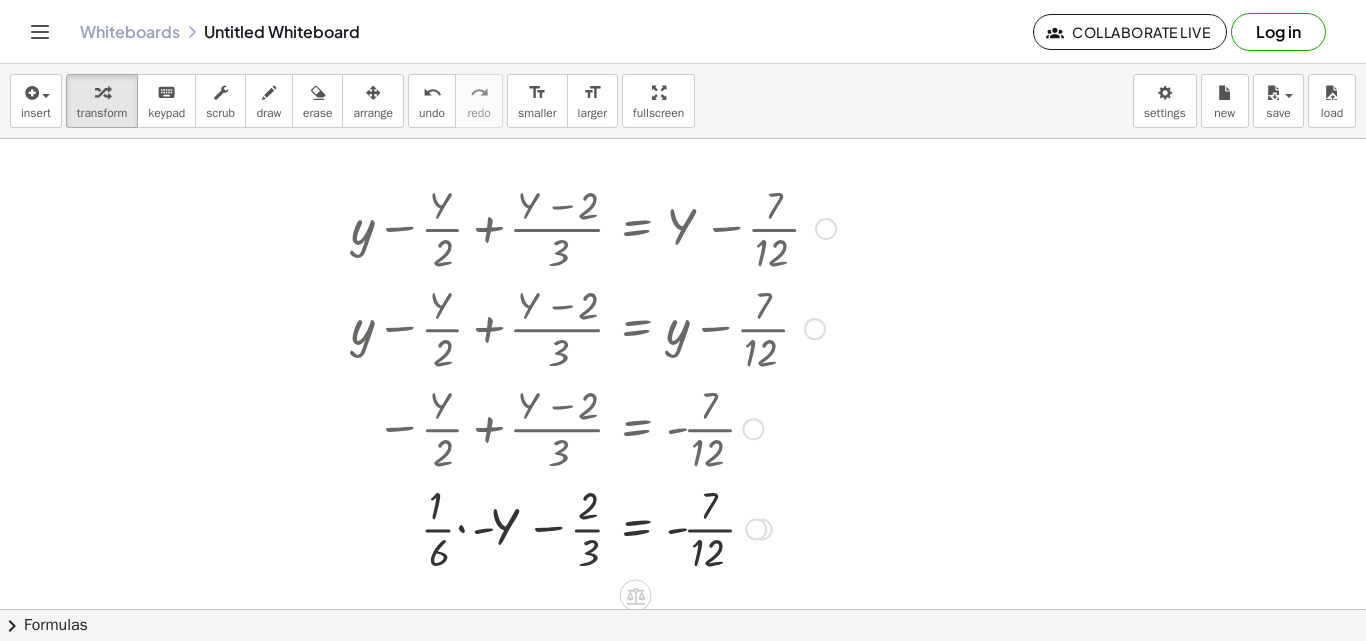 click at bounding box center [593, 527] 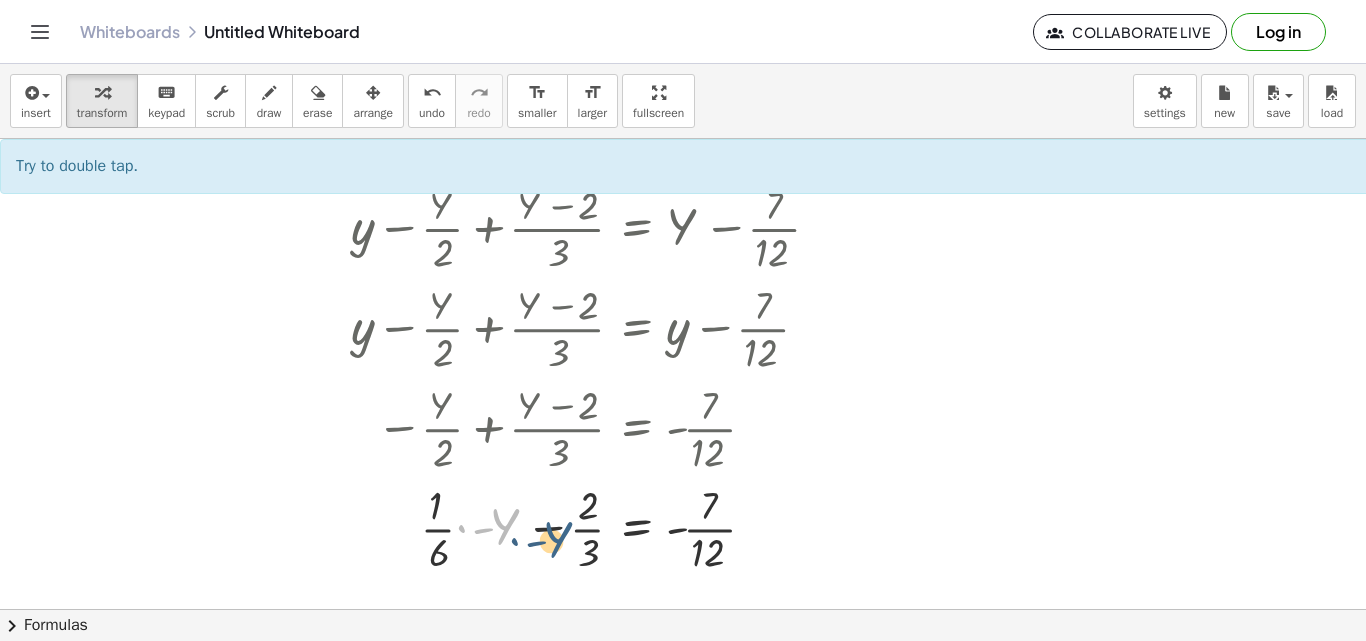 drag, startPoint x: 516, startPoint y: 520, endPoint x: 617, endPoint y: 512, distance: 101.31634 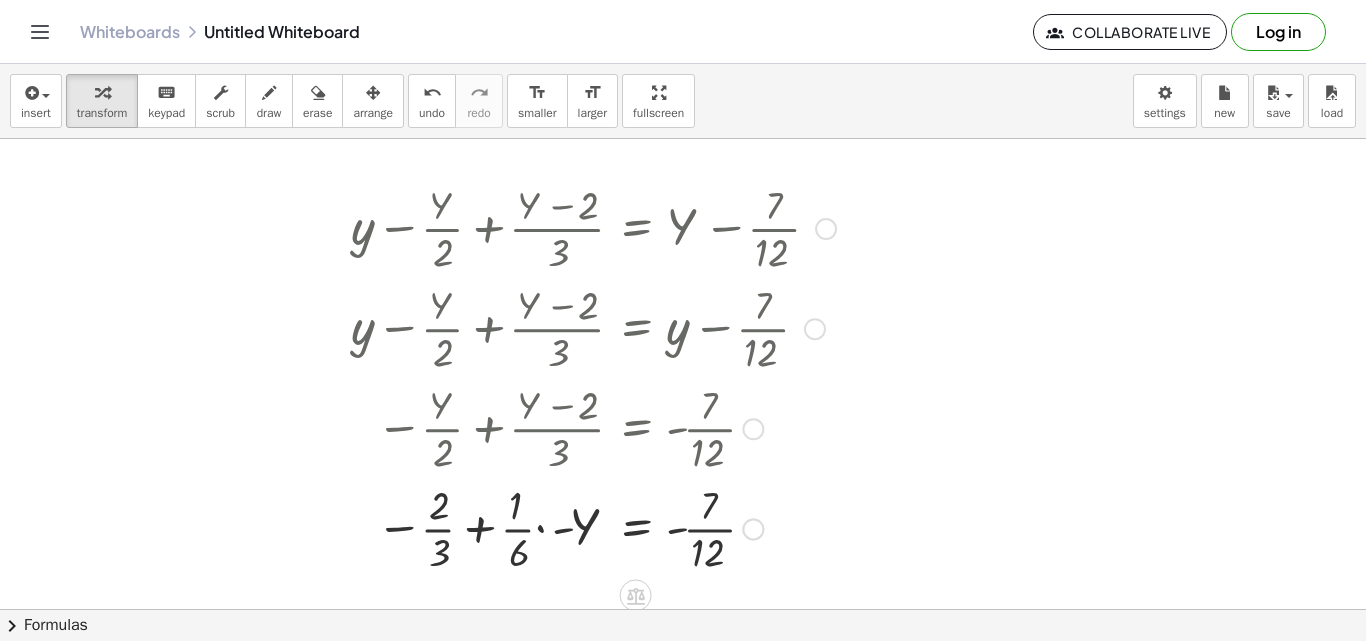 click at bounding box center (593, 527) 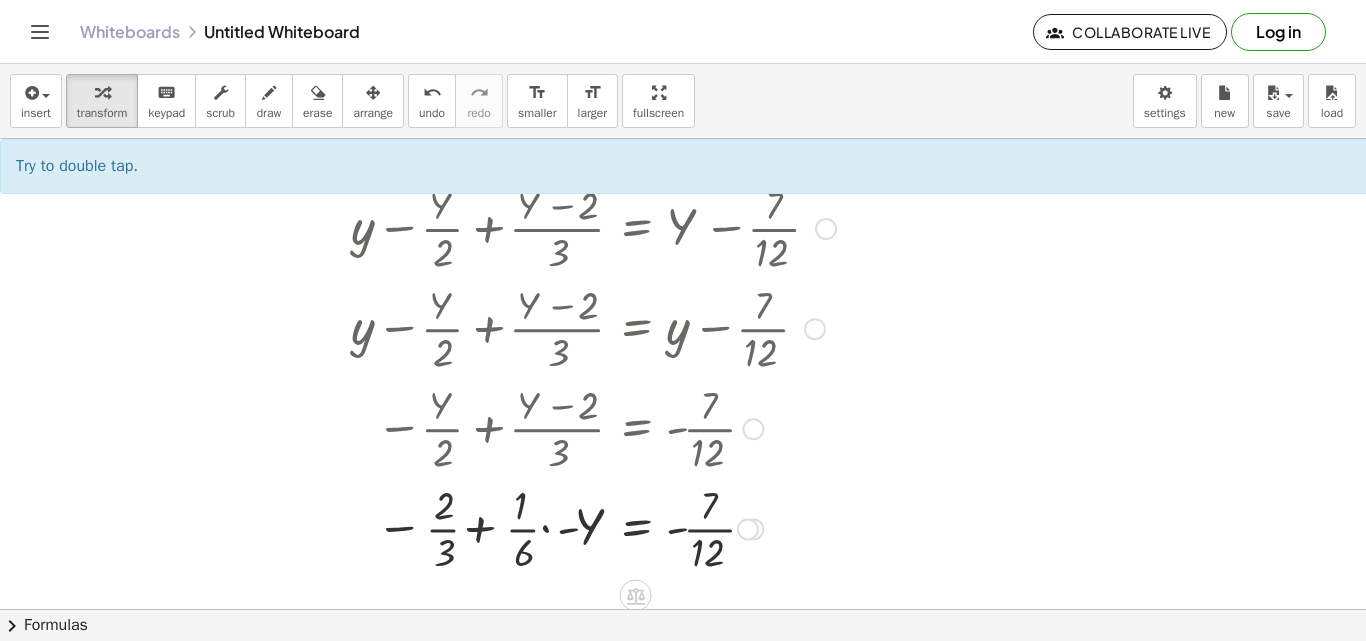 click at bounding box center [593, 527] 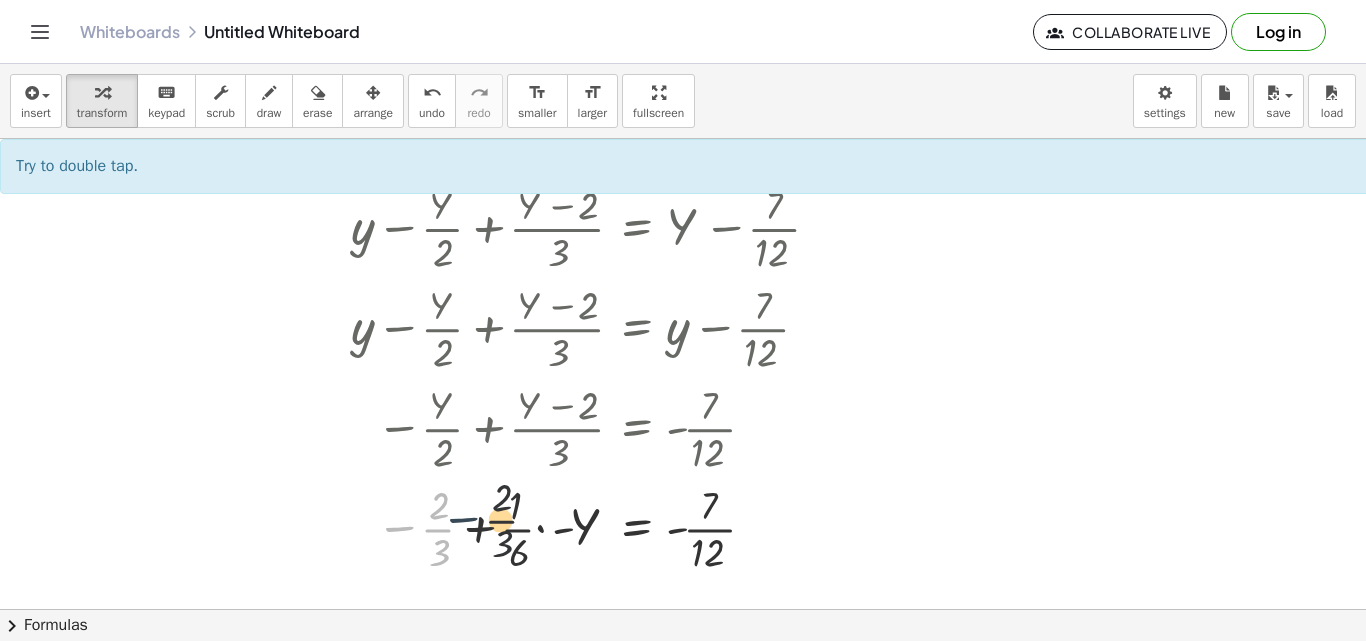 drag, startPoint x: 413, startPoint y: 541, endPoint x: 487, endPoint y: 532, distance: 74.54529 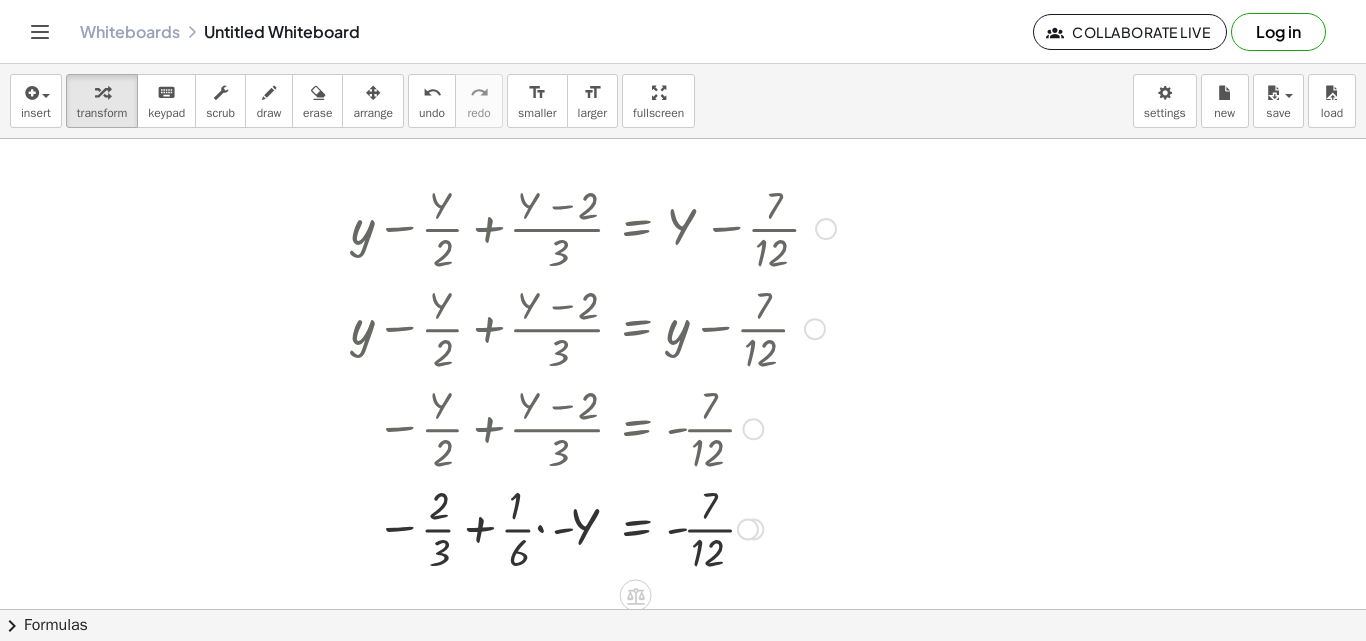 click at bounding box center [593, 527] 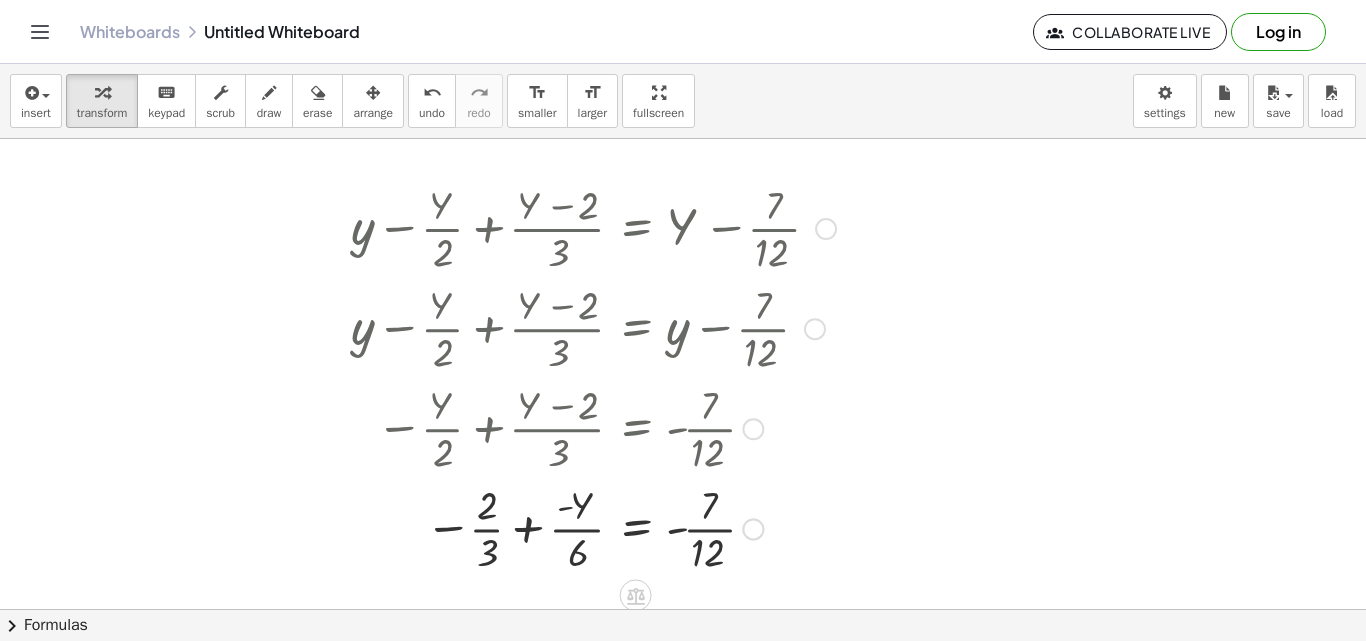 click at bounding box center (593, 527) 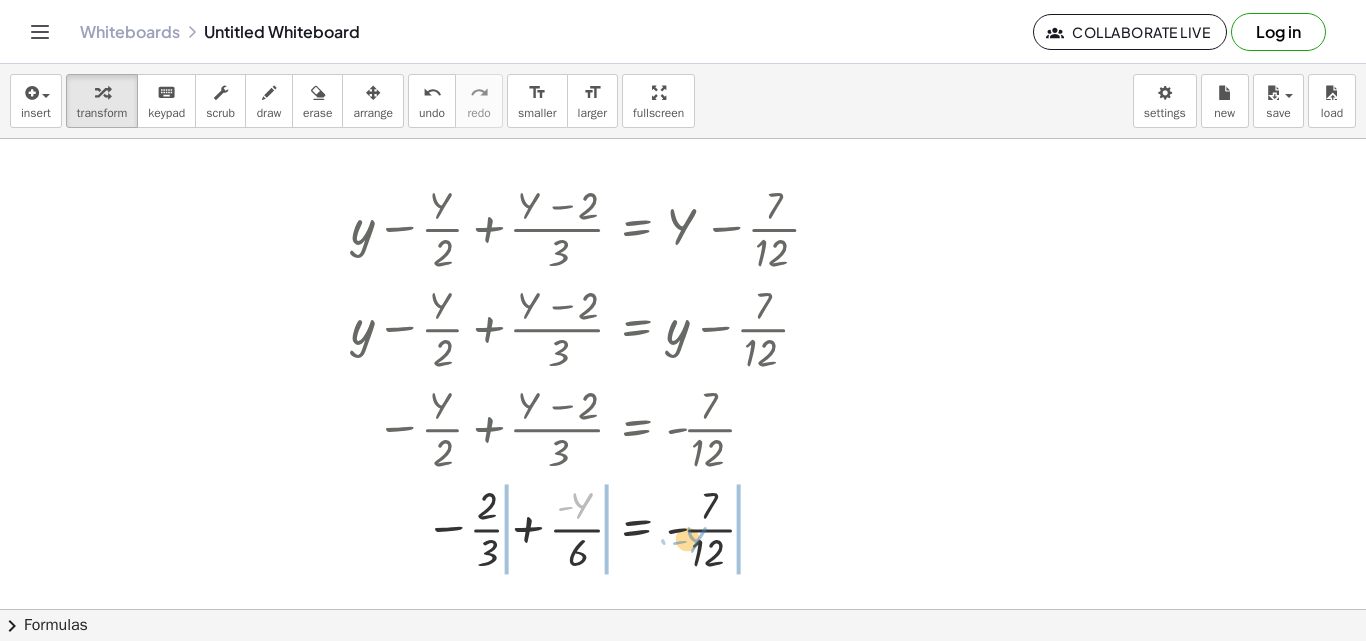 drag, startPoint x: 573, startPoint y: 514, endPoint x: 724, endPoint y: 554, distance: 156.20819 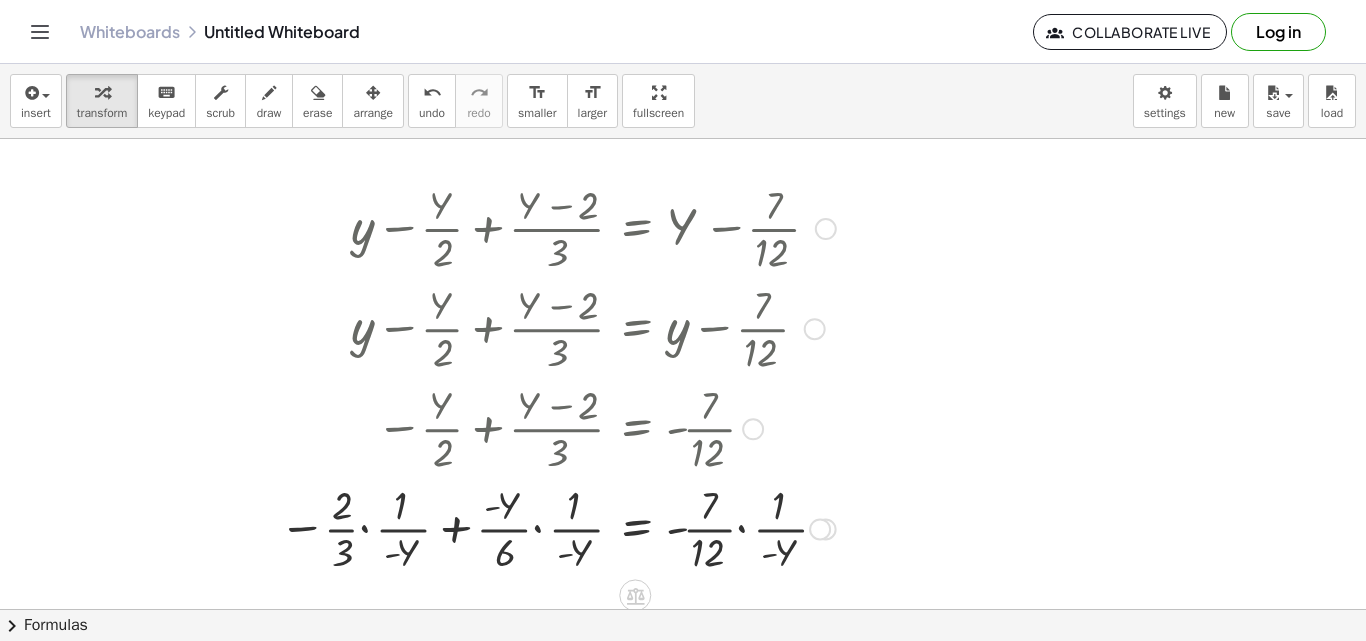 click at bounding box center (557, 527) 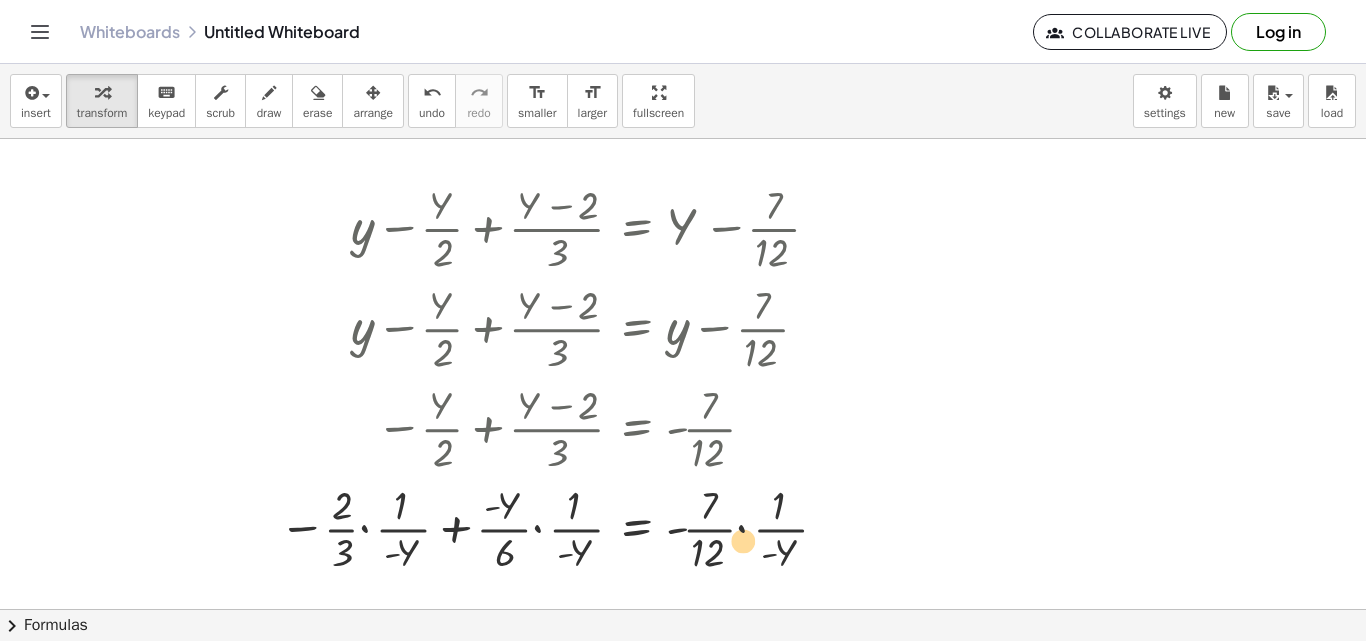 drag, startPoint x: 772, startPoint y: 544, endPoint x: 747, endPoint y: 530, distance: 28.653097 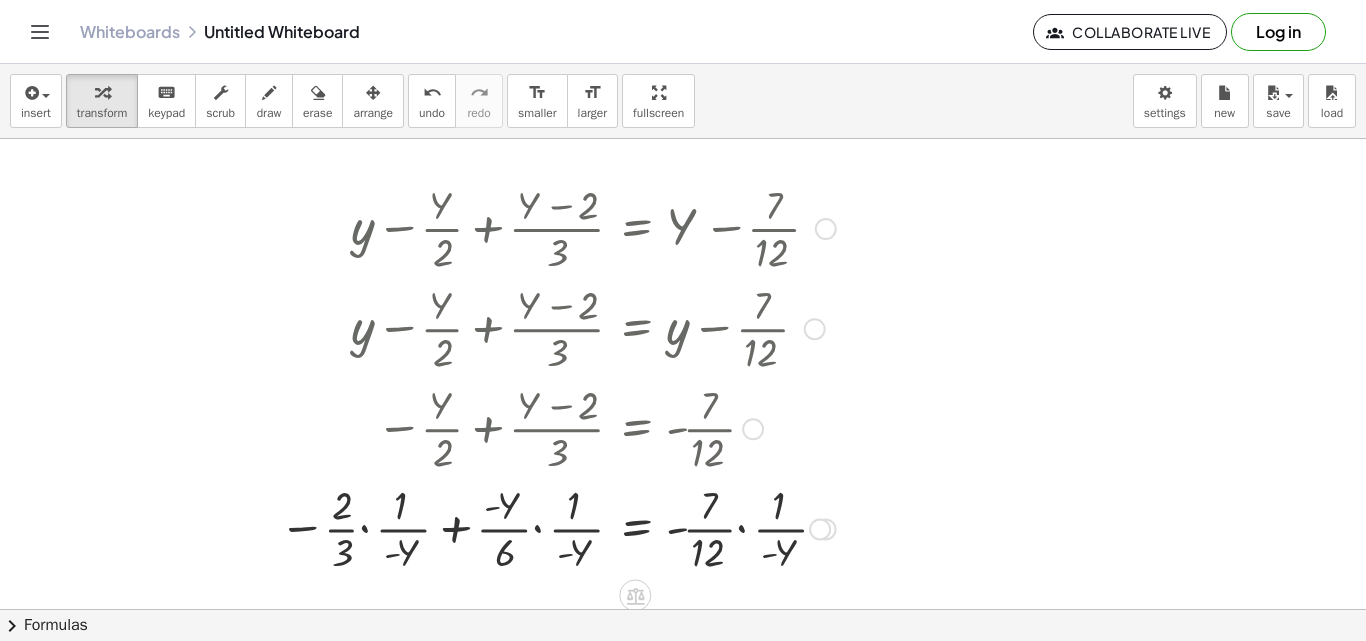 click at bounding box center [557, 527] 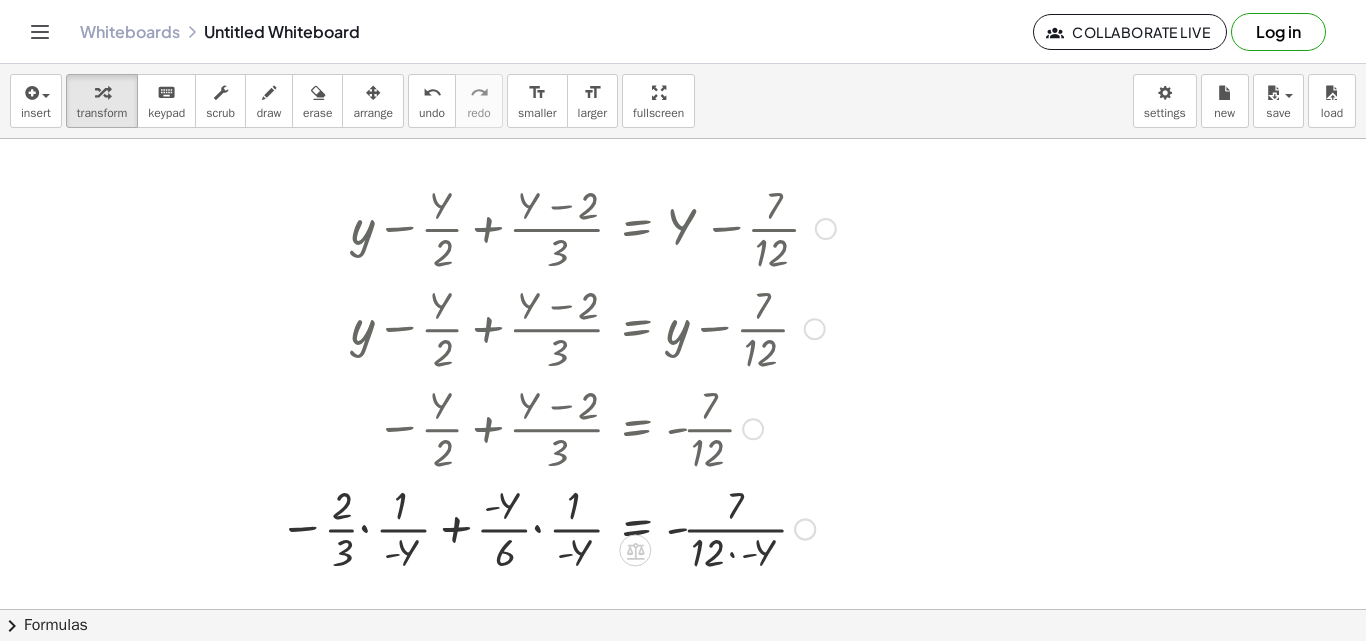 click at bounding box center (557, 527) 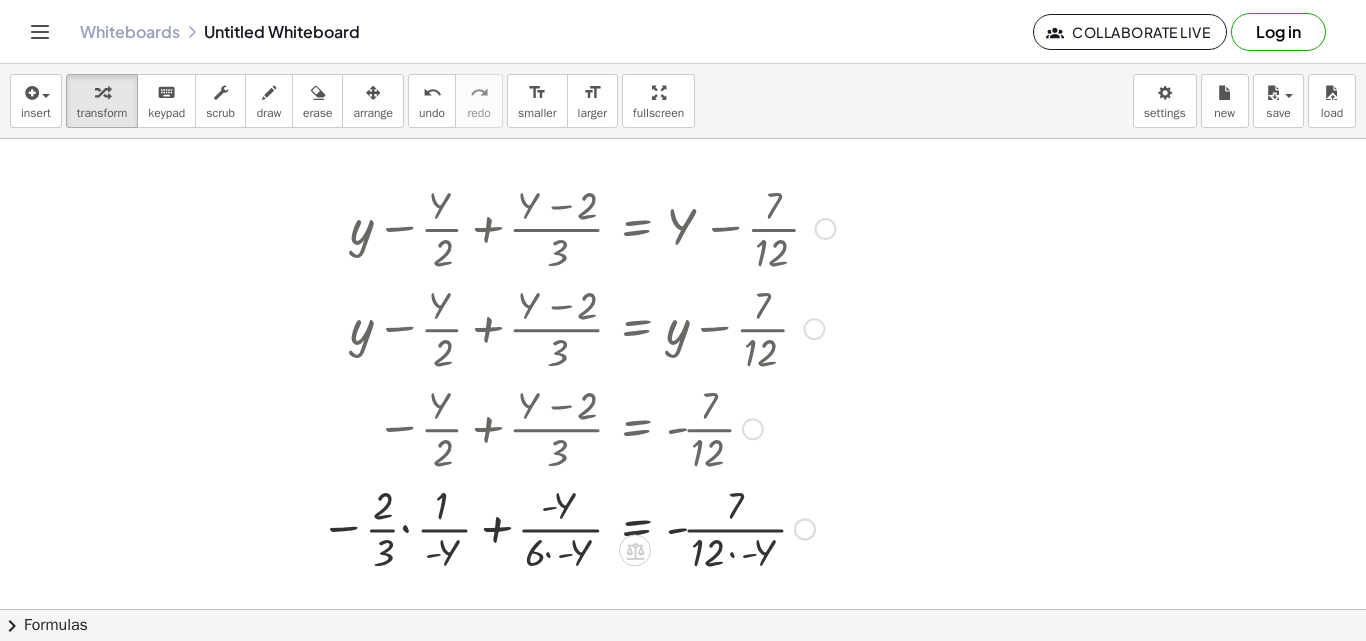click at bounding box center [578, 527] 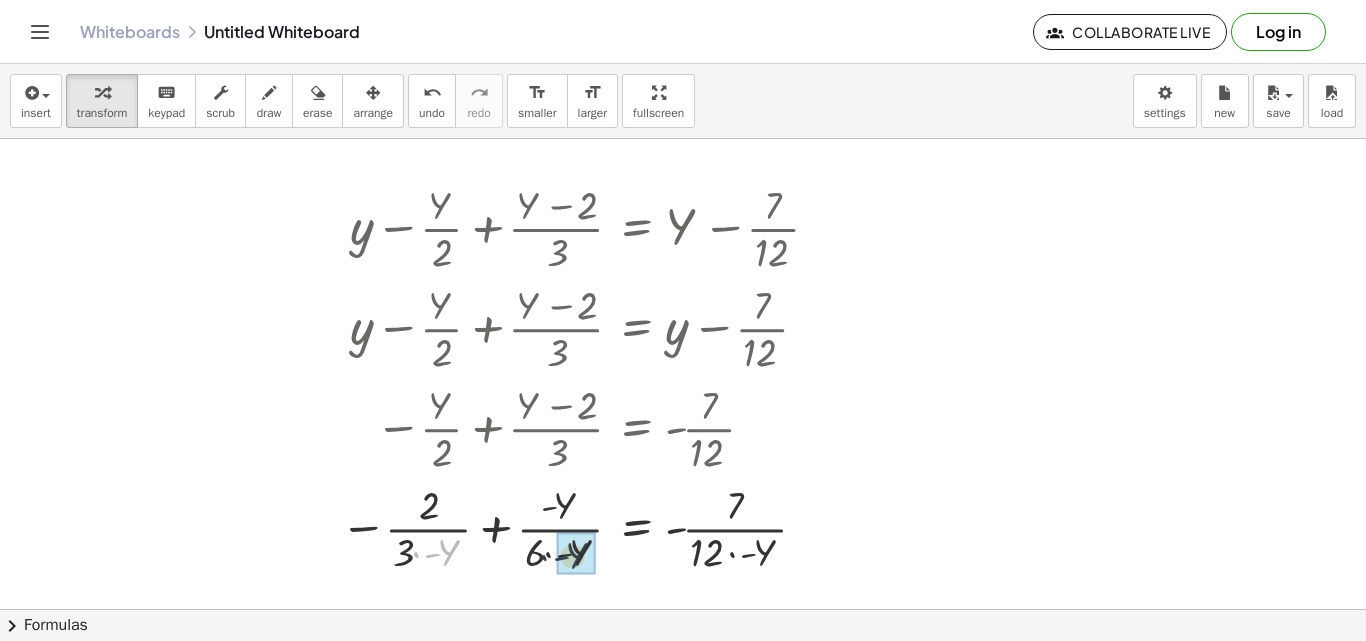 drag, startPoint x: 485, startPoint y: 566, endPoint x: 552, endPoint y: 570, distance: 67.11929 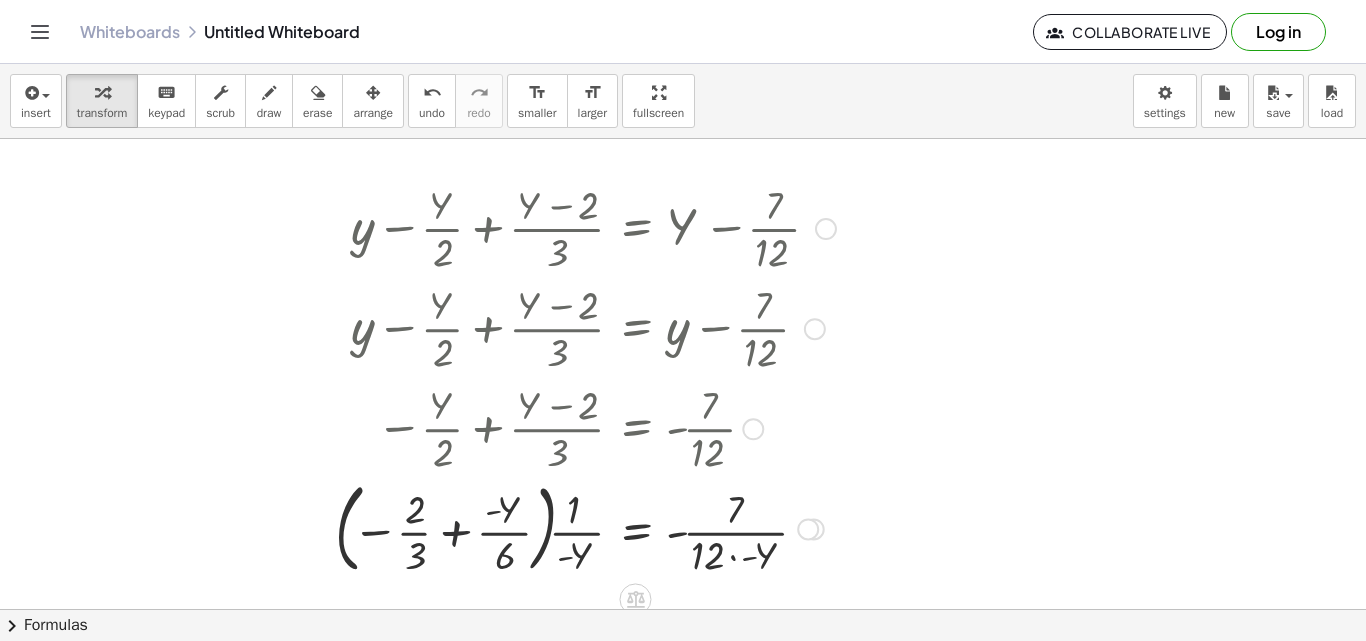 click at bounding box center (585, 528) 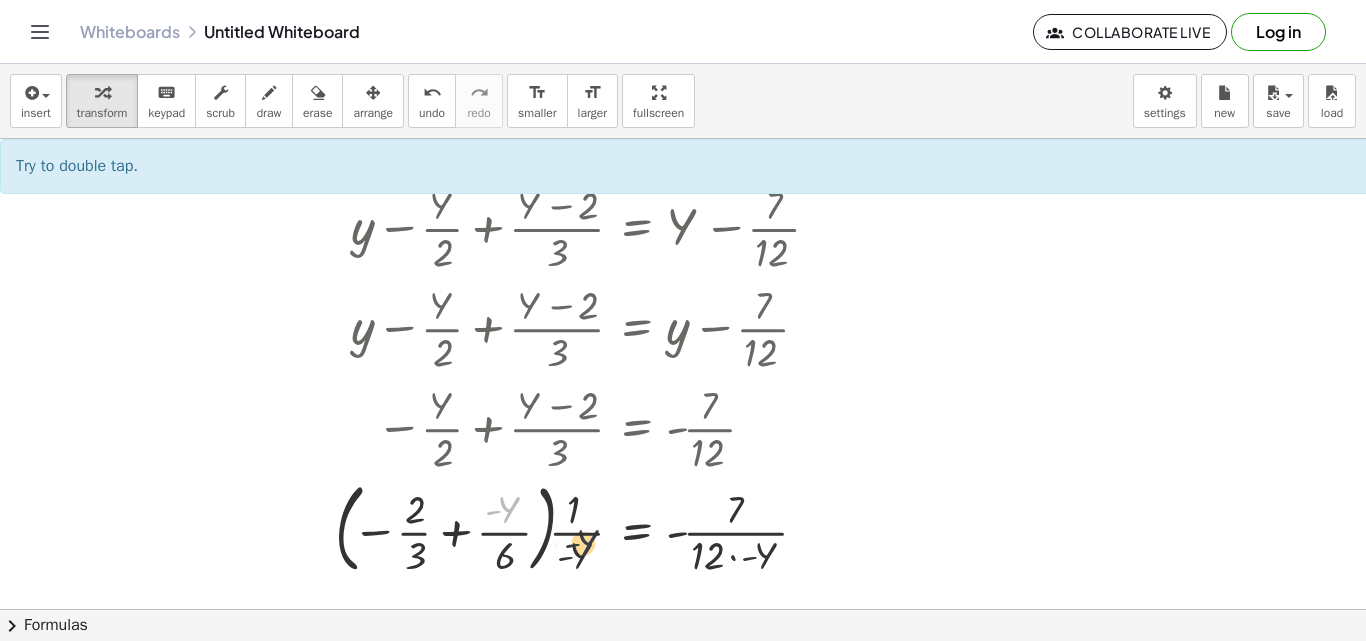 drag, startPoint x: 504, startPoint y: 519, endPoint x: 589, endPoint y: 555, distance: 92.309265 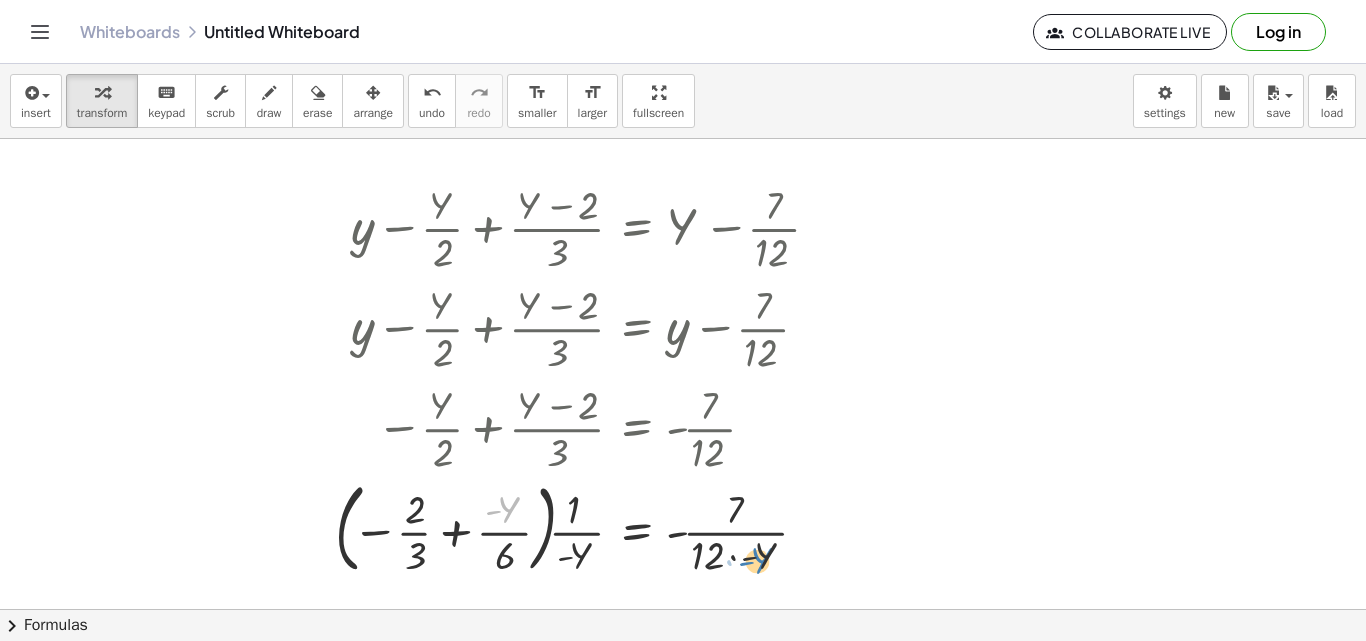 drag, startPoint x: 519, startPoint y: 511, endPoint x: 769, endPoint y: 559, distance: 254.5663 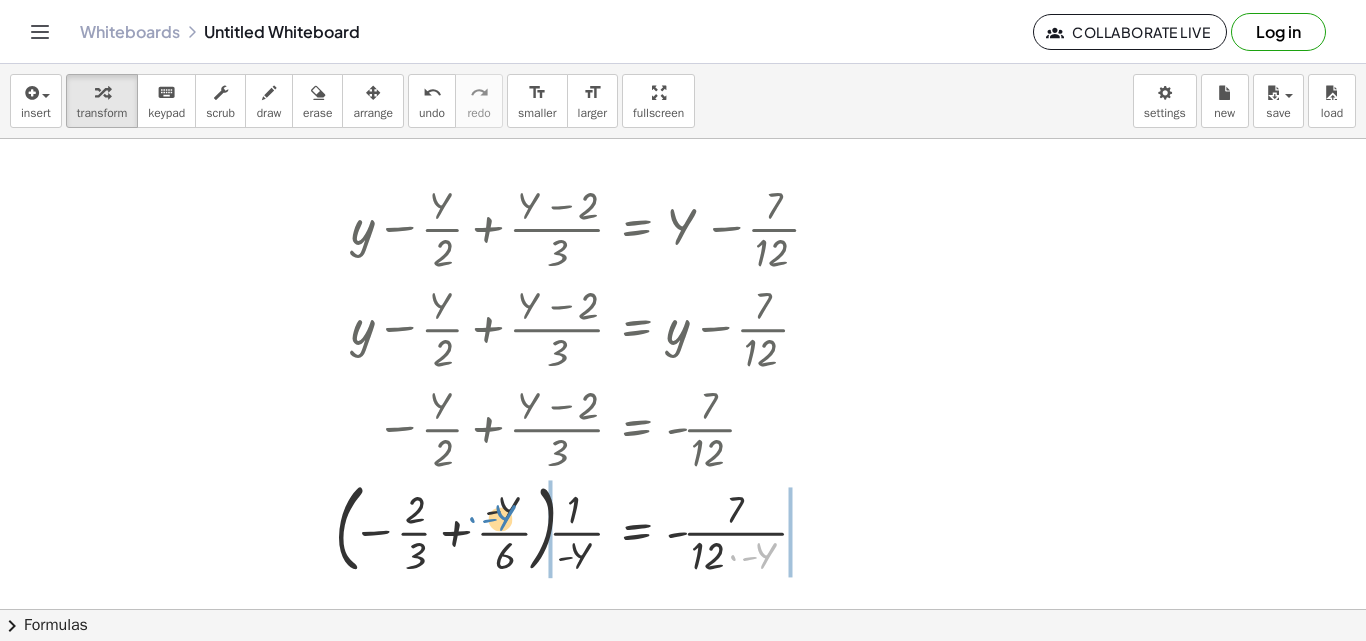 drag, startPoint x: 771, startPoint y: 553, endPoint x: 515, endPoint y: 516, distance: 258.66 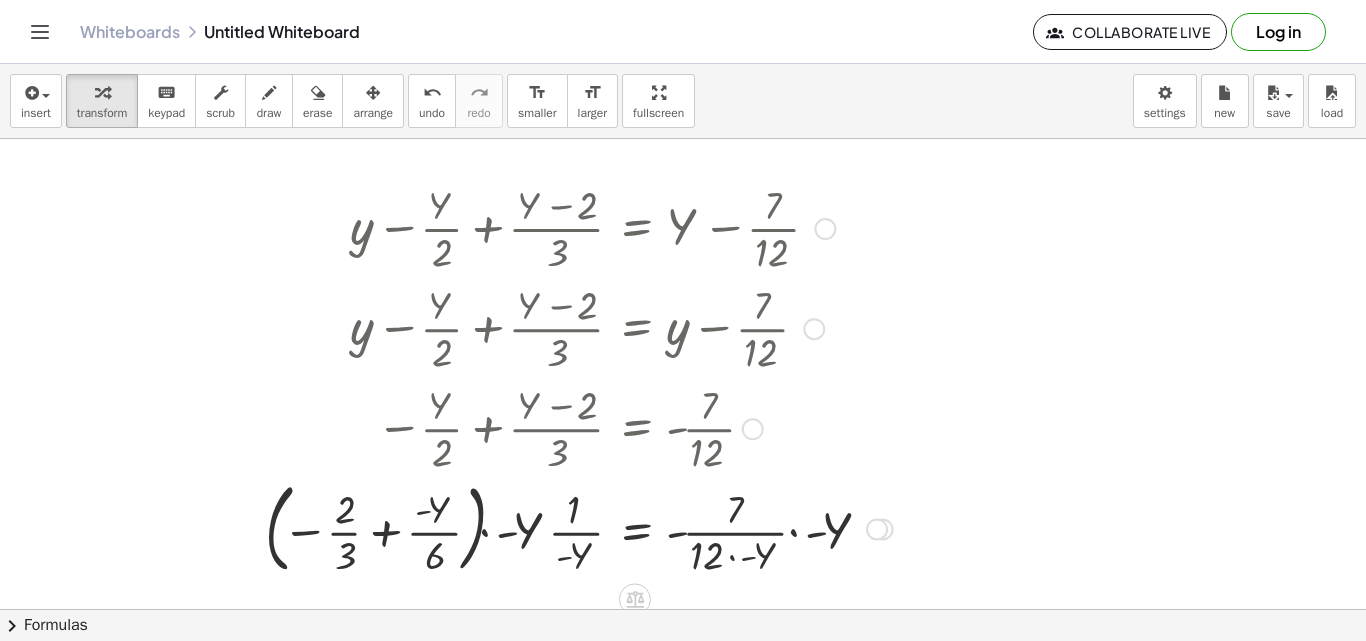 click at bounding box center [579, 528] 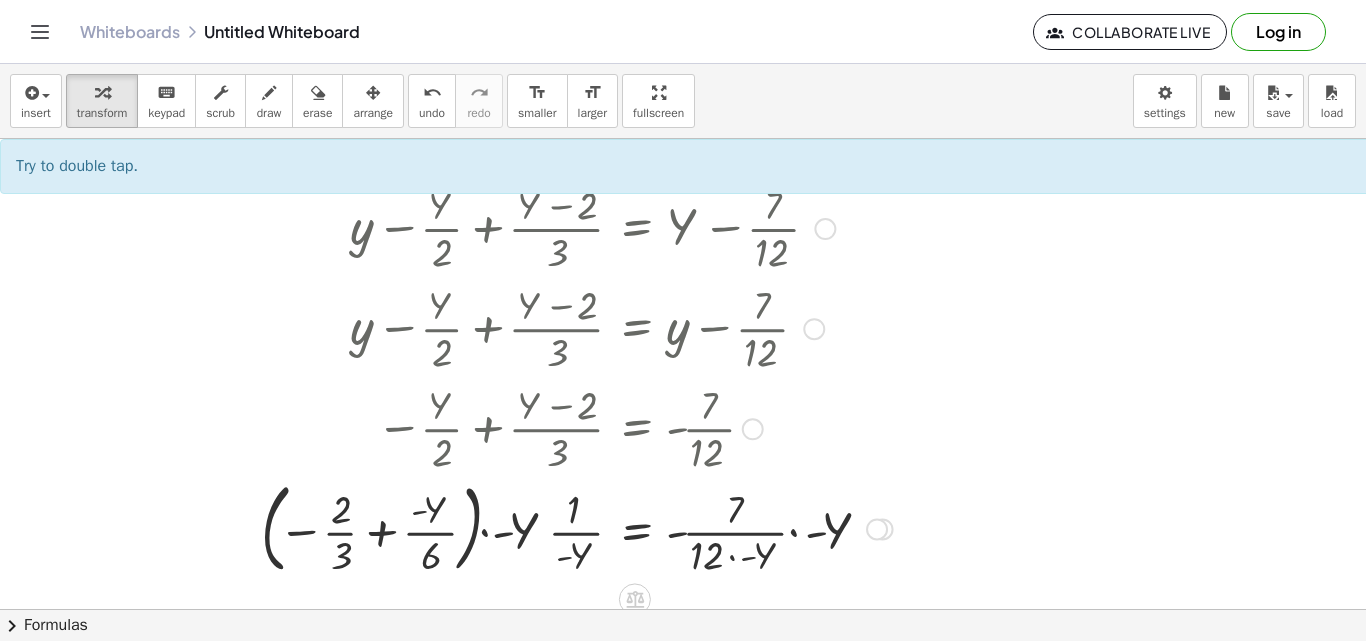 click at bounding box center (579, 528) 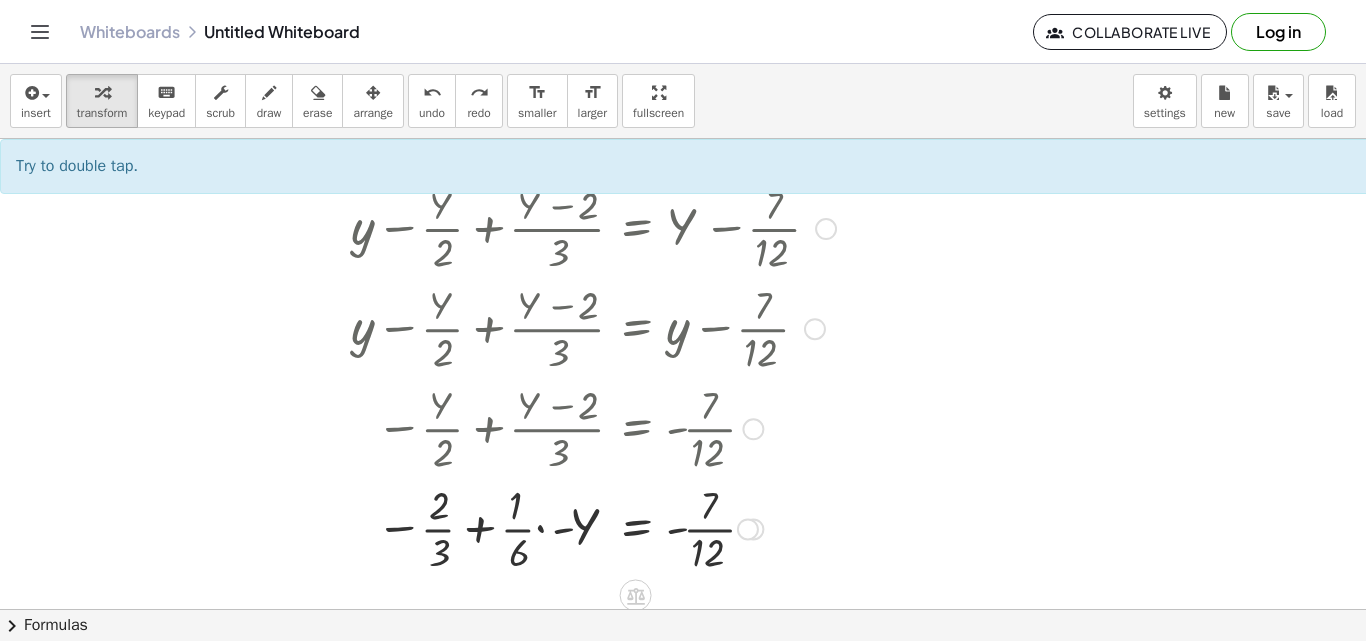 click at bounding box center [593, 527] 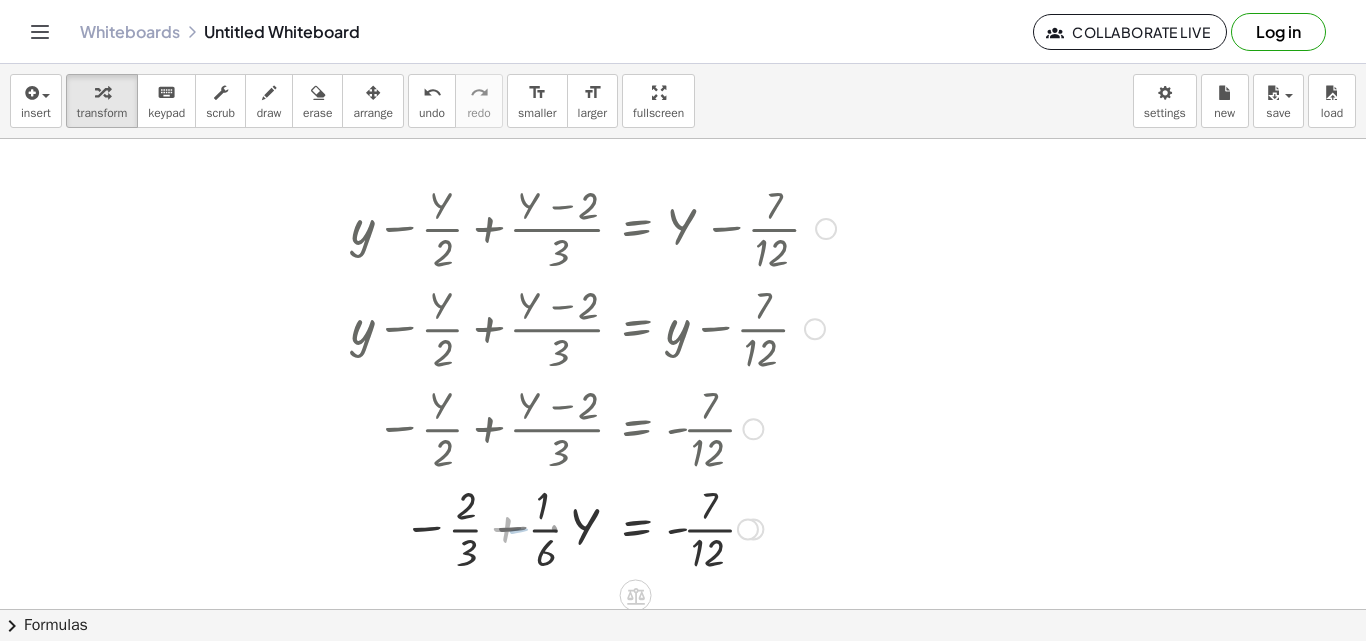click at bounding box center (593, 527) 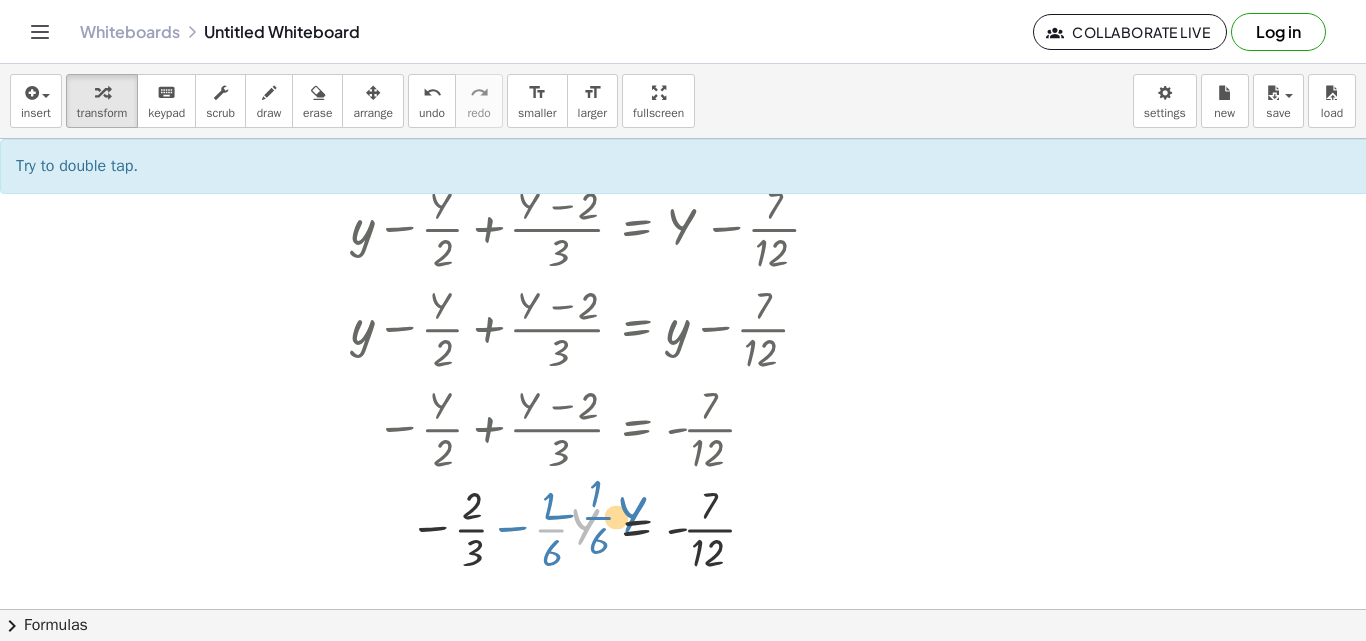 drag, startPoint x: 582, startPoint y: 523, endPoint x: 629, endPoint y: 511, distance: 48.507732 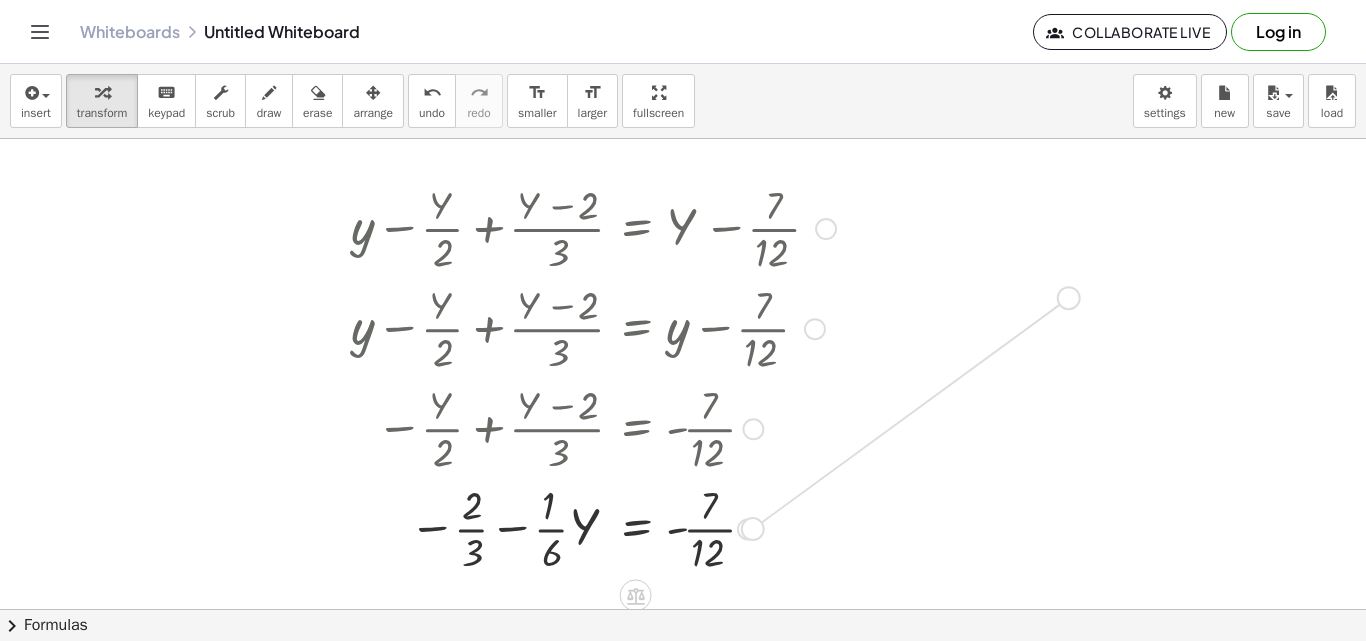drag, startPoint x: 752, startPoint y: 524, endPoint x: 1073, endPoint y: 282, distance: 402.00125 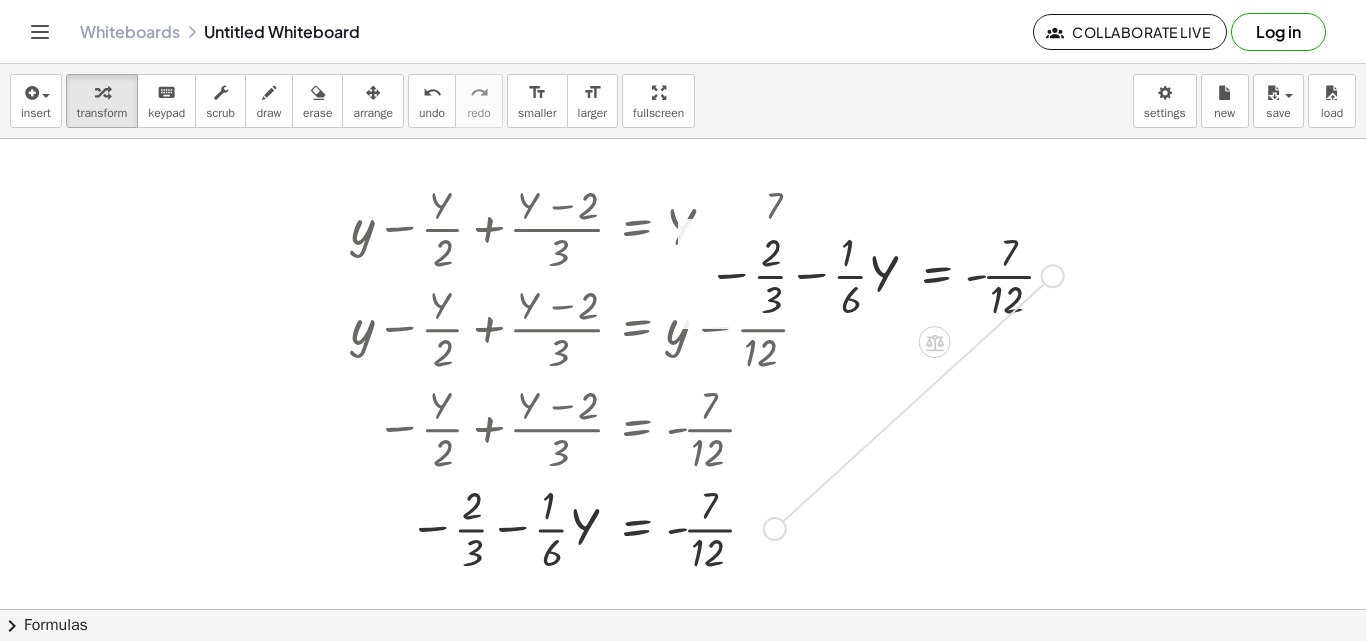 drag, startPoint x: 1052, startPoint y: 269, endPoint x: 766, endPoint y: 537, distance: 391.94388 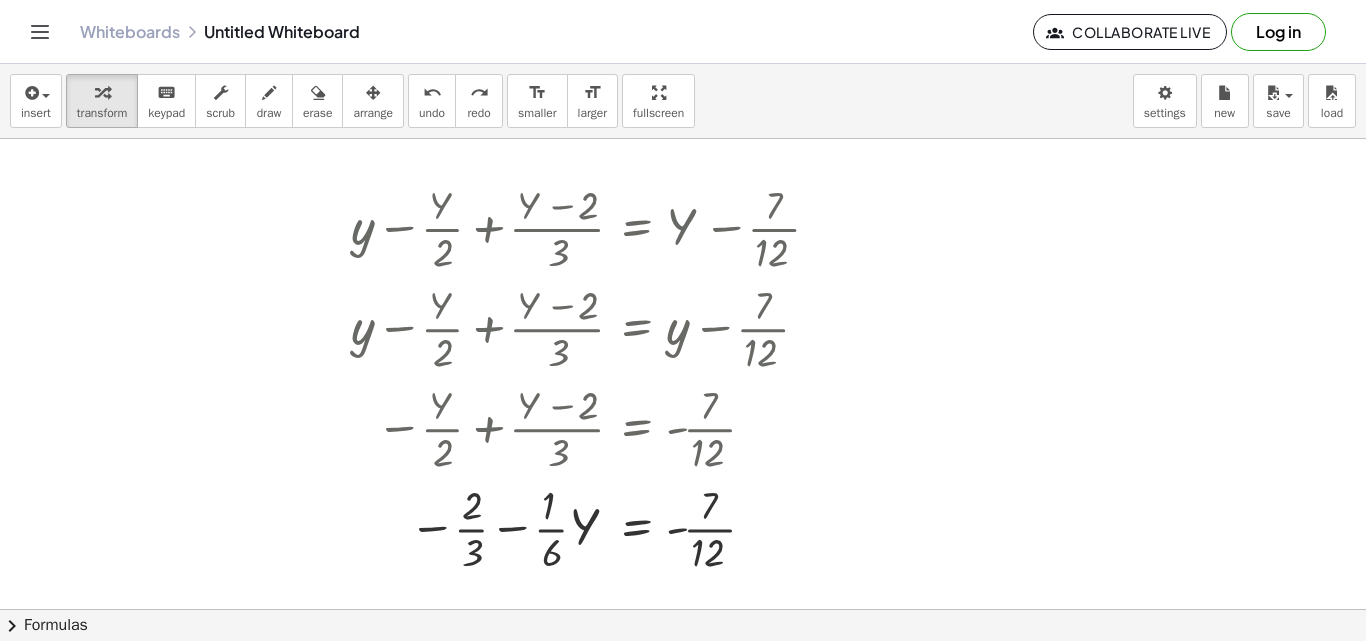 click at bounding box center [1063, 130] 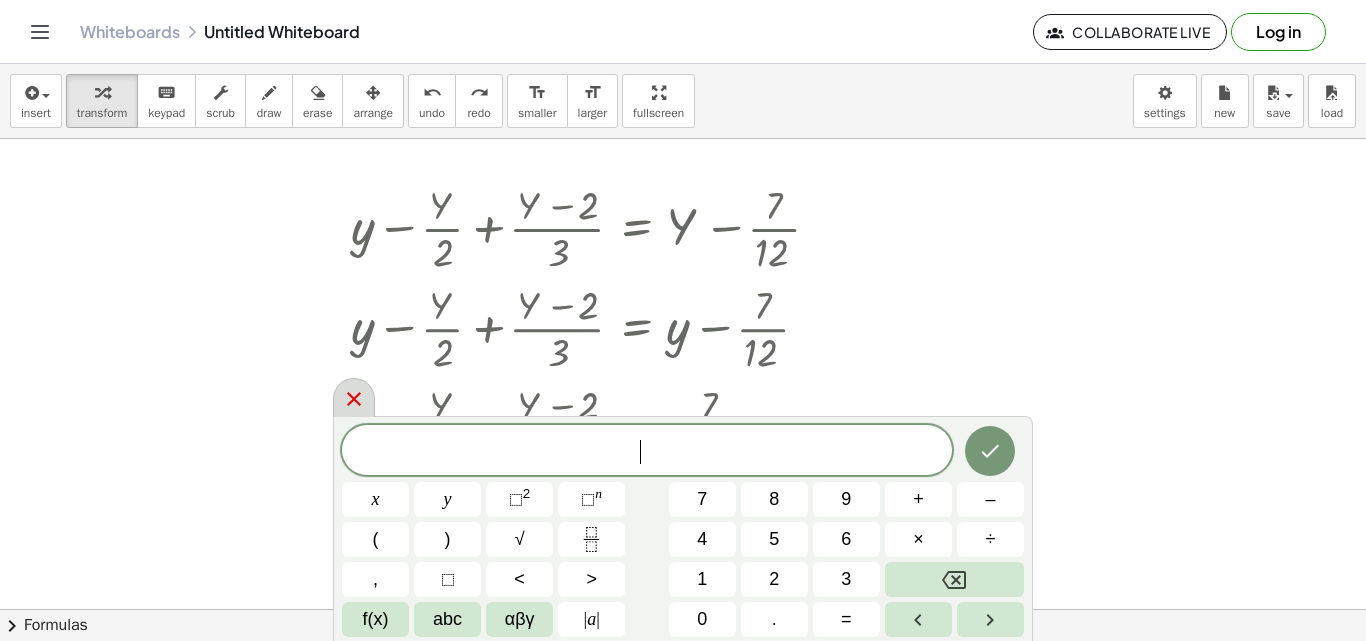 click 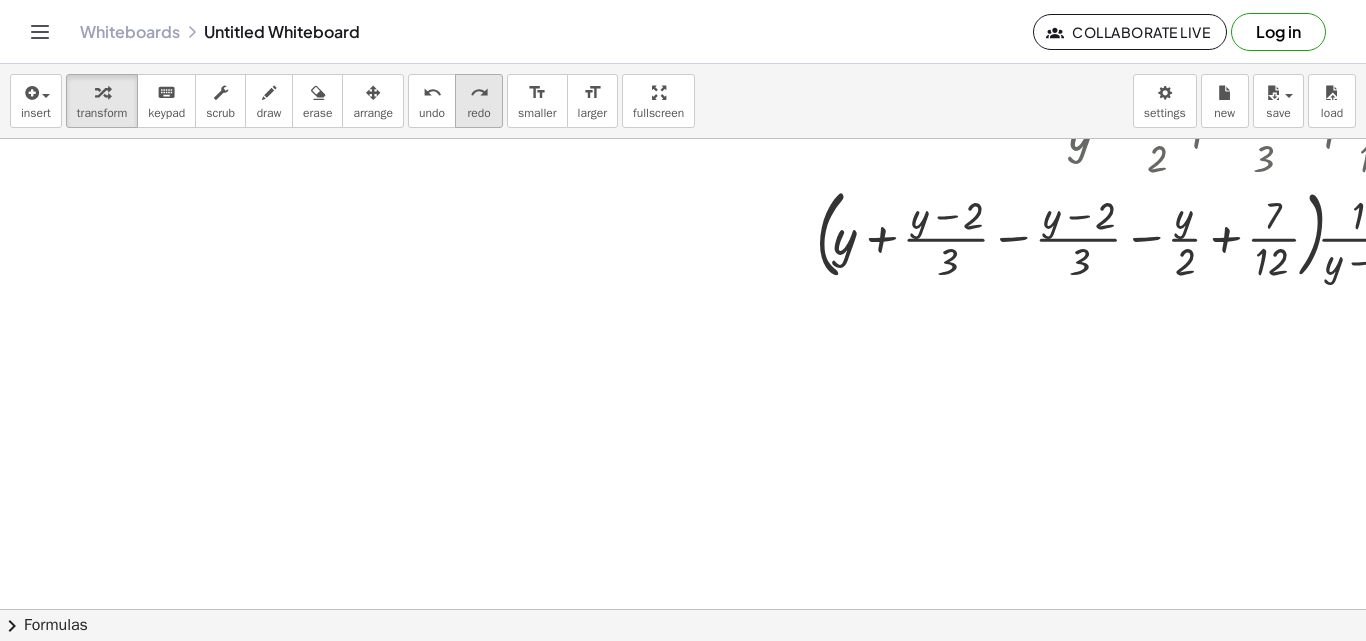 scroll, scrollTop: 257, scrollLeft: 0, axis: vertical 